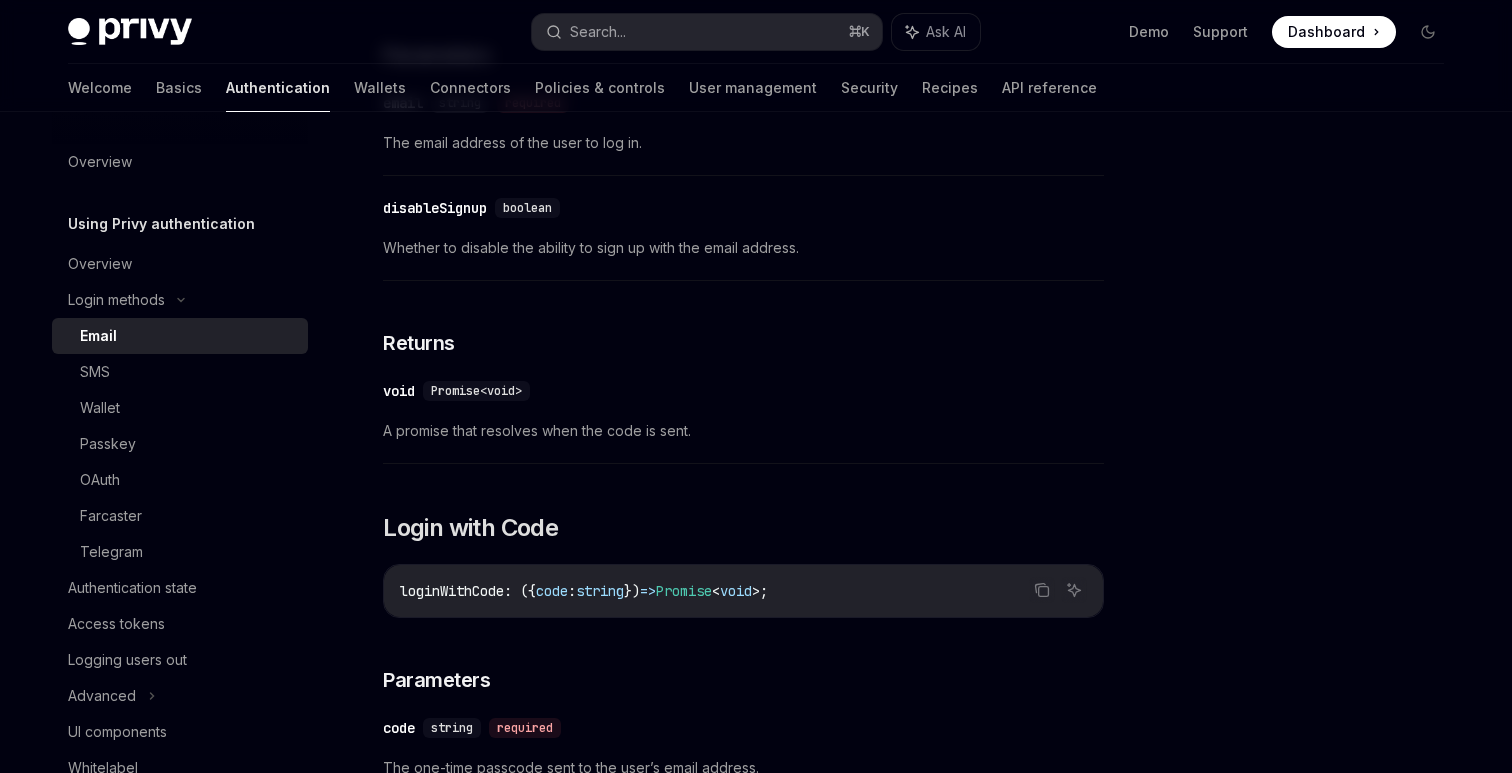 scroll, scrollTop: 0, scrollLeft: 0, axis: both 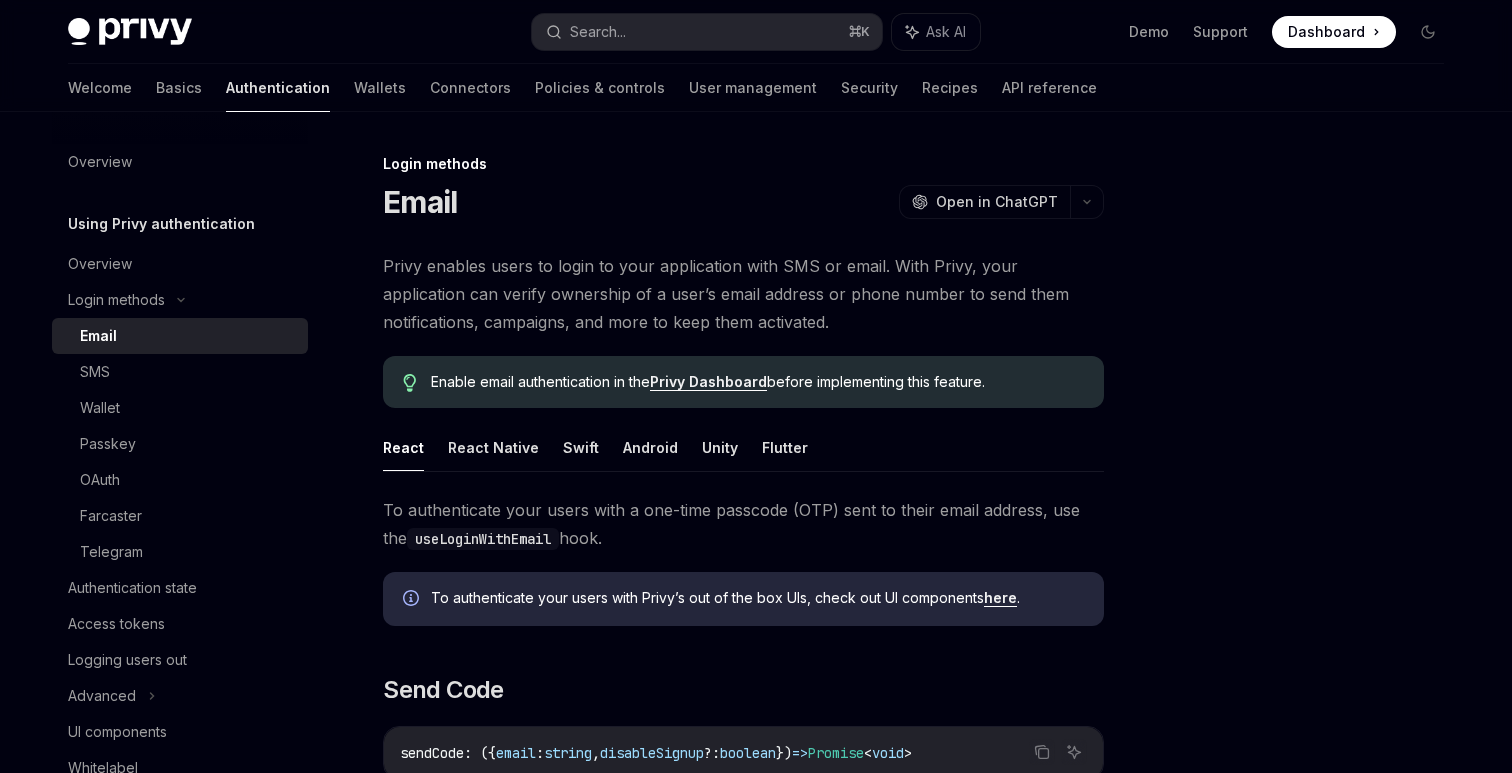 click on "Login methods" at bounding box center [743, 164] 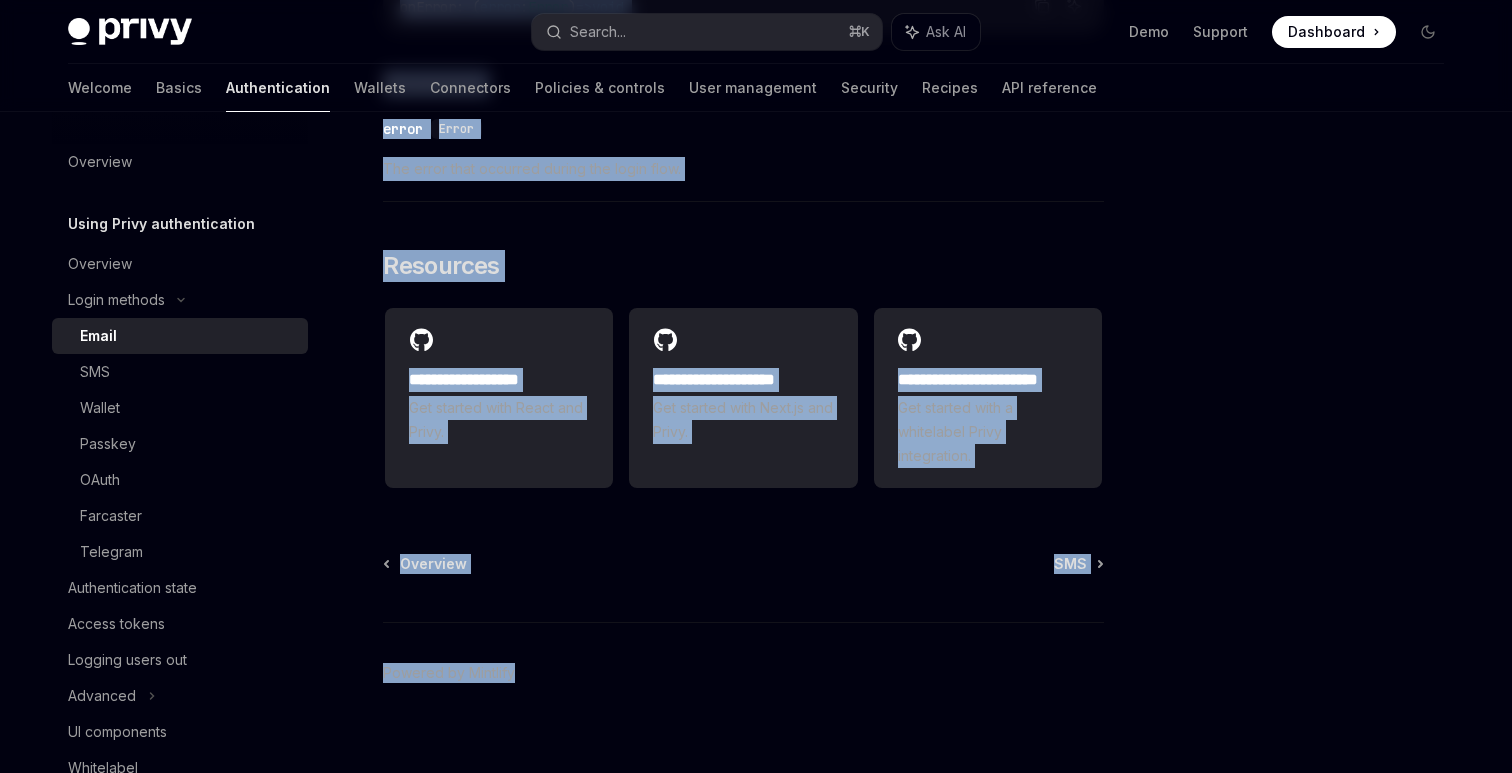 scroll, scrollTop: 4119, scrollLeft: 0, axis: vertical 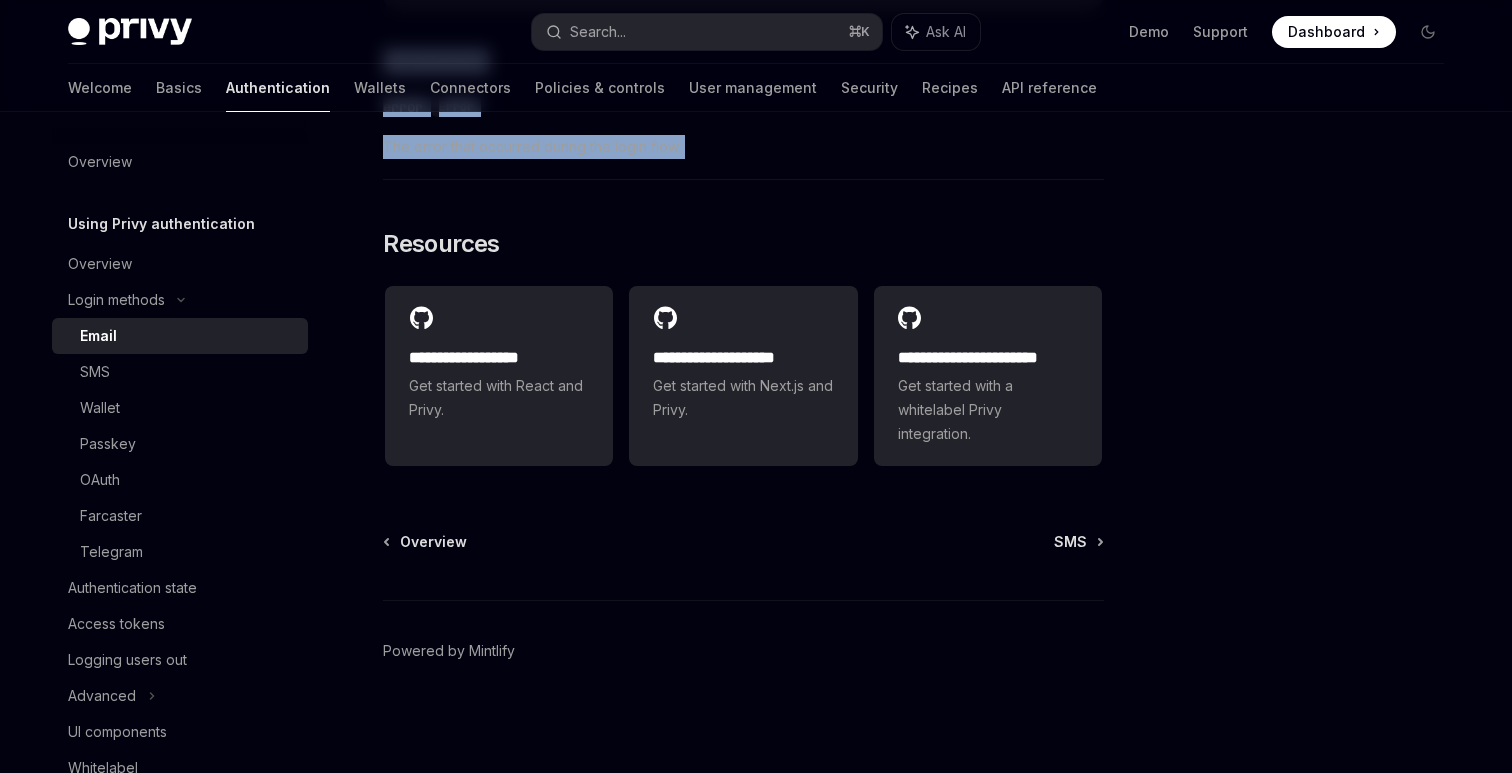 drag, startPoint x: 407, startPoint y: 166, endPoint x: 762, endPoint y: 152, distance: 355.27594 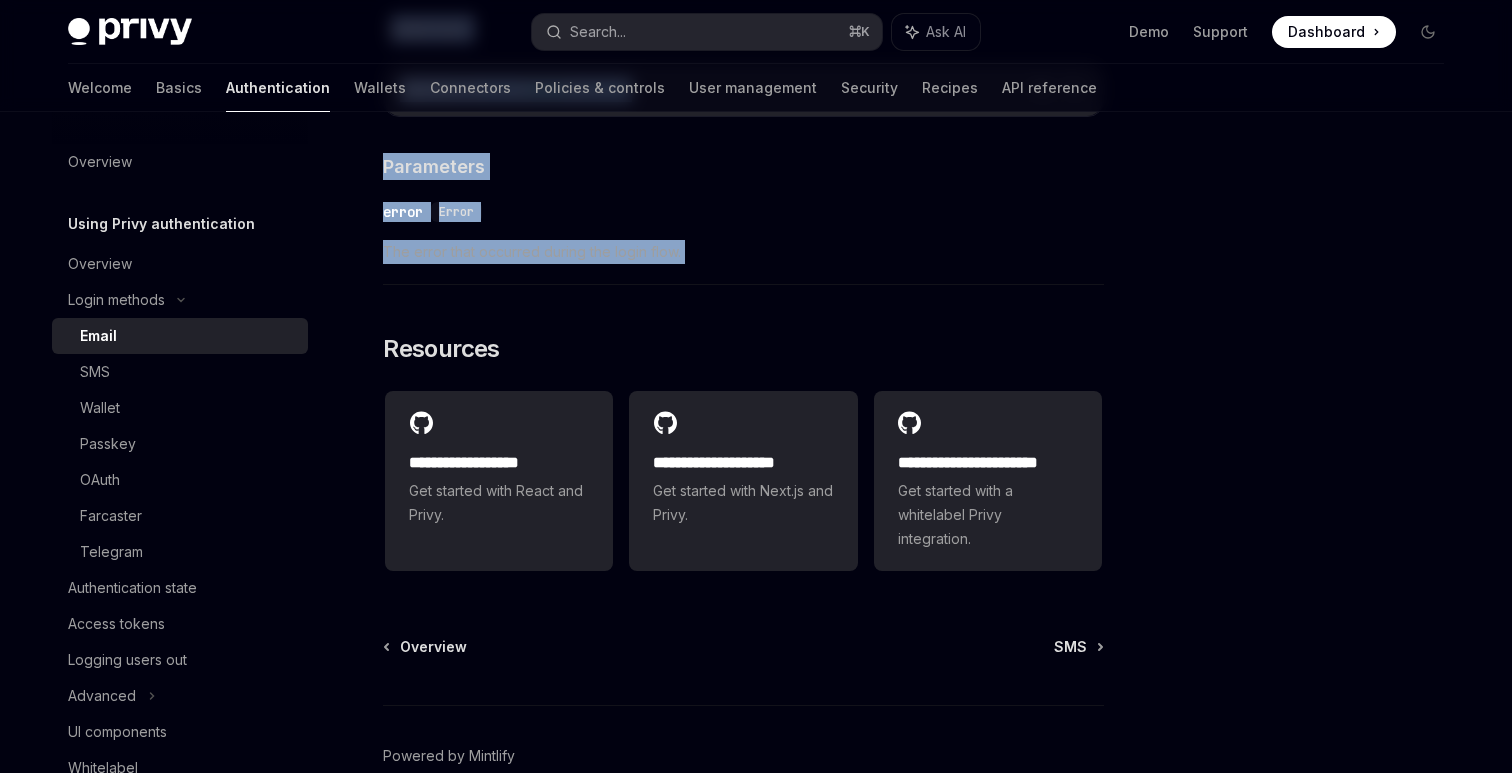 type 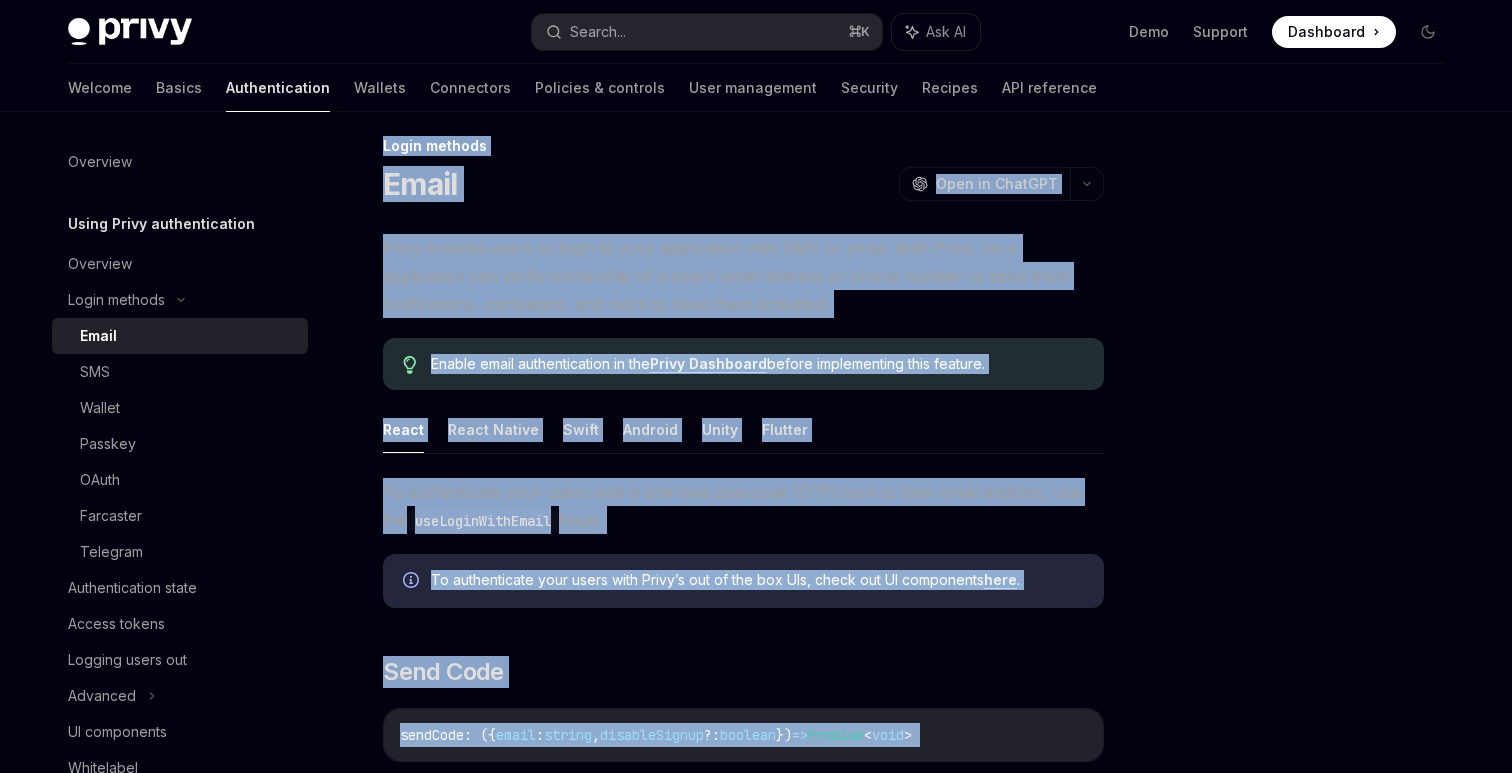 scroll, scrollTop: 0, scrollLeft: 0, axis: both 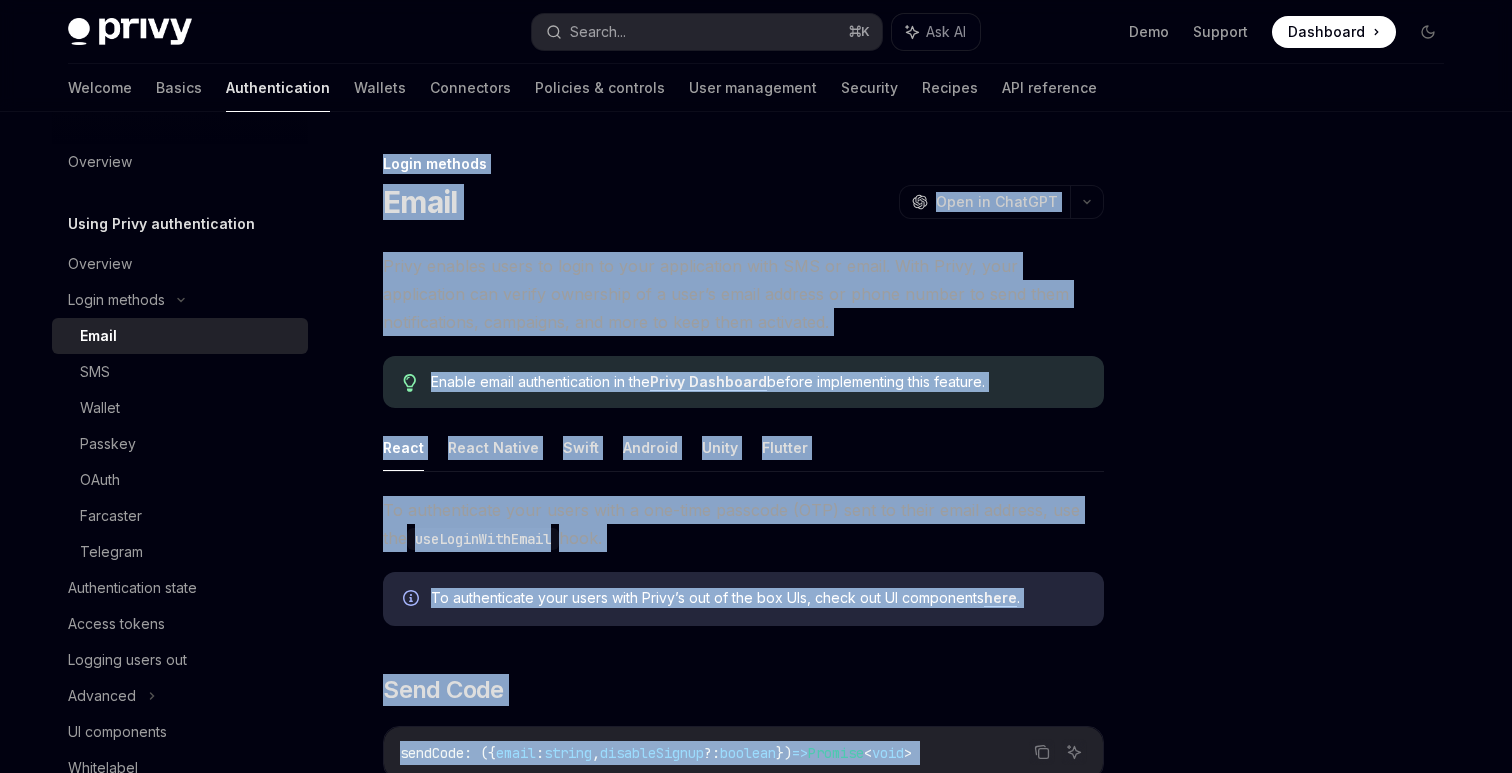 copy on "Login methods Email OpenAI Open in ChatGPT OpenAI Open in ChatGPT Privy enables users to login to your application with SMS or email. With Privy, your application can verify ownership of a user’s email address or phone number to send them notifications, campaigns, and more to keep them activated.
Enable email authentication in the  Privy
Dashboard  before implementing this feature.
React   React Native   Swift   Android   Unity   Flutter To authenticate your users with a one-time passcode (OTP) sent to their email address, use the  useLoginWithEmail  hook. To authenticate your users with Privy’s out of the box UIs, check out UI components  here . ​ Send Code Copy Ask AI sendCode : ({ email :  string ,  disableSignup ?:  boolean })  =>  Promise < void >
​ Parameters ​ email string required The email address of the user to log in. ​ disableSignup boolean Whether to disable the ability to sign up with the email address. ​ Returns ​ void Promise<void> A promise that resolves when the code is sent. ​ Lo..." 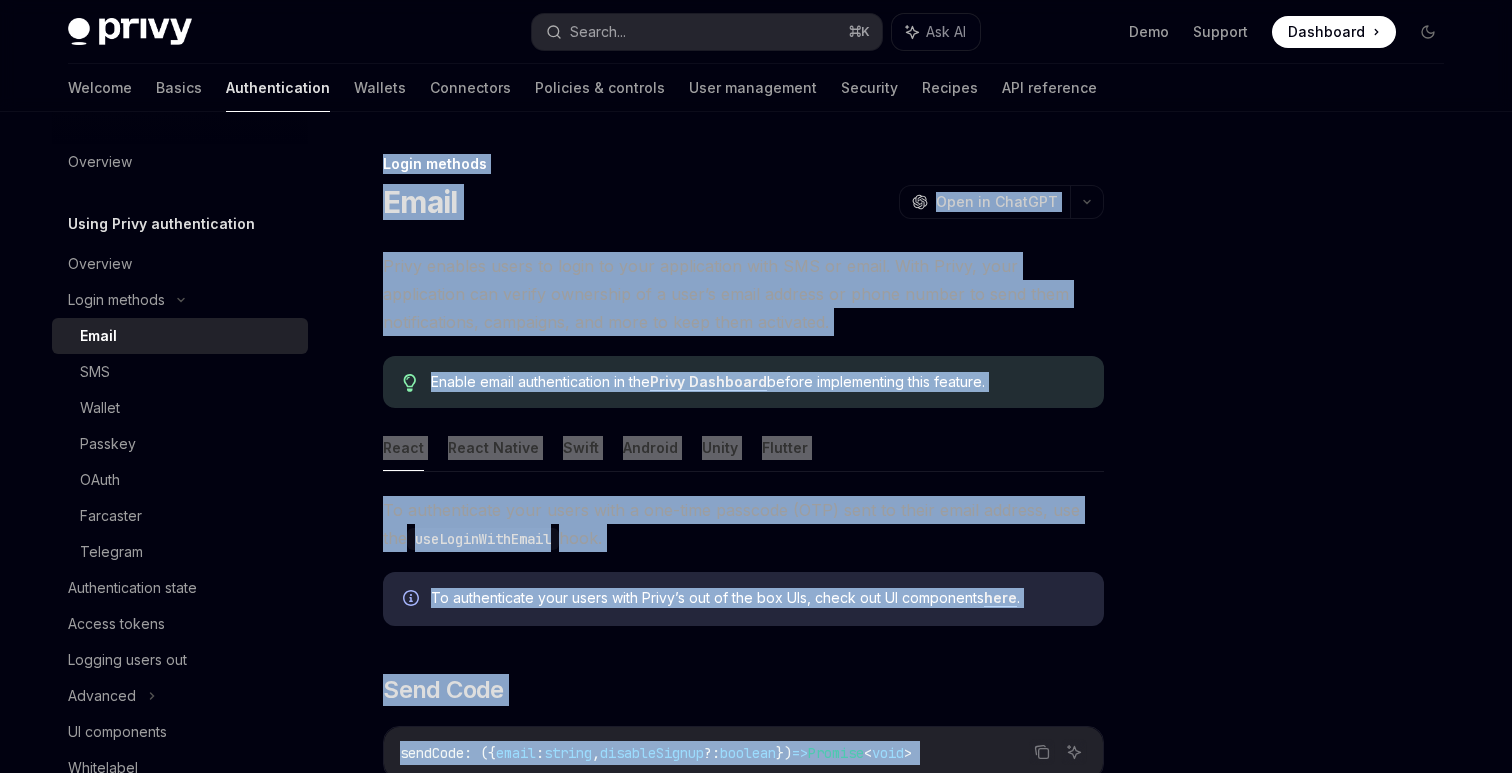 copy on "Login methods Email OpenAI Open in ChatGPT OpenAI Open in ChatGPT Privy enables users to login to your application with SMS or email. With Privy, your application can verify ownership of a user’s email address or phone number to send them notifications, campaigns, and more to keep them activated.
Enable email authentication in the  Privy
Dashboard  before implementing this feature.
React   React Native   Swift   Android   Unity   Flutter To authenticate your users with a one-time passcode (OTP) sent to their email address, use the  useLoginWithEmail  hook. To authenticate your users with Privy’s out of the box UIs, check out UI components  here . ​ Send Code Copy Ask AI sendCode : ({ email :  string ,  disableSignup ?:  boolean })  =>  Promise < void >
​ Parameters ​ email string required The email address of the user to log in. ​ disableSignup boolean Whether to disable the ability to sign up with the email address. ​ Returns ​ void Promise<void> A promise that resolves when the code is sent. ​ Lo..." 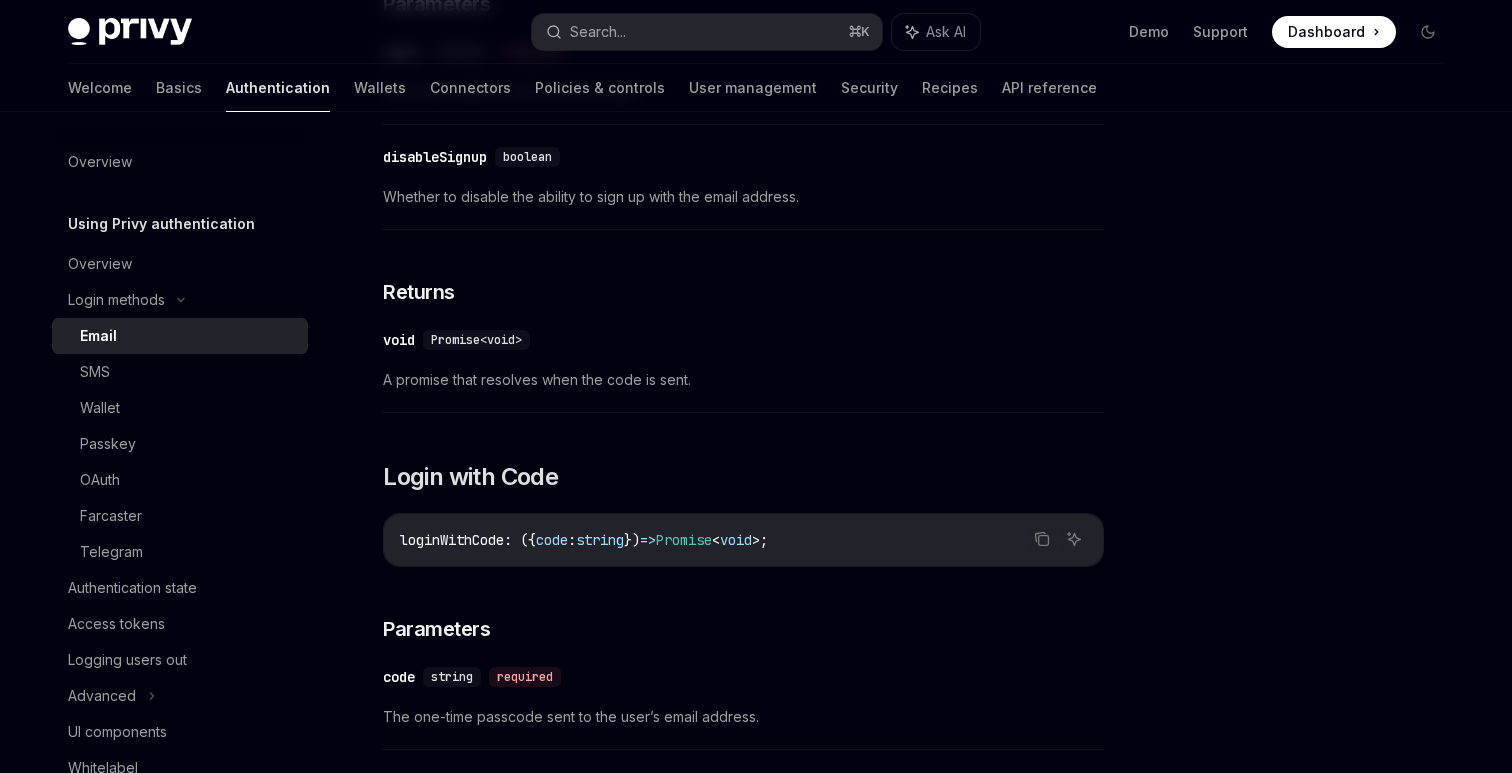 scroll, scrollTop: 921, scrollLeft: 0, axis: vertical 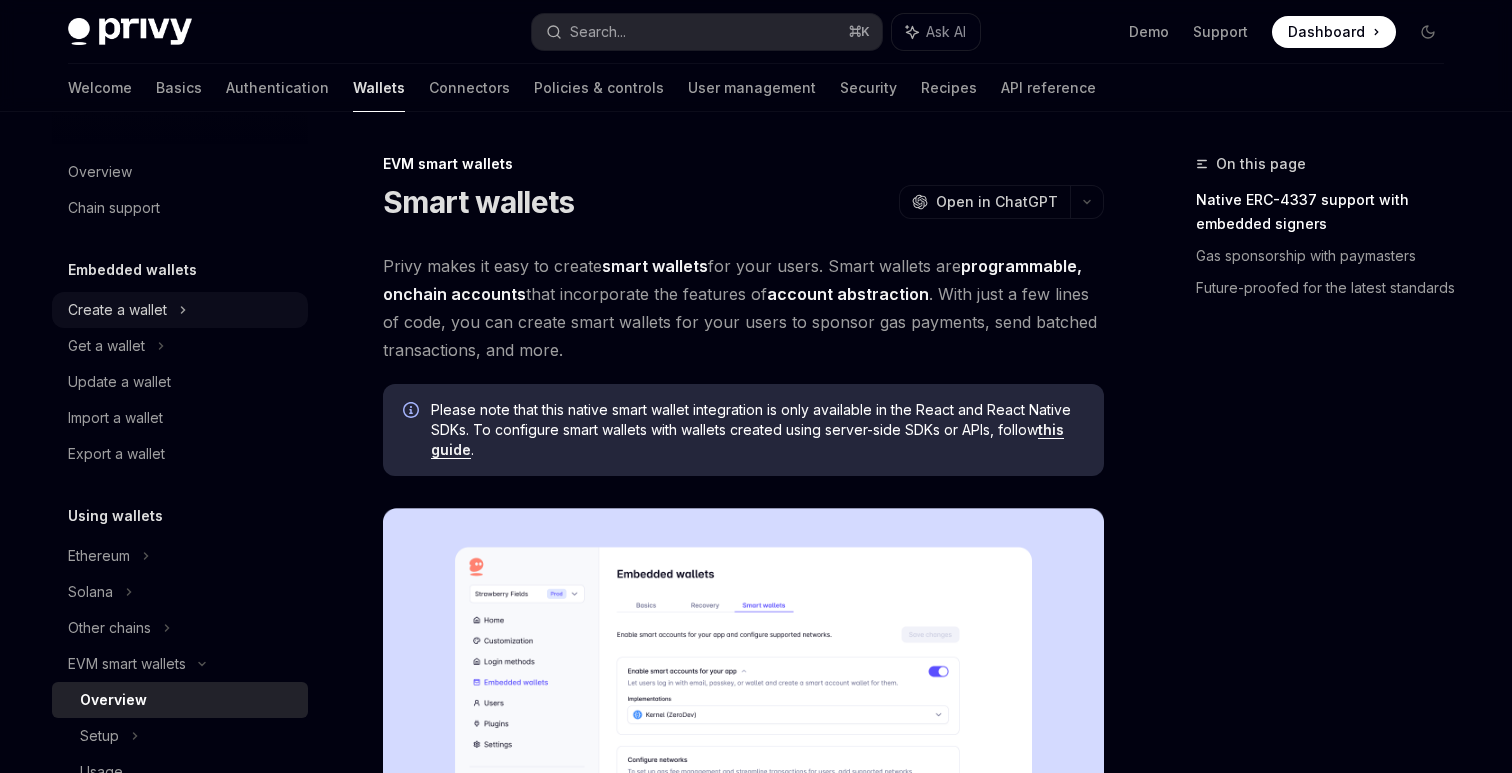 click on "Create a wallet" at bounding box center (117, 310) 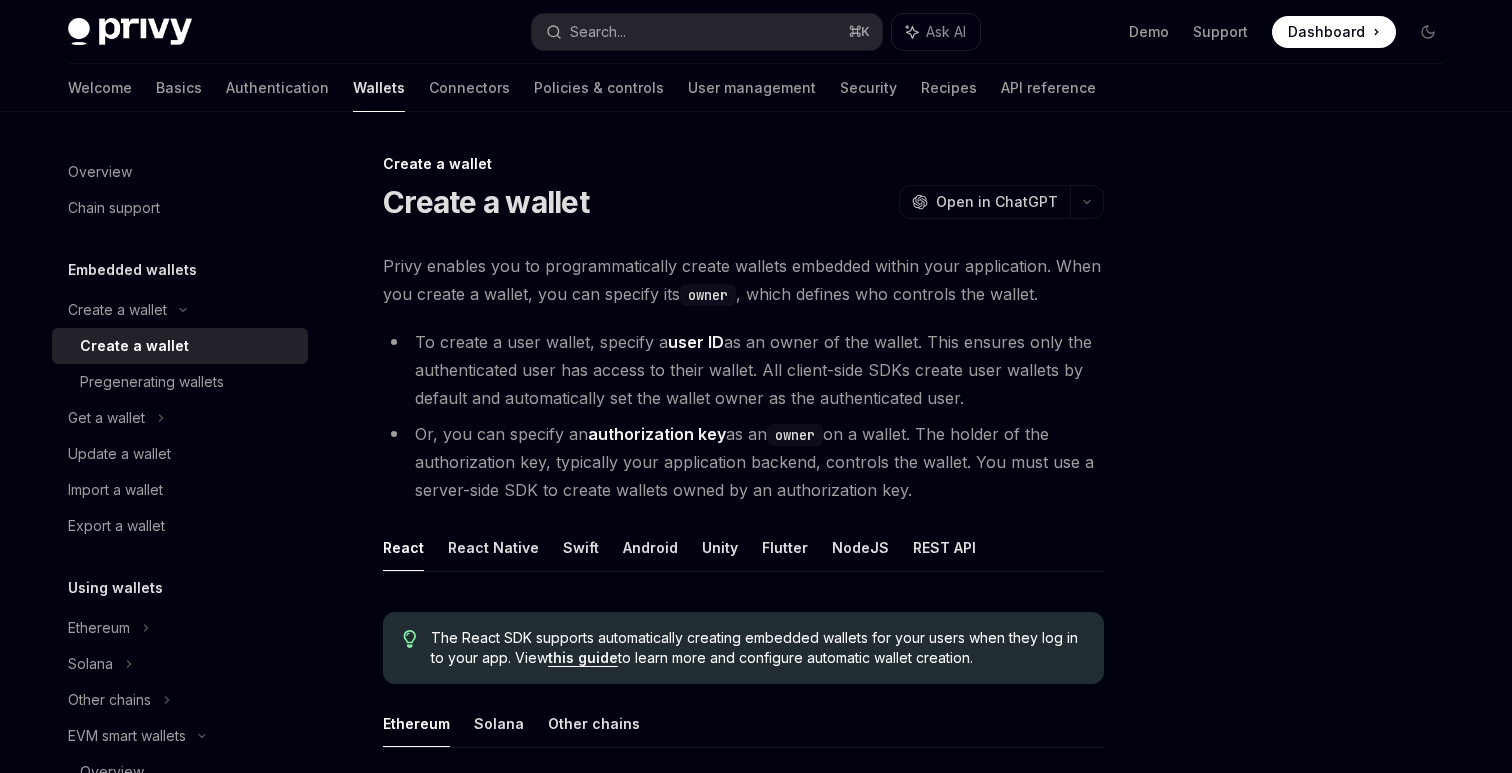 click on "Privy enables you to programmatically create wallets embedded within your application. When you create a wallet, you can specify its  owner , which defines who controls the wallet." at bounding box center [743, 280] 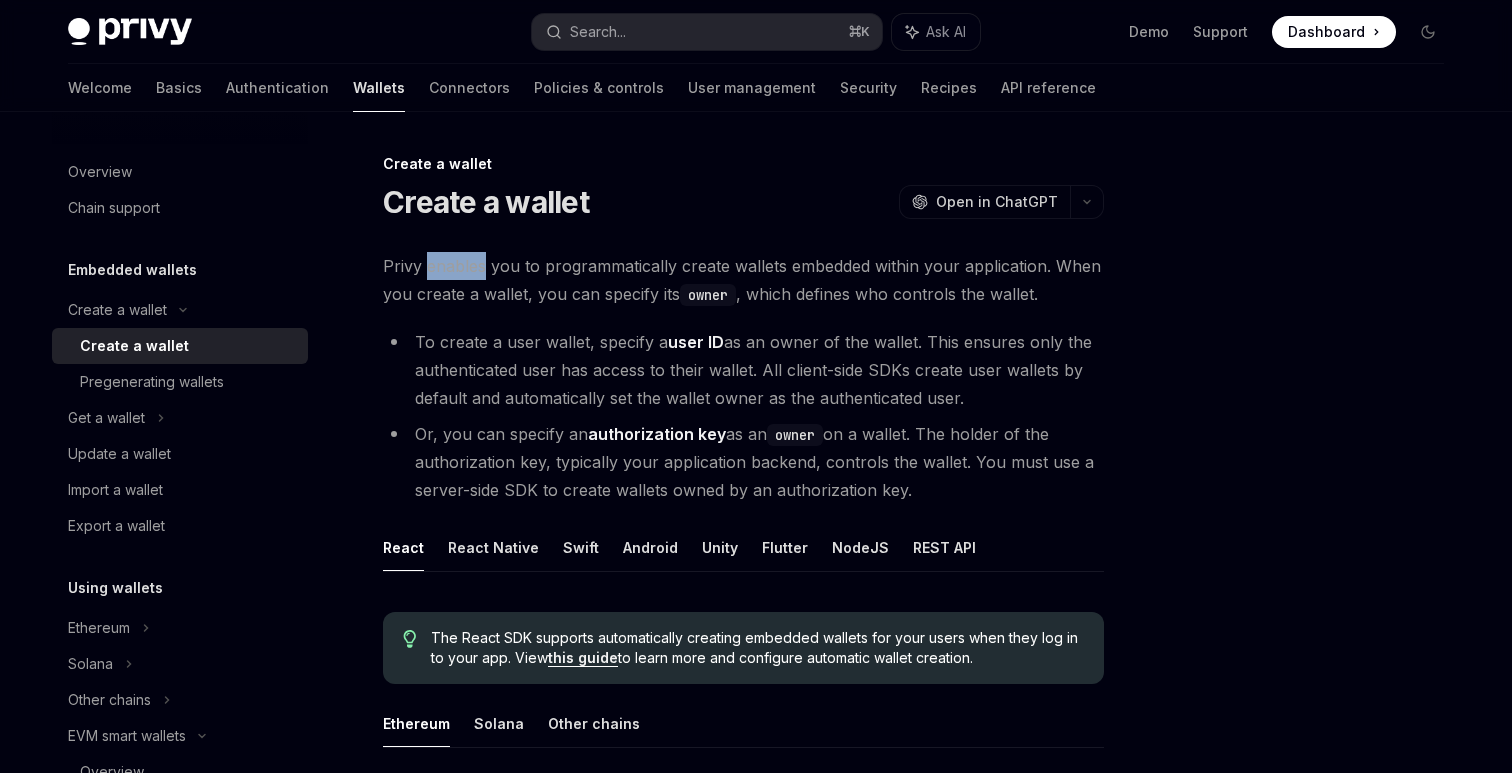 click on "Privy enables you to programmatically create wallets embedded within your application. When you create a wallet, you can specify its  owner , which defines who controls the wallet." at bounding box center (743, 280) 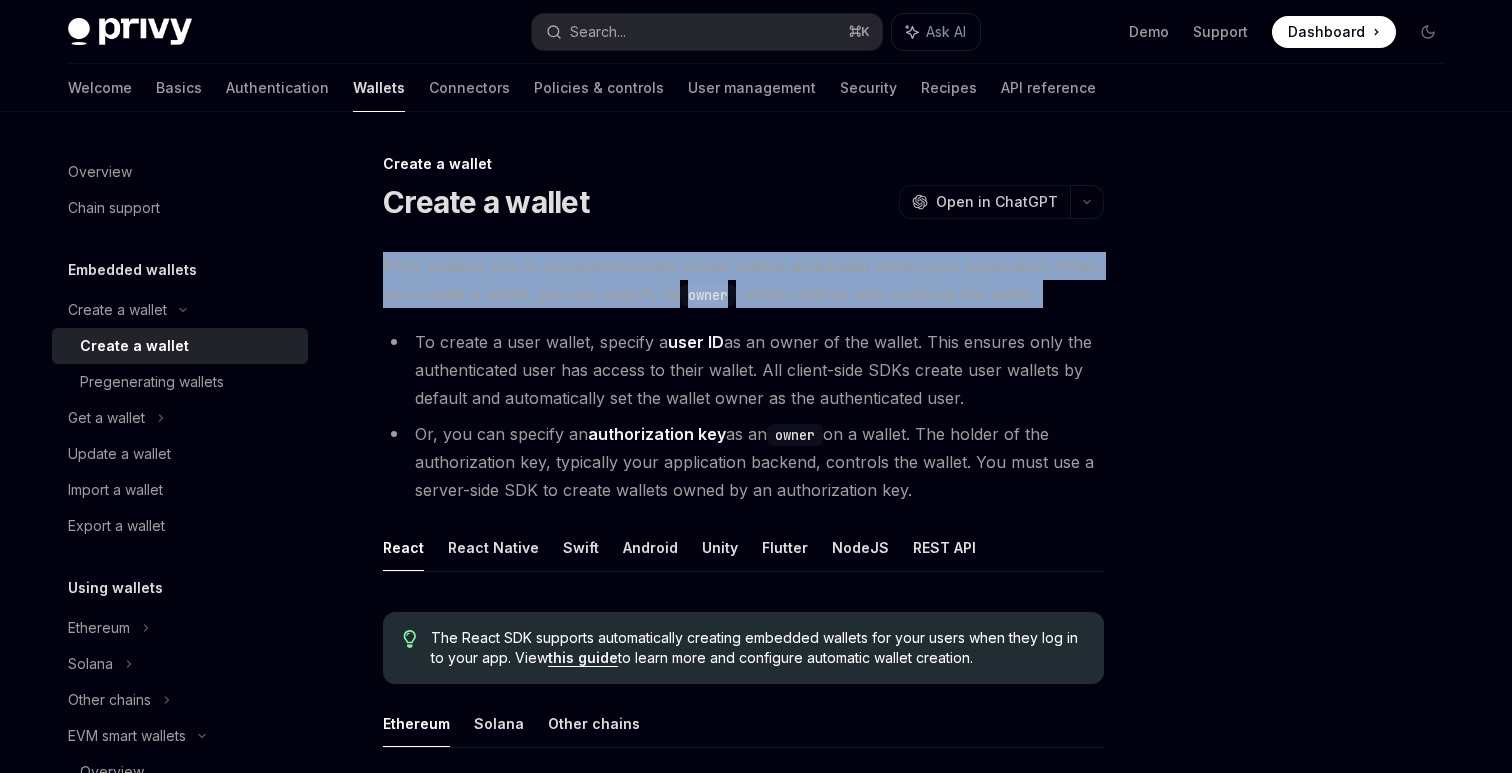 click on "Privy enables you to programmatically create wallets embedded within your application. When you create a wallet, you can specify its  owner , which defines who controls the wallet." at bounding box center [743, 280] 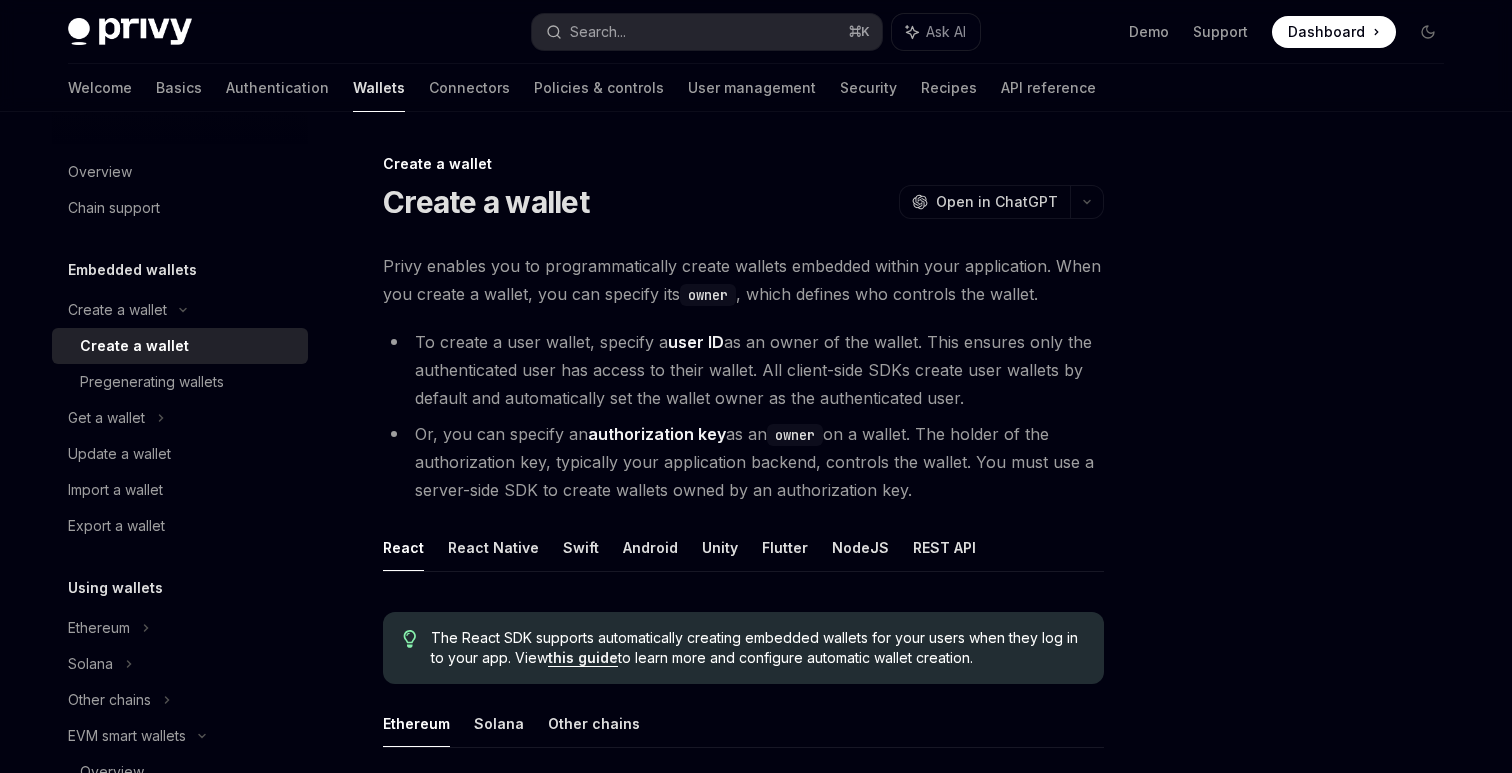 click on "Privy enables you to programmatically create wallets embedded within your application. When you create a wallet, you can specify its  owner , which defines who controls the wallet." at bounding box center (743, 280) 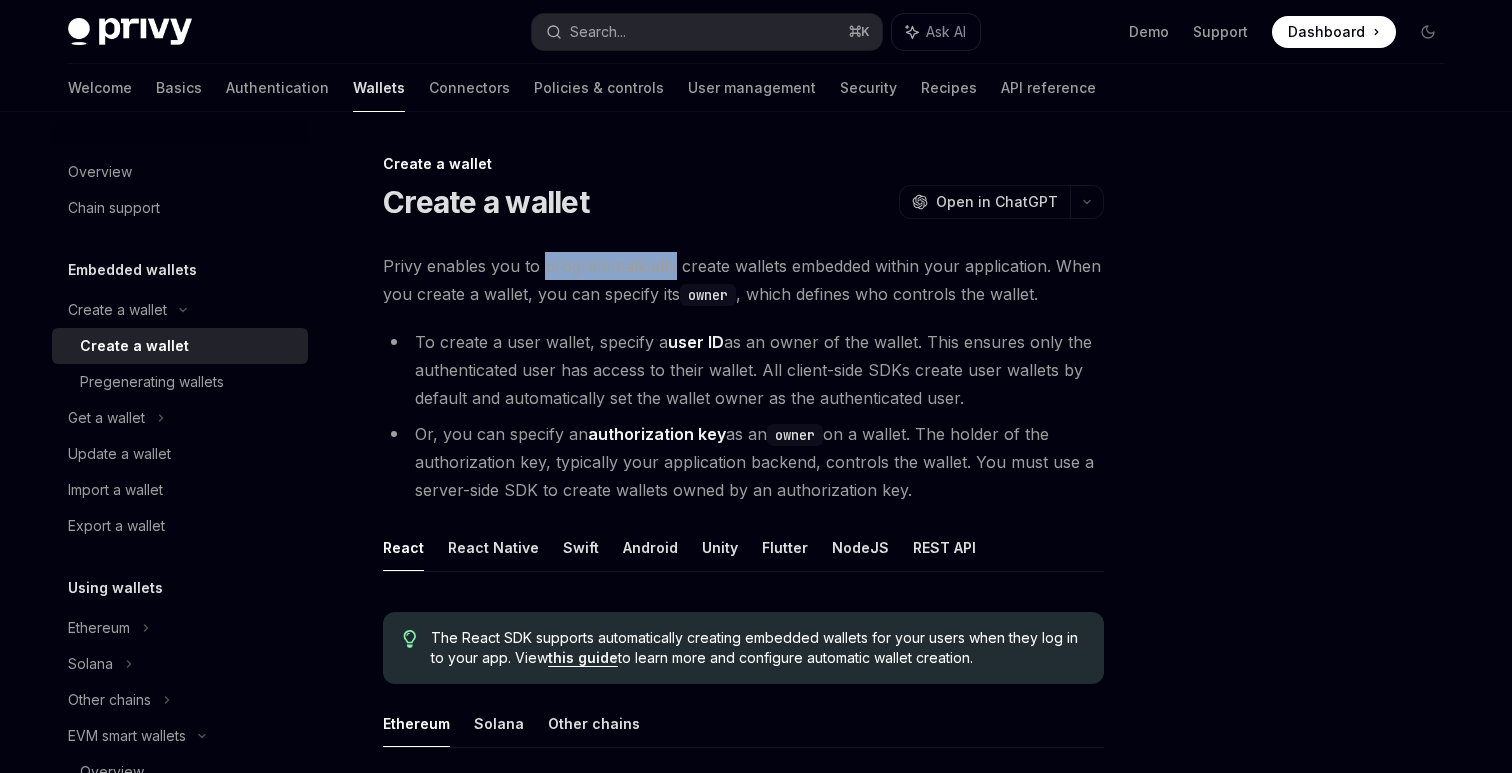 click on "Privy enables you to programmatically create wallets embedded within your application. When you create a wallet, you can specify its  owner , which defines who controls the wallet." at bounding box center [743, 280] 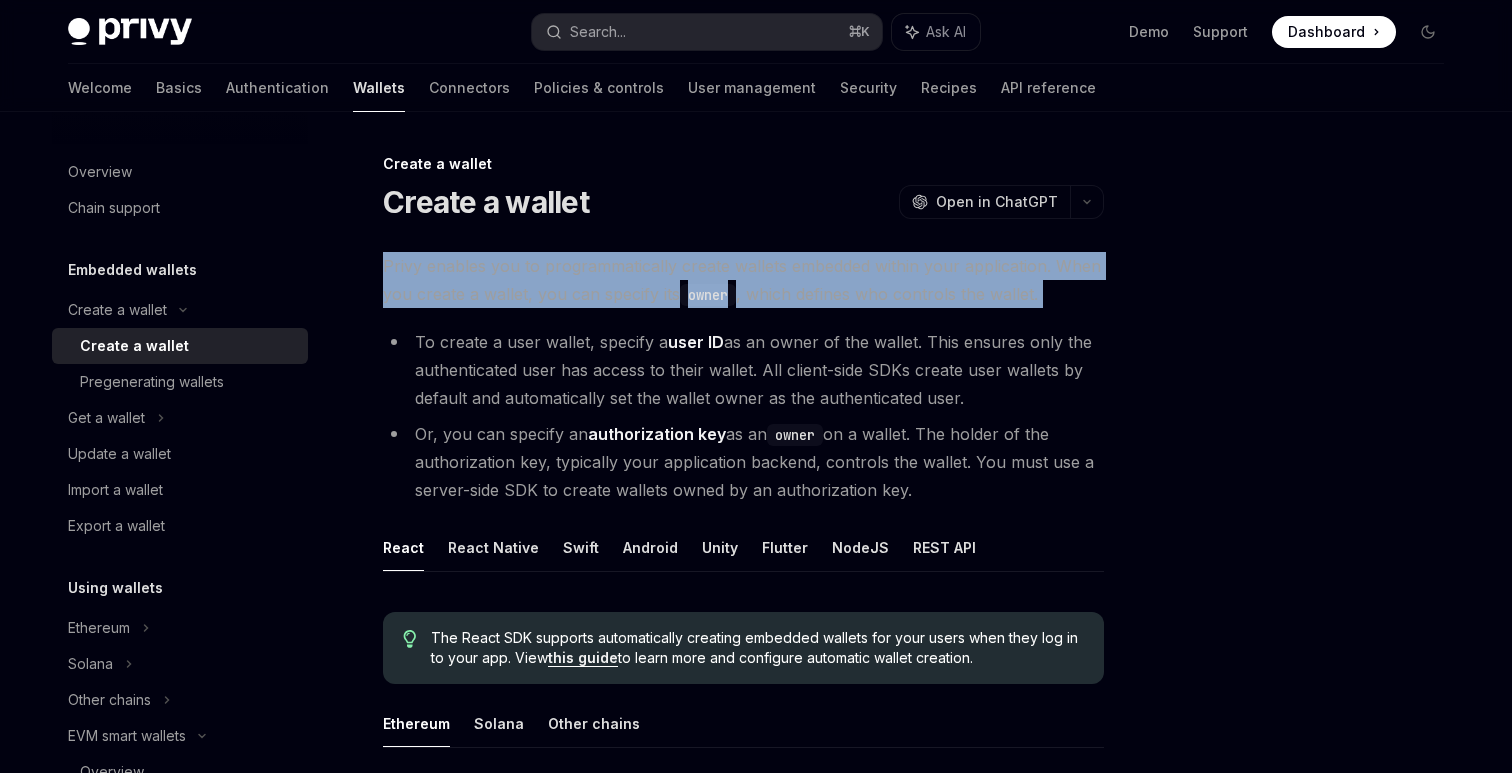 click on "Privy enables you to programmatically create wallets embedded within your application. When you create a wallet, you can specify its  owner , which defines who controls the wallet." at bounding box center [743, 280] 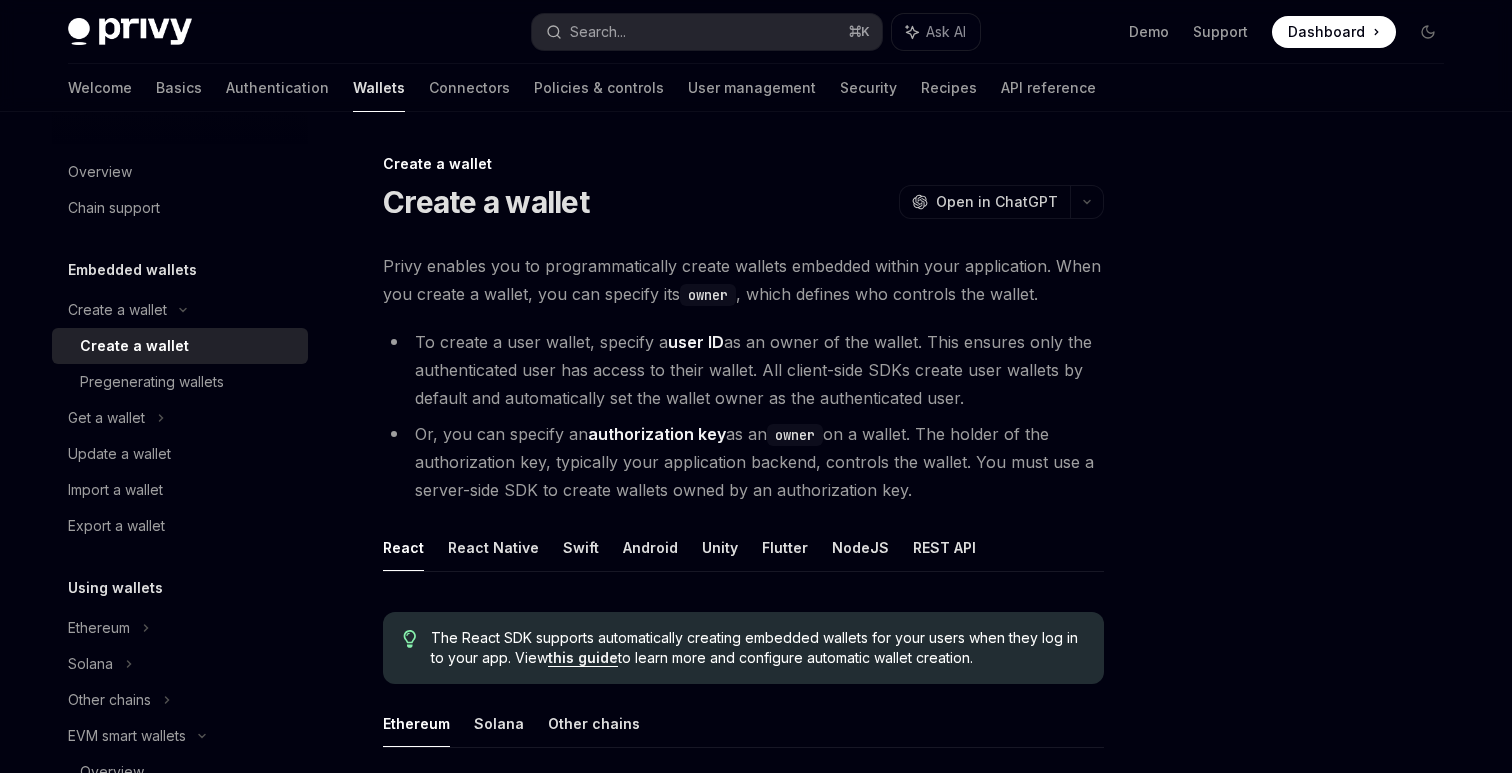 click on "Privy enables you to programmatically create wallets embedded within your application. When you create a wallet, you can specify its  owner , which defines who controls the wallet." at bounding box center (743, 280) 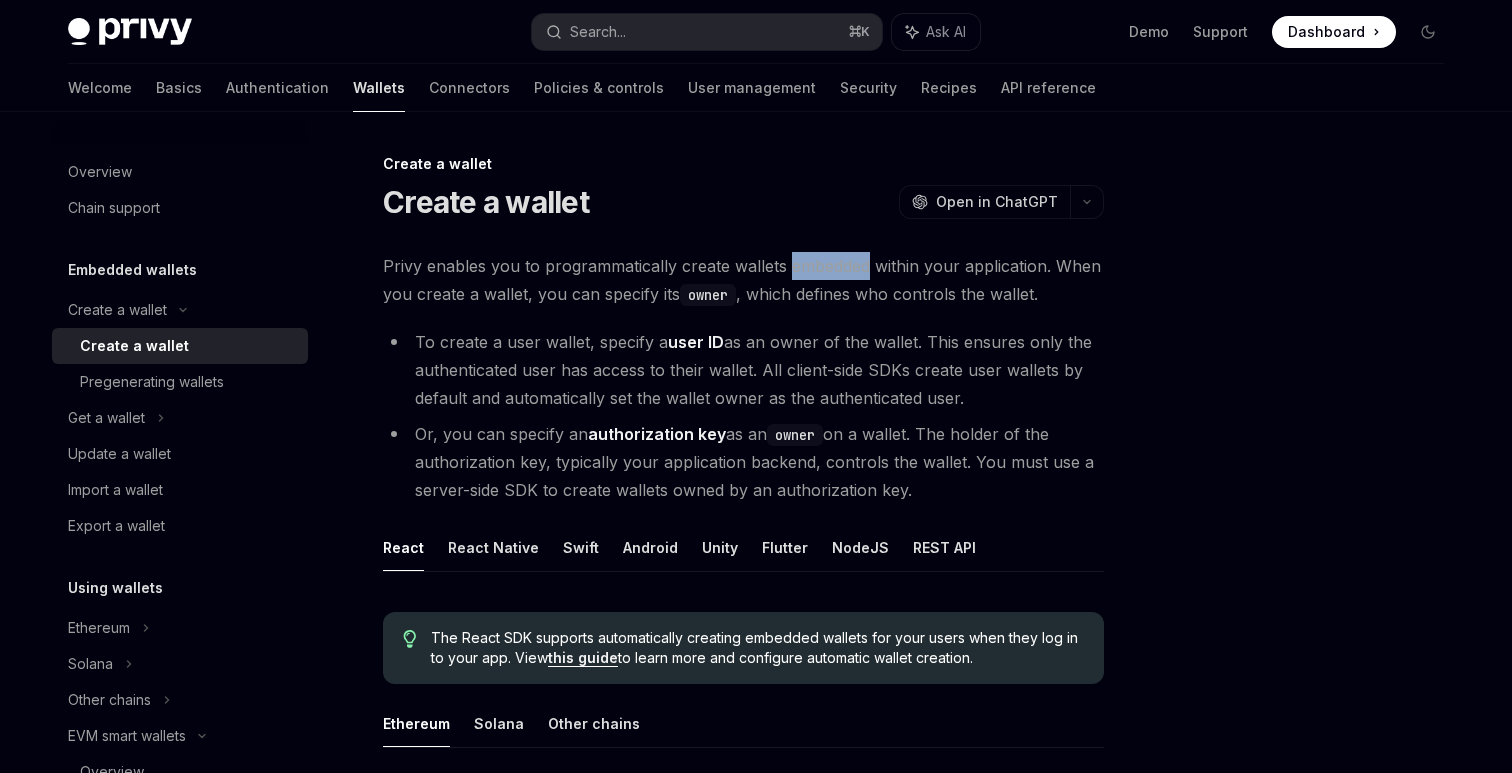 click on "Privy enables you to programmatically create wallets embedded within your application. When you create a wallet, you can specify its  owner , which defines who controls the wallet." at bounding box center (743, 280) 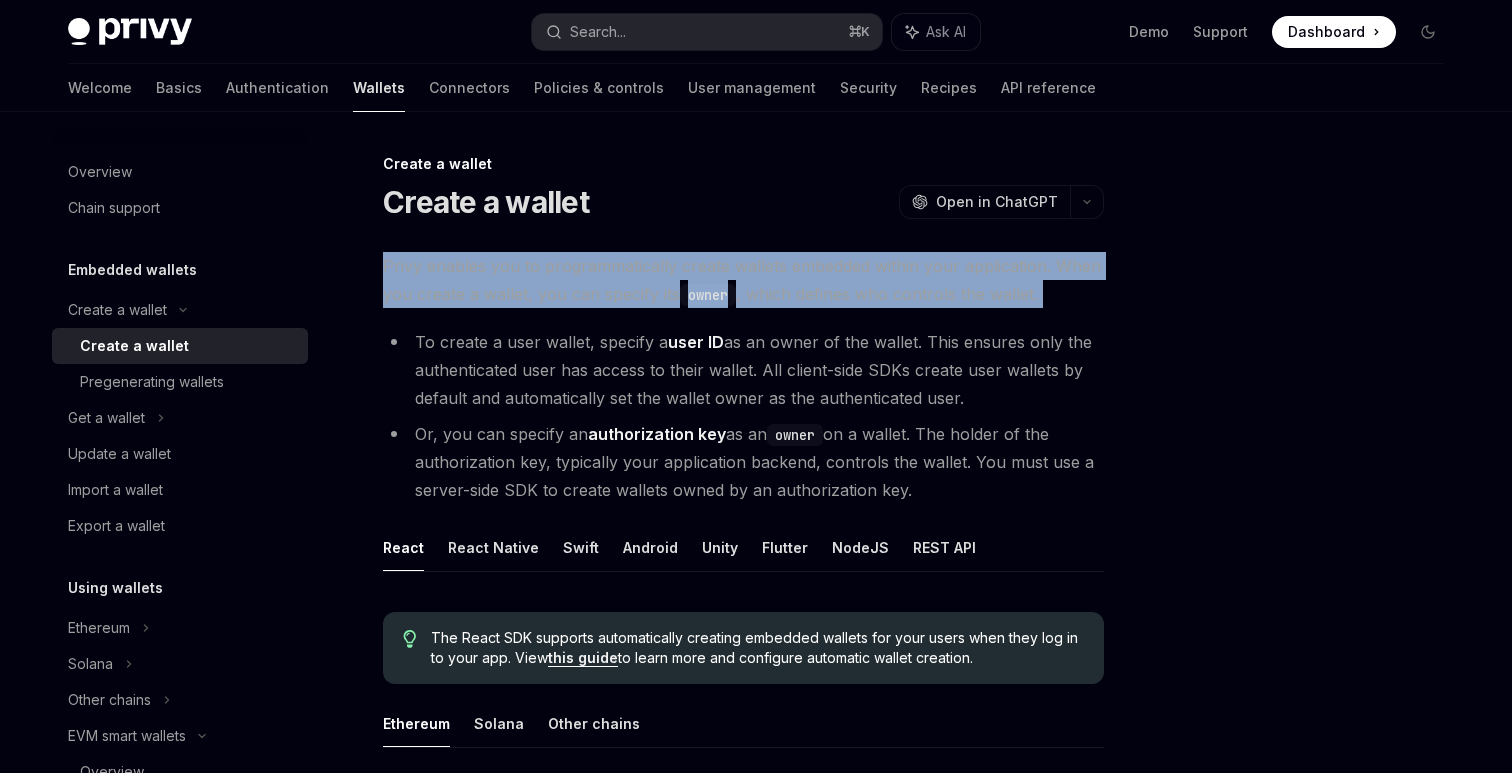 click on "Privy enables you to programmatically create wallets embedded within your application. When you create a wallet, you can specify its  owner , which defines who controls the wallet." at bounding box center [743, 280] 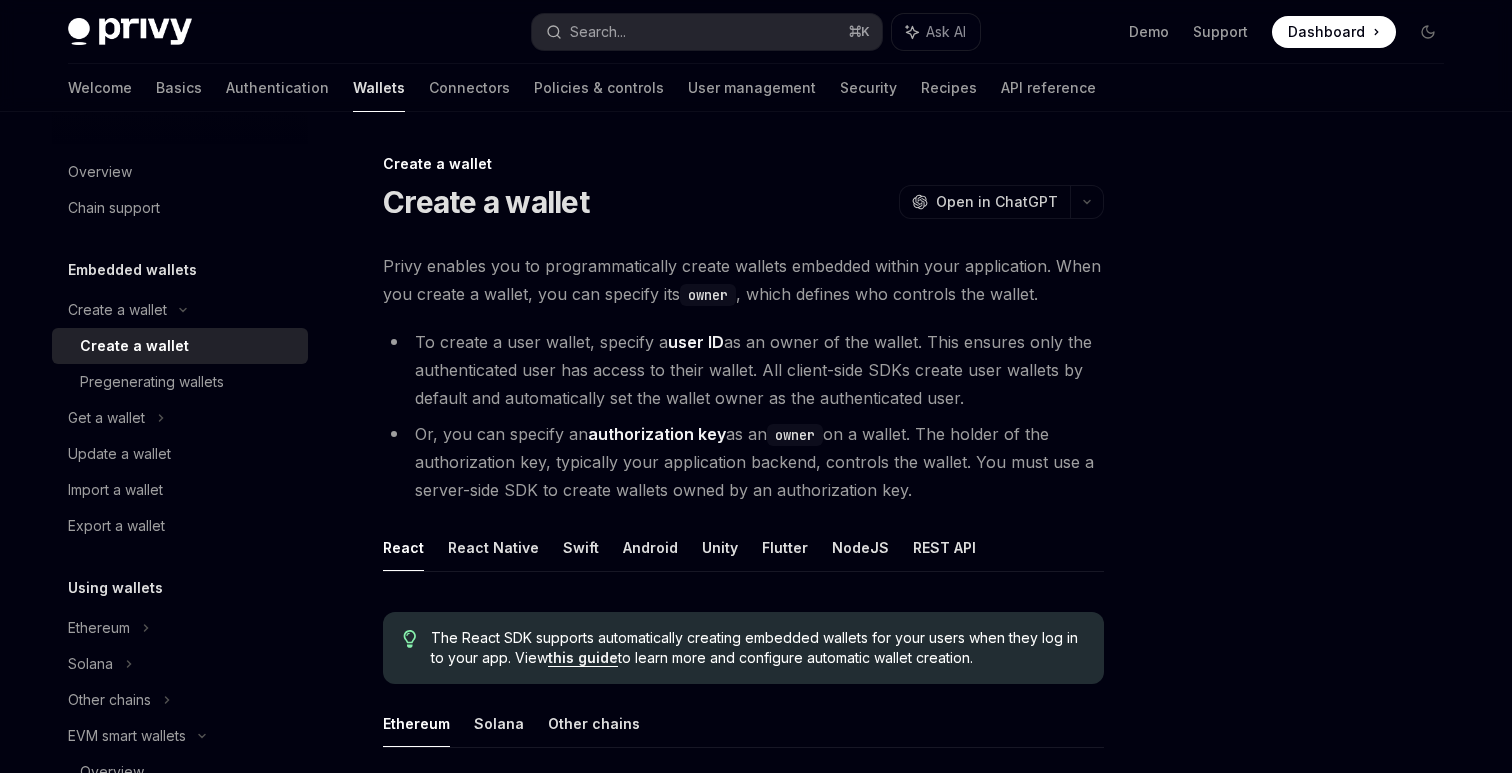 click on "To create a user wallet, specify a  user ID  as an owner of the wallet. This ensures only the authenticated user has access to their wallet. All client-side SDKs create user wallets by default and automatically set the wallet owner as the authenticated user." at bounding box center [743, 370] 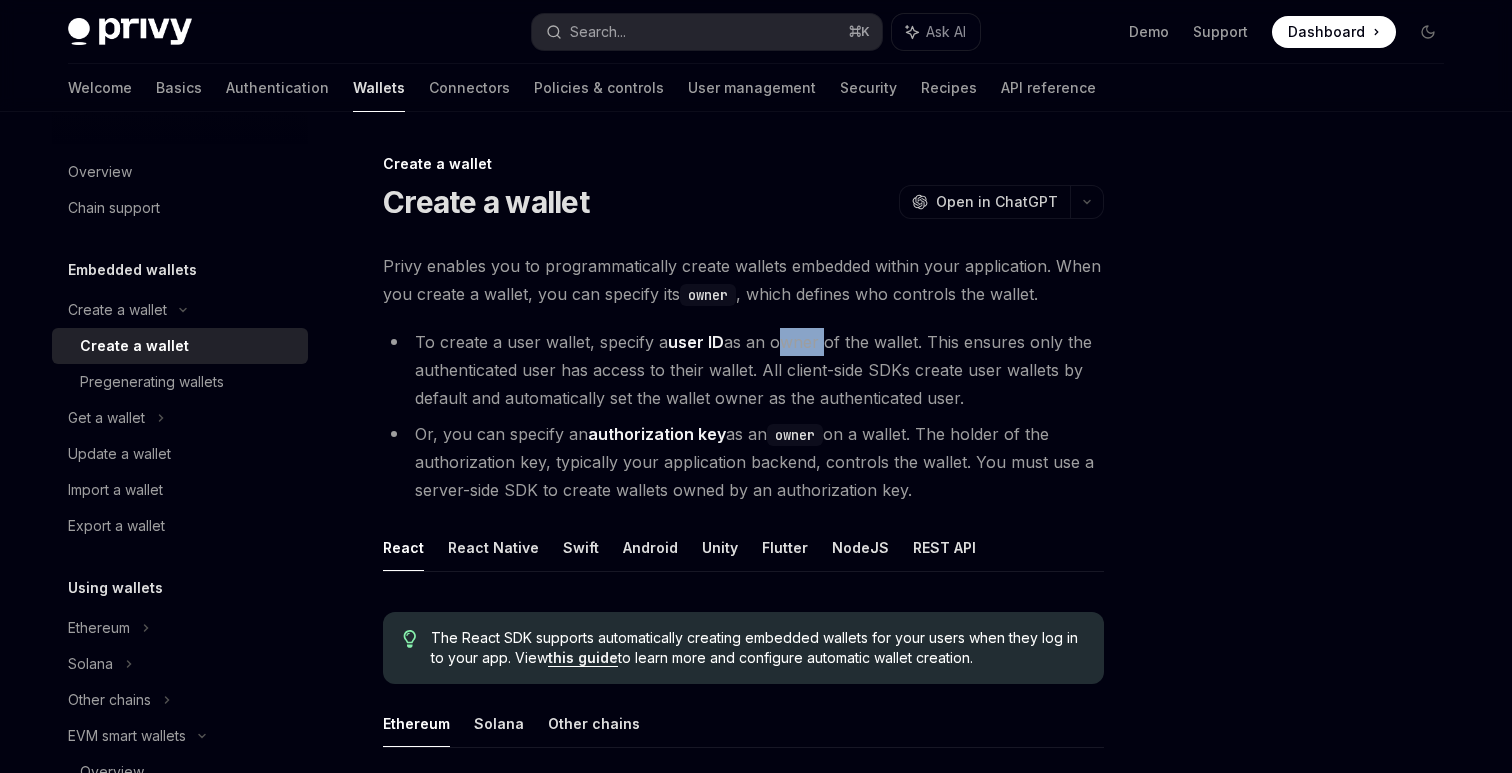 click on "To create a user wallet, specify a  user ID  as an owner of the wallet. This ensures only the authenticated user has access to their wallet. All client-side SDKs create user wallets by default and automatically set the wallet owner as the authenticated user." at bounding box center (743, 370) 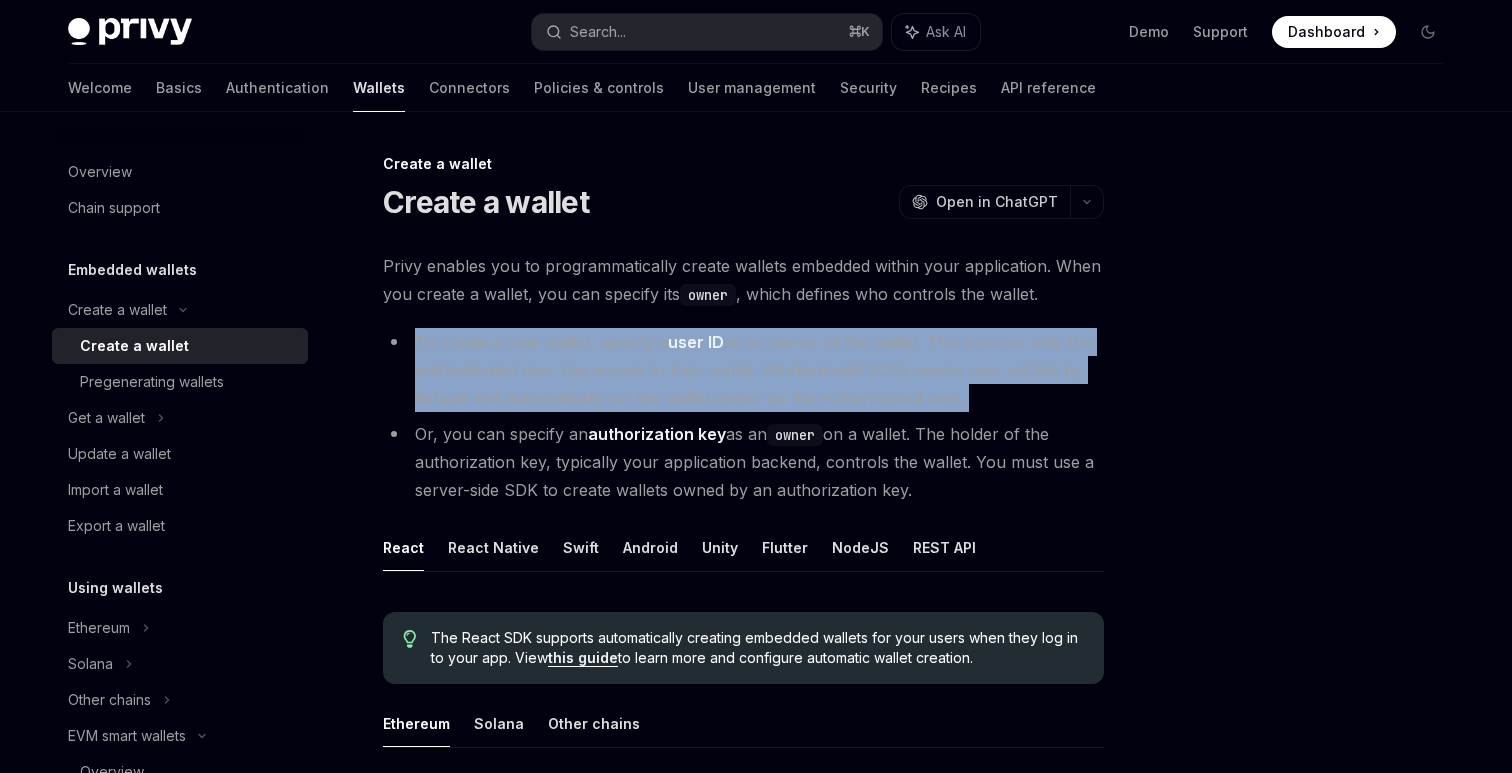 click on "To create a user wallet, specify a  user ID  as an owner of the wallet. This ensures only the authenticated user has access to their wallet. All client-side SDKs create user wallets by default and automatically set the wallet owner as the authenticated user." at bounding box center [743, 370] 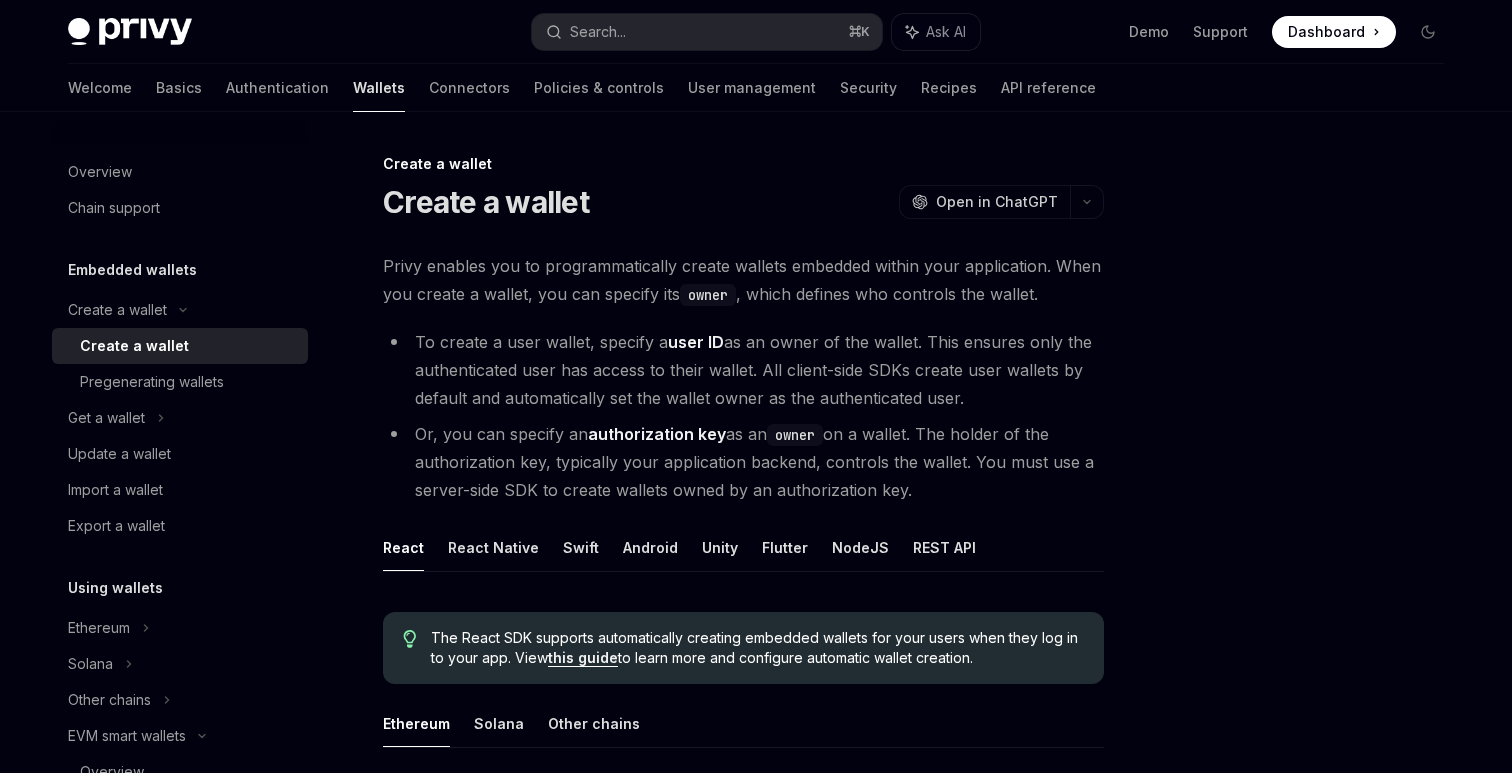 click on "To create a user wallet, specify a  user ID  as an owner of the wallet. This ensures only the authenticated user has access to their wallet. All client-side SDKs create user wallets by default and automatically set the wallet owner as the authenticated user." at bounding box center [743, 370] 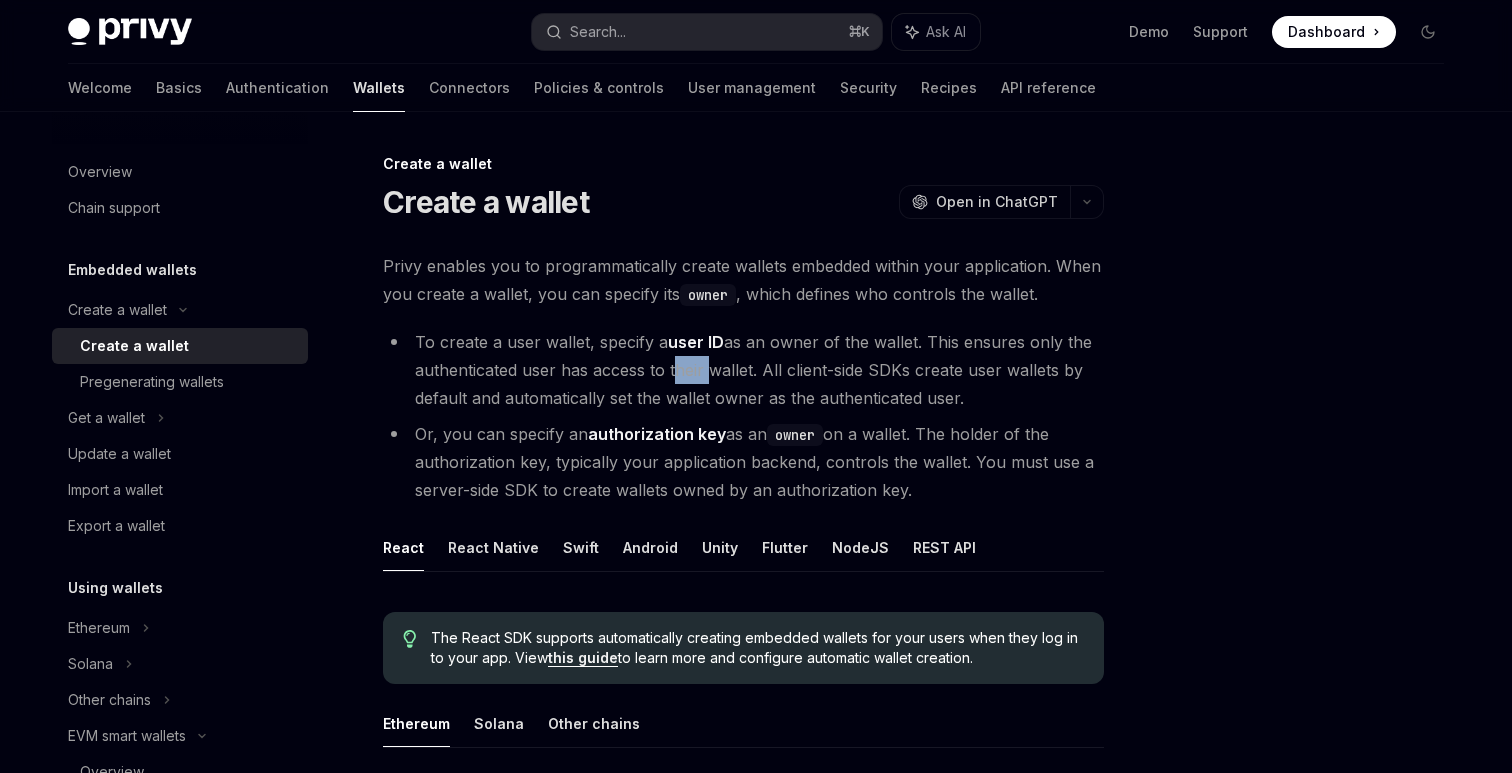click on "To create a user wallet, specify a  user ID  as an owner of the wallet. This ensures only the authenticated user has access to their wallet. All client-side SDKs create user wallets by default and automatically set the wallet owner as the authenticated user." at bounding box center (743, 370) 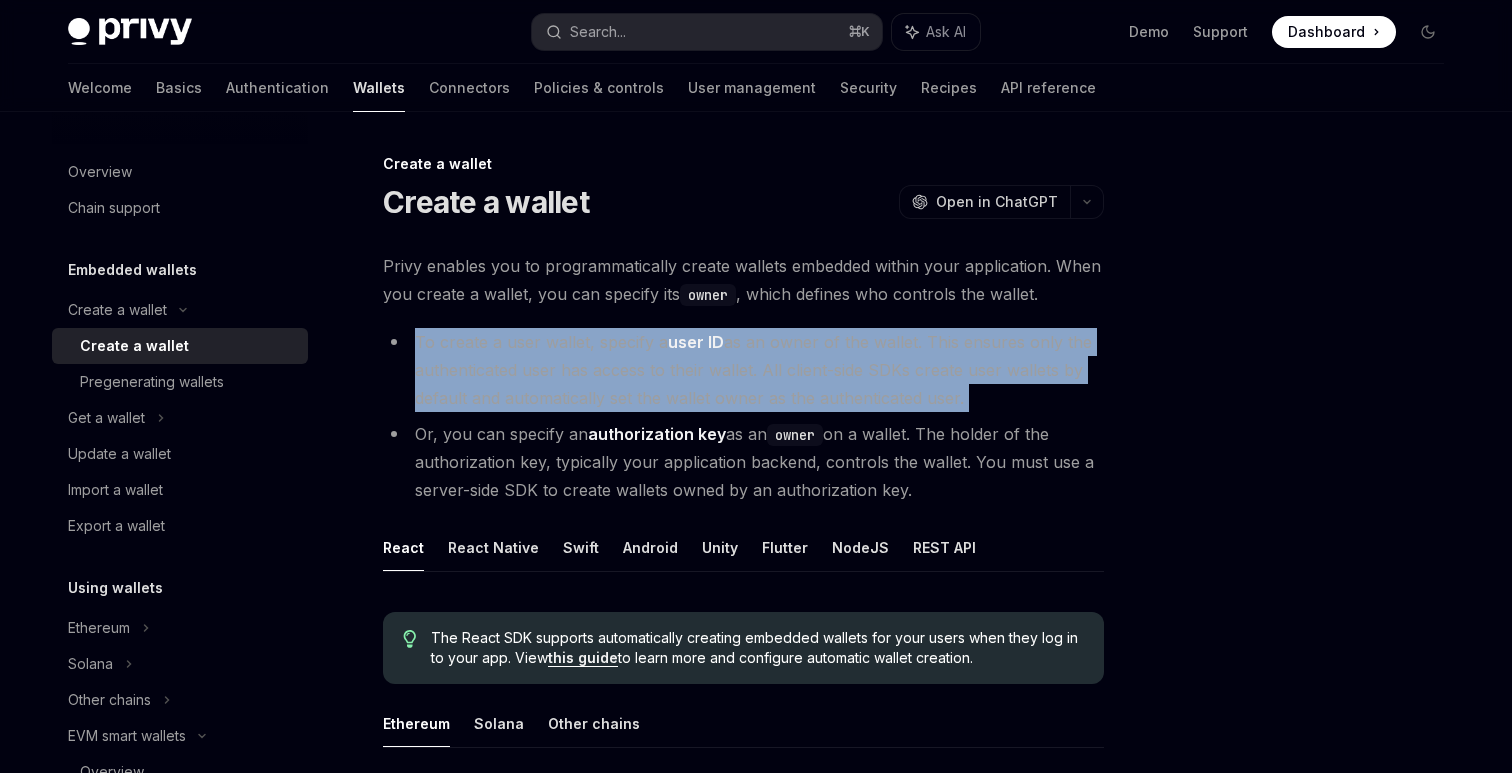 click on "To create a user wallet, specify a  user ID  as an owner of the wallet. This ensures only the authenticated user has access to their wallet. All client-side SDKs create user wallets by default and automatically set the wallet owner as the authenticated user." at bounding box center [743, 370] 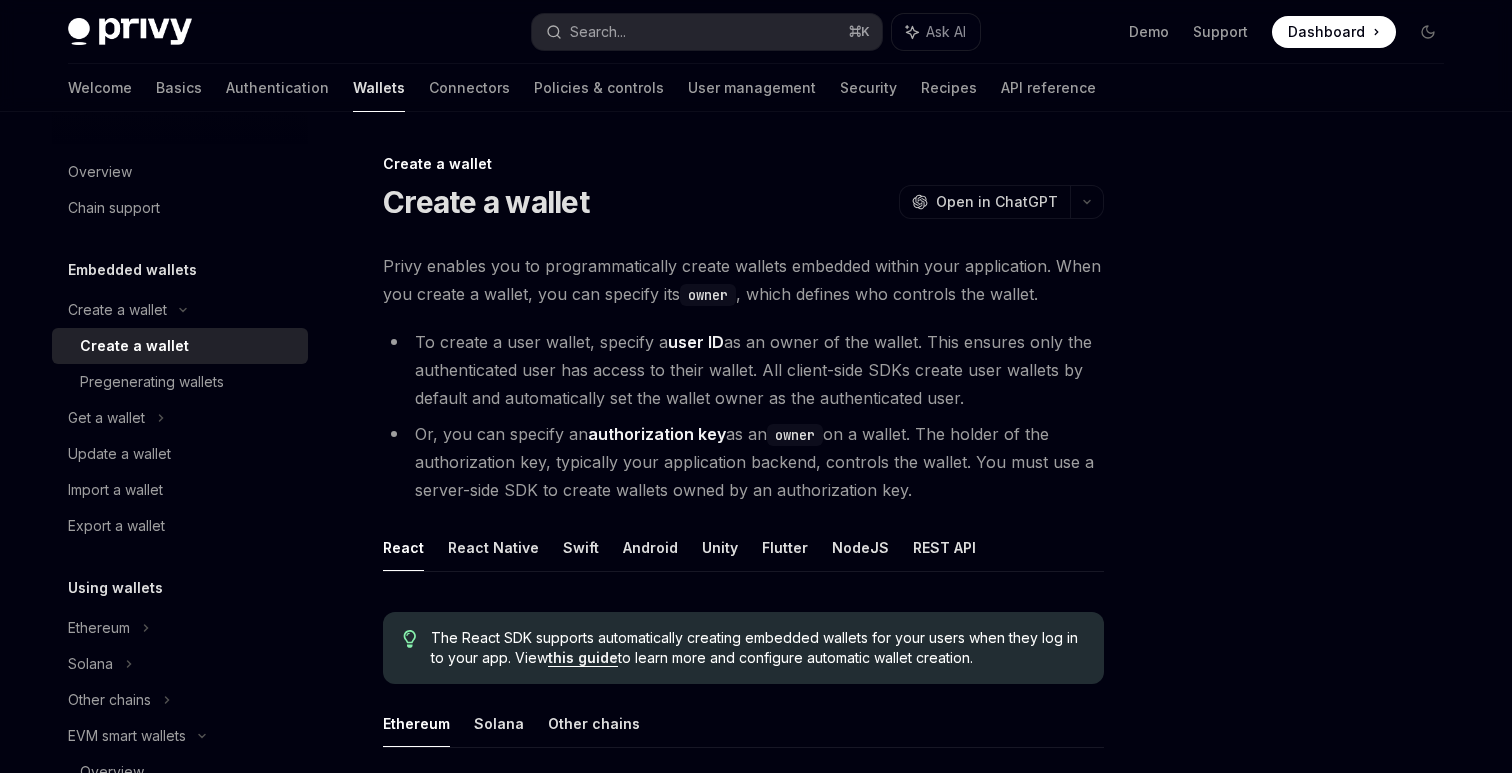 click on "To create a user wallet, specify a  user ID  as an owner of the wallet. This ensures only the authenticated user has access to their wallet. All client-side SDKs create user wallets by default and automatically set the wallet owner as the authenticated user." at bounding box center (743, 370) 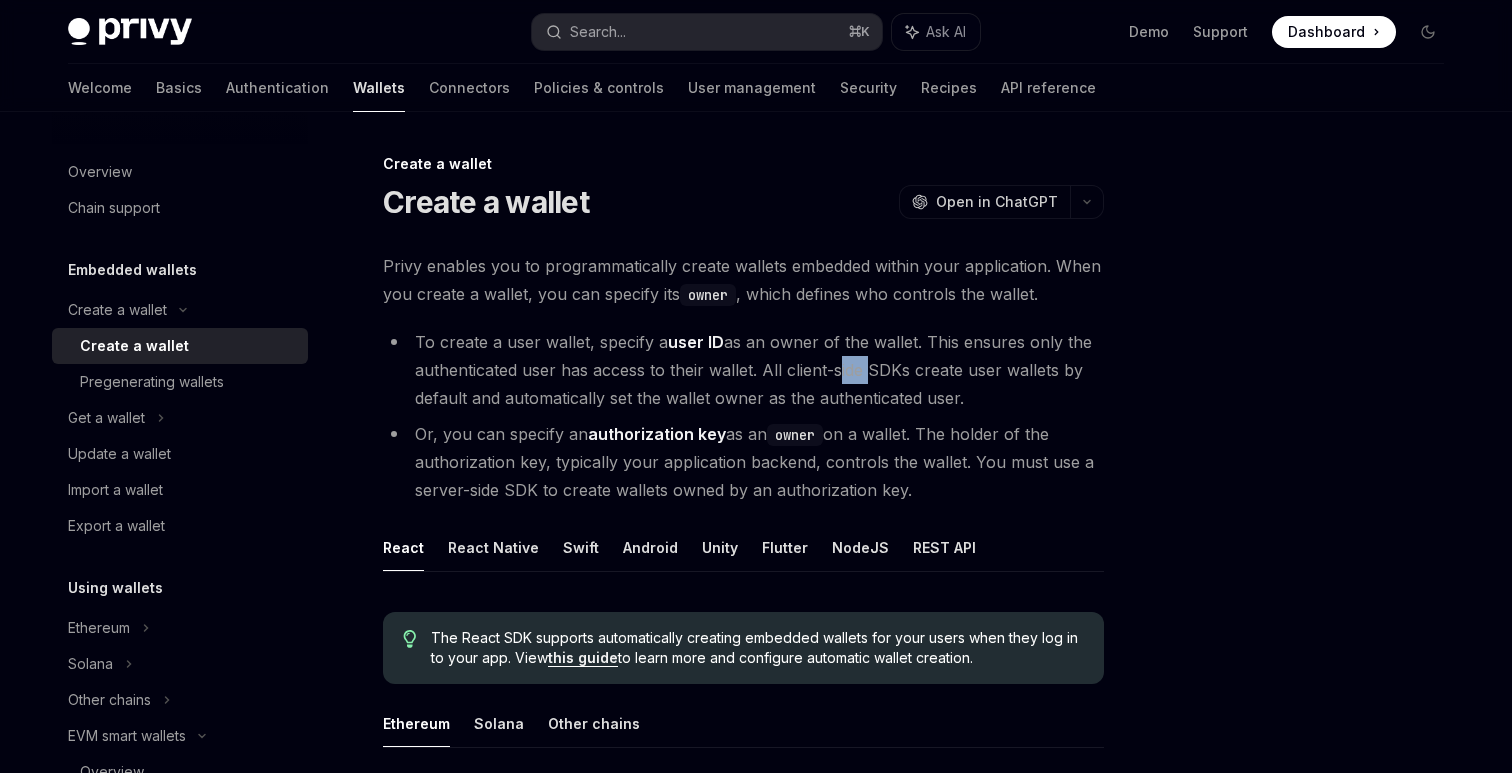 click on "To create a user wallet, specify a  user ID  as an owner of the wallet. This ensures only the authenticated user has access to their wallet. All client-side SDKs create user wallets by default and automatically set the wallet owner as the authenticated user." at bounding box center (743, 370) 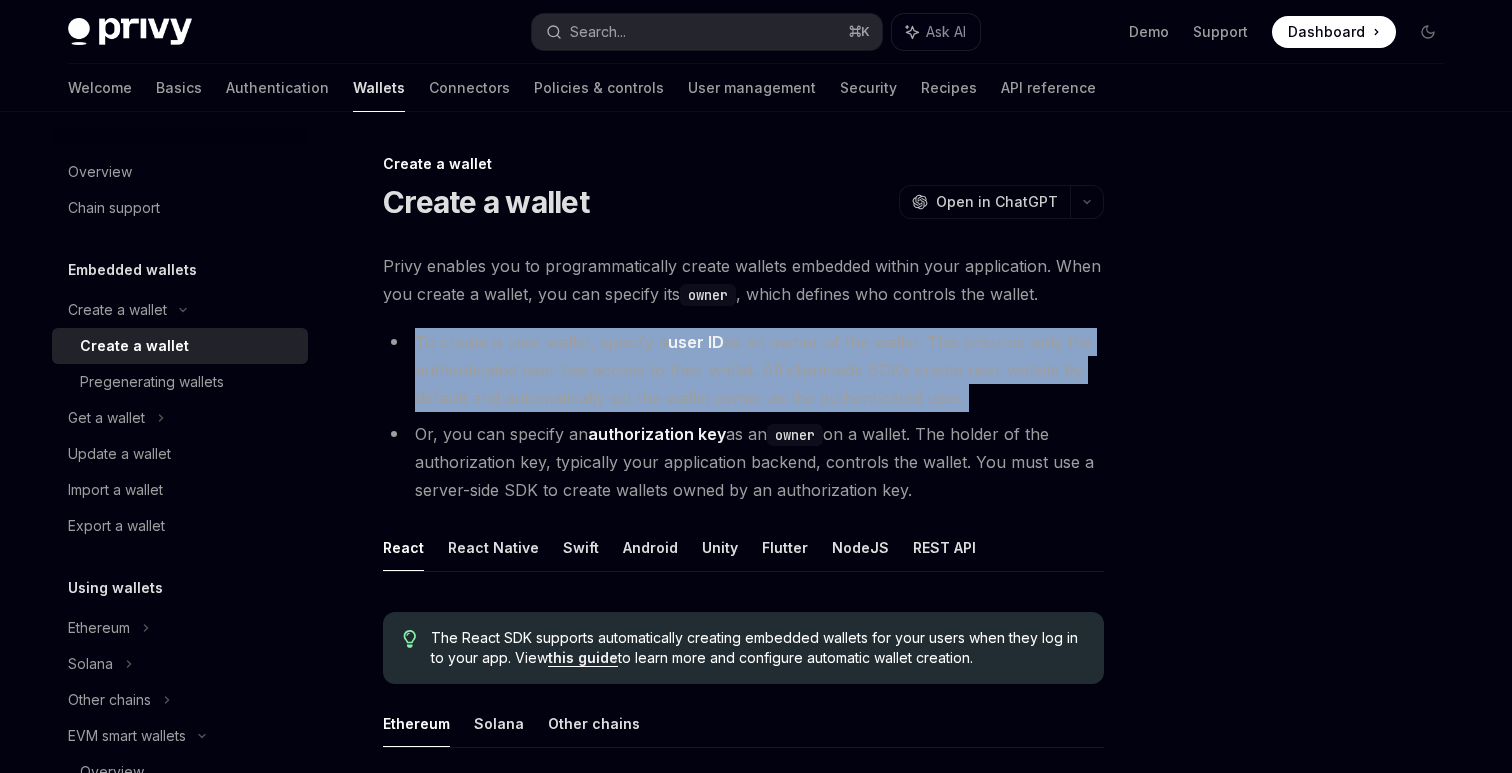 click on "To create a user wallet, specify a  user ID  as an owner of the wallet. This ensures only the authenticated user has access to their wallet. All client-side SDKs create user wallets by default and automatically set the wallet owner as the authenticated user." at bounding box center (743, 370) 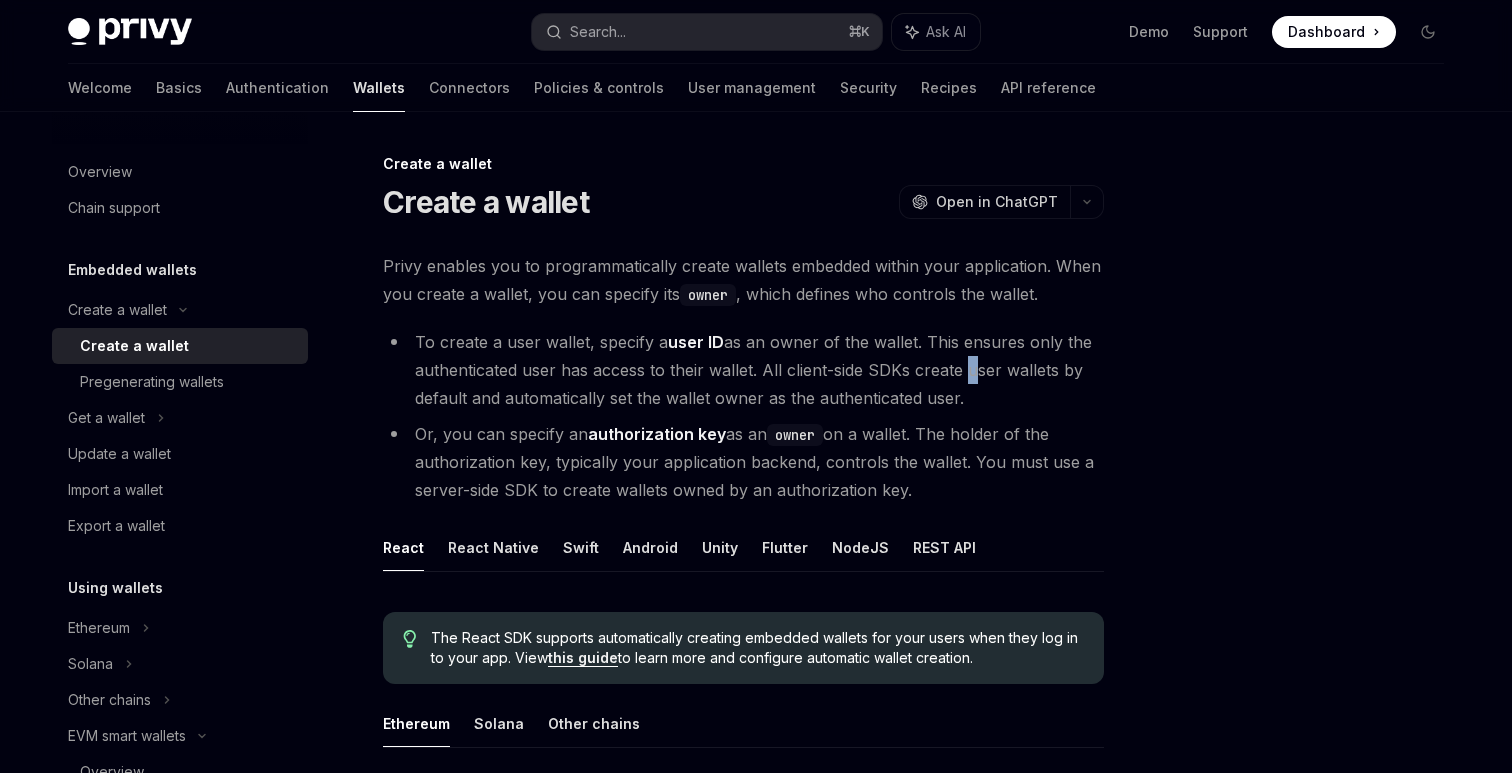 click on "To create a user wallet, specify a  user ID  as an owner of the wallet. This ensures only the authenticated user has access to their wallet. All client-side SDKs create user wallets by default and automatically set the wallet owner as the authenticated user." at bounding box center (743, 370) 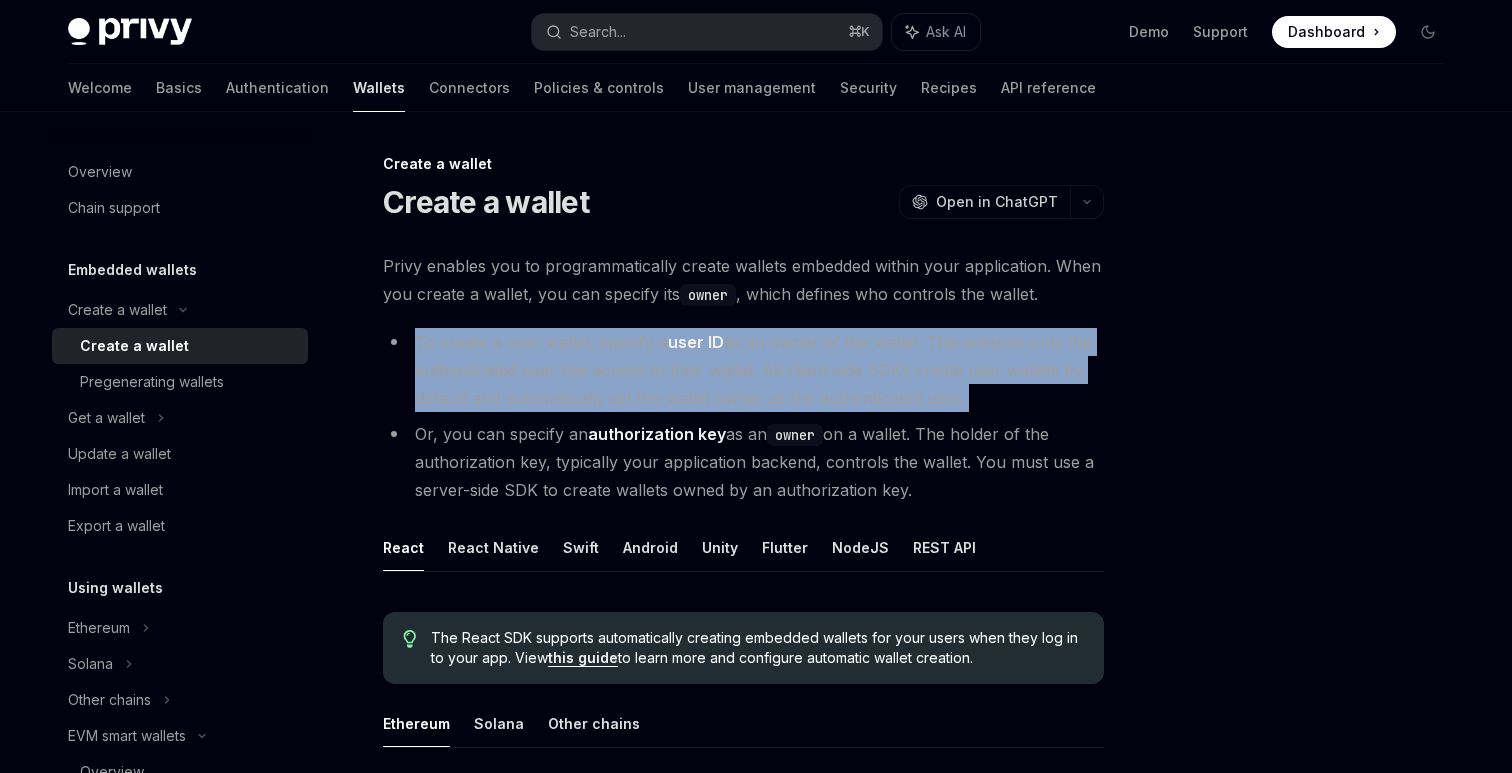 click on "To create a user wallet, specify a  user ID  as an owner of the wallet. This ensures only the authenticated user has access to their wallet. All client-side SDKs create user wallets by default and automatically set the wallet owner as the authenticated user." at bounding box center (743, 370) 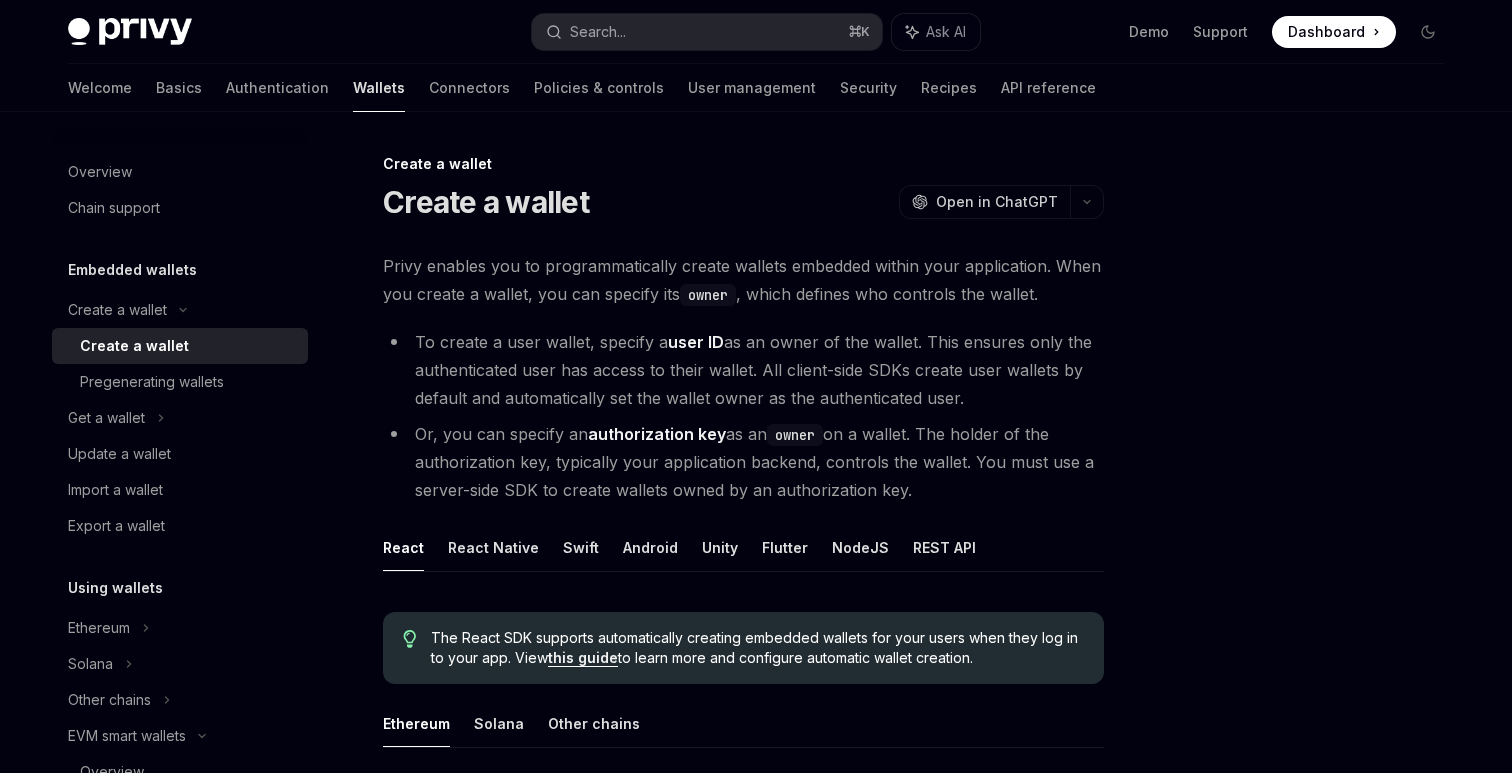 click on "To create a user wallet, specify a  user ID  as an owner of the wallet. This ensures only the authenticated user has access to their wallet. All client-side SDKs create user wallets by default and automatically set the wallet owner as the authenticated user." at bounding box center [743, 370] 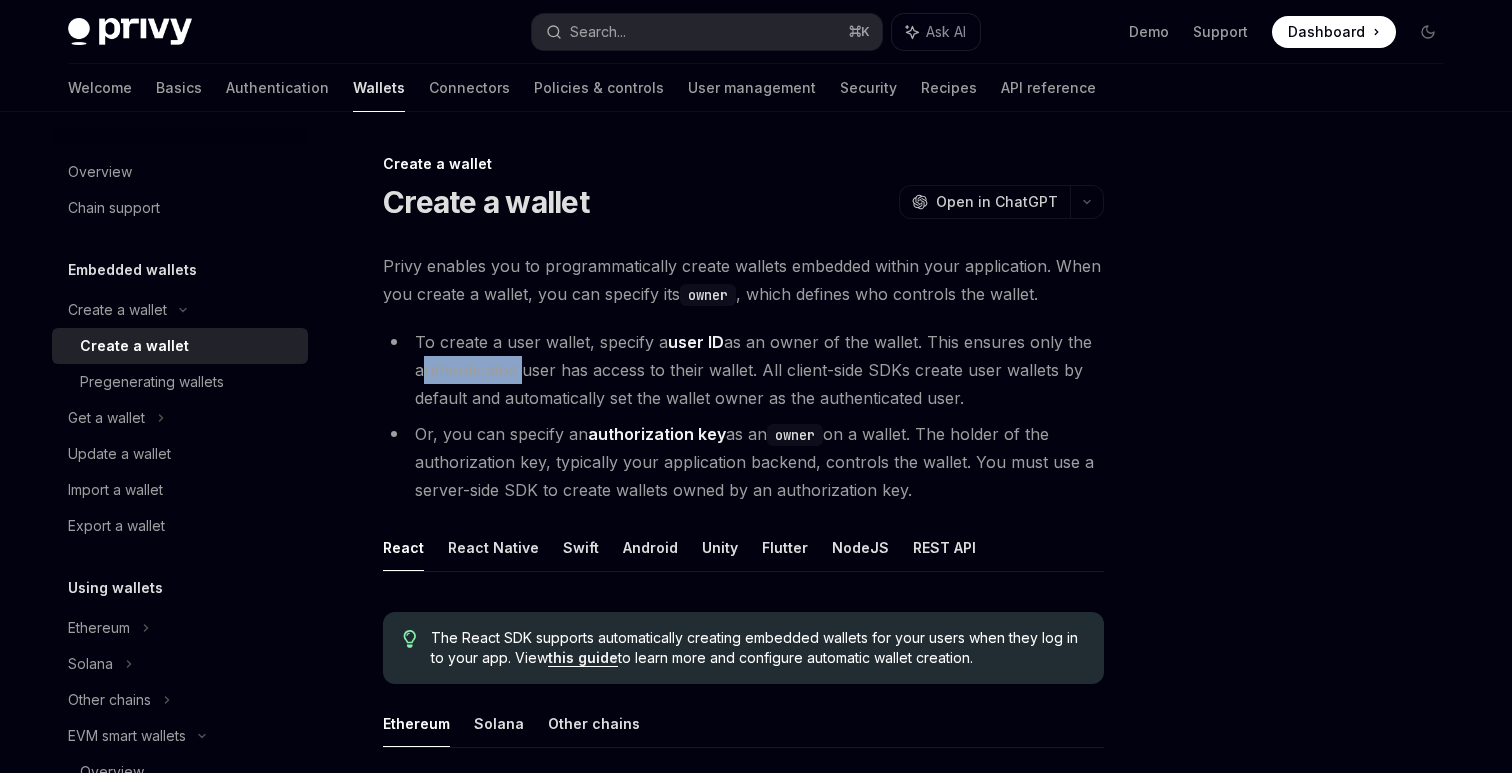 click on "To create a user wallet, specify a  user ID  as an owner of the wallet. This ensures only the authenticated user has access to their wallet. All client-side SDKs create user wallets by default and automatically set the wallet owner as the authenticated user." at bounding box center [743, 370] 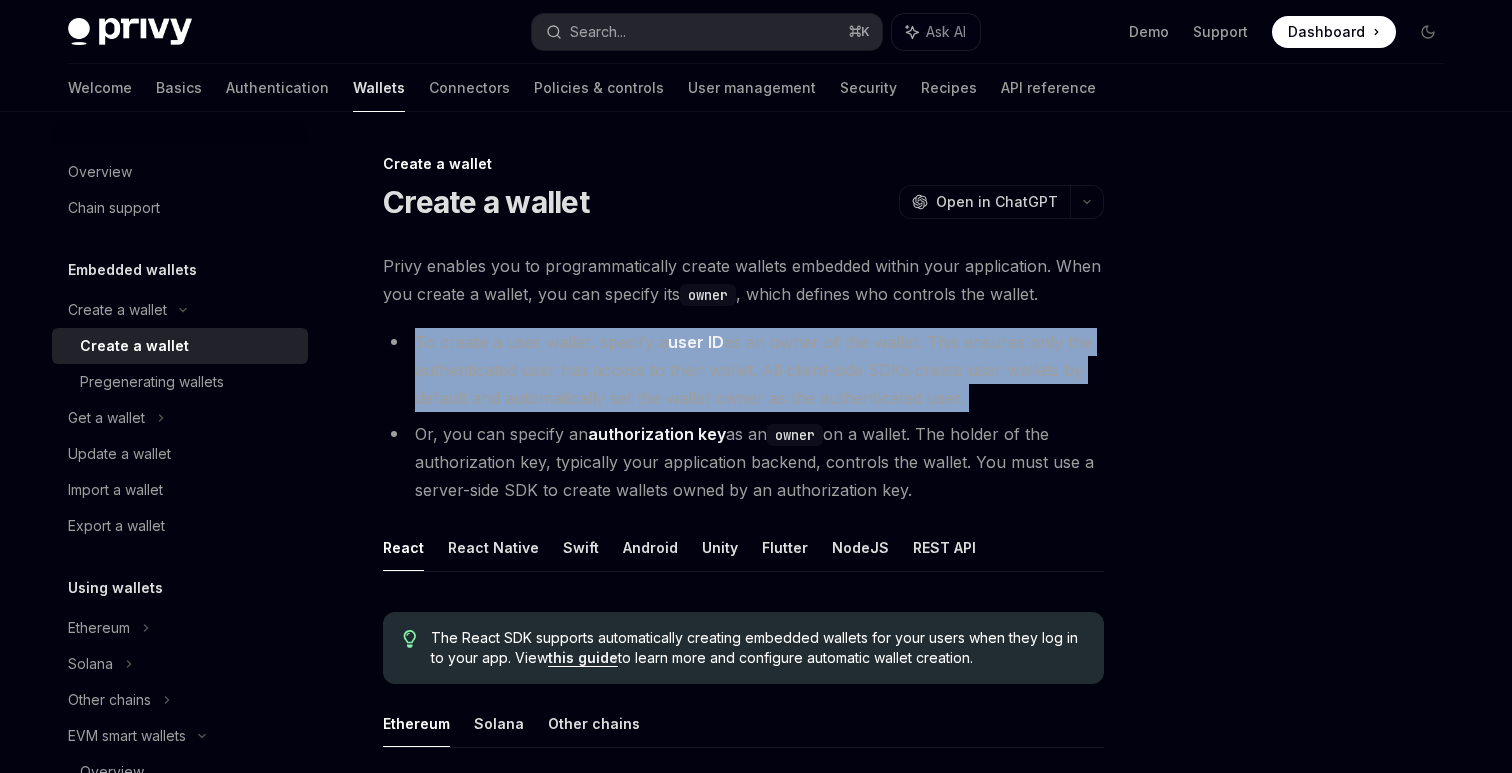 click on "To create a user wallet, specify a  user ID  as an owner of the wallet. This ensures only the authenticated user has access to their wallet. All client-side SDKs create user wallets by default and automatically set the wallet owner as the authenticated user." at bounding box center (743, 370) 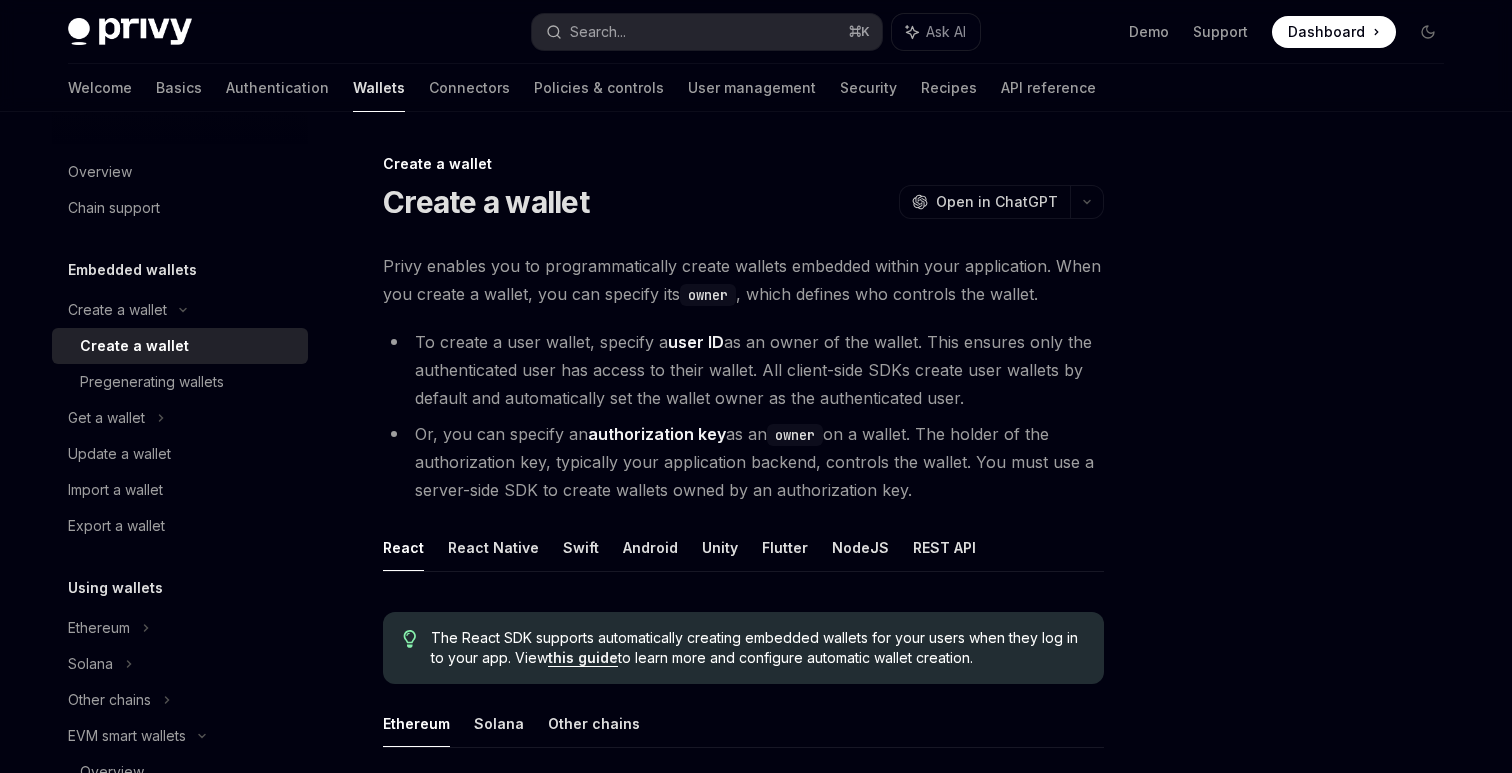 click on "To create a user wallet, specify a  user ID  as an owner of the wallet. This ensures only the authenticated user has access to their wallet. All client-side SDKs create user wallets by default and automatically set the wallet owner as the authenticated user." at bounding box center (743, 370) 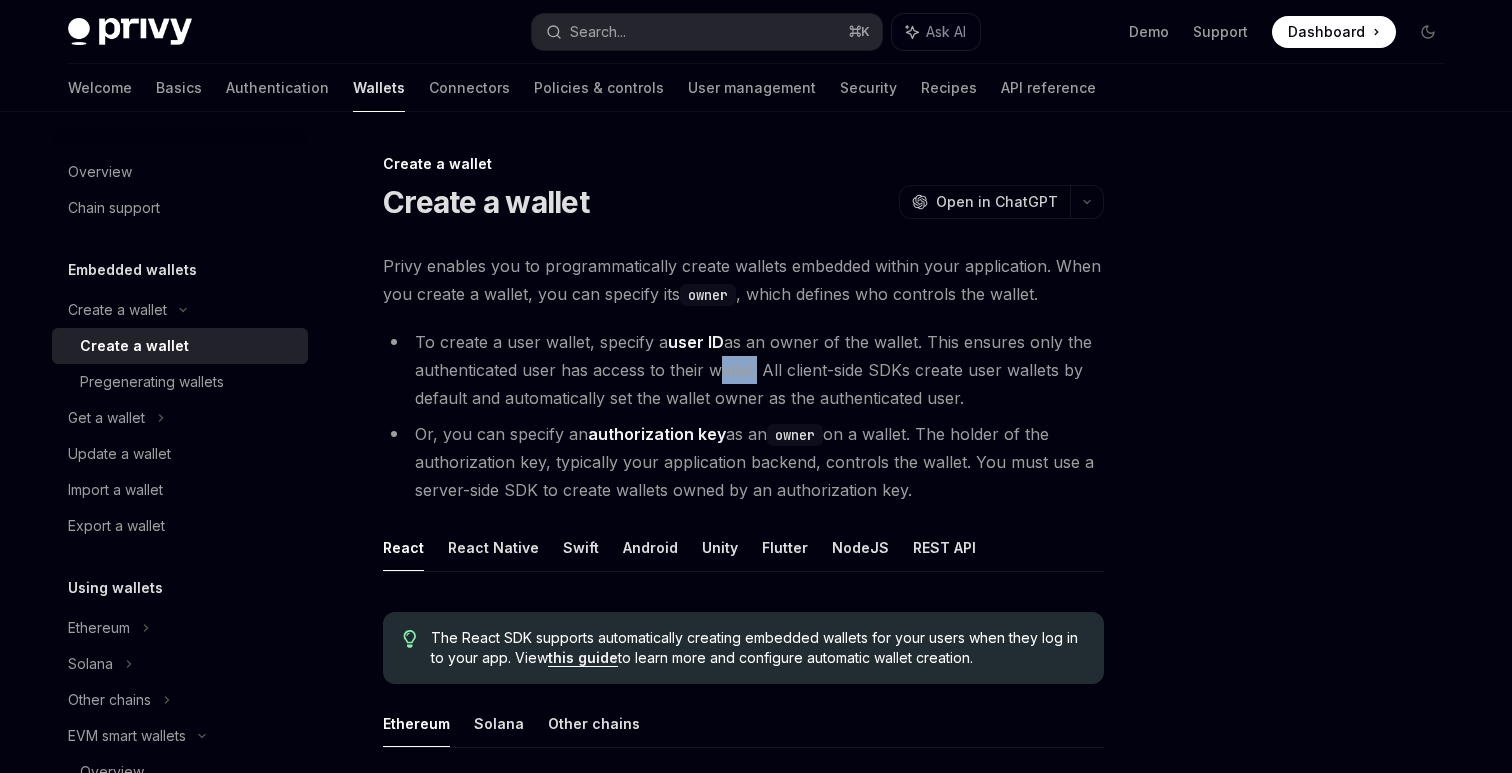 click on "To create a user wallet, specify a  user ID  as an owner of the wallet. This ensures only the authenticated user has access to their wallet. All client-side SDKs create user wallets by default and automatically set the wallet owner as the authenticated user." at bounding box center [743, 370] 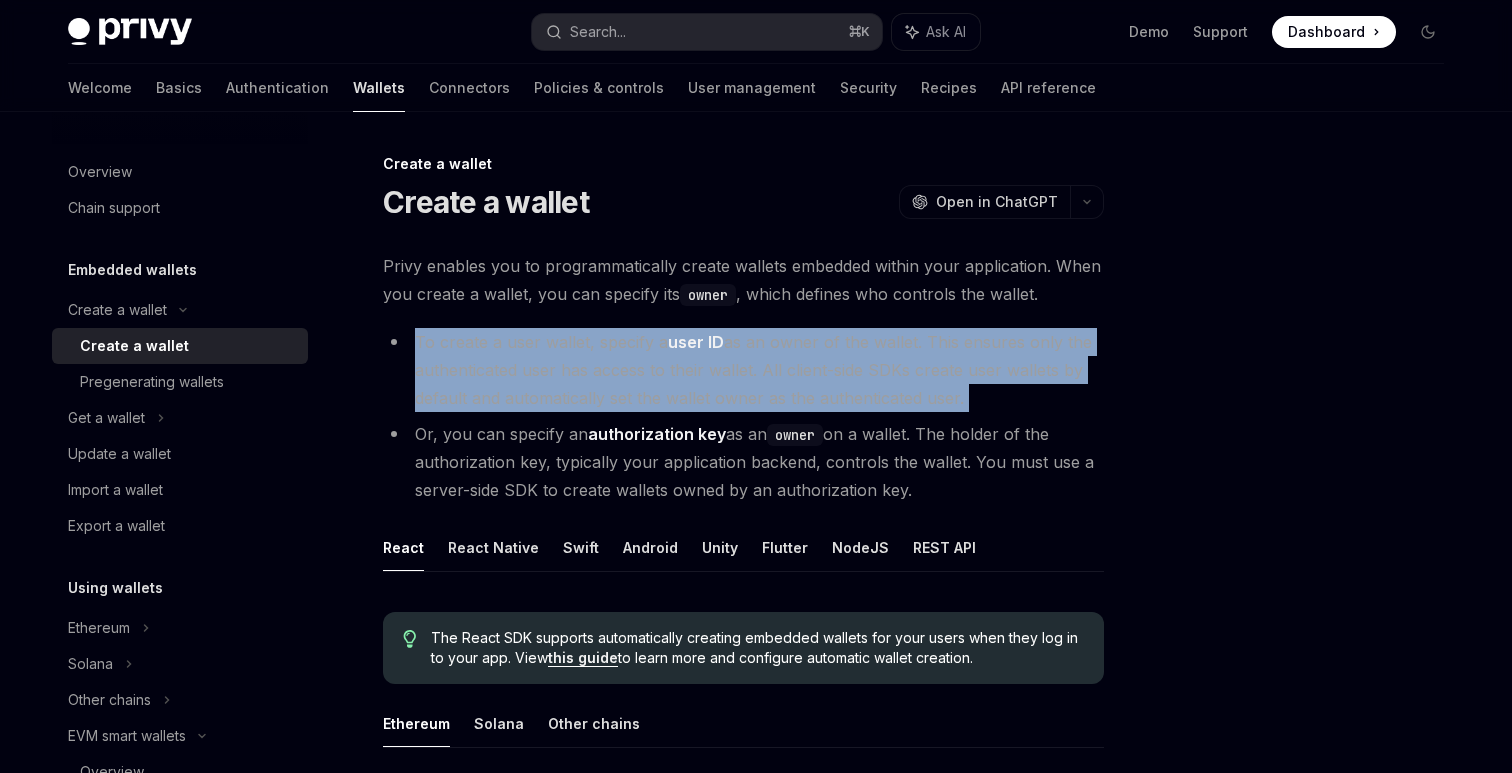 click on "To create a user wallet, specify a  user ID  as an owner of the wallet. This ensures only the authenticated user has access to their wallet. All client-side SDKs create user wallets by default and automatically set the wallet owner as the authenticated user." at bounding box center (743, 370) 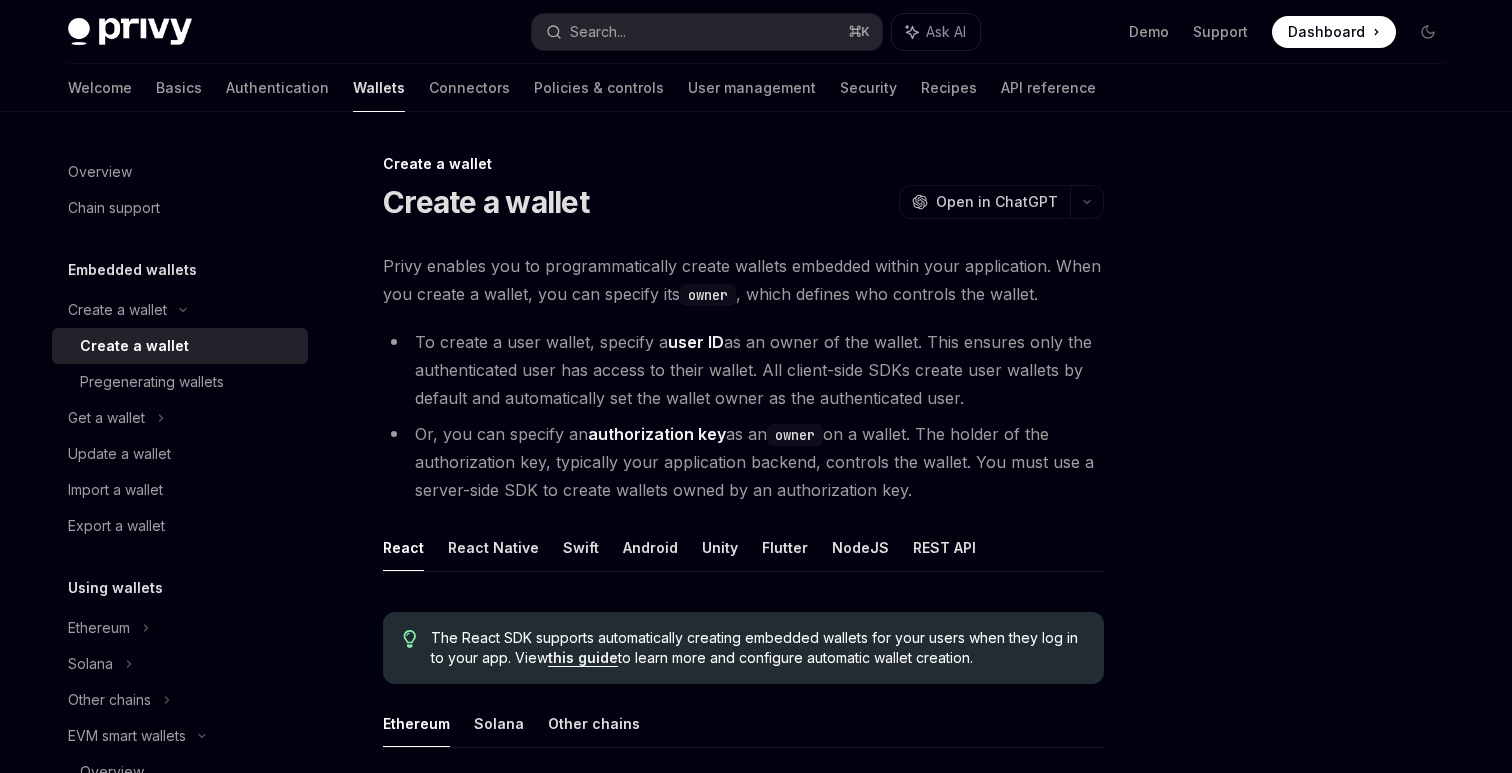 click on "To create a user wallet, specify a  user ID  as an owner of the wallet. This ensures only the authenticated user has access to their wallet. All client-side SDKs create user wallets by default and automatically set the wallet owner as the authenticated user." at bounding box center [743, 370] 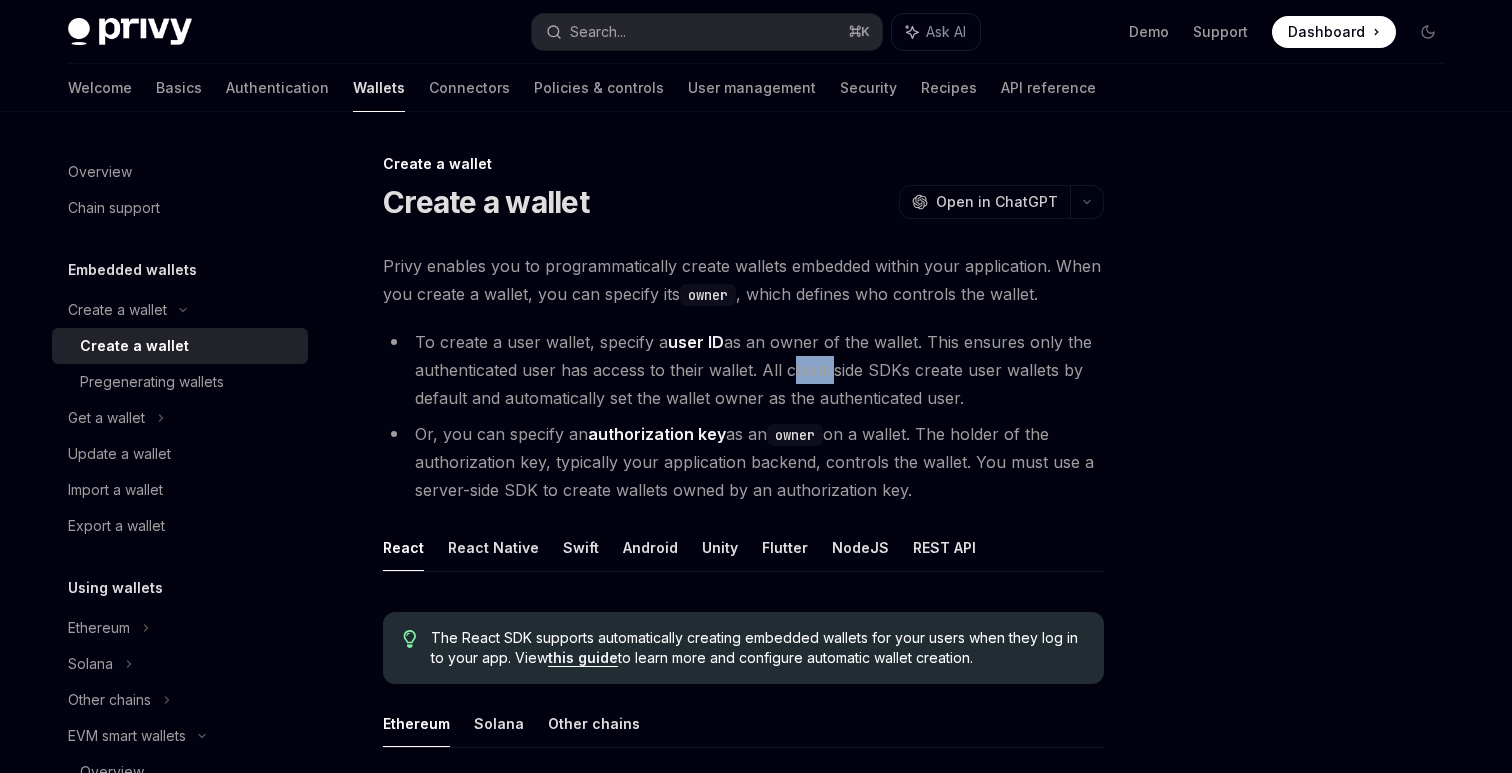 click on "To create a user wallet, specify a  user ID  as an owner of the wallet. This ensures only the authenticated user has access to their wallet. All client-side SDKs create user wallets by default and automatically set the wallet owner as the authenticated user." at bounding box center [743, 370] 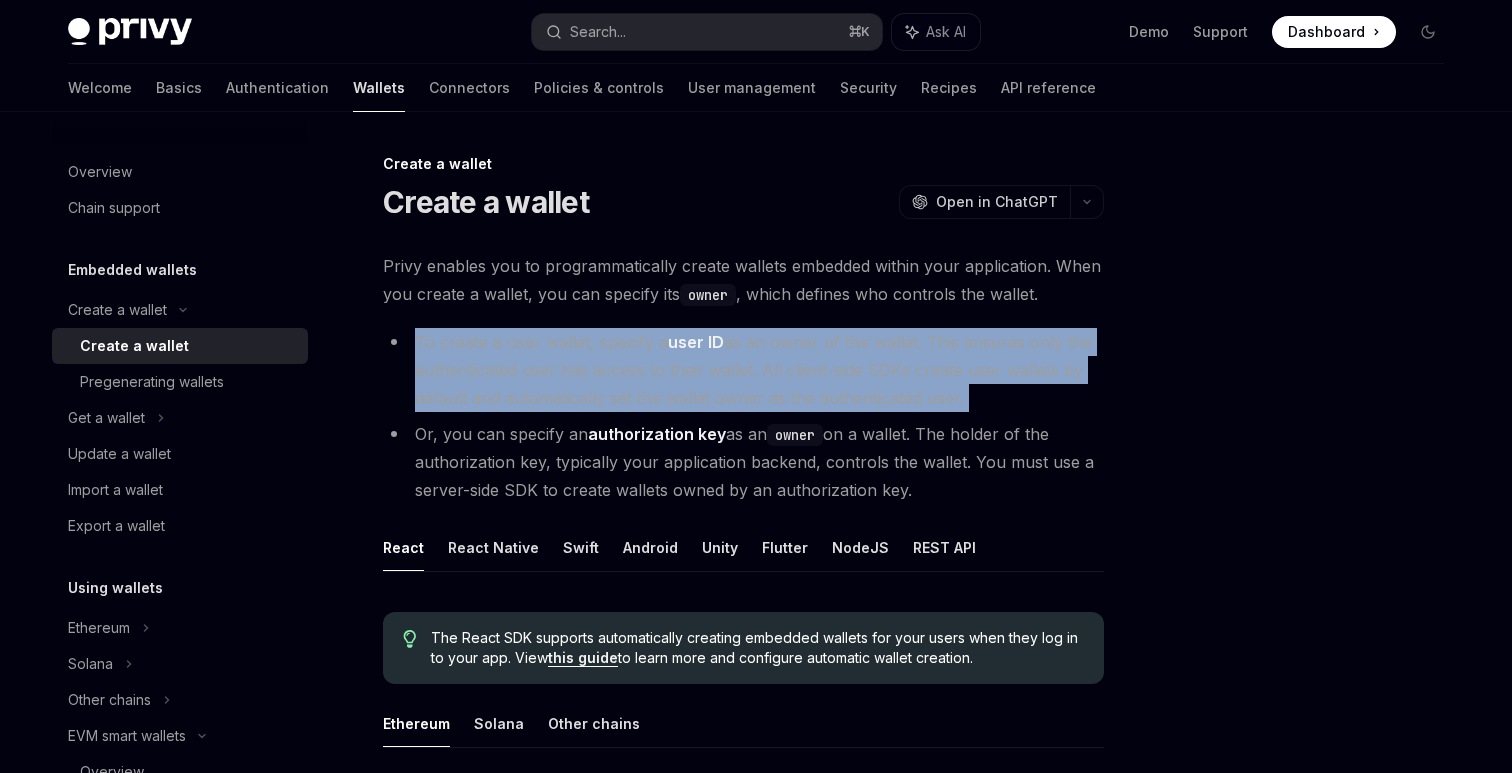 click on "To create a user wallet, specify a  user ID  as an owner of the wallet. This ensures only the authenticated user has access to their wallet. All client-side SDKs create user wallets by default and automatically set the wallet owner as the authenticated user." at bounding box center [743, 370] 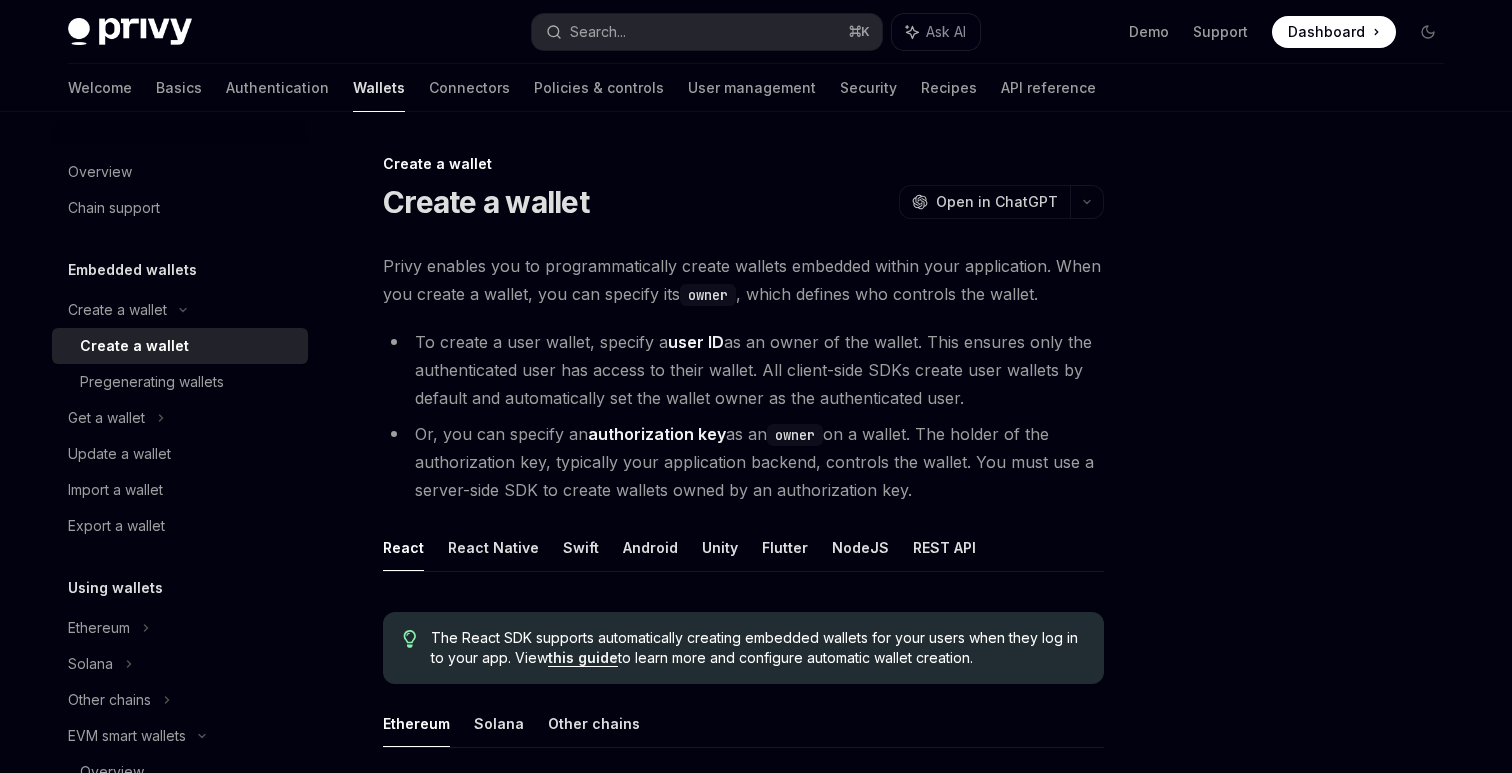 click on "To create a user wallet, specify a  user ID  as an owner of the wallet. This ensures only the authenticated user has access to their wallet. All client-side SDKs create user wallets by default and automatically set the wallet owner as the authenticated user." at bounding box center (743, 370) 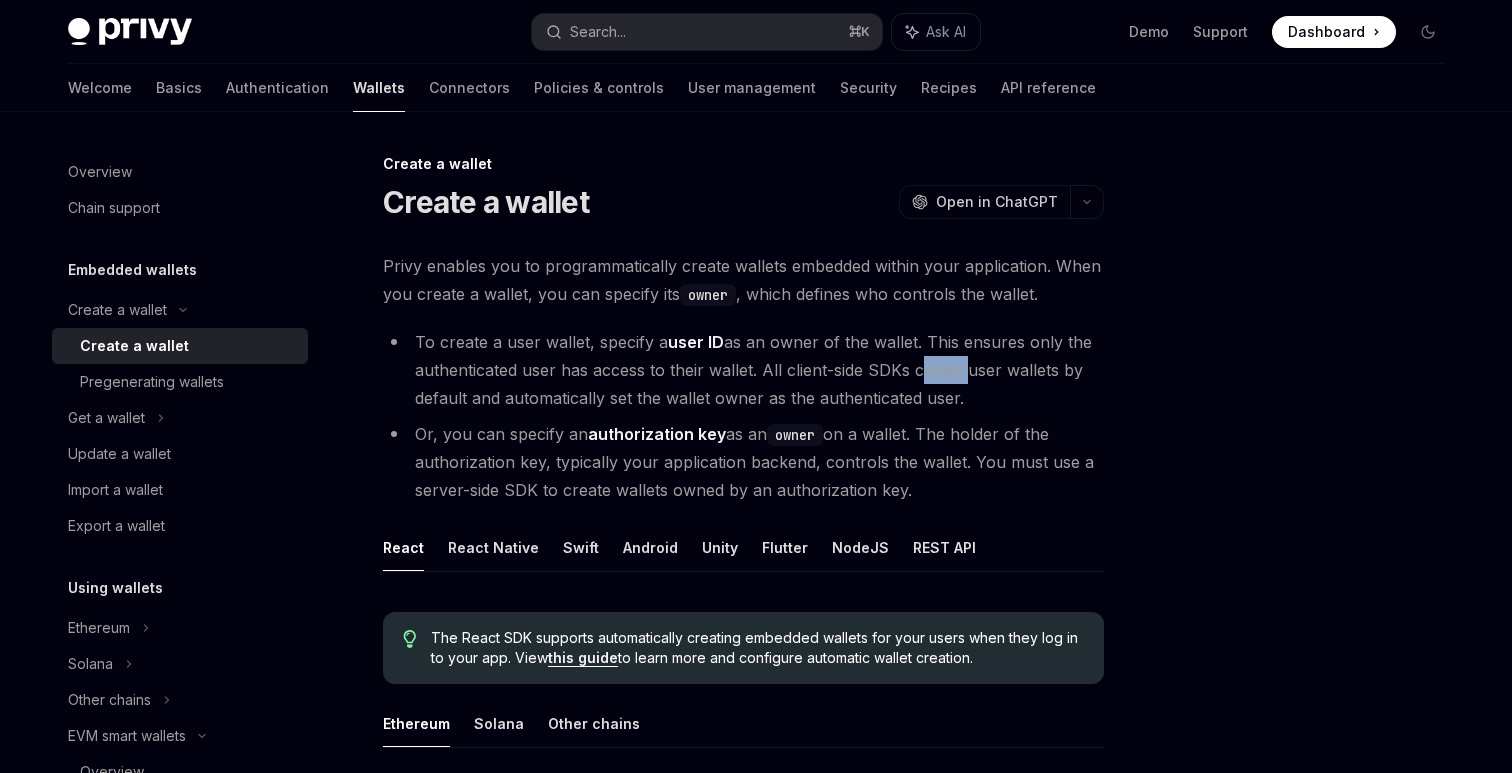 click on "To create a user wallet, specify a  user ID  as an owner of the wallet. This ensures only the authenticated user has access to their wallet. All client-side SDKs create user wallets by default and automatically set the wallet owner as the authenticated user." at bounding box center (743, 370) 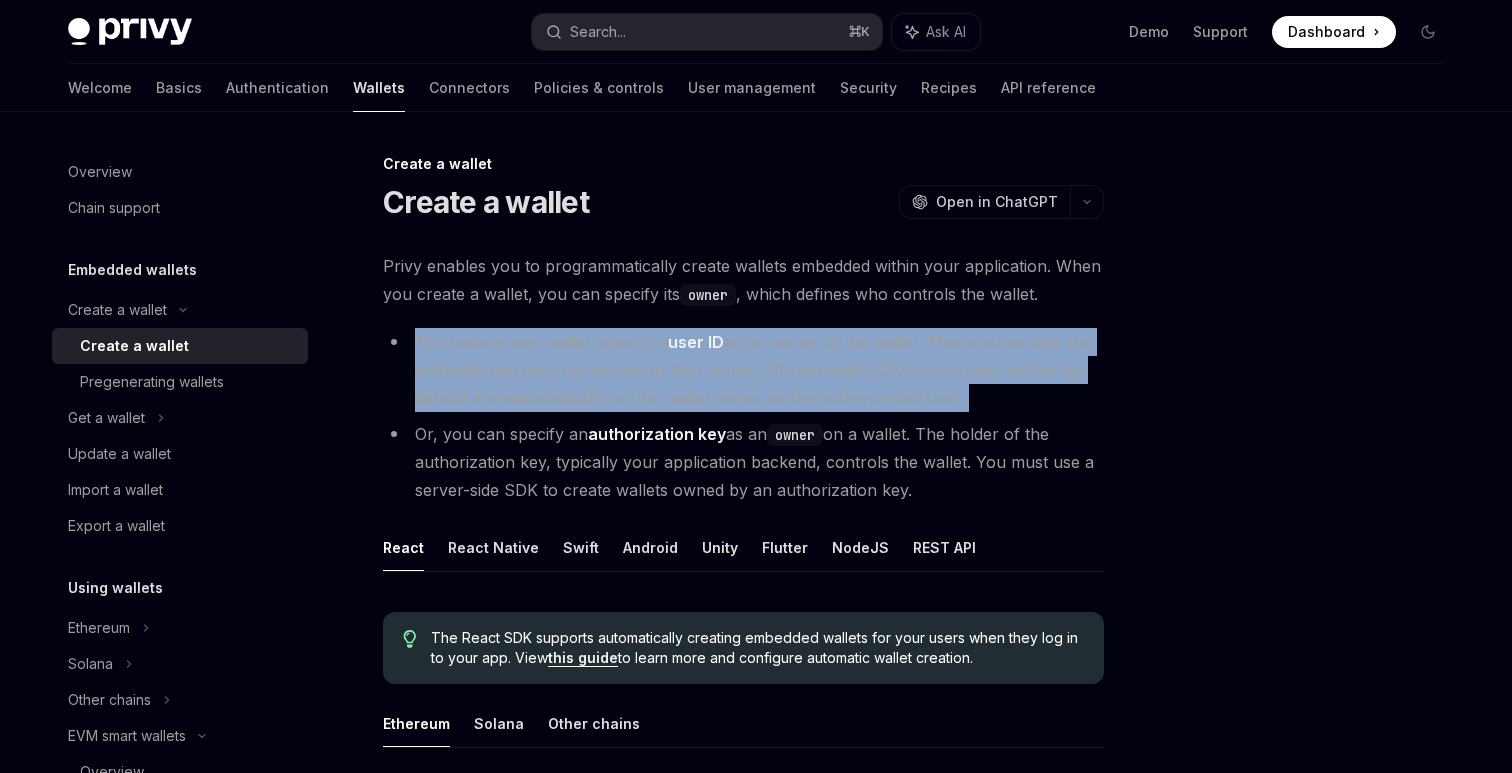 click on "To create a user wallet, specify a  user ID  as an owner of the wallet. This ensures only the authenticated user has access to their wallet. All client-side SDKs create user wallets by default and automatically set the wallet owner as the authenticated user." at bounding box center [743, 370] 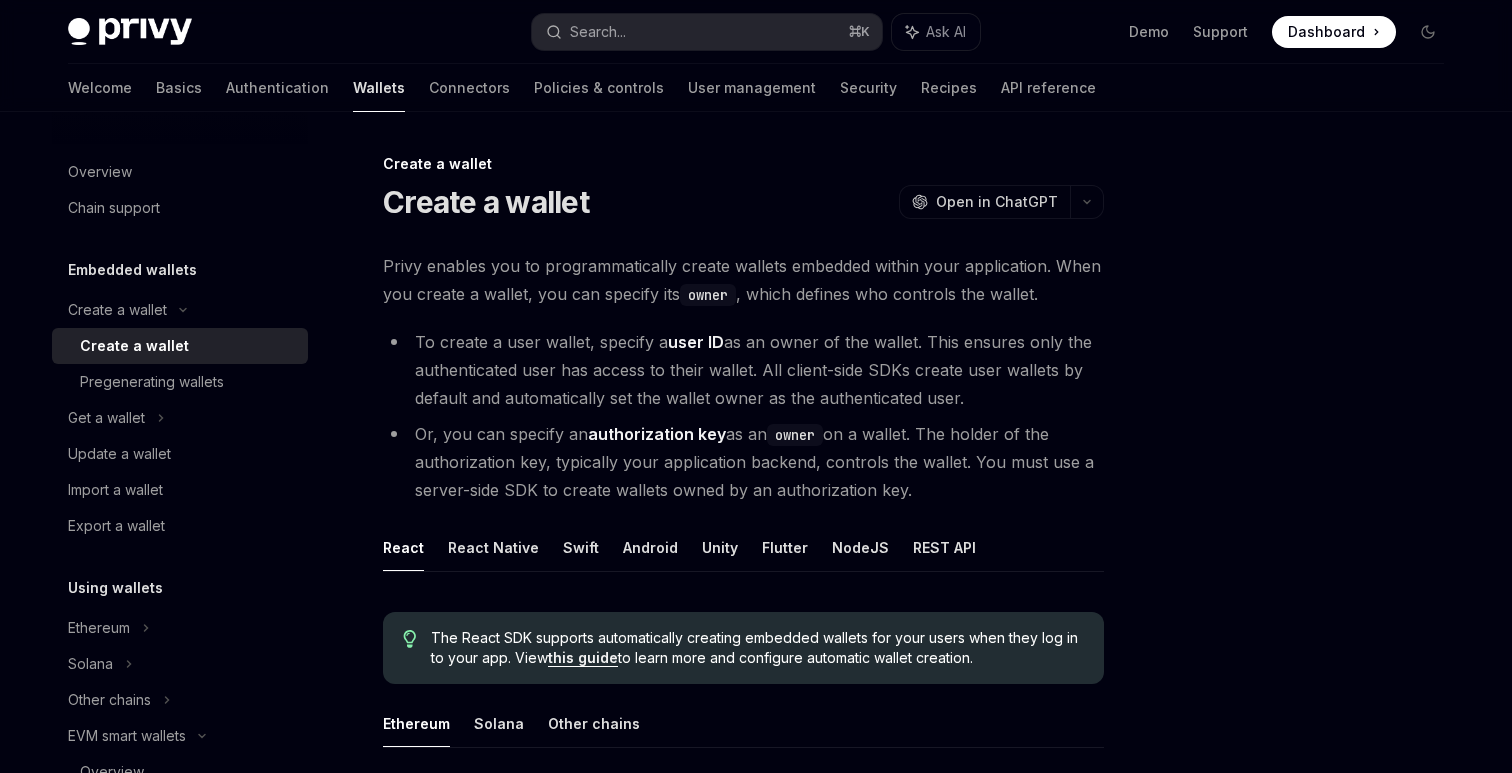 click on "To create a user wallet, specify a  user ID  as an owner of the wallet. This ensures only the authenticated user has access to their wallet. All client-side SDKs create user wallets by default and automatically set the wallet owner as the authenticated user." at bounding box center [743, 370] 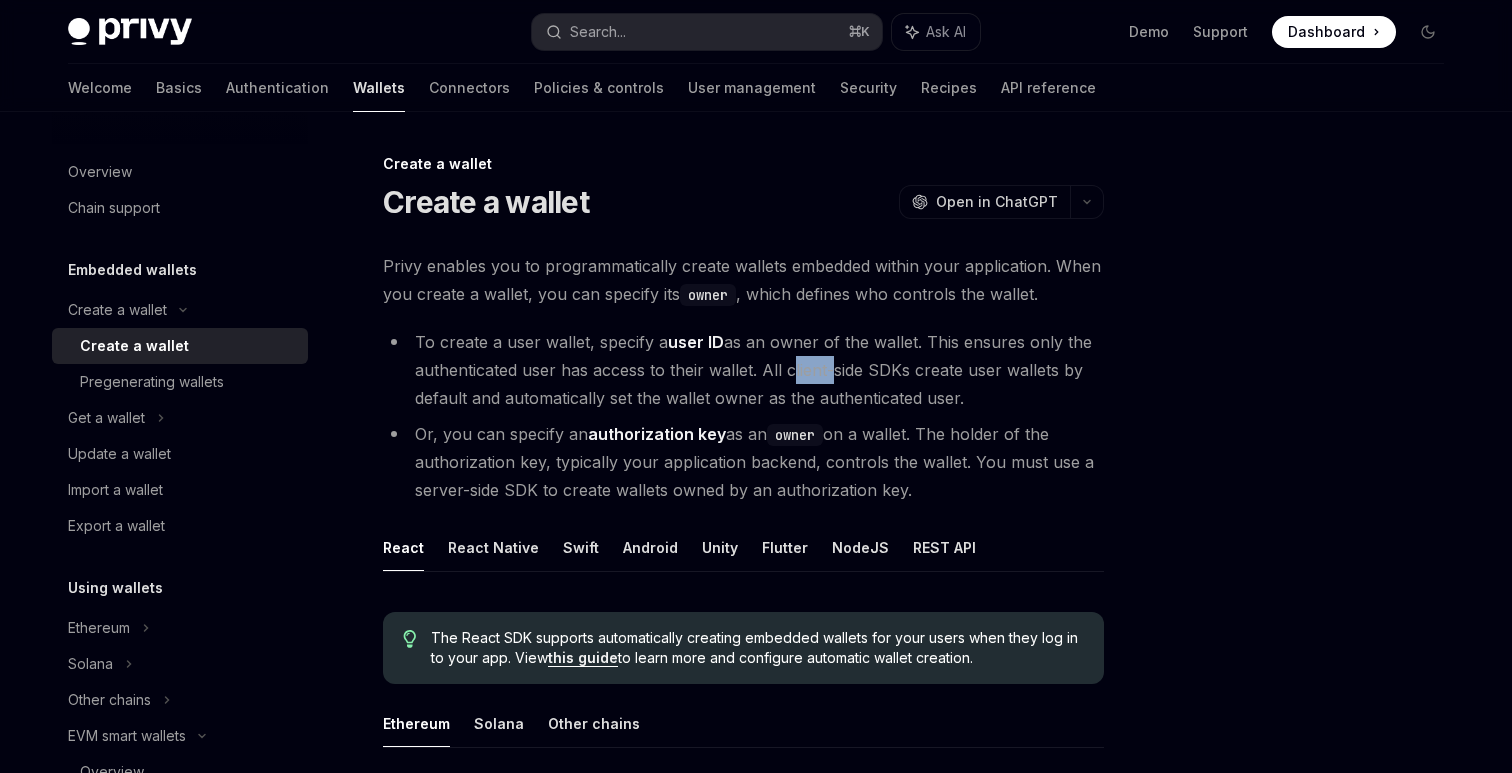 click on "To create a user wallet, specify a  user ID  as an owner of the wallet. This ensures only the authenticated user has access to their wallet. All client-side SDKs create user wallets by default and automatically set the wallet owner as the authenticated user." at bounding box center [743, 370] 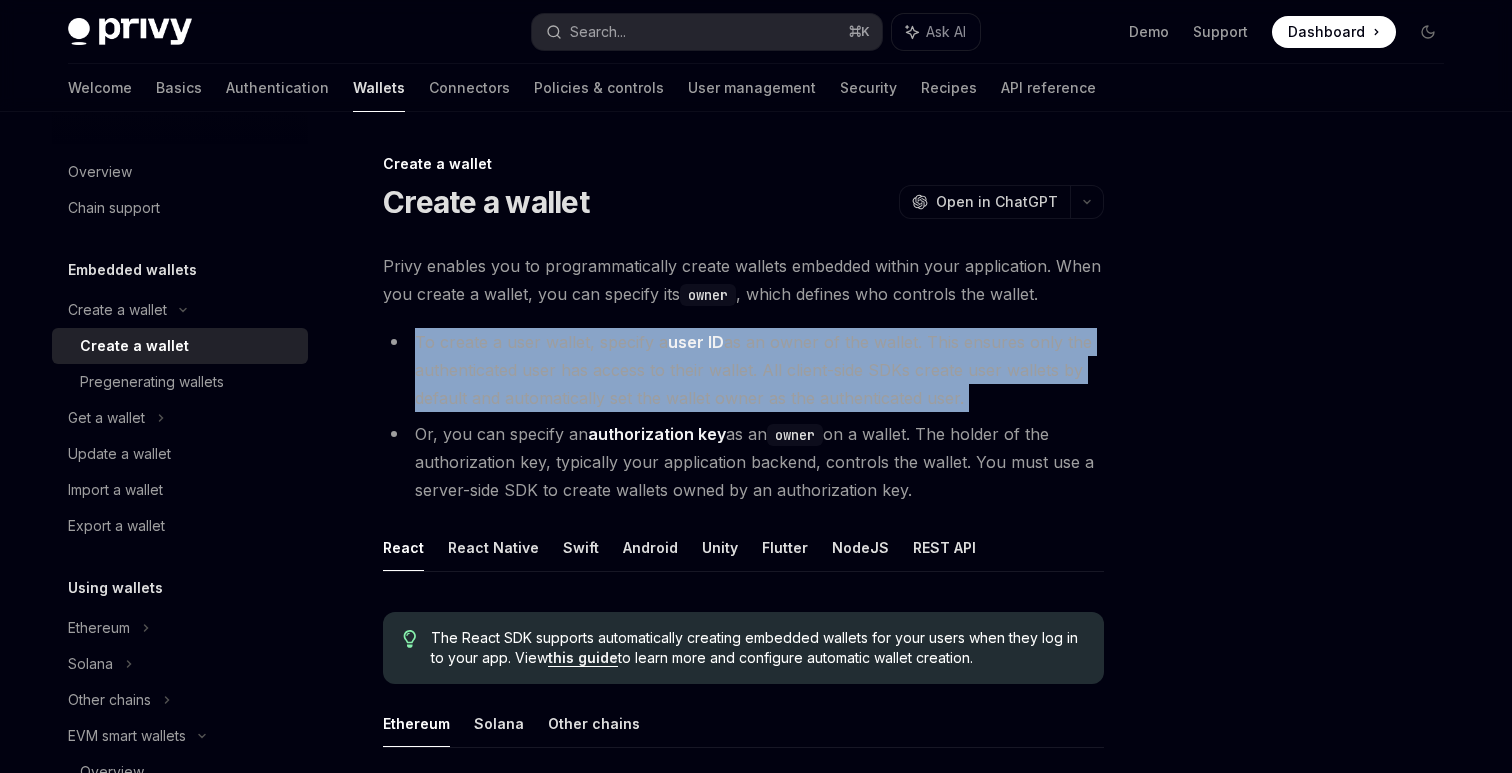 click on "To create a user wallet, specify a  user ID  as an owner of the wallet. This ensures only the authenticated user has access to their wallet. All client-side SDKs create user wallets by default and automatically set the wallet owner as the authenticated user." at bounding box center [743, 370] 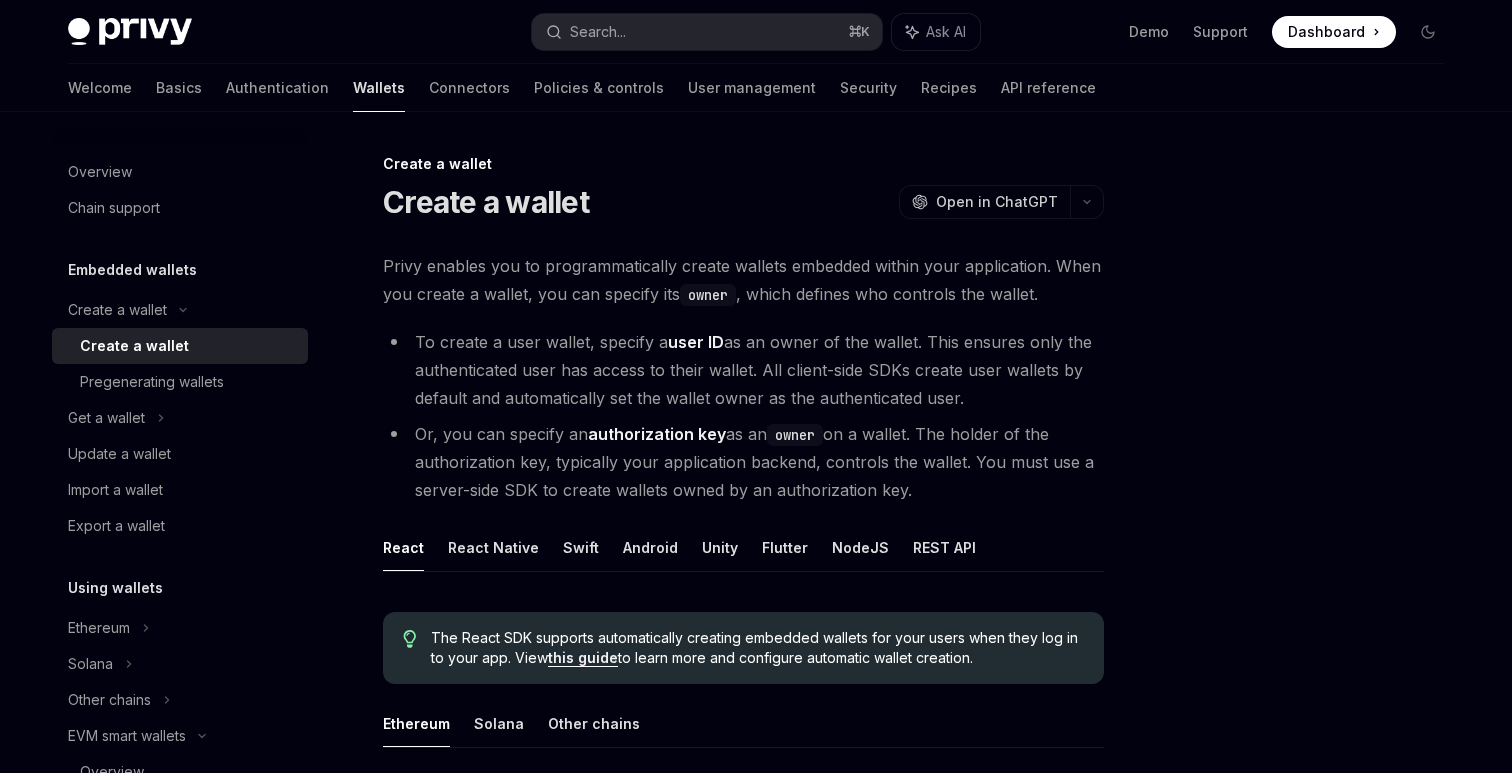 click on "To create a user wallet, specify a  user ID  as an owner of the wallet. This ensures only the authenticated user has access to their wallet. All client-side SDKs create user wallets by default and automatically set the wallet owner as the authenticated user." at bounding box center (743, 370) 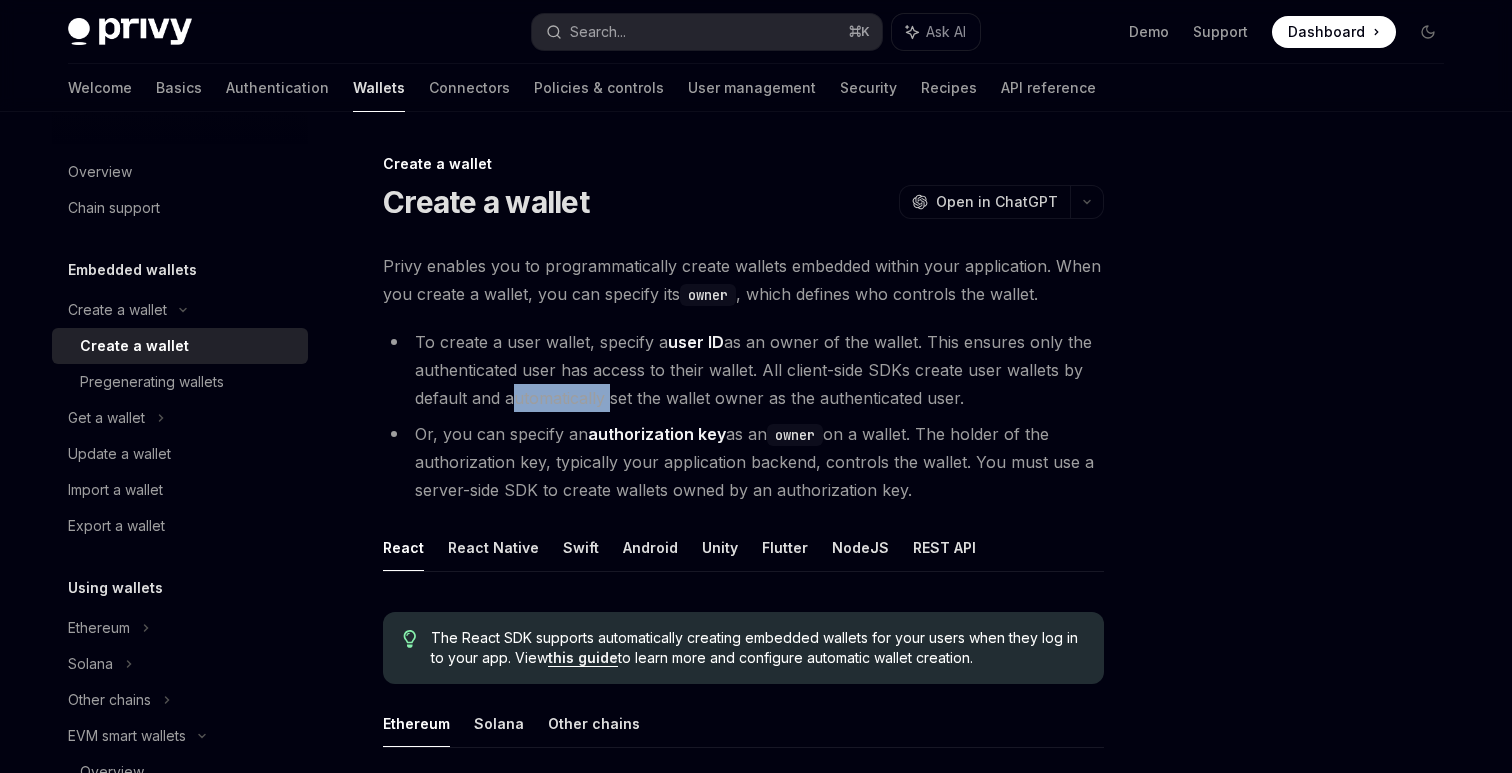 click on "To create a user wallet, specify a  user ID  as an owner of the wallet. This ensures only the authenticated user has access to their wallet. All client-side SDKs create user wallets by default and automatically set the wallet owner as the authenticated user." at bounding box center (743, 370) 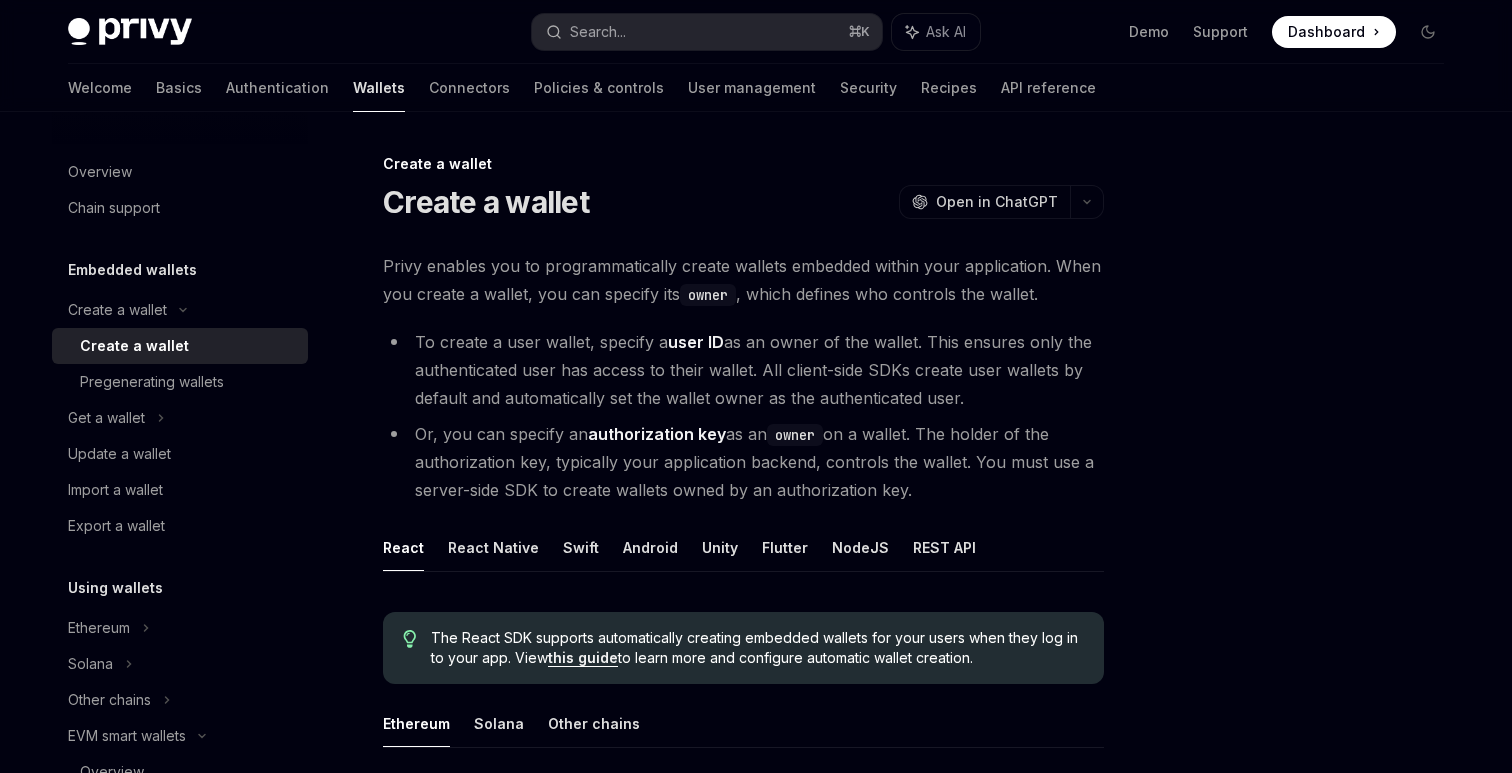 click on "To create a user wallet, specify a  user ID  as an owner of the wallet. This ensures only the authenticated user has access to their wallet. All client-side SDKs create user wallets by default and automatically set the wallet owner as the authenticated user.
Or, you can specify an  authorization key  as an  owner  on a wallet. The holder of the authorization key, typically your application backend, controls the wallet. You must use a server-side SDK to create wallets owned by an authorization key." at bounding box center [743, 416] 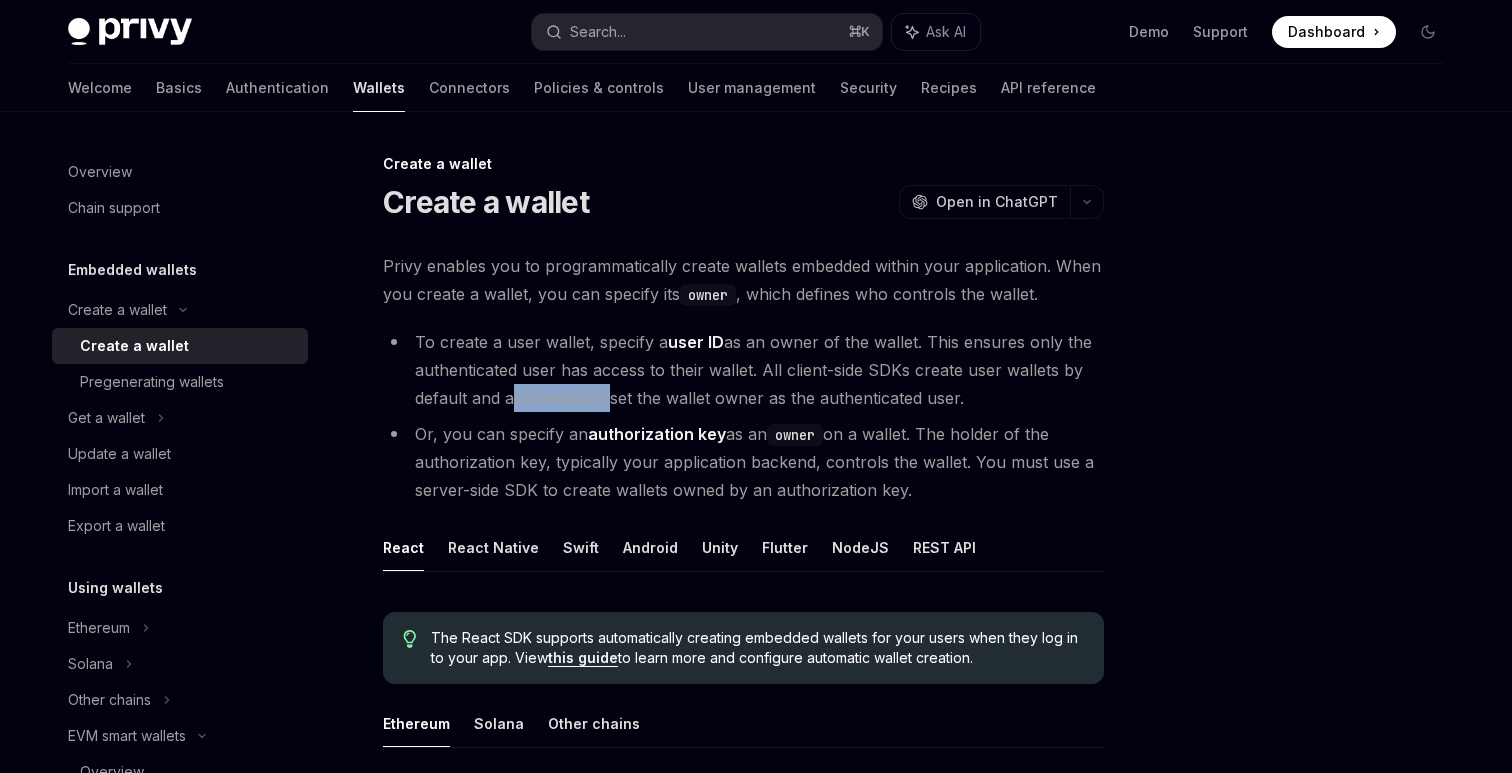 click on "To create a user wallet, specify a  user ID  as an owner of the wallet. This ensures only the authenticated user has access to their wallet. All client-side SDKs create user wallets by default and automatically set the wallet owner as the authenticated user." at bounding box center [743, 370] 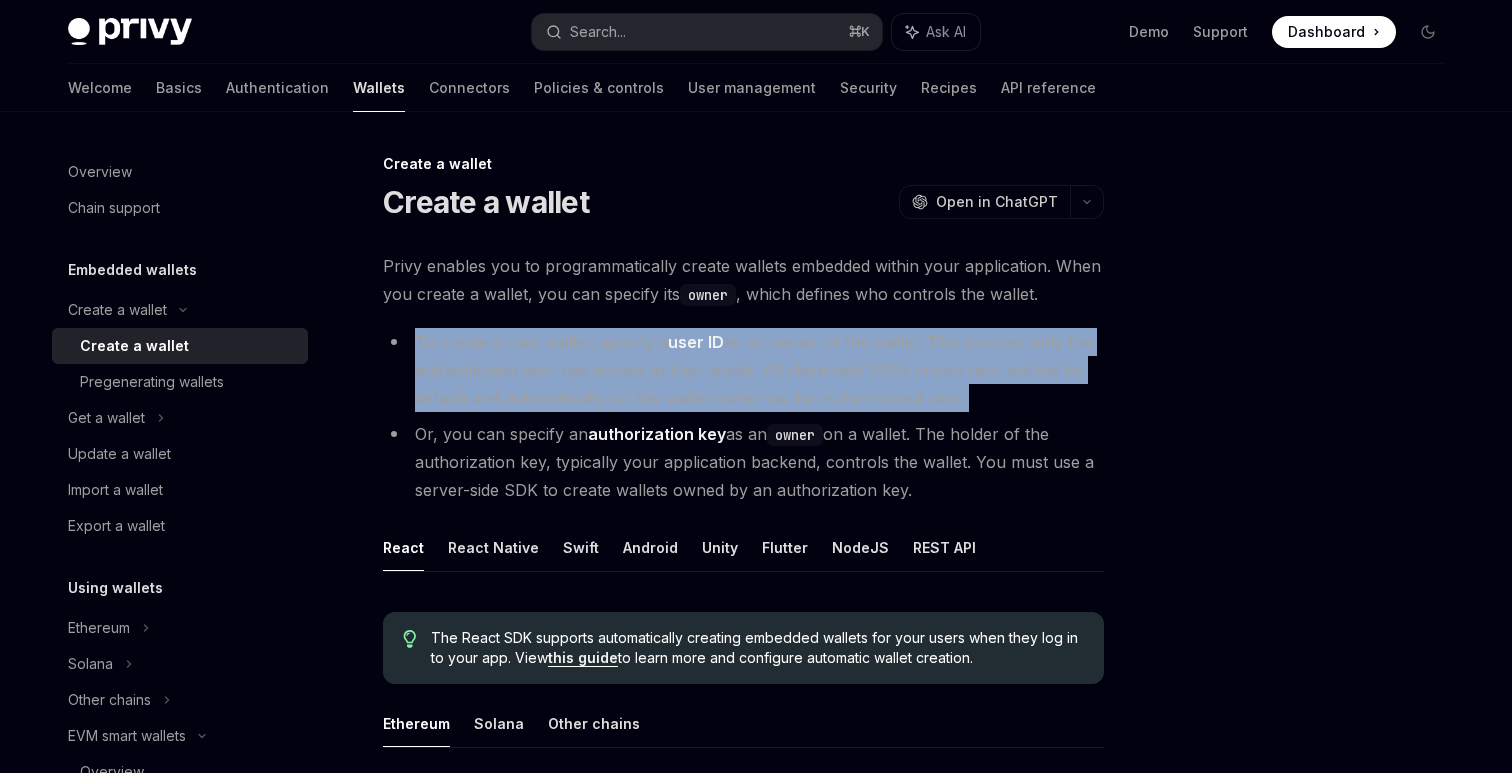 click on "To create a user wallet, specify a  user ID  as an owner of the wallet. This ensures only the authenticated user has access to their wallet. All client-side SDKs create user wallets by default and automatically set the wallet owner as the authenticated user." at bounding box center (743, 370) 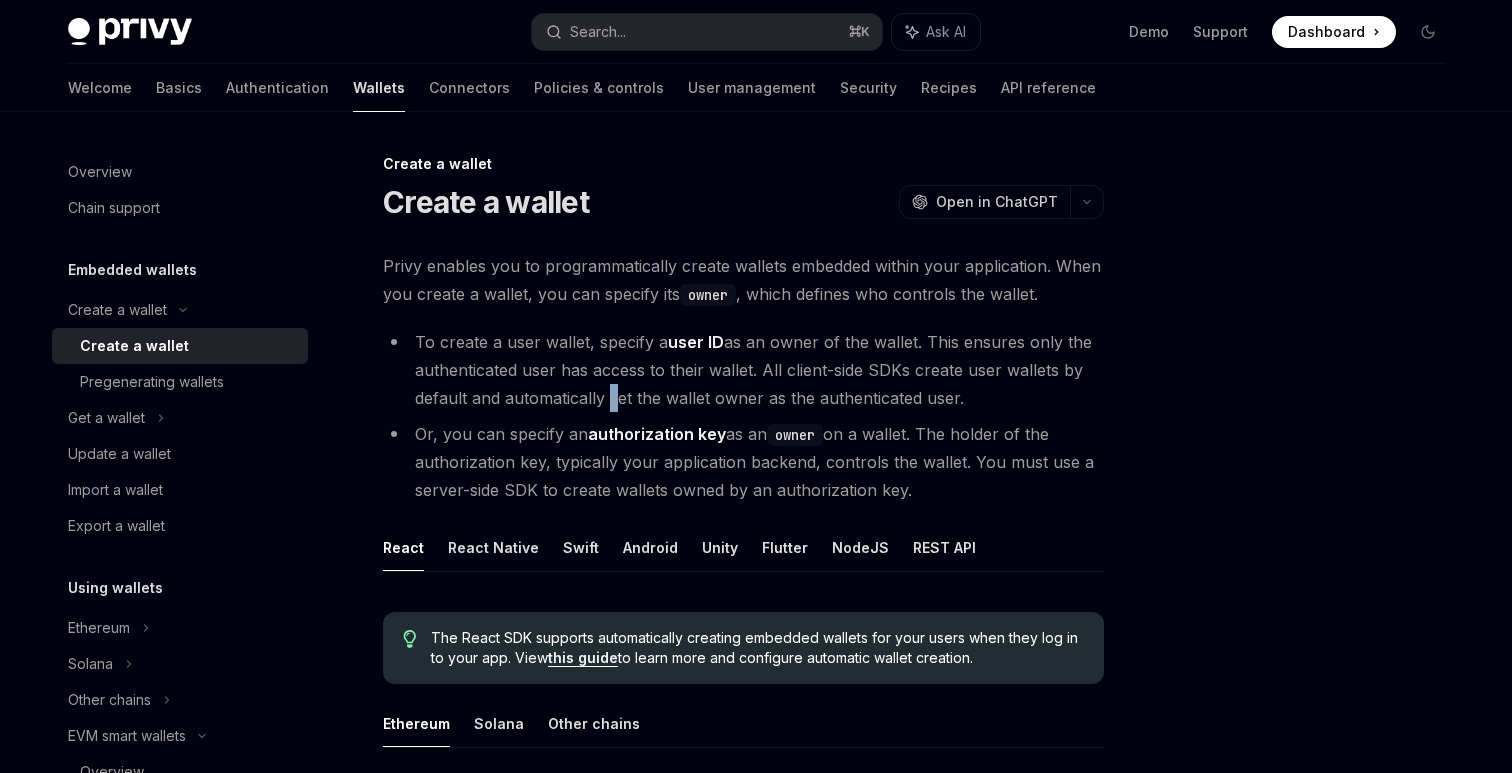 click on "To create a user wallet, specify a  user ID  as an owner of the wallet. This ensures only the authenticated user has access to their wallet. All client-side SDKs create user wallets by default and automatically set the wallet owner as the authenticated user." at bounding box center [743, 370] 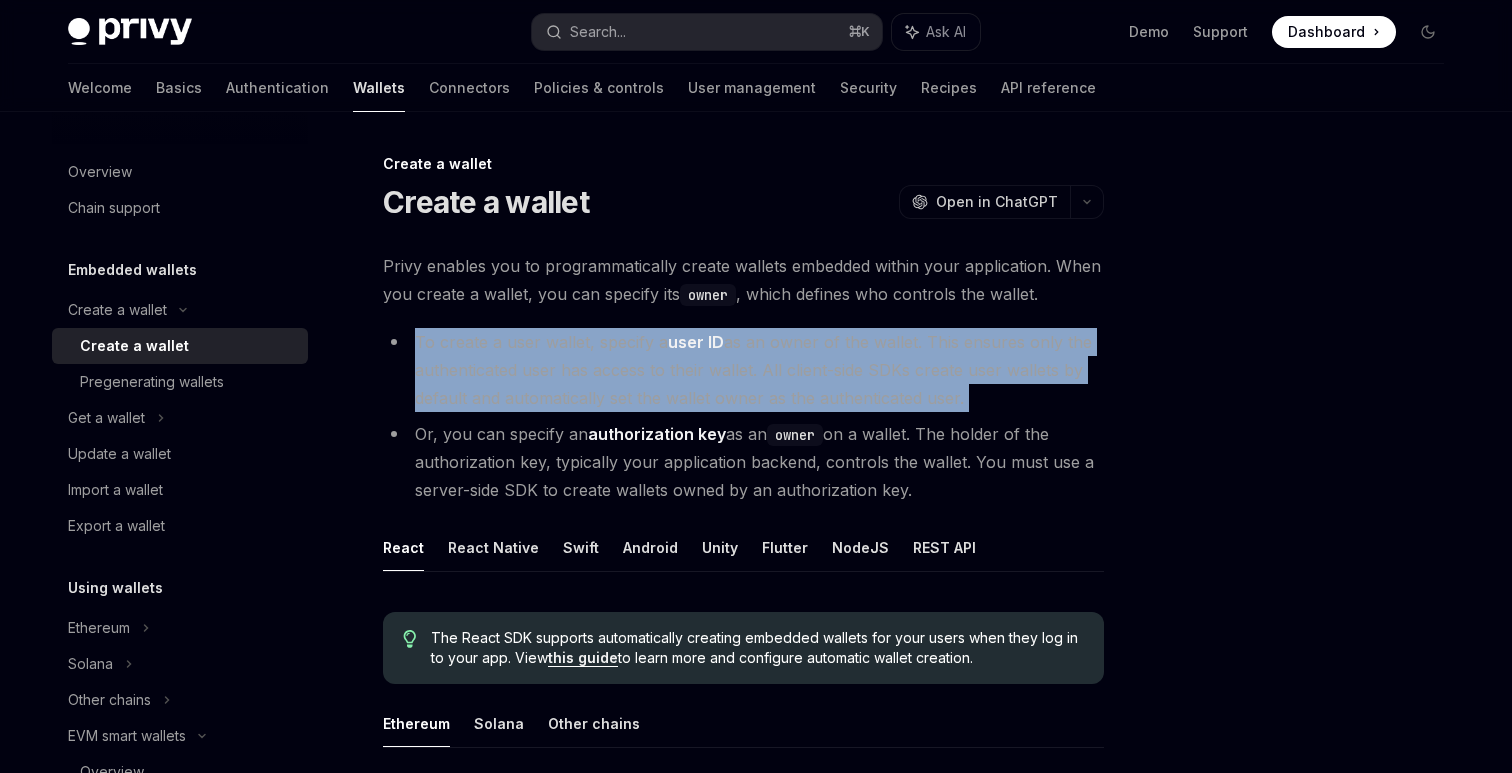click on "To create a user wallet, specify a  user ID  as an owner of the wallet. This ensures only the authenticated user has access to their wallet. All client-side SDKs create user wallets by default and automatically set the wallet owner as the authenticated user." at bounding box center (743, 370) 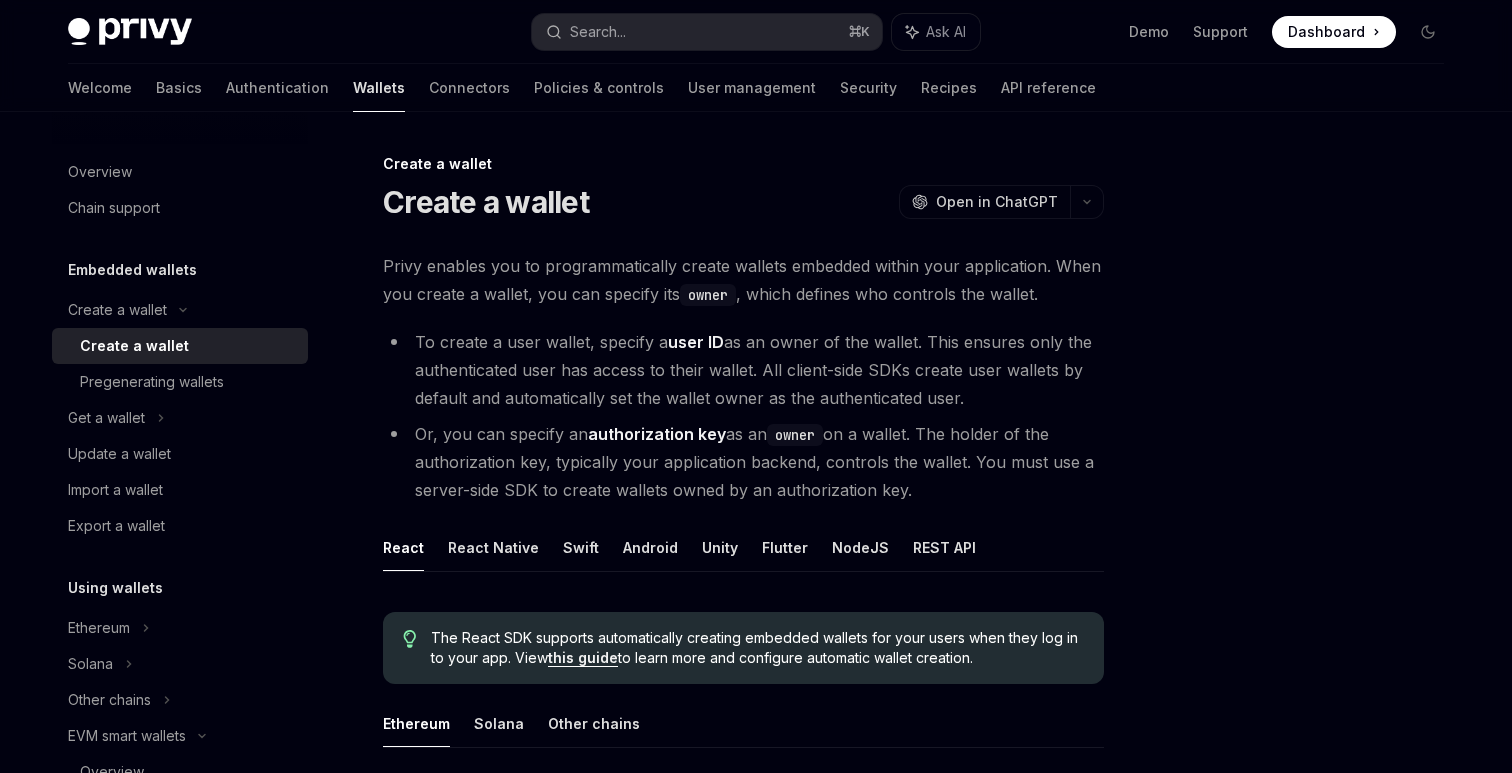 click on "Or, you can specify an  authorization key  as an  owner  on a wallet. The holder of the authorization key, typically your application backend, controls the wallet. You must use a server-side SDK to create wallets owned by an authorization key." at bounding box center [743, 462] 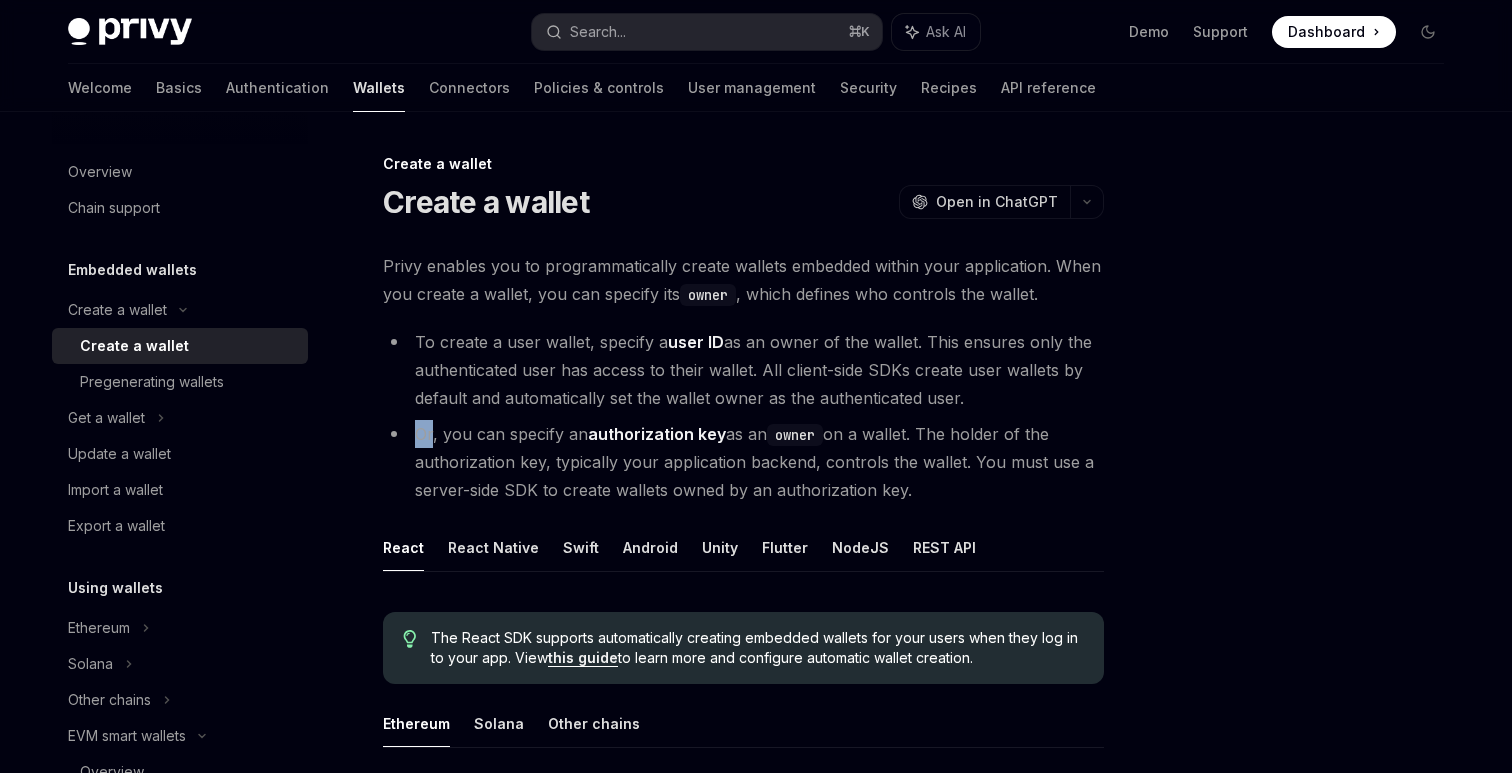 click on "Or, you can specify an  authorization key  as an  owner  on a wallet. The holder of the authorization key, typically your application backend, controls the wallet. You must use a server-side SDK to create wallets owned by an authorization key." at bounding box center (743, 462) 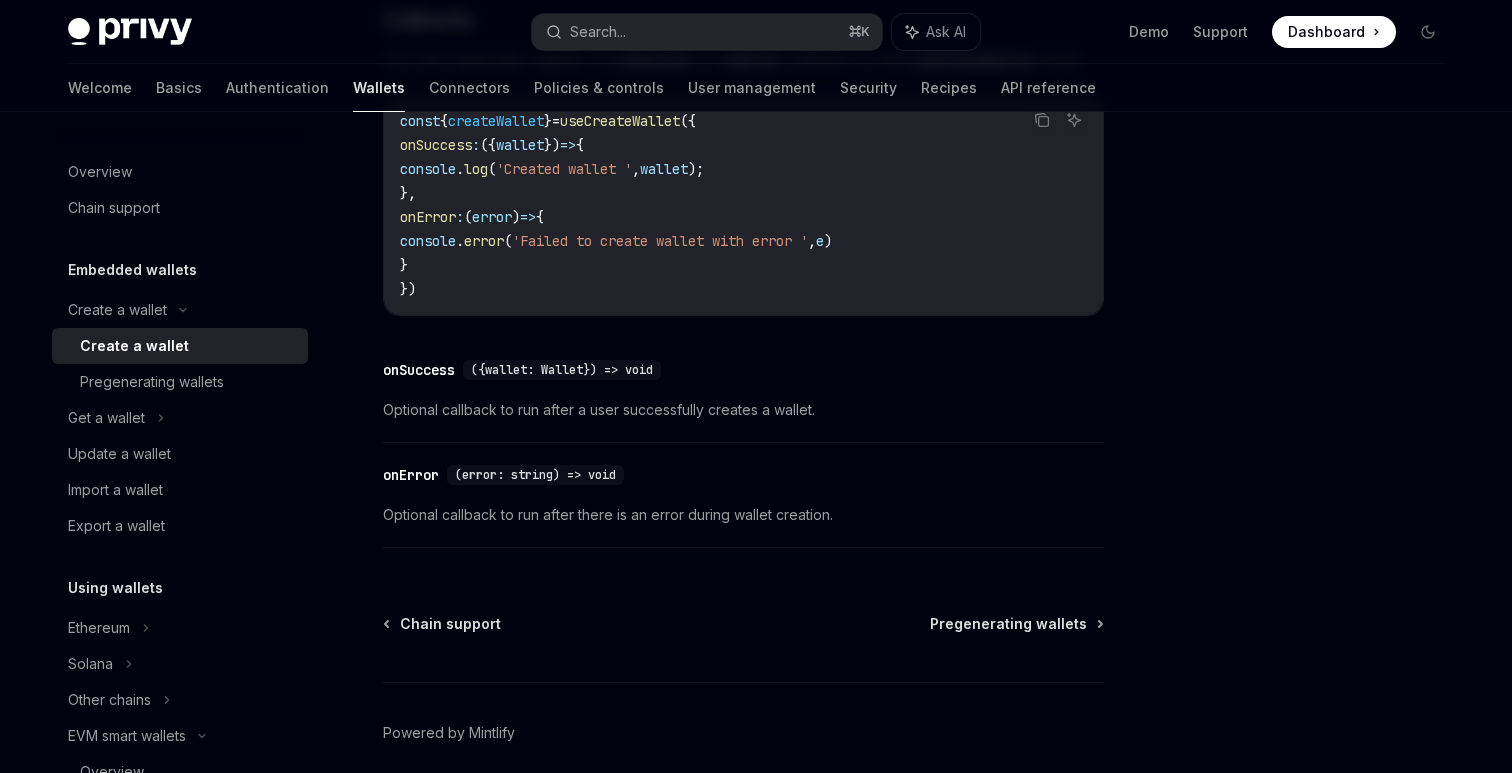 scroll, scrollTop: 1618, scrollLeft: 0, axis: vertical 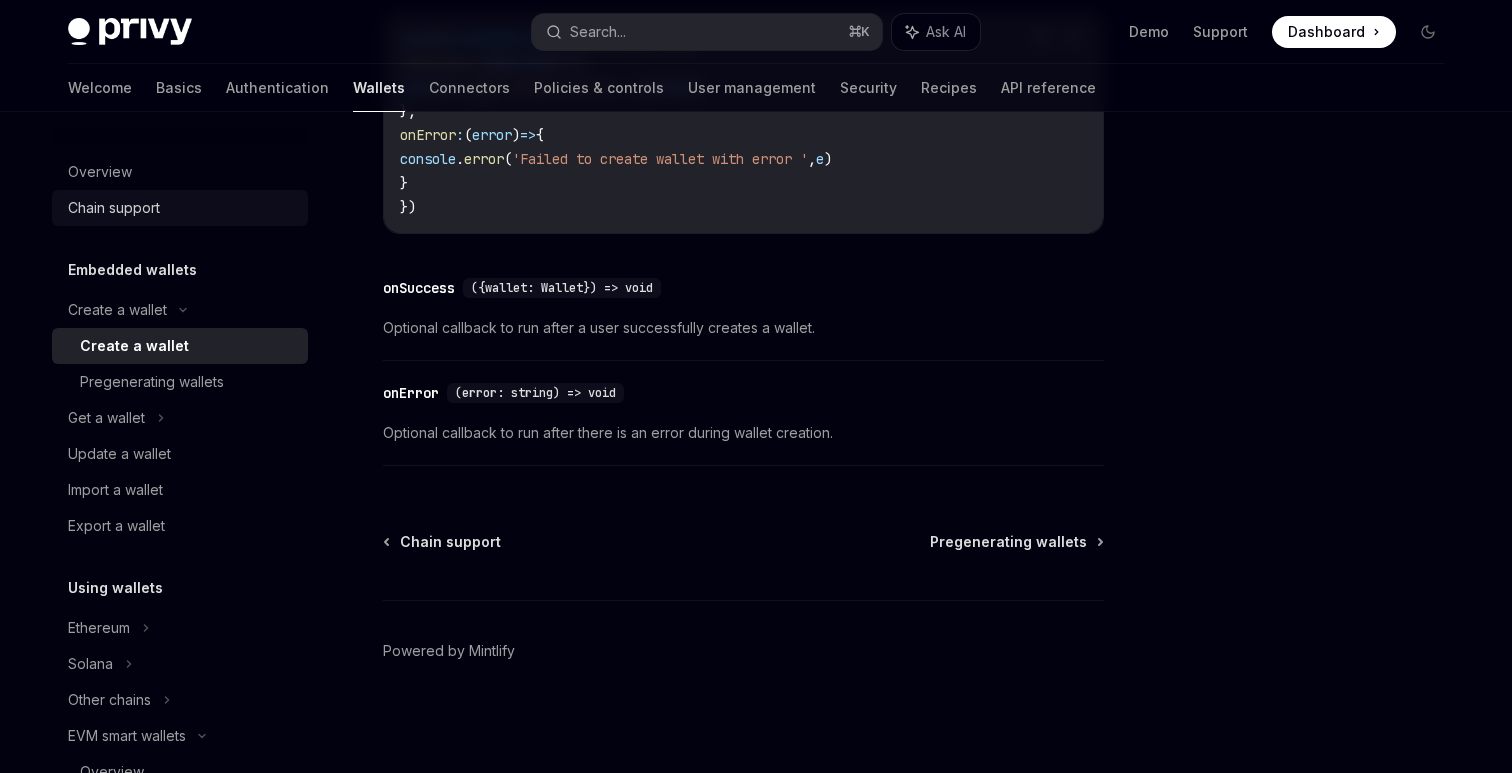 click on "Chain support" at bounding box center [114, 208] 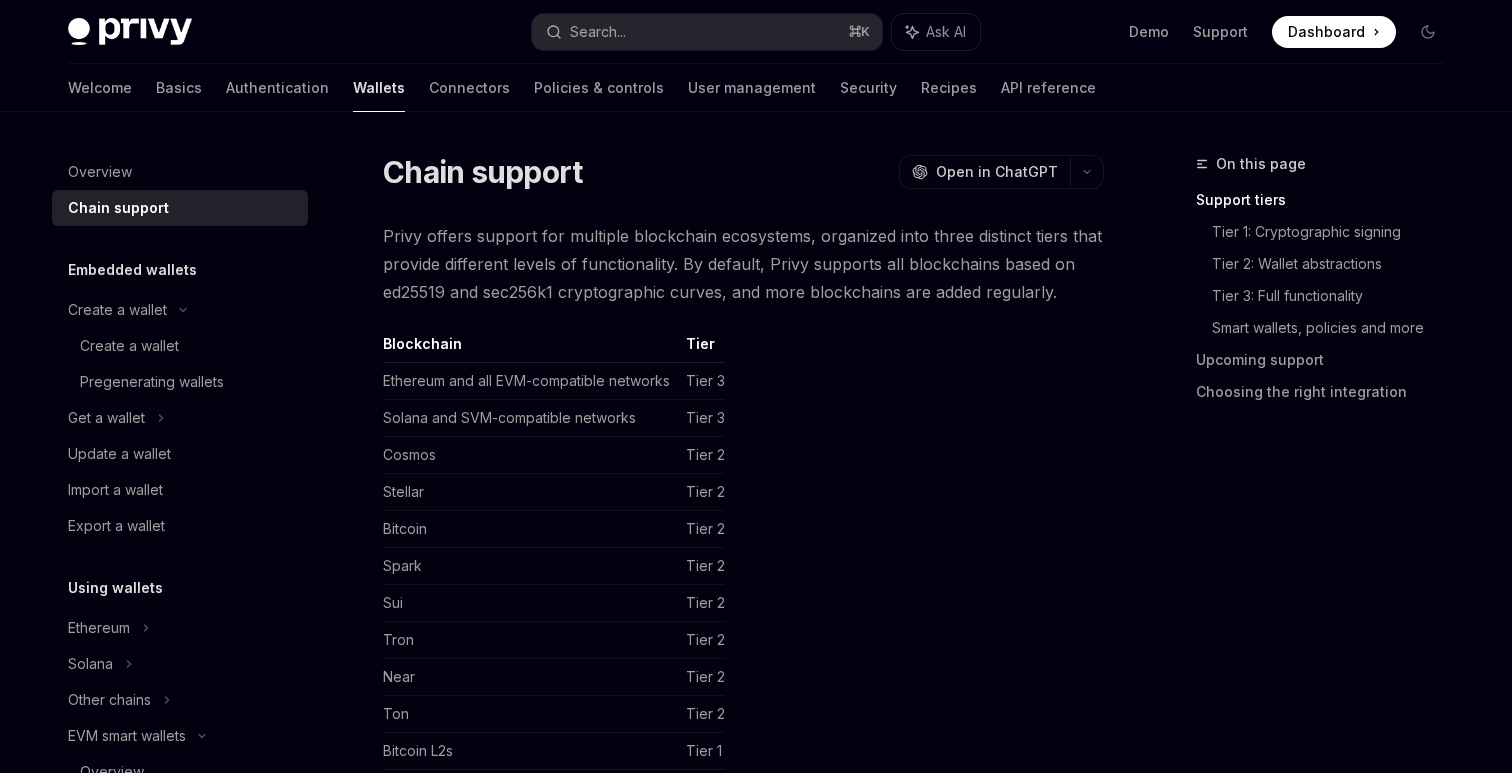 scroll, scrollTop: 0, scrollLeft: 0, axis: both 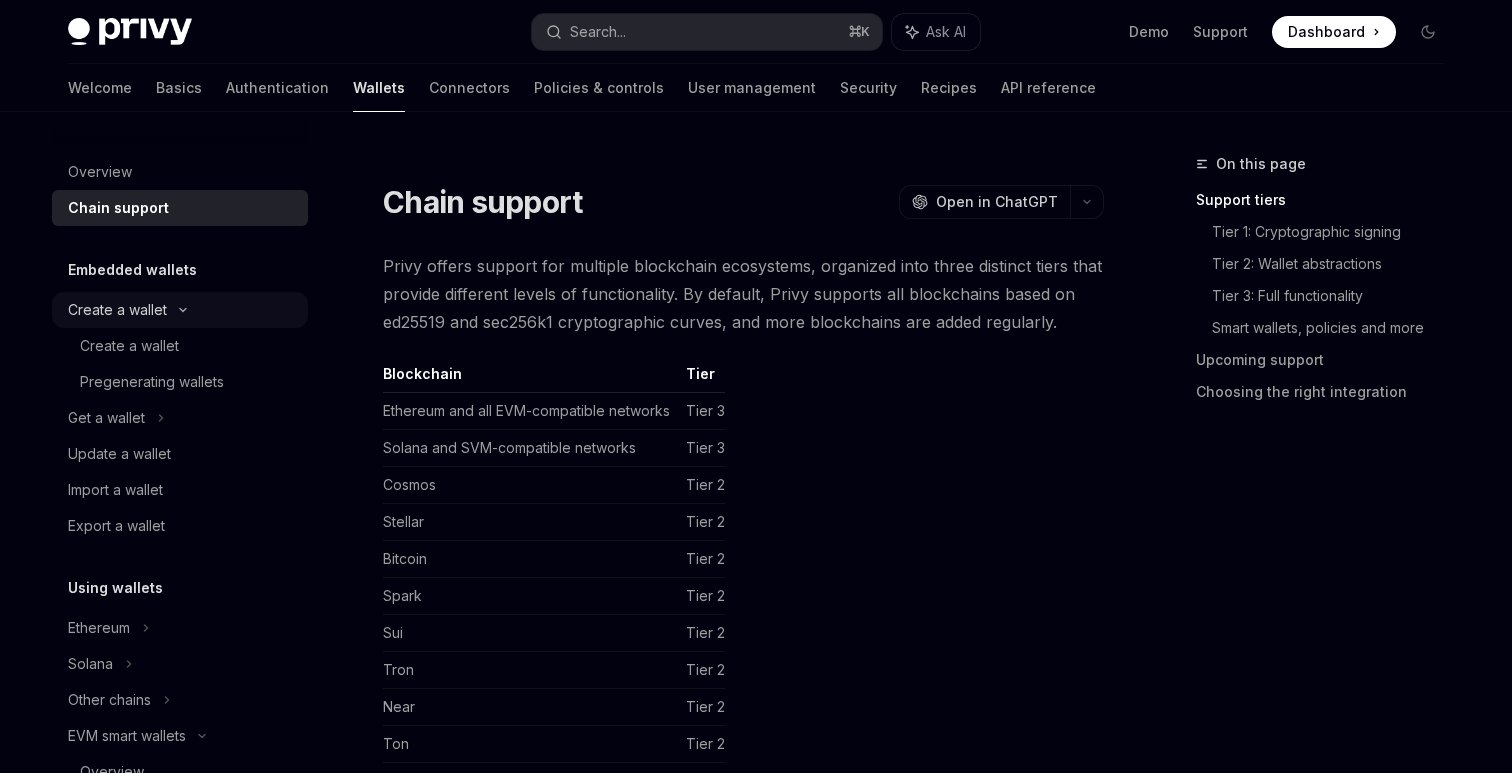click on "Create a wallet" at bounding box center (117, 310) 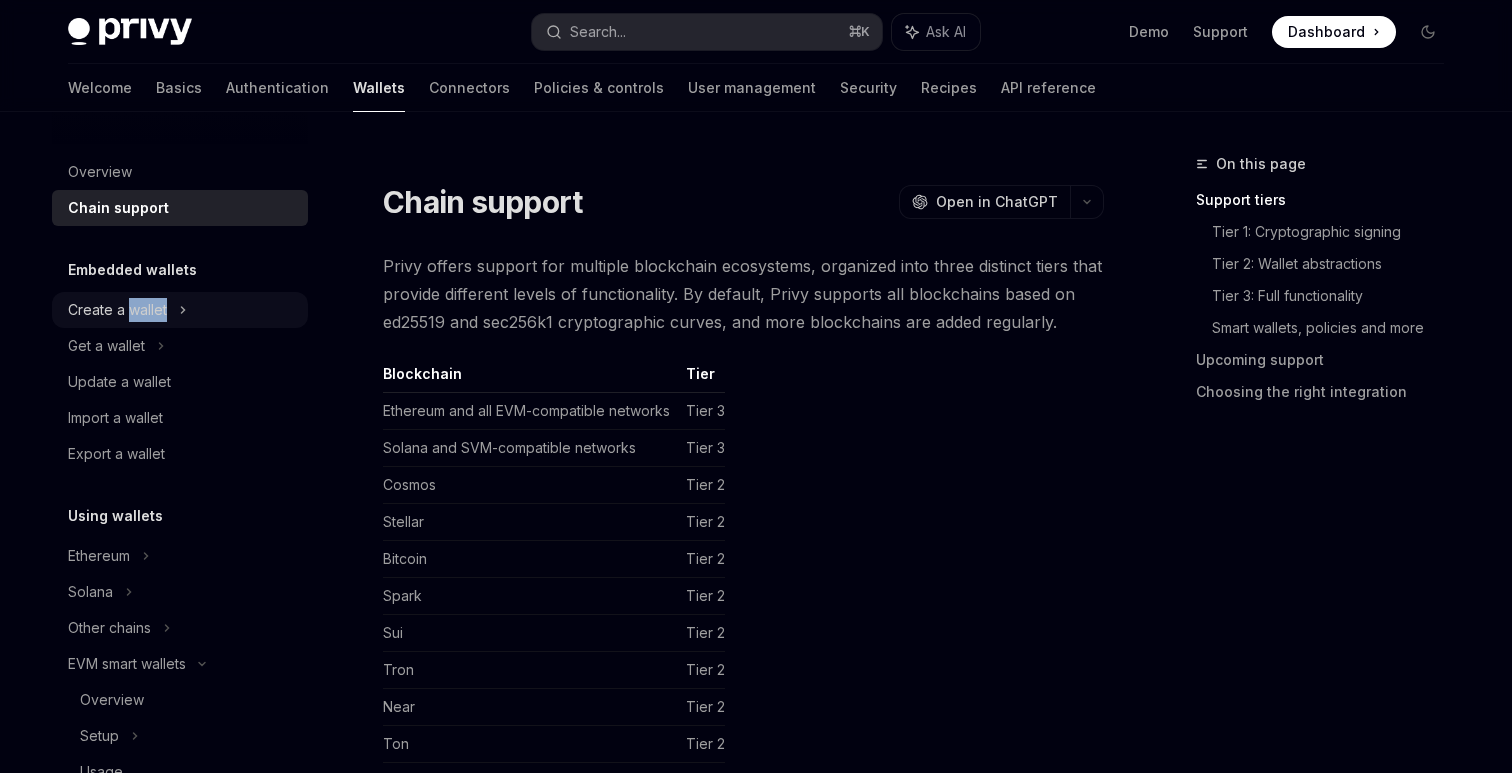 click on "Create a wallet" at bounding box center [117, 310] 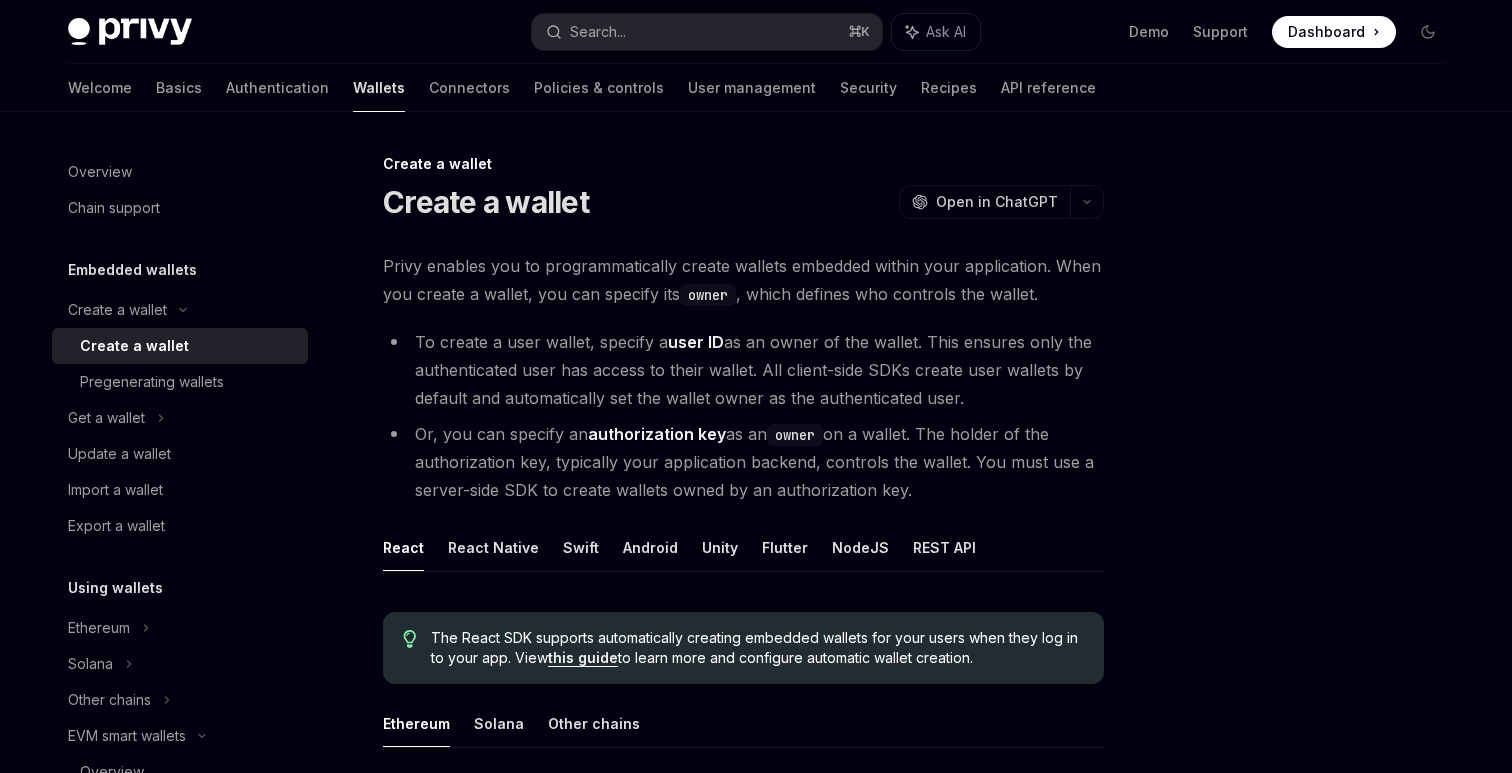 click on "Privy enables you to programmatically create wallets embedded within your application. When you create a wallet, you can specify its  owner , which defines who controls the wallet." at bounding box center (743, 280) 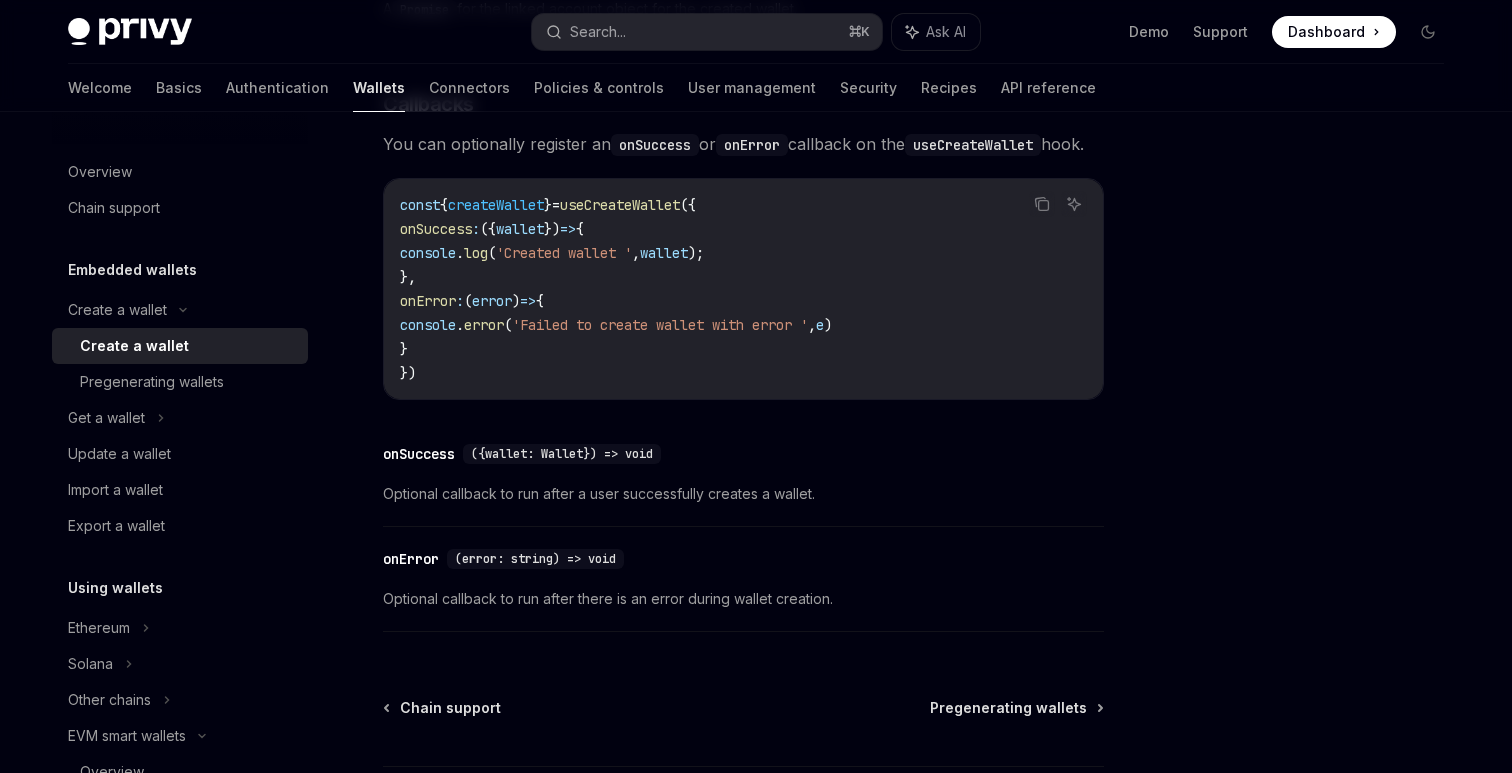 scroll, scrollTop: 1618, scrollLeft: 0, axis: vertical 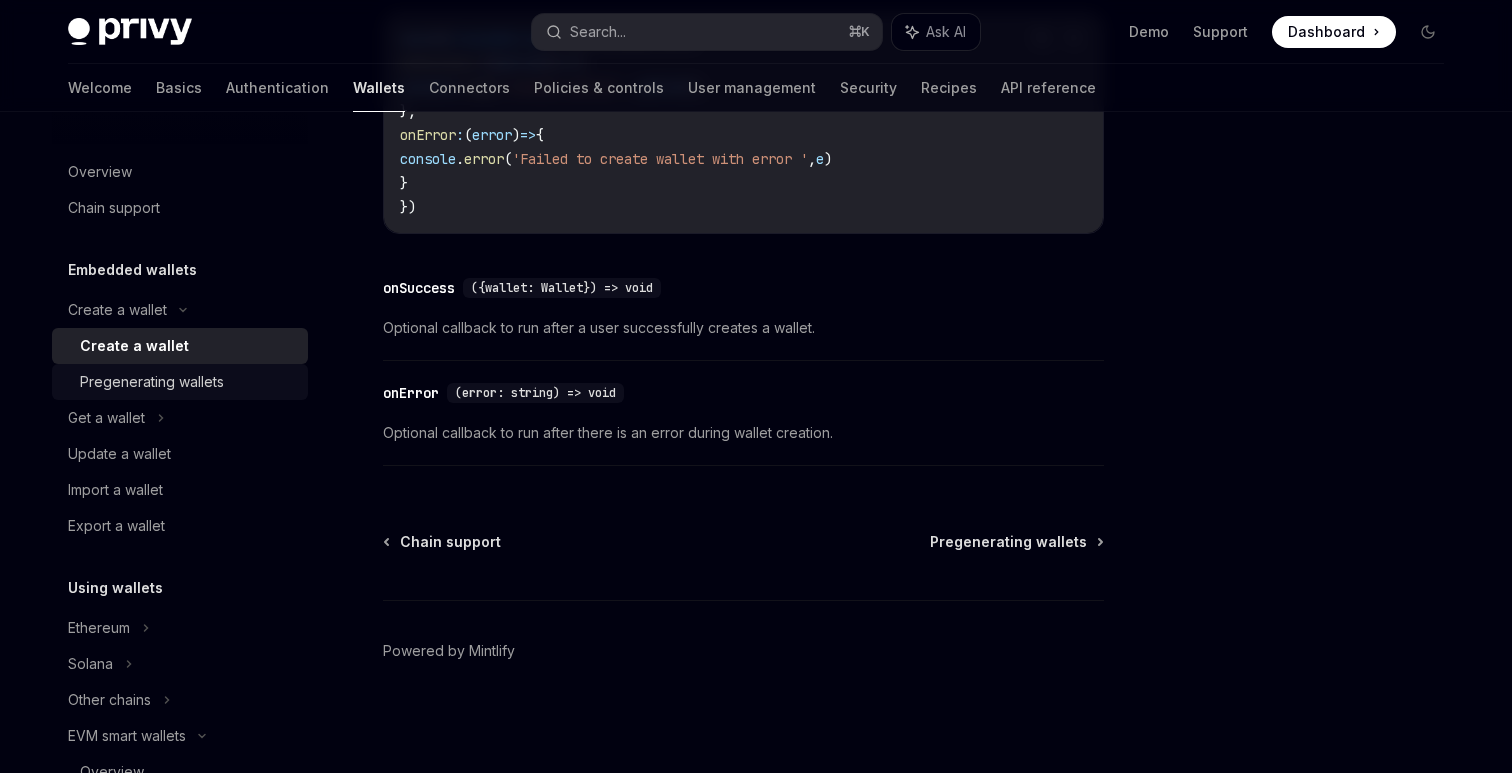 click on "Pregenerating wallets" at bounding box center [180, 382] 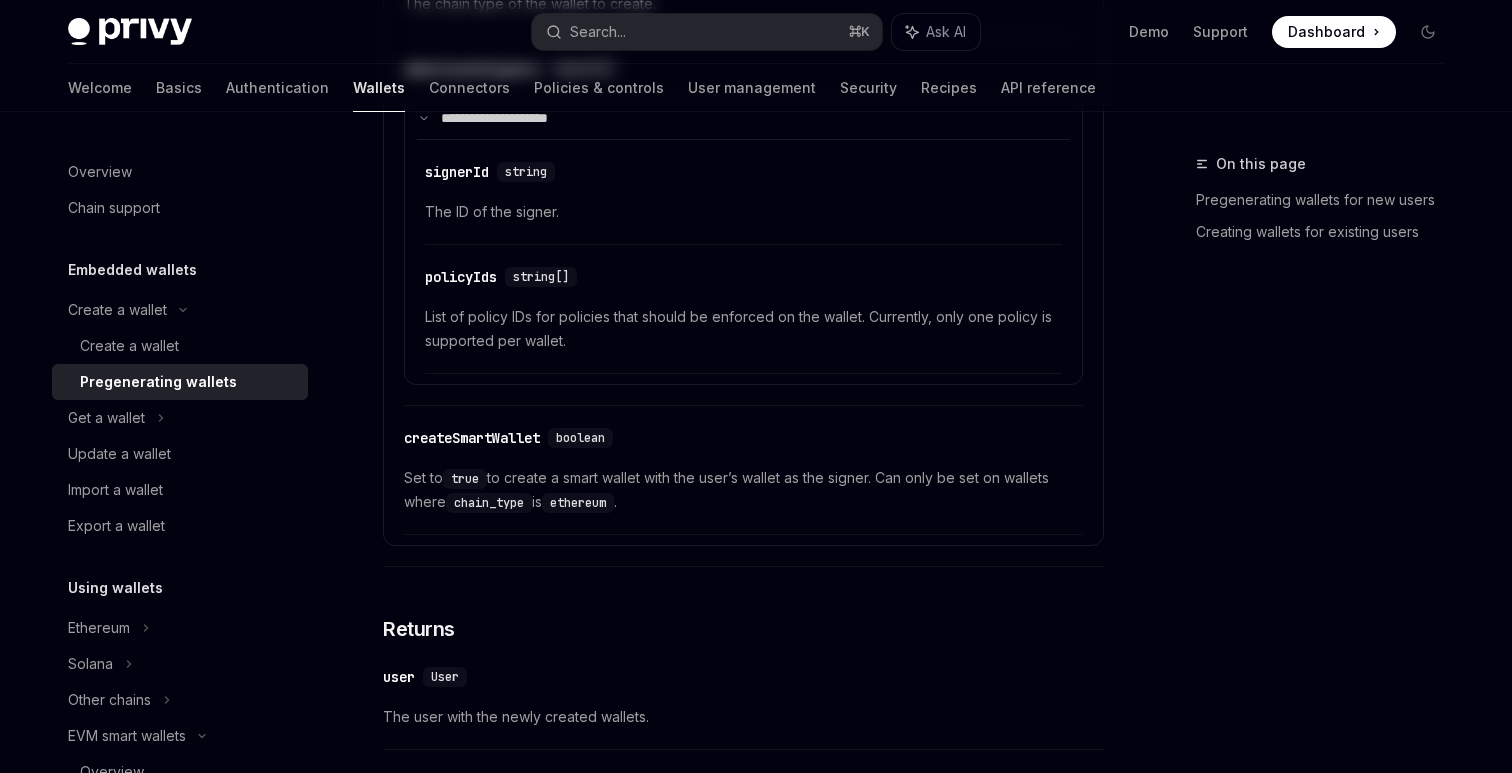 scroll, scrollTop: 0, scrollLeft: 0, axis: both 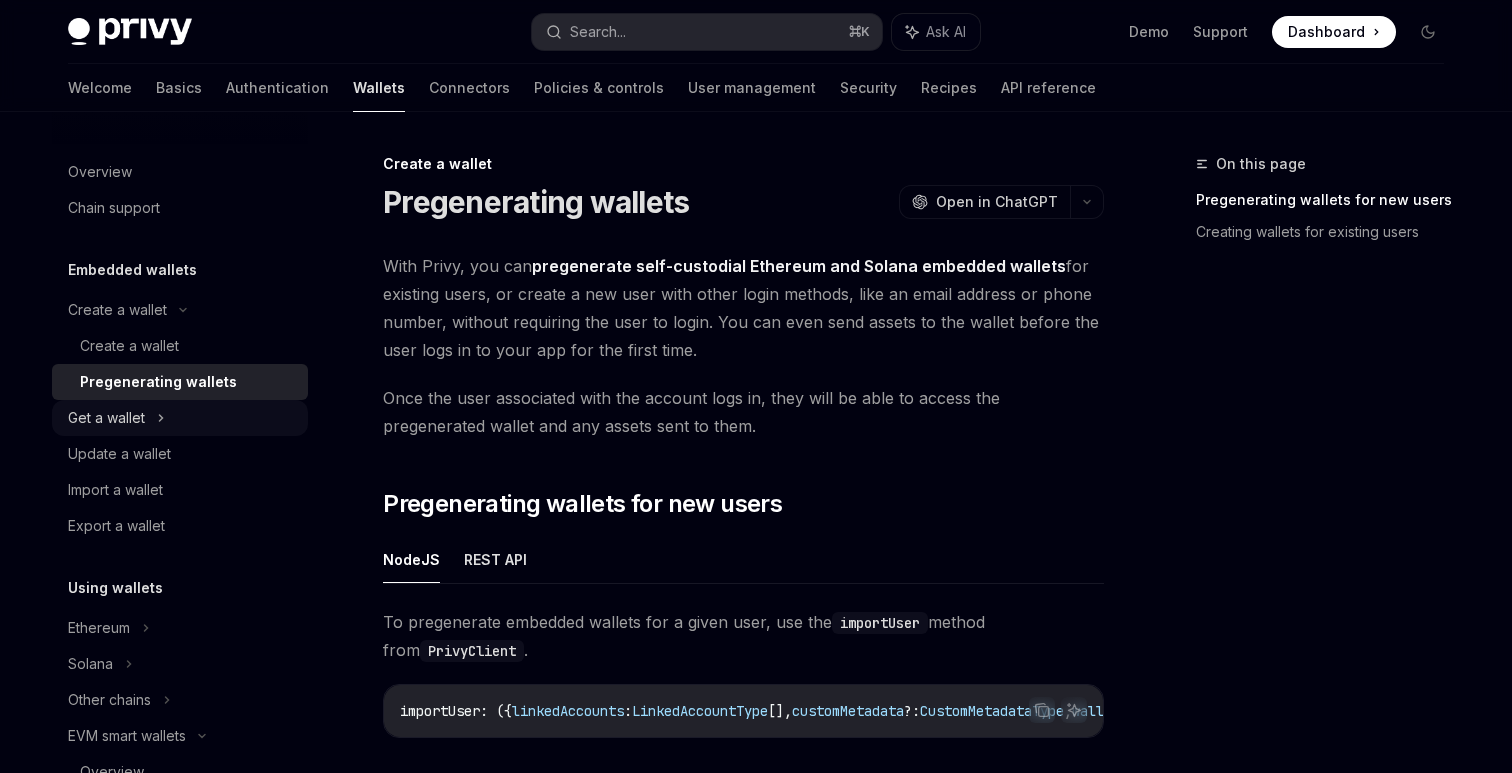 click on "Get a wallet" at bounding box center [180, 418] 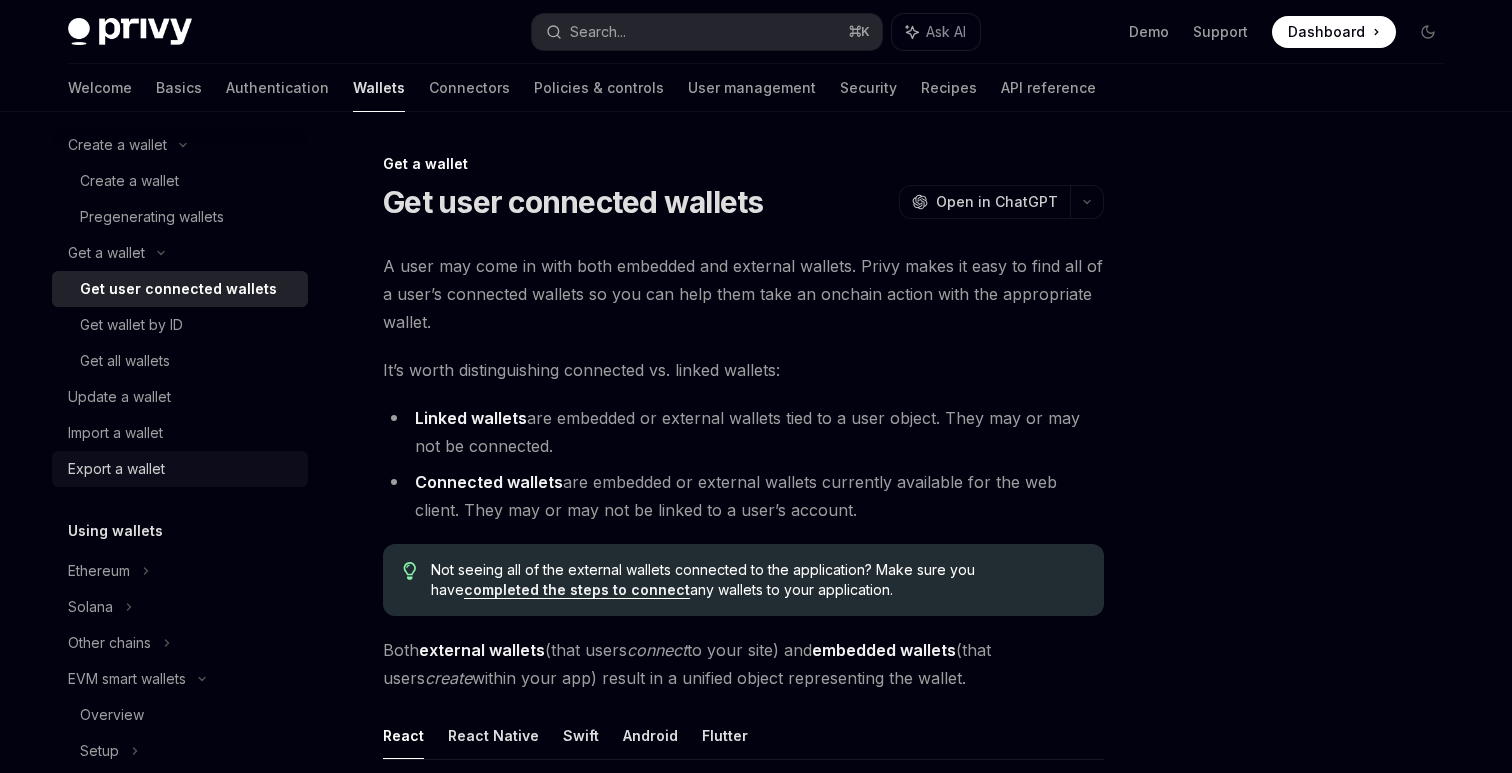 scroll, scrollTop: 190, scrollLeft: 0, axis: vertical 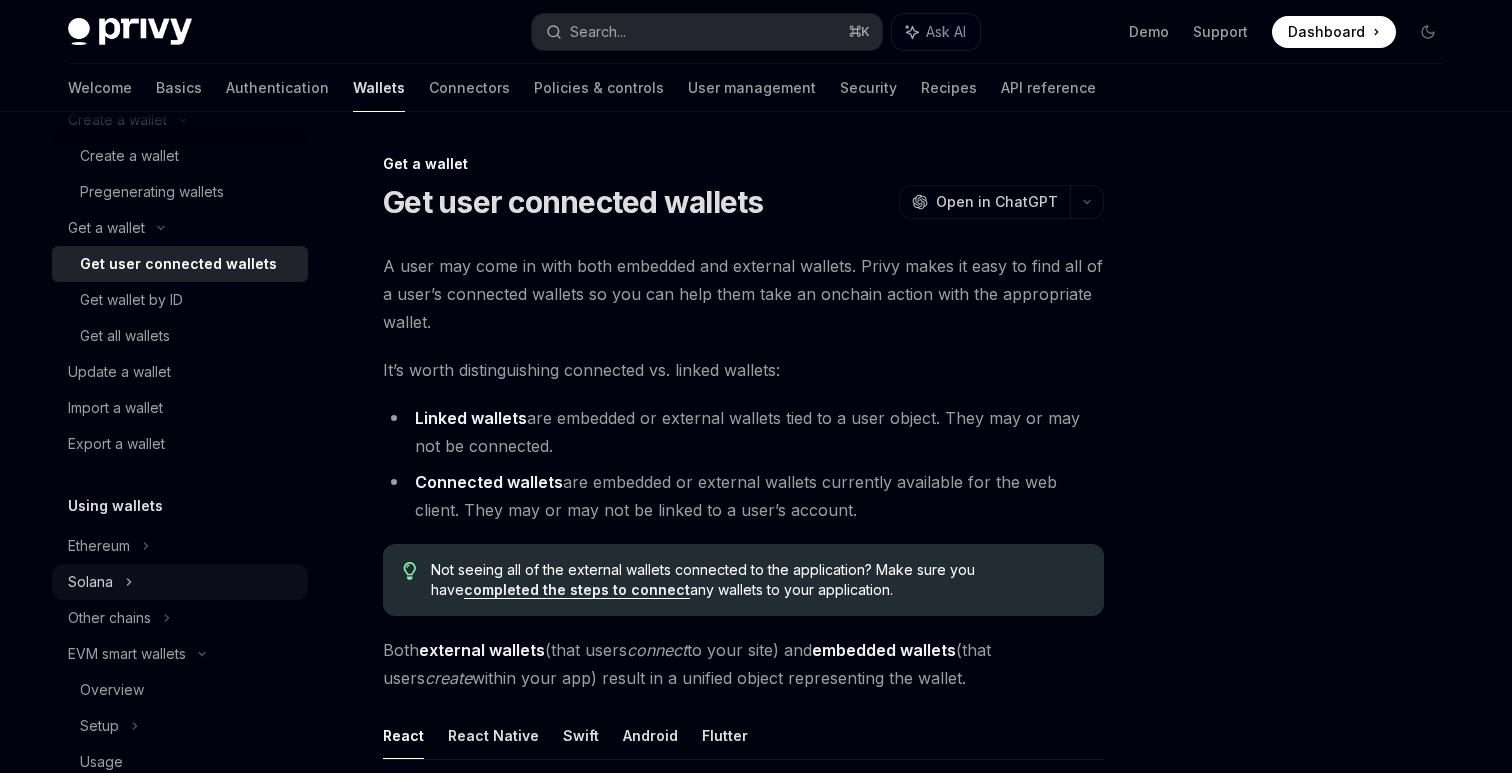 click 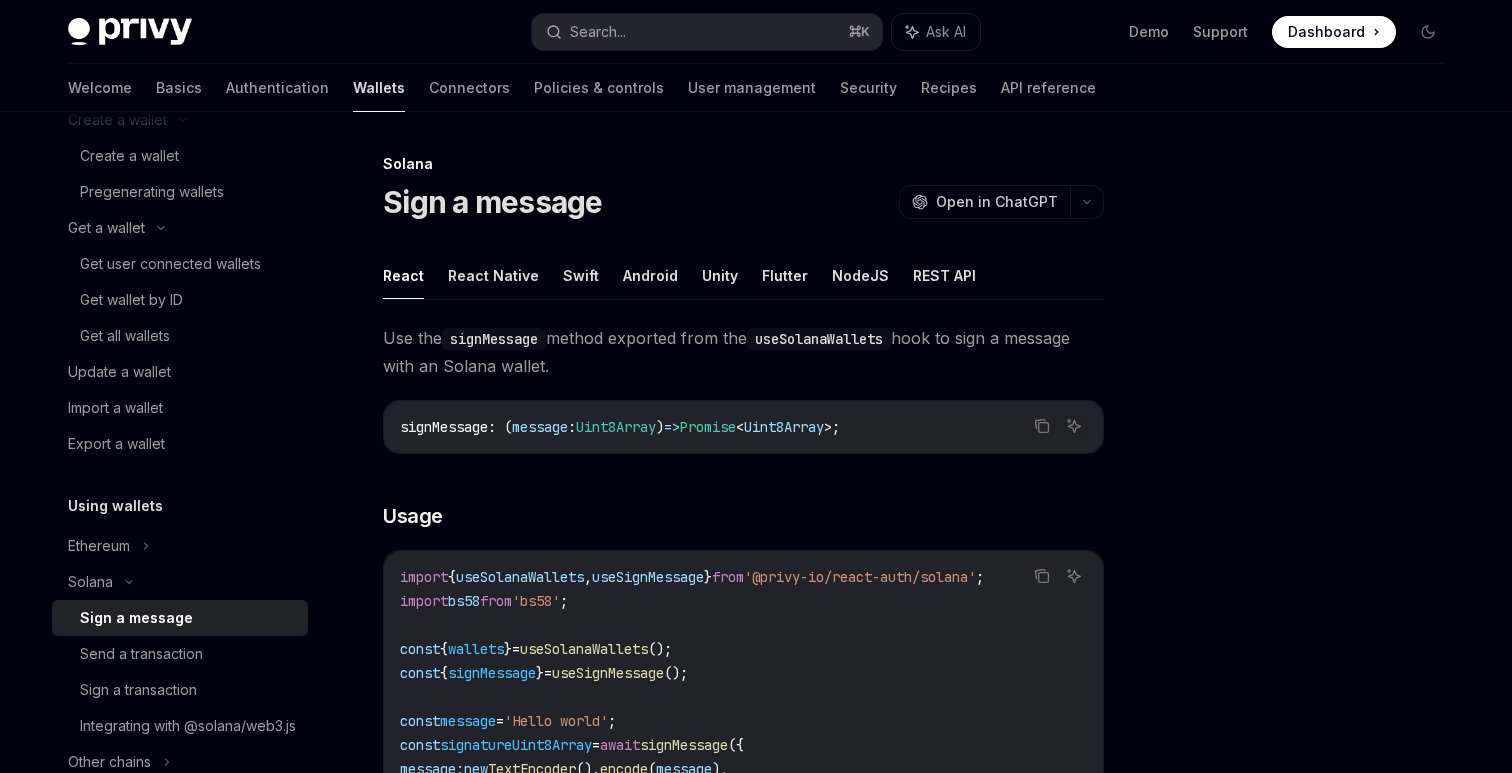 click on "Solana Sign a message OpenAI Open in ChatGPT OpenAI Open in ChatGPT   React   React Native   Swift   Android   Unity   Flutter   NodeJS   REST API Use the  signMessage  method exported from the  useSolanaWallets  hook to sign a message with an Solana wallet. Copy Ask AI signMessage : ( message :  Uint8Array )  =>  Promise < Uint8Array > ;
​ Usage Copy Ask AI import  { useSolanaWallets ,  useSignMessage }  from  '@privy-io/react-auth/solana' ;
import  bs58  from  'bs58' ;
const  { wallets }  =  useSolanaWallets ();
const  { signMessage }  =  useSignMessage ();
const  message  =  'Hello world' ;
const  signatureUint8Array  =  await  signMessage ({
message:  new  TextEncoder (). encode ( message ),
// Optional: Specify the wallet to use for signing. If not provided, the first wallet will be used.
options:  {
address:  wallets [ 0 ]. address
}
});
const  signature  =  bs58 . encode ( signatureUint8Array );
​ Parameters ​ message string required ​ Response ​" at bounding box center [556, 882] 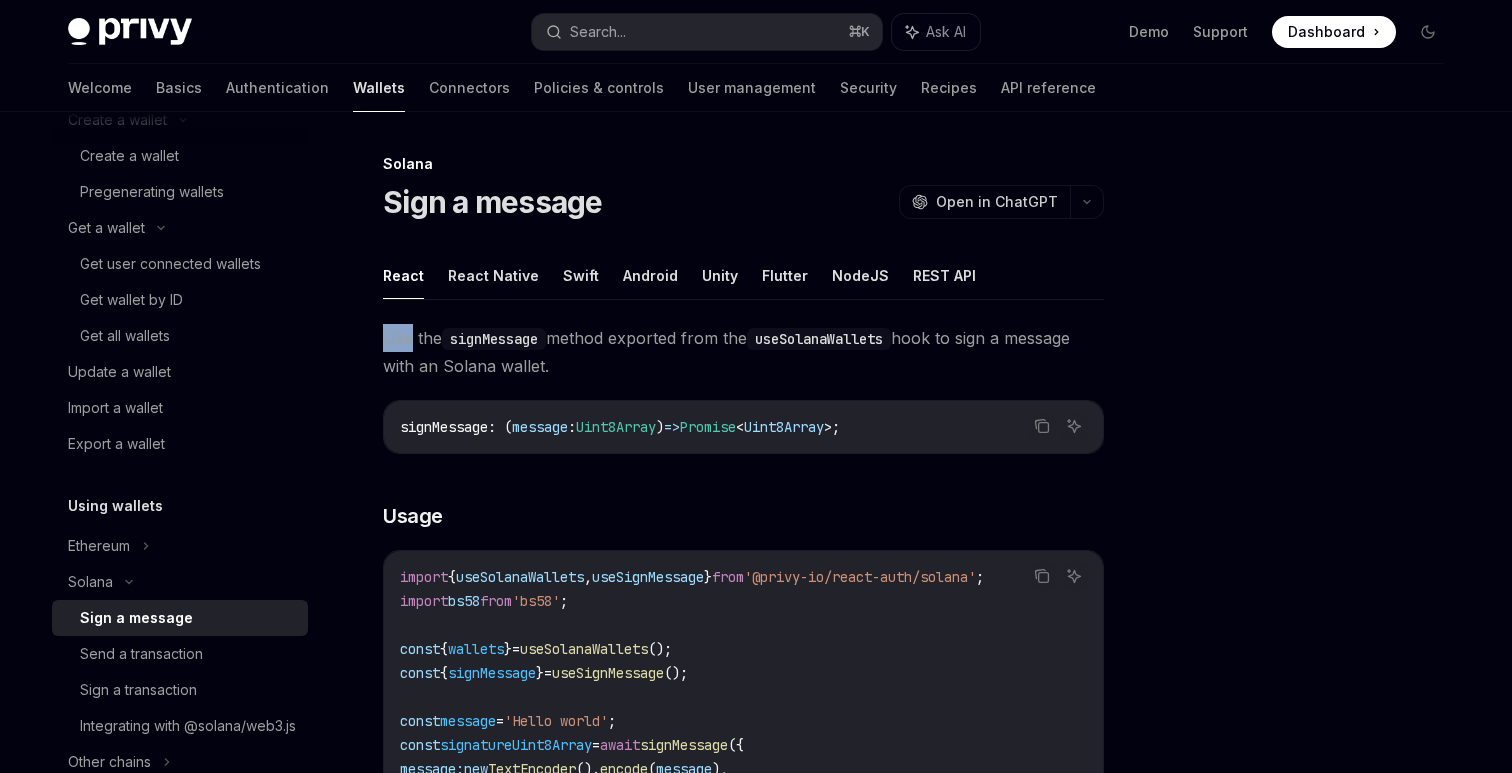 click on "Solana Sign a message OpenAI Open in ChatGPT OpenAI Open in ChatGPT   React   React Native   Swift   Android   Unity   Flutter   NodeJS   REST API Use the  signMessage  method exported from the  useSolanaWallets  hook to sign a message with an Solana wallet. Copy Ask AI signMessage : ( message :  Uint8Array )  =>  Promise < Uint8Array > ;
​ Usage Copy Ask AI import  { useSolanaWallets ,  useSignMessage }  from  '@privy-io/react-auth/solana' ;
import  bs58  from  'bs58' ;
const  { wallets }  =  useSolanaWallets ();
const  { signMessage }  =  useSignMessage ();
const  message  =  'Hello world' ;
const  signatureUint8Array  =  await  signMessage ({
message:  new  TextEncoder (). encode ( message ),
// Optional: Specify the wallet to use for signing. If not provided, the first wallet will be used.
options:  {
address:  wallets [ 0 ]. address
}
});
const  signature  =  bs58 . encode ( signatureUint8Array );
​ Parameters ​ message string required ​ Response ​" at bounding box center [556, 882] 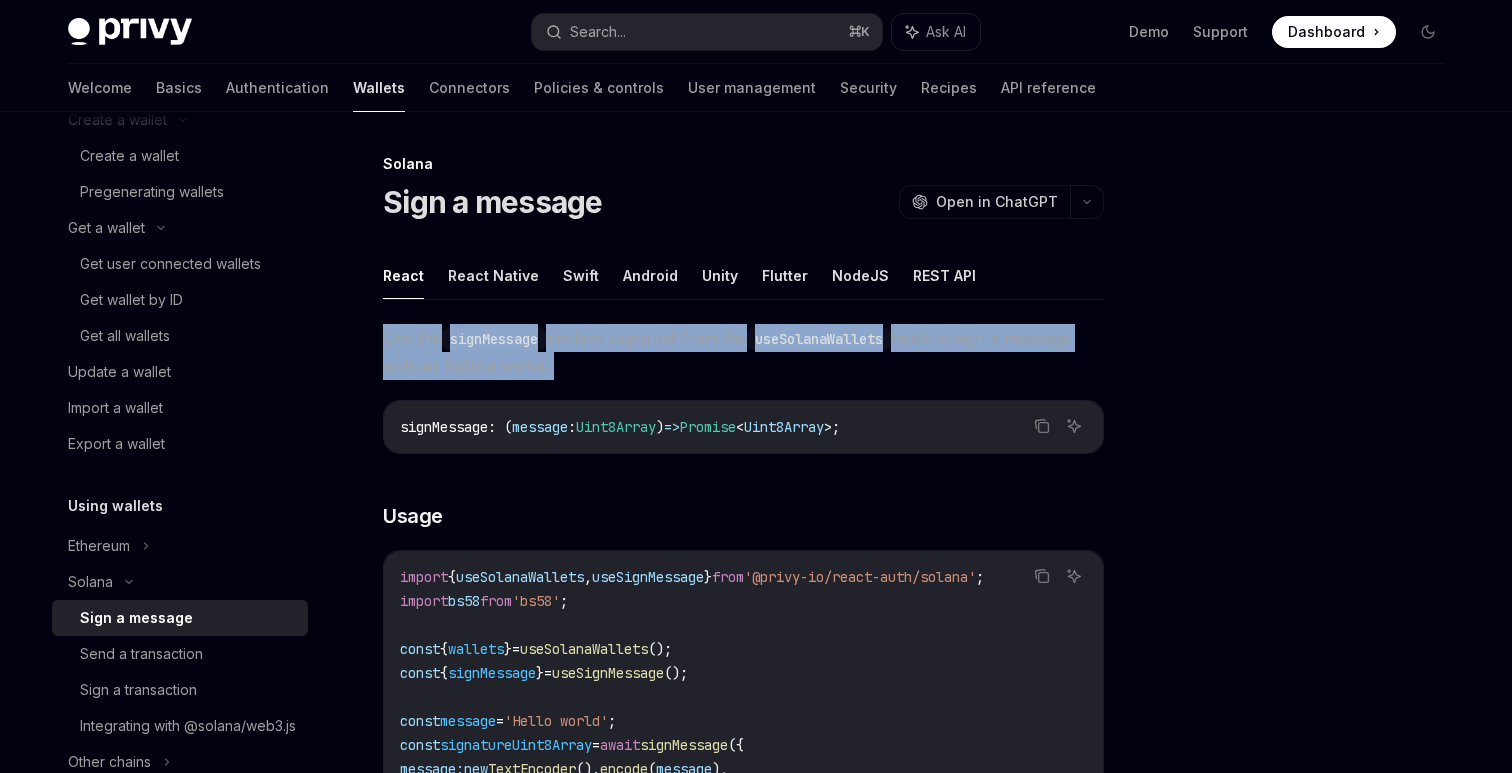 click on "Solana Sign a message OpenAI Open in ChatGPT OpenAI Open in ChatGPT   React   React Native   Swift   Android   Unity   Flutter   NodeJS   REST API Use the  signMessage  method exported from the  useSolanaWallets  hook to sign a message with an Solana wallet. Copy Ask AI signMessage : ( message :  Uint8Array )  =>  Promise < Uint8Array > ;
​ Usage Copy Ask AI import  { useSolanaWallets ,  useSignMessage }  from  '@privy-io/react-auth/solana' ;
import  bs58  from  'bs58' ;
const  { wallets }  =  useSolanaWallets ();
const  { signMessage }  =  useSignMessage ();
const  message  =  'Hello world' ;
const  signatureUint8Array  =  await  signMessage ({
message:  new  TextEncoder (). encode ( message ),
// Optional: Specify the wallet to use for signing. If not provided, the first wallet will be used.
options:  {
address:  wallets [ 0 ]. address
}
});
const  signature  =  bs58 . encode ( signatureUint8Array );
​ Parameters ​ message string required ​ Response ​" at bounding box center (556, 882) 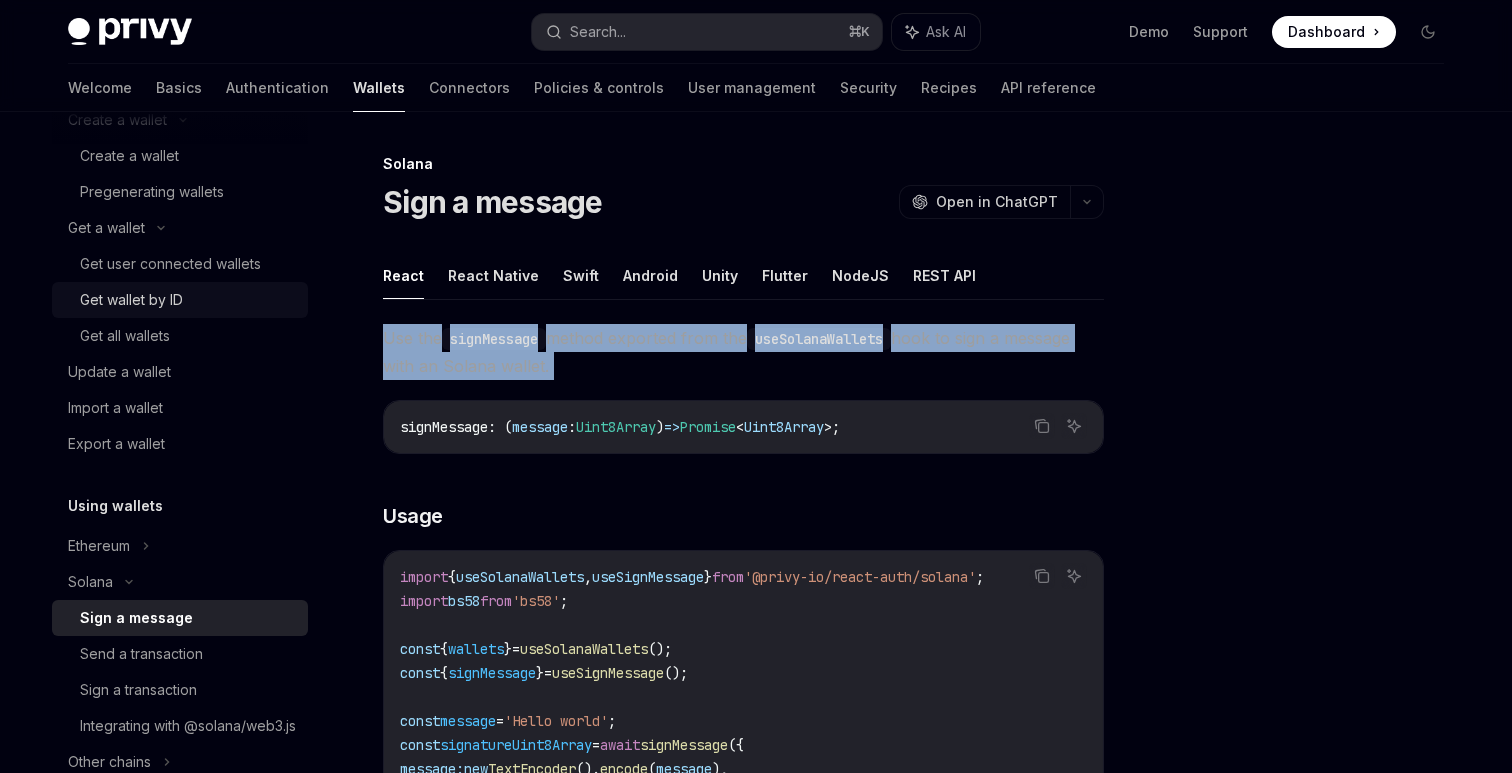 scroll, scrollTop: 0, scrollLeft: 0, axis: both 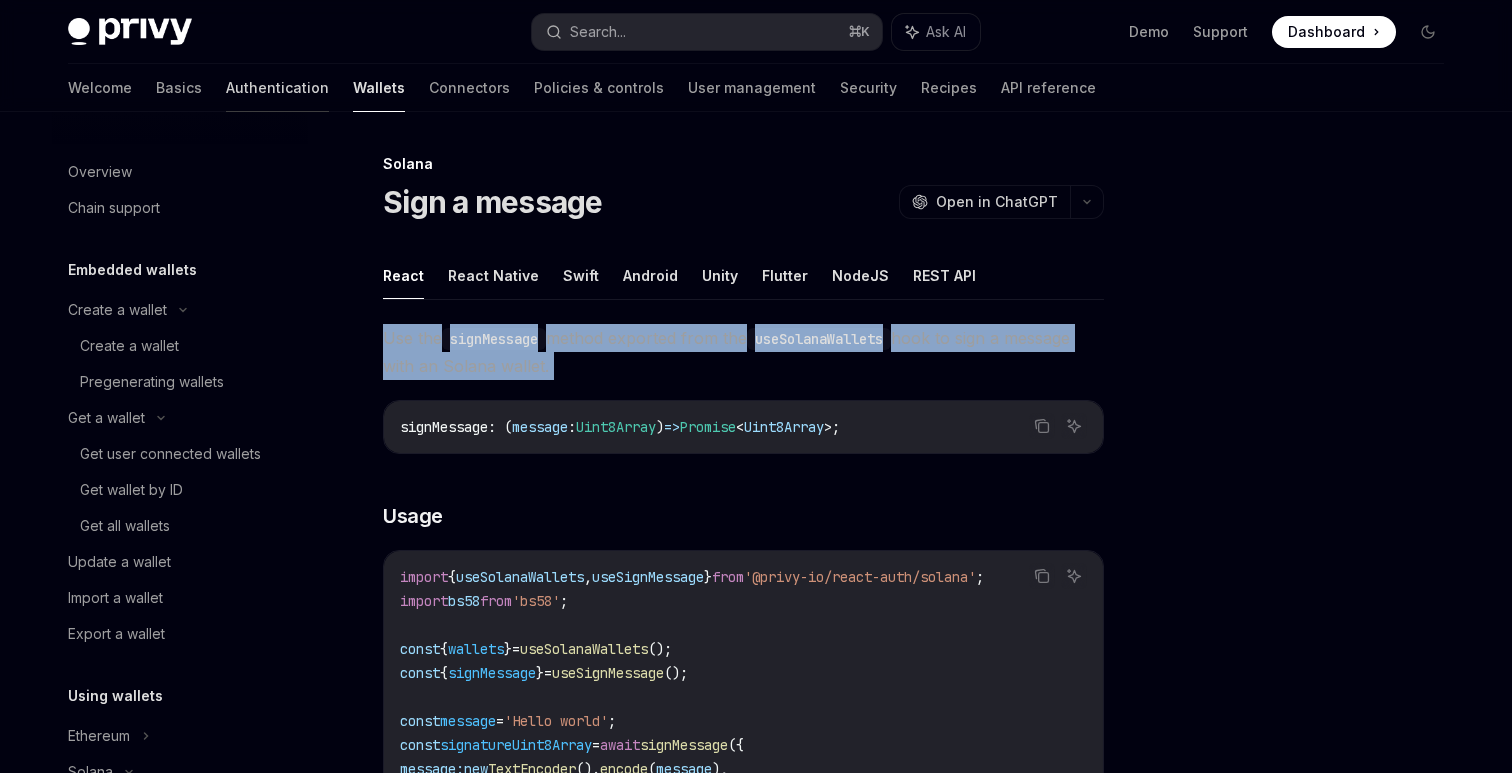 click on "Authentication" at bounding box center (277, 88) 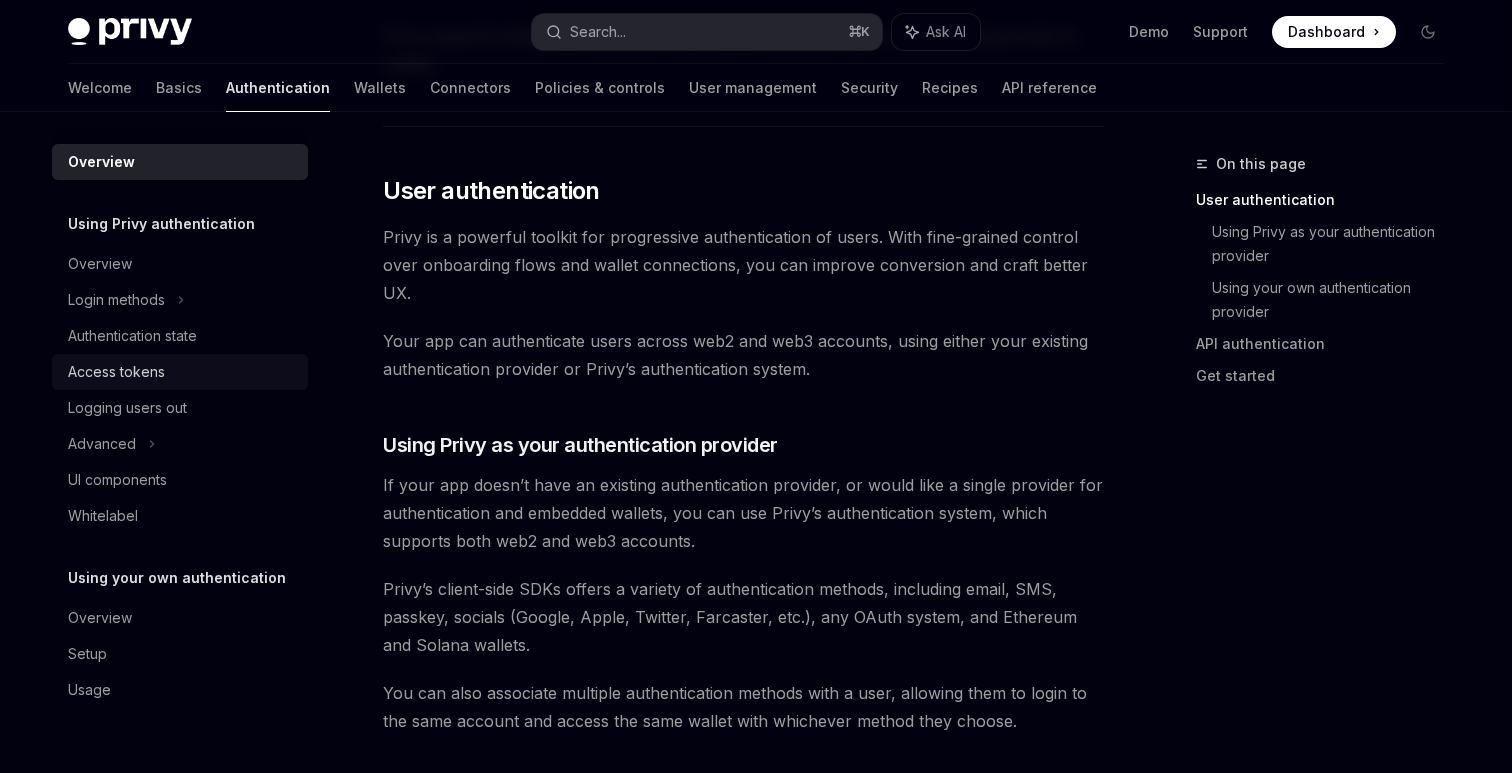scroll, scrollTop: 0, scrollLeft: 0, axis: both 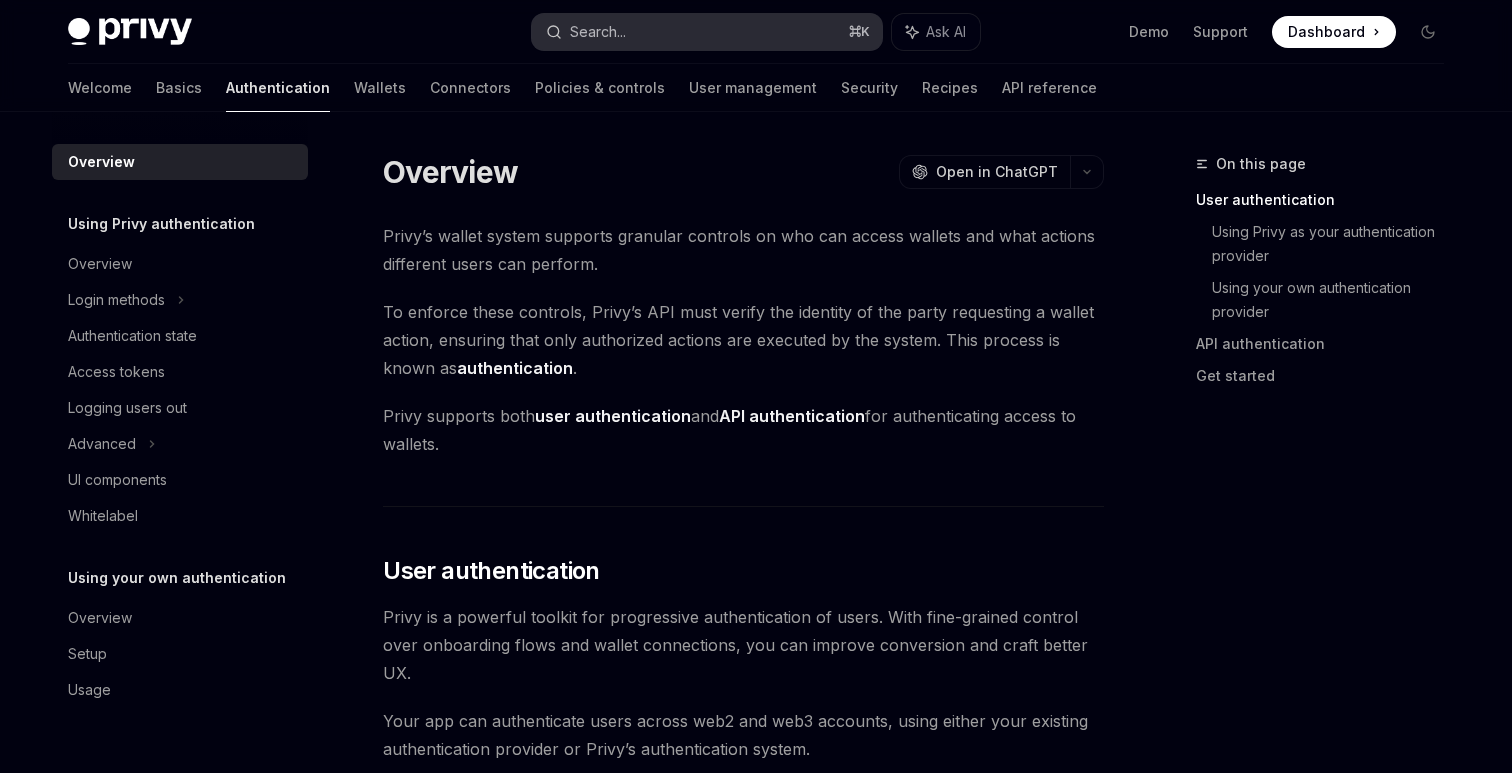 click on "Search..." at bounding box center (598, 32) 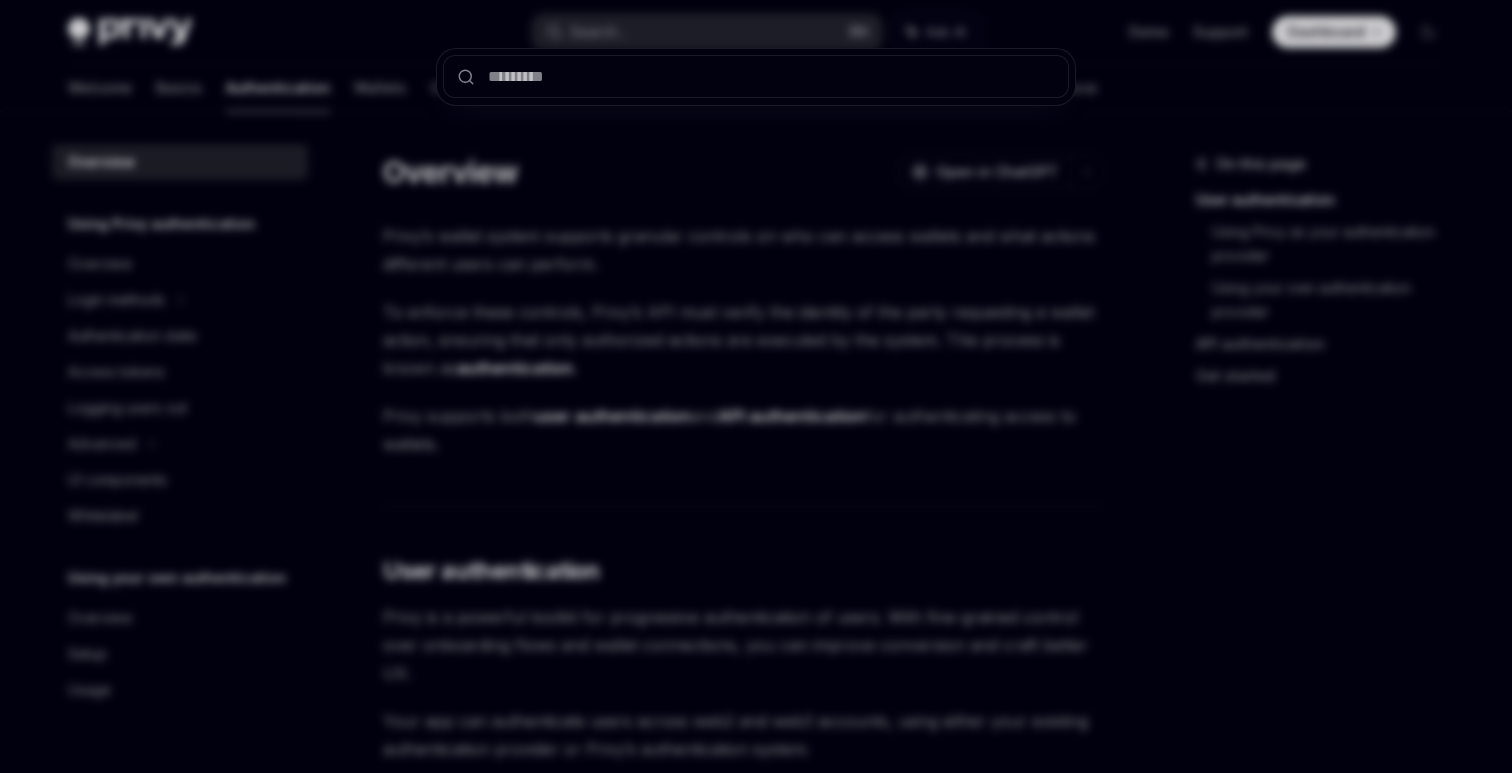click at bounding box center (756, 76) 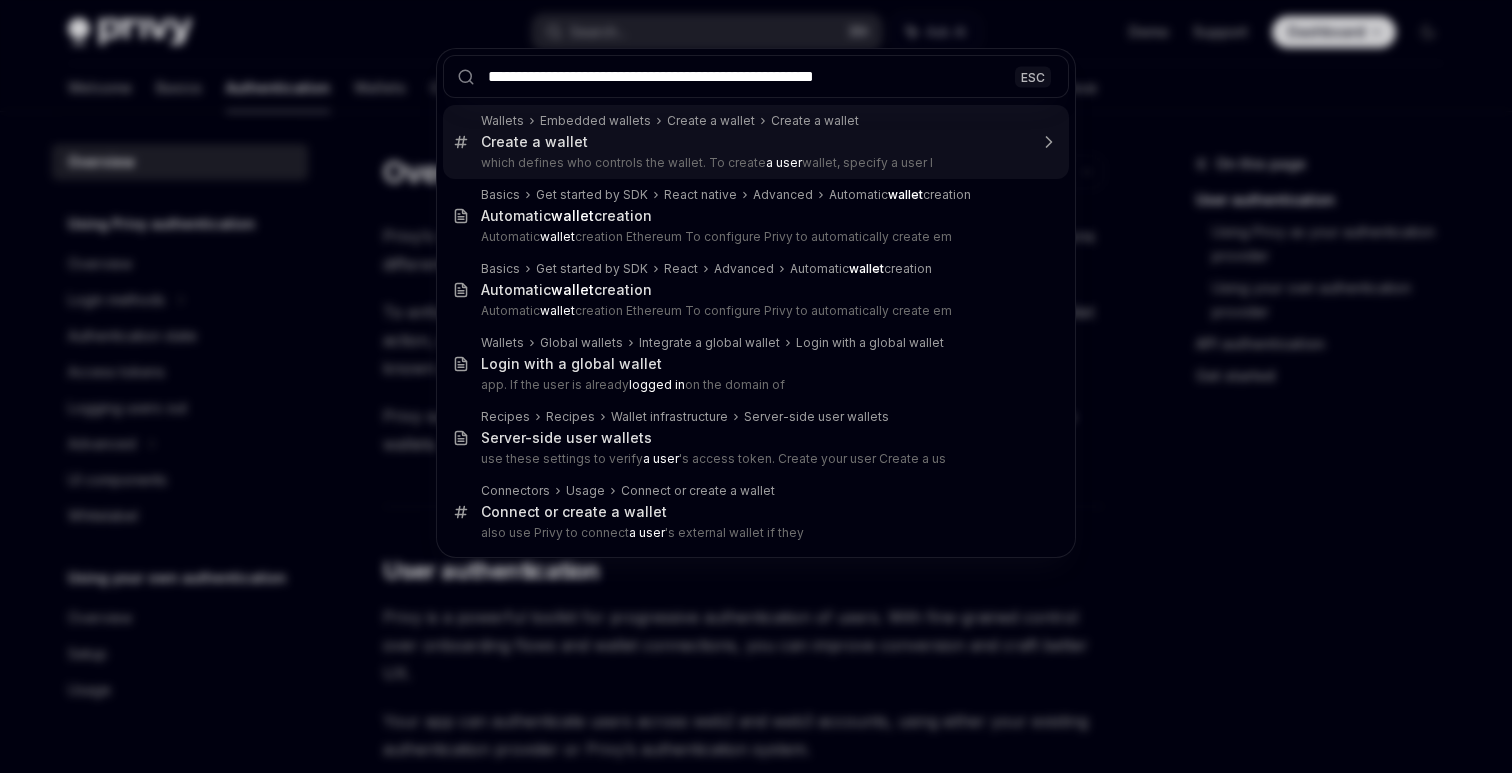 type on "**********" 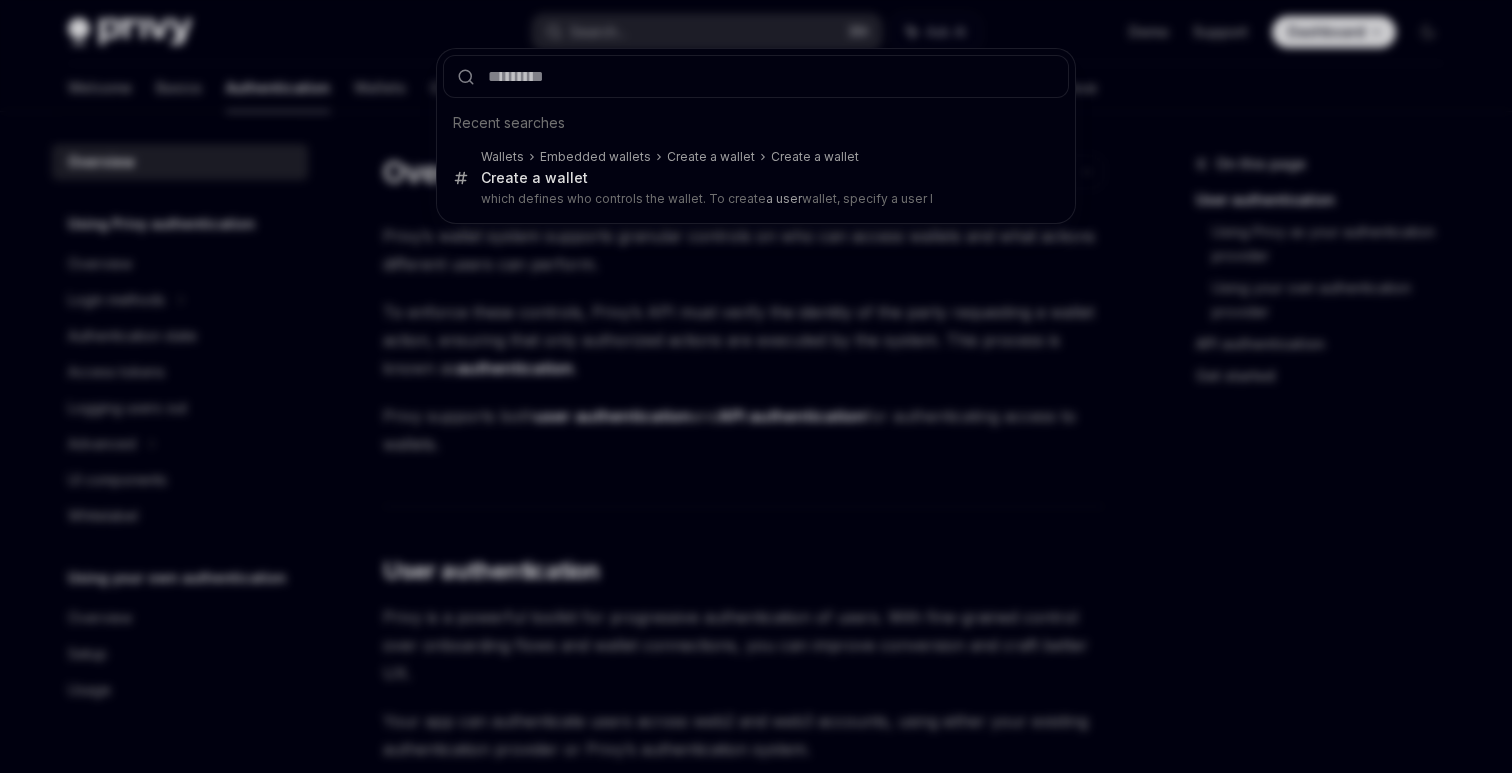 type 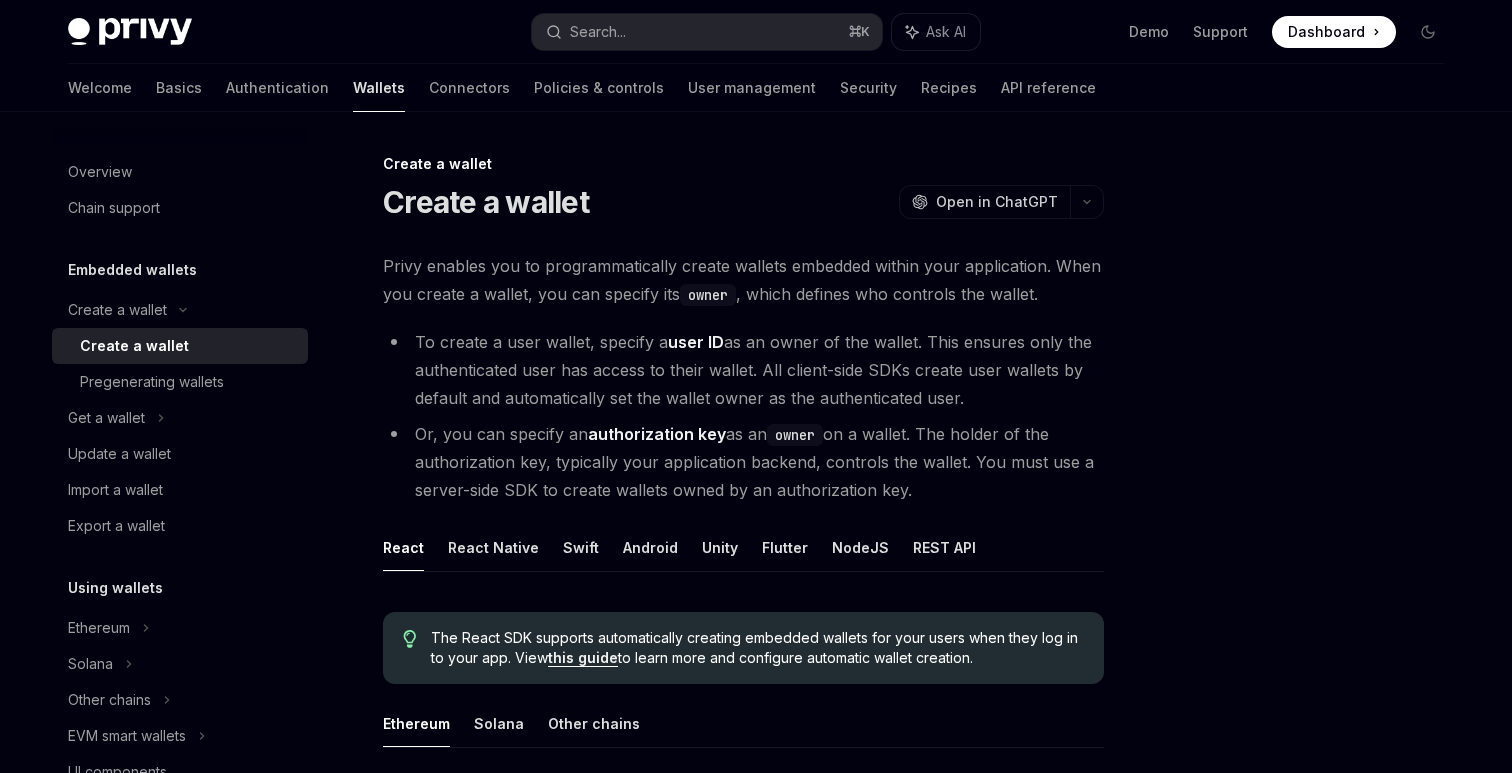scroll, scrollTop: 112, scrollLeft: 0, axis: vertical 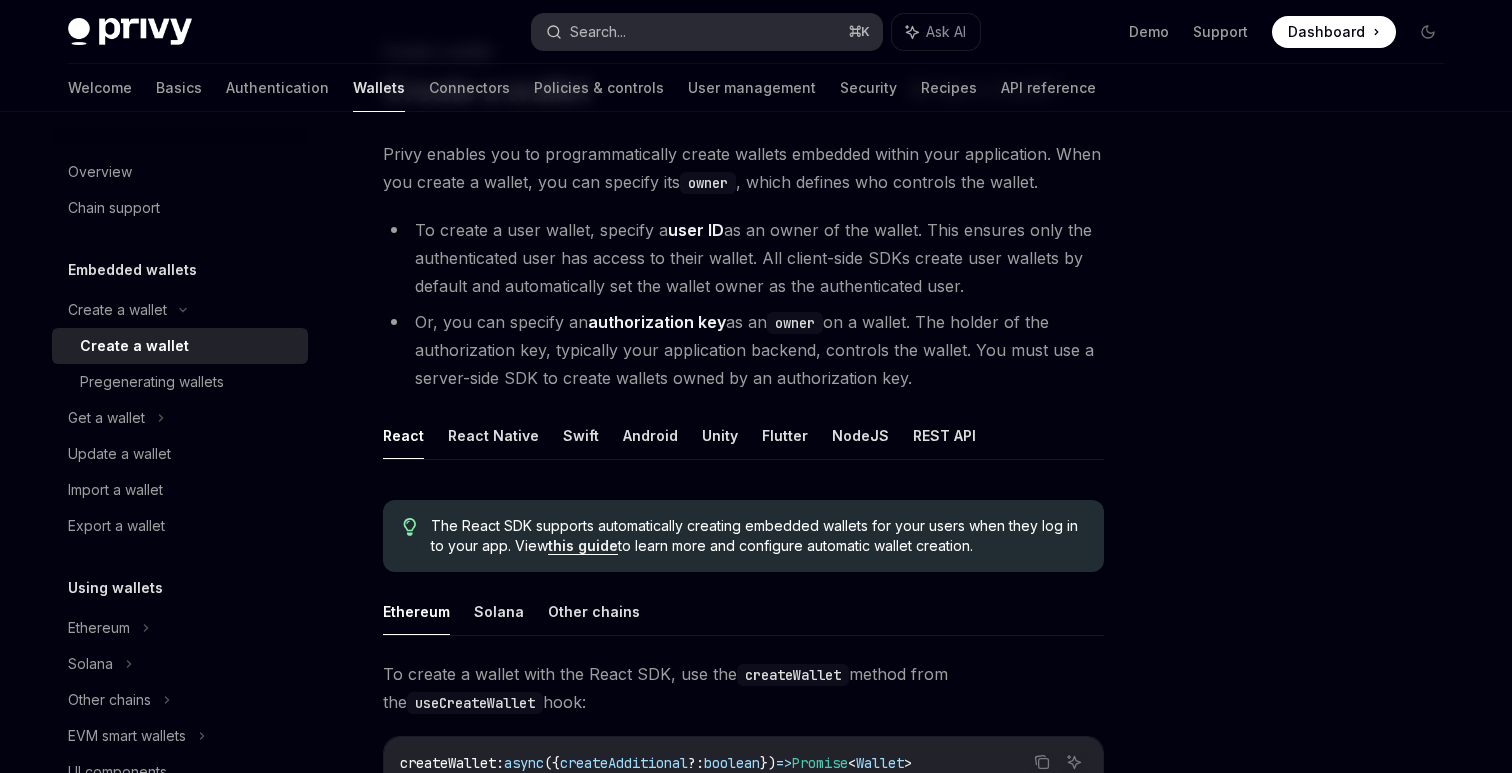 click on "Search... ⌘ K" at bounding box center [707, 32] 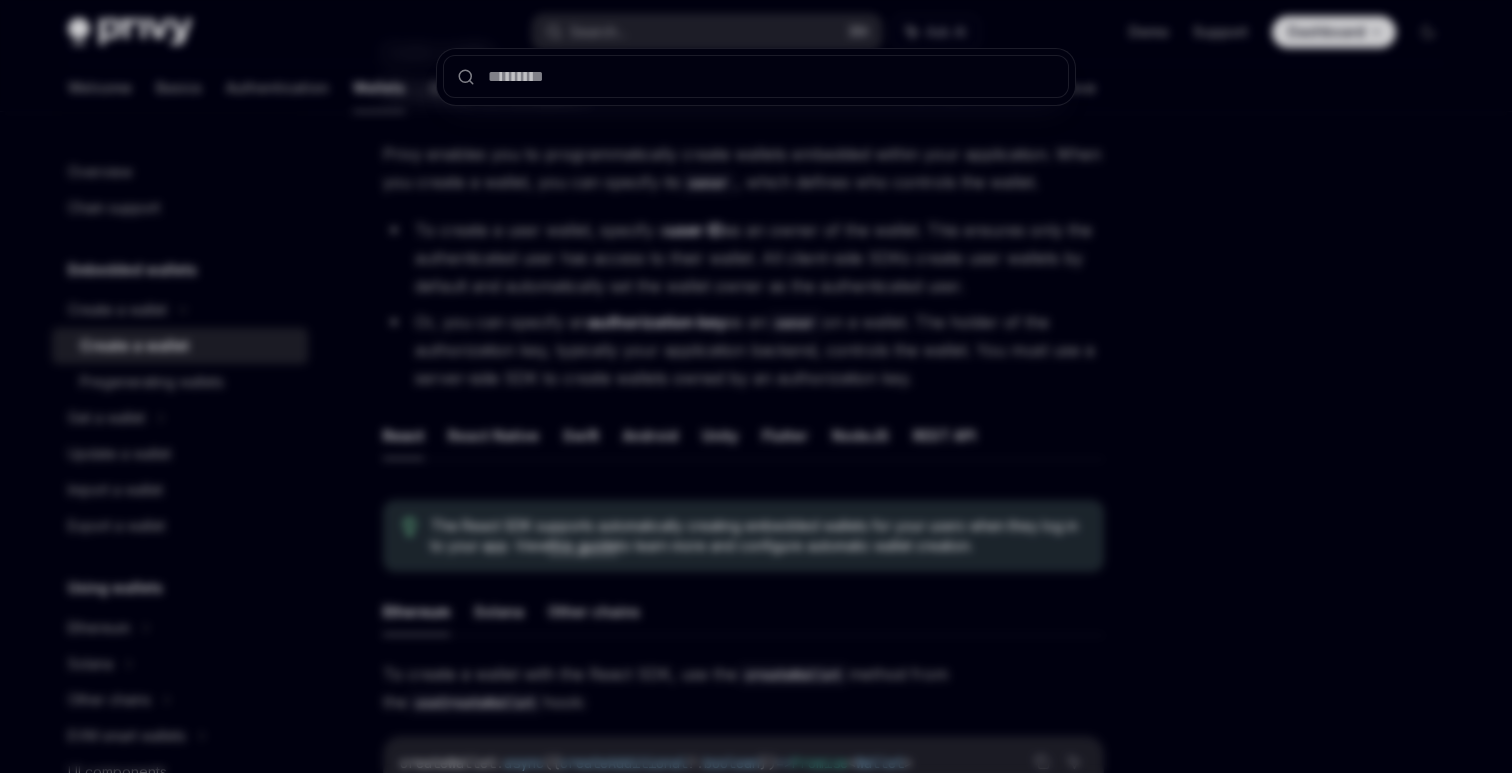 click at bounding box center (756, 76) 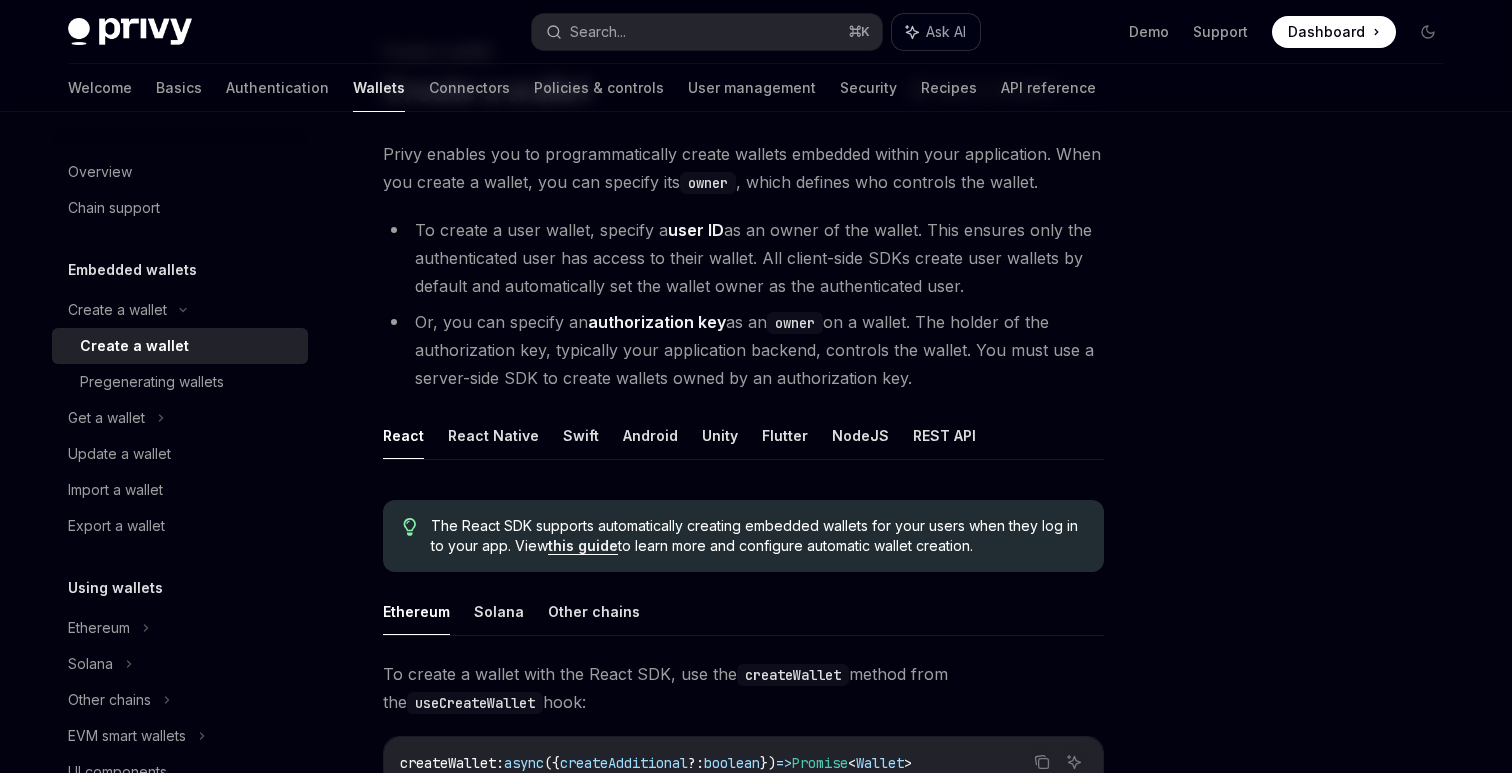 click on "Ask AI" at bounding box center [946, 32] 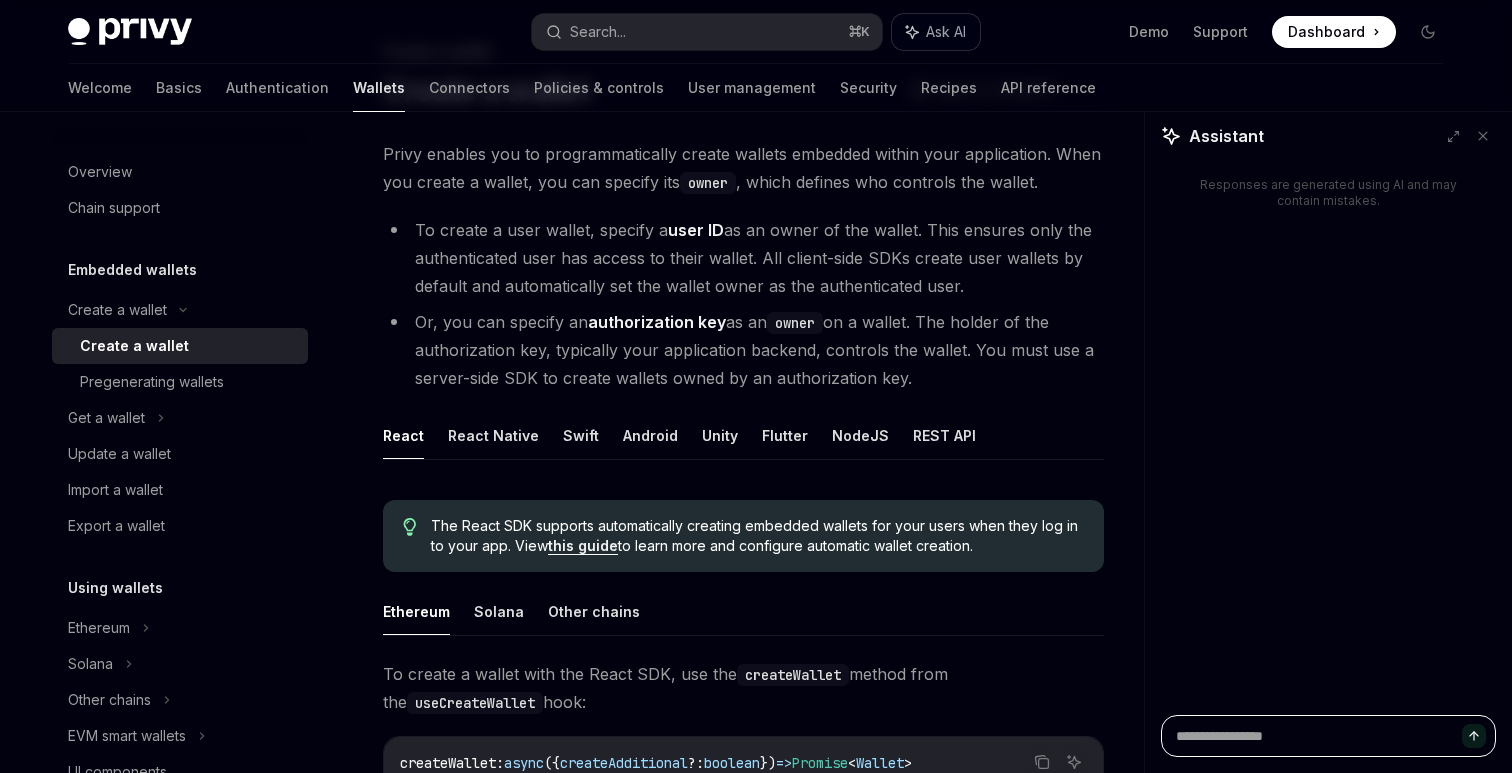 type on "*" 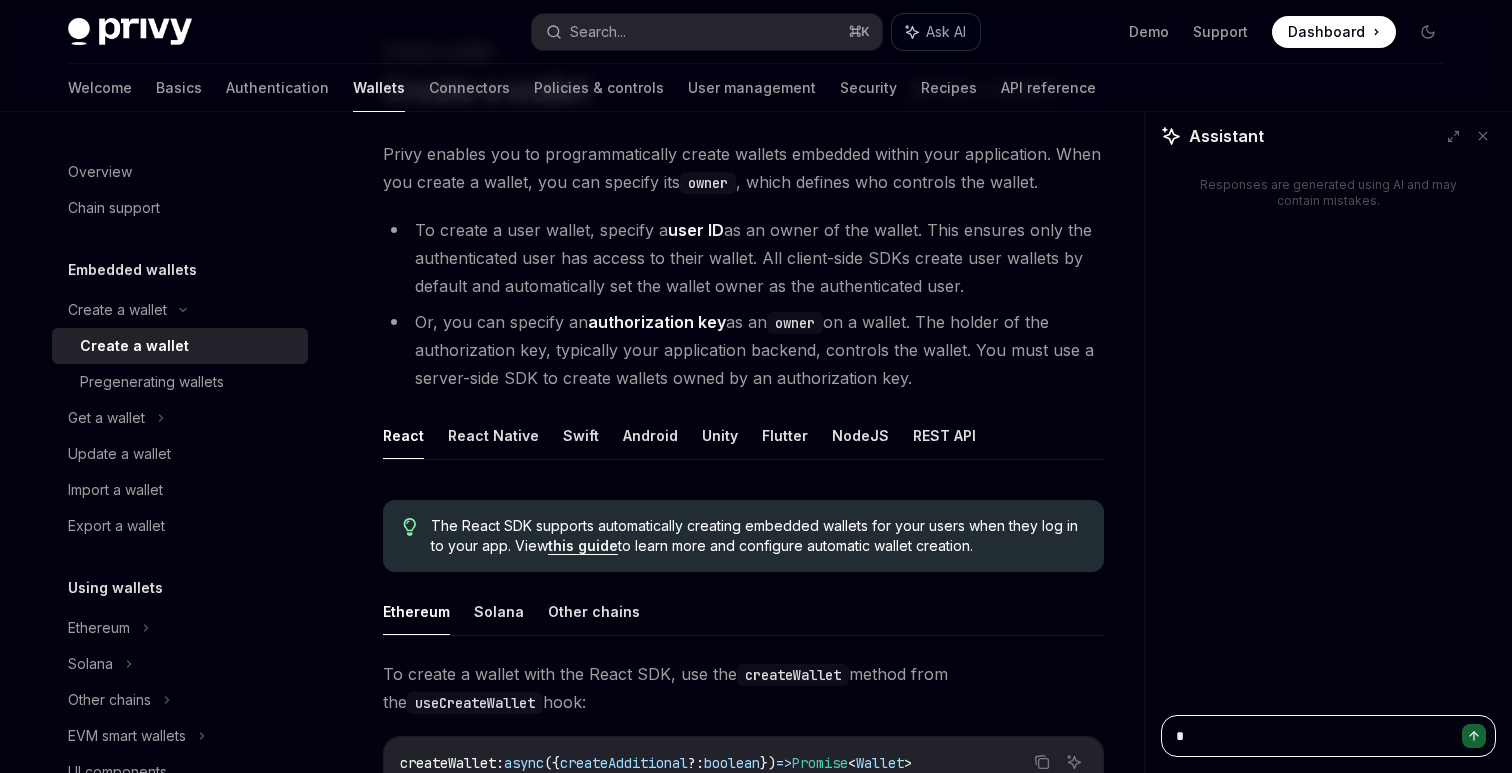 type on "**" 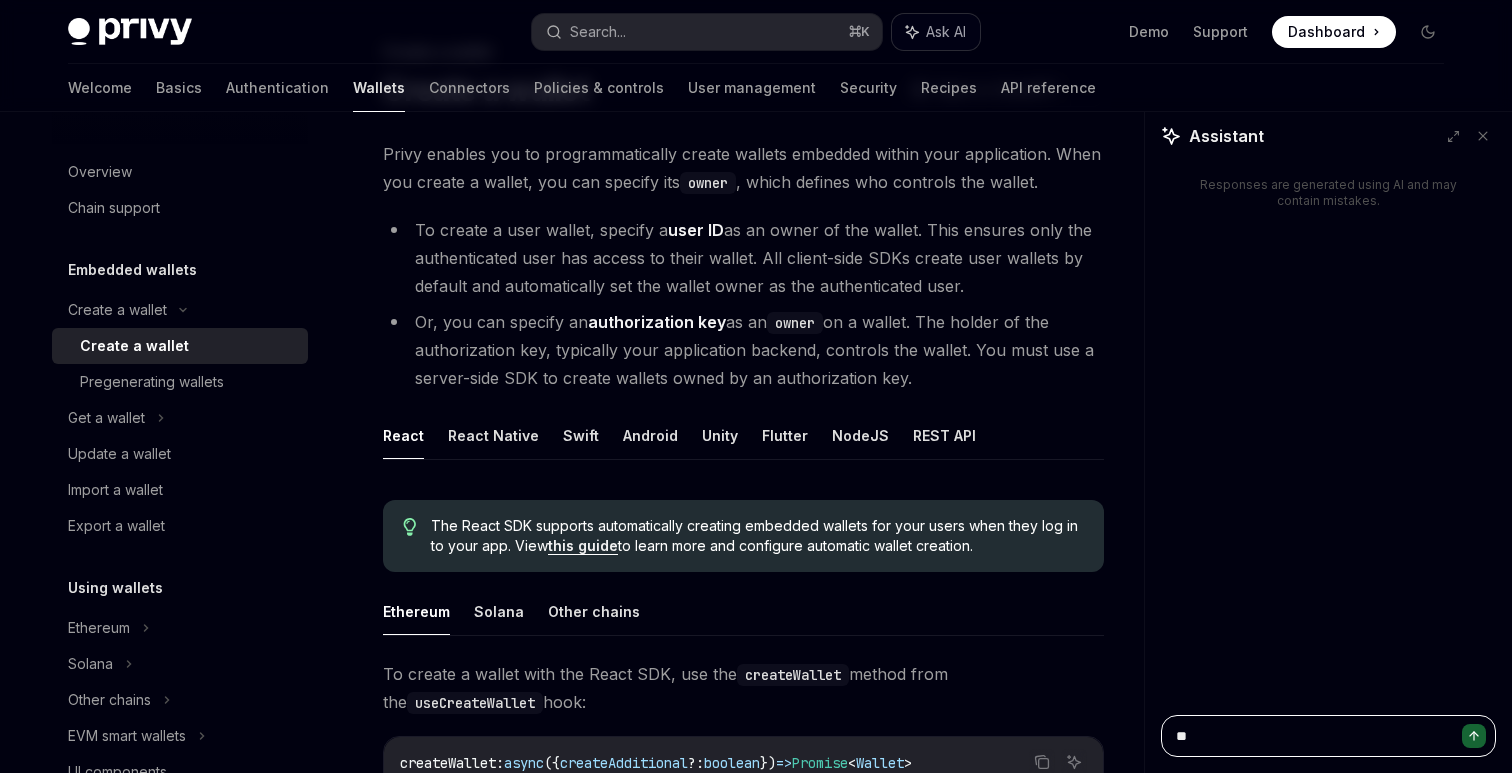 type on "***" 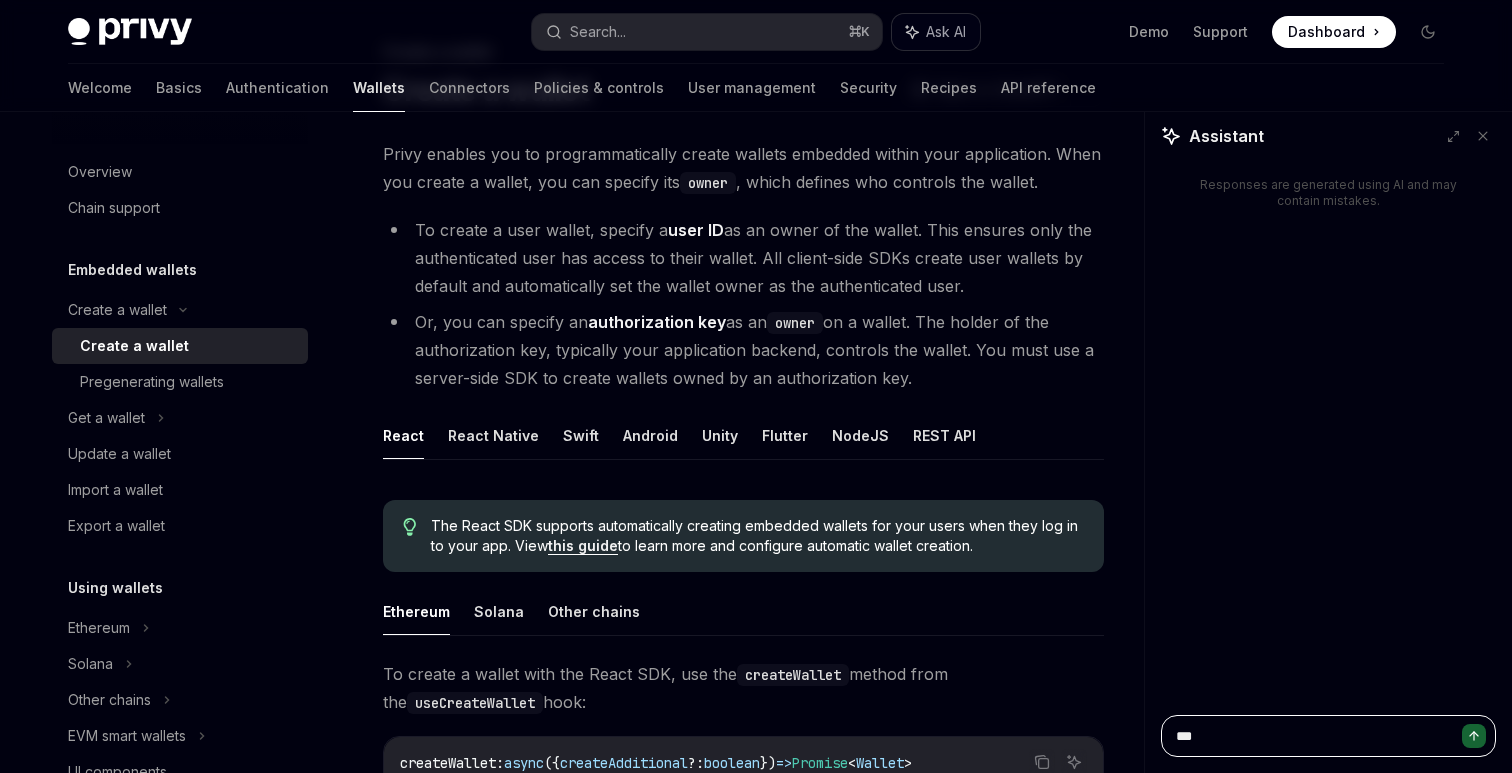 type on "***" 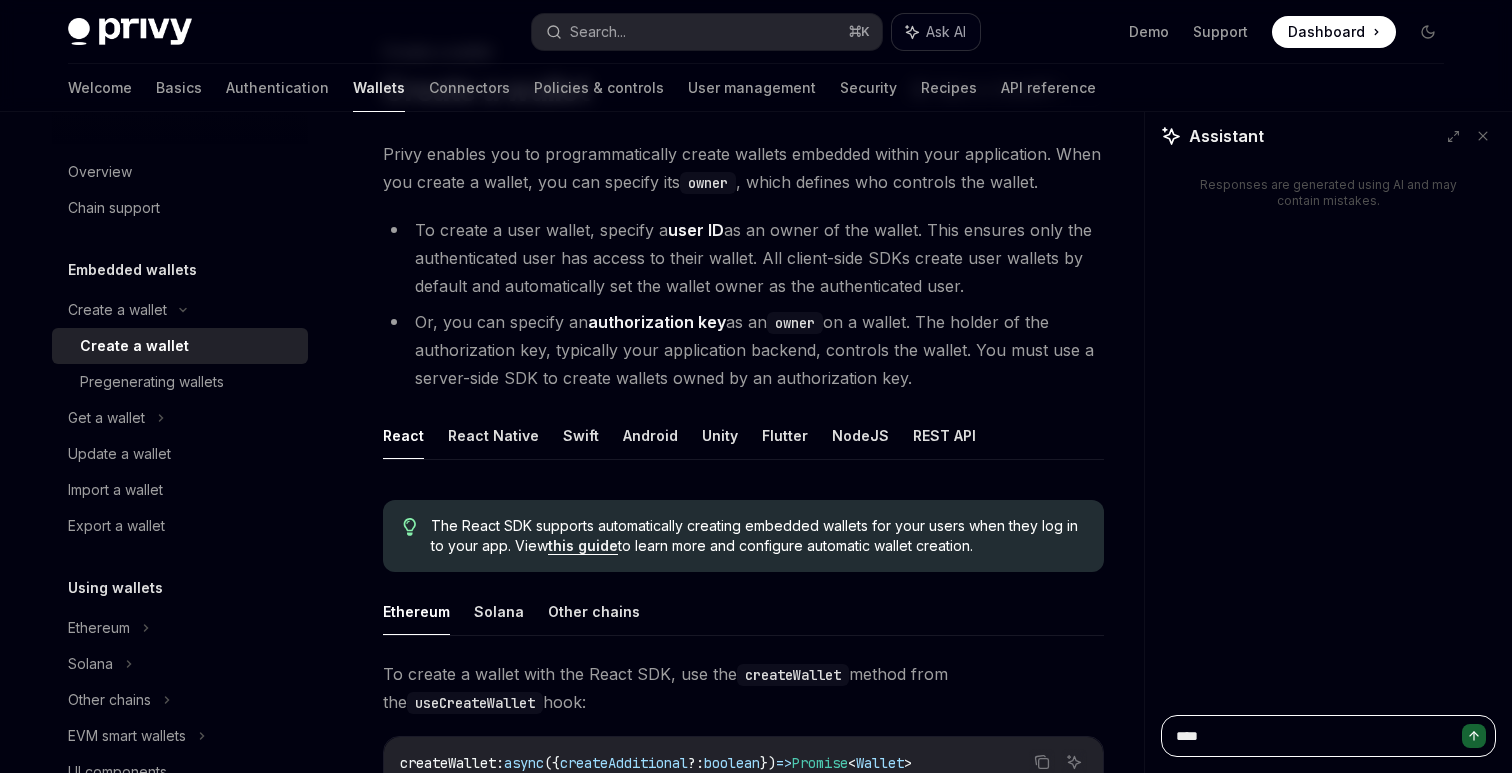 type on "*****" 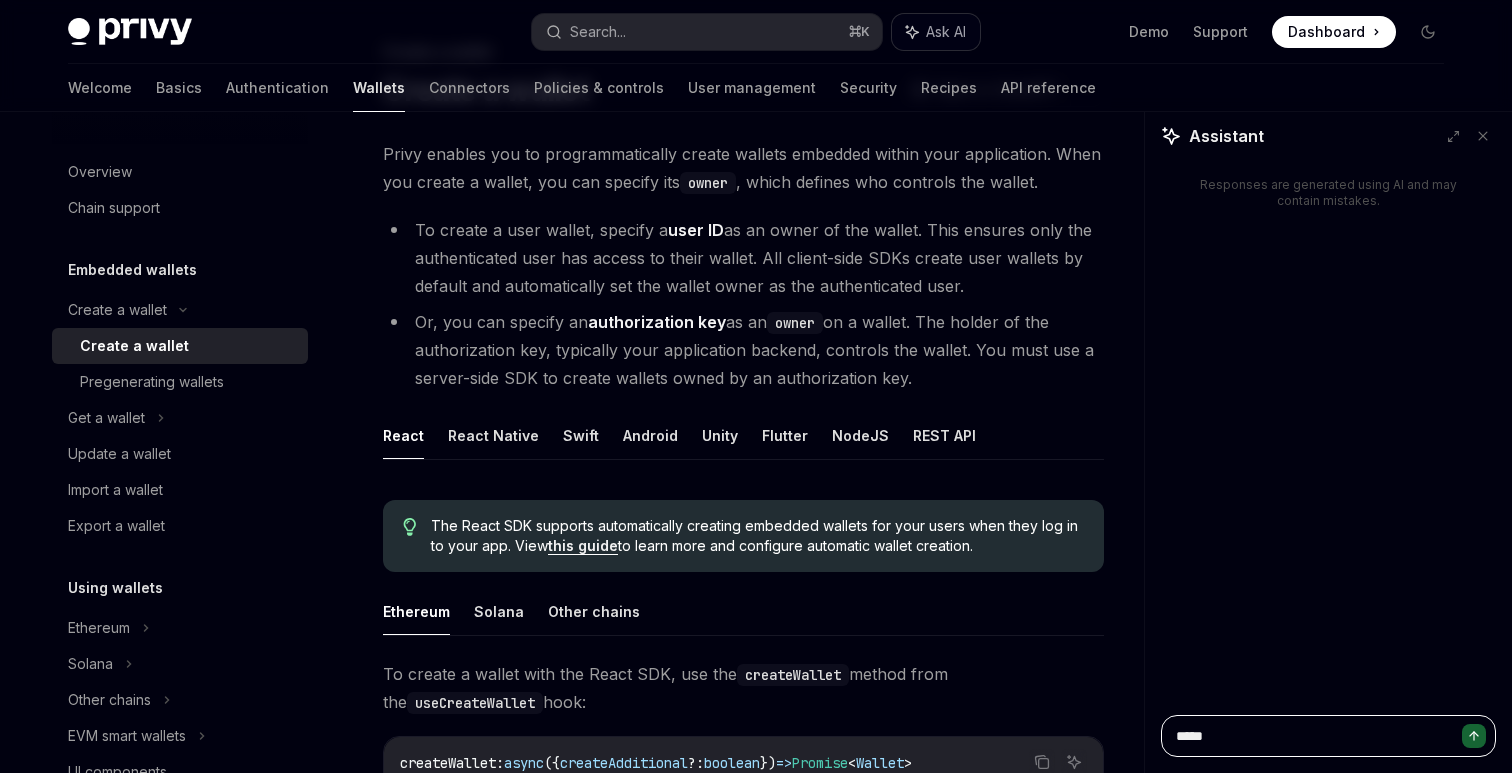type on "******" 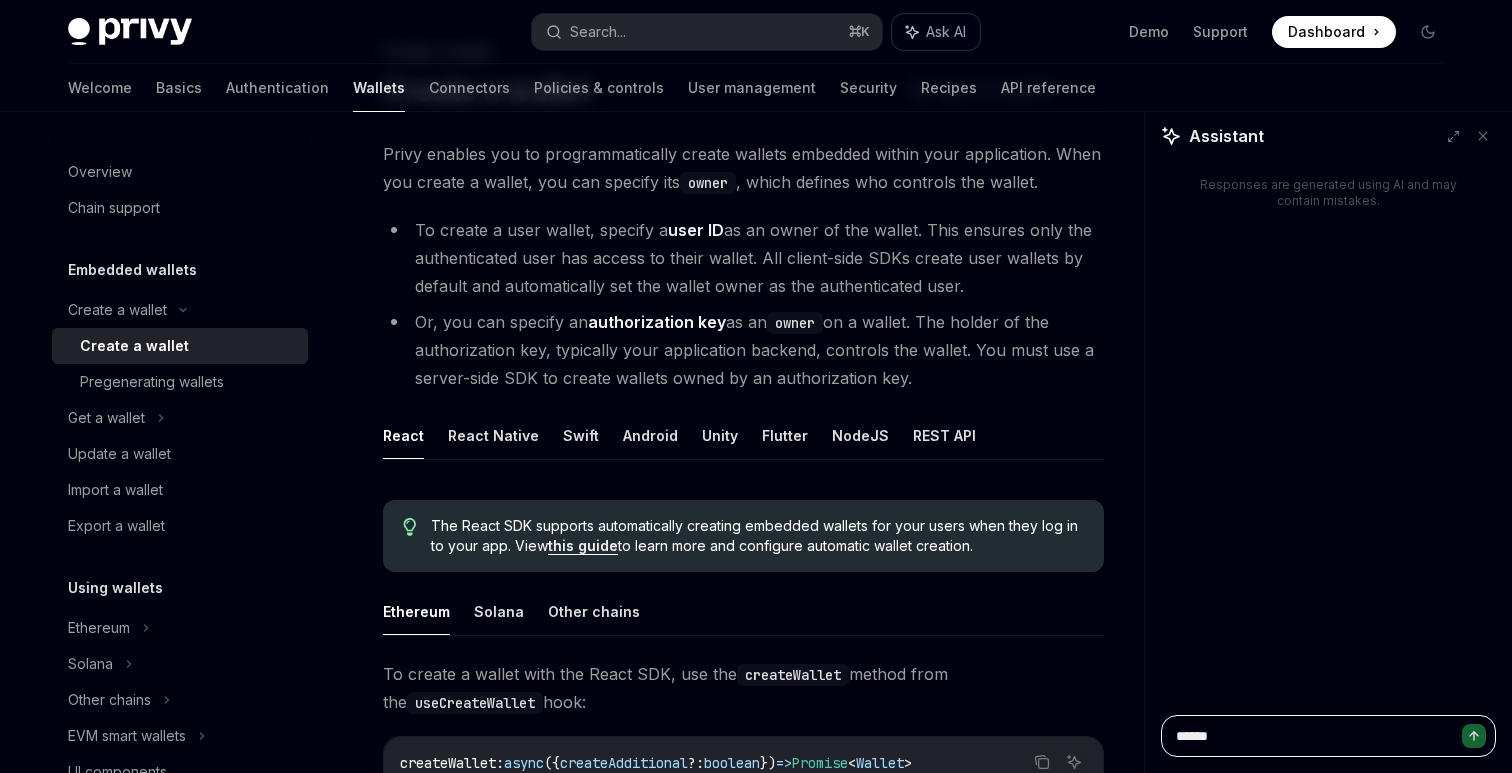 type on "*******" 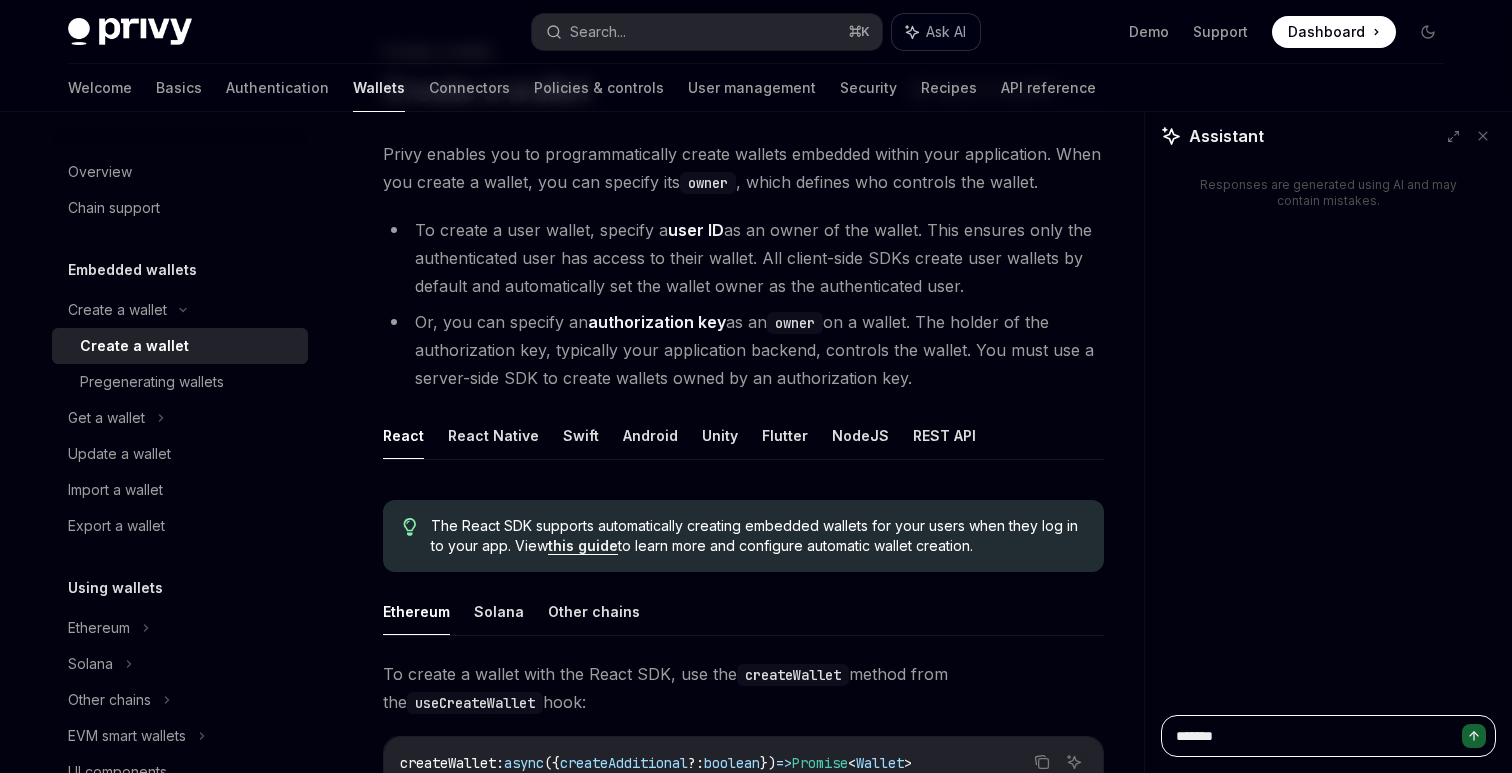 type on "*******" 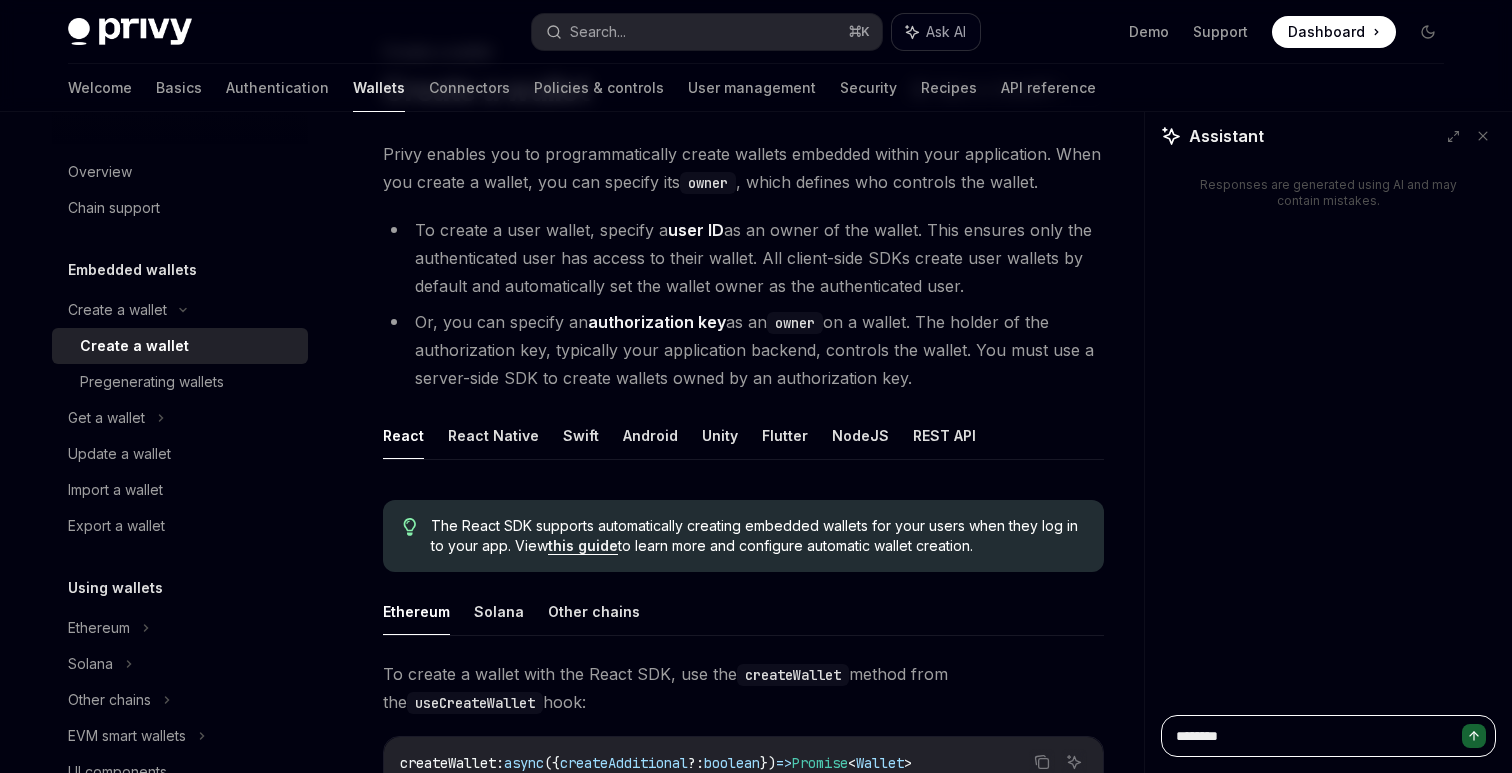 type on "*********" 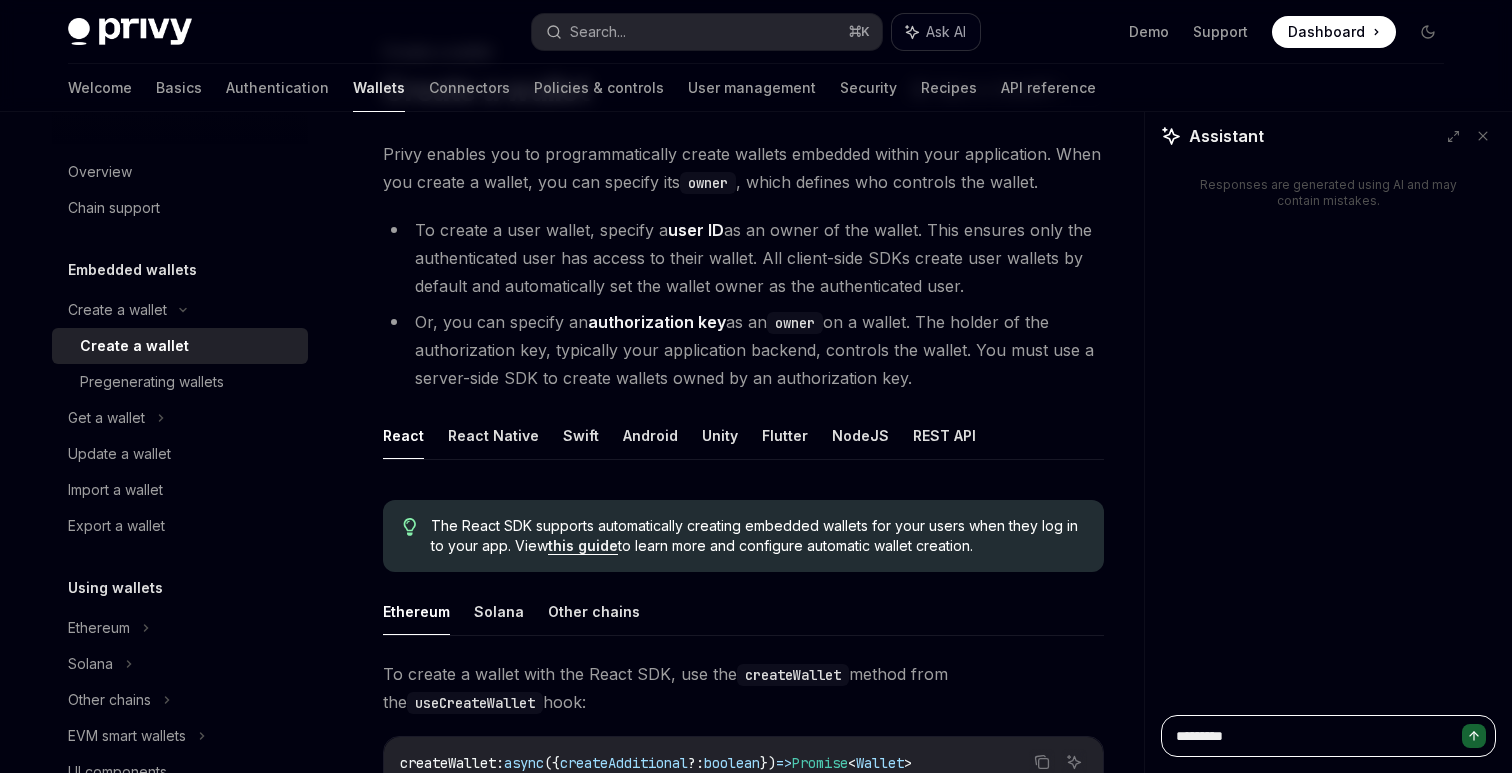 type on "*********" 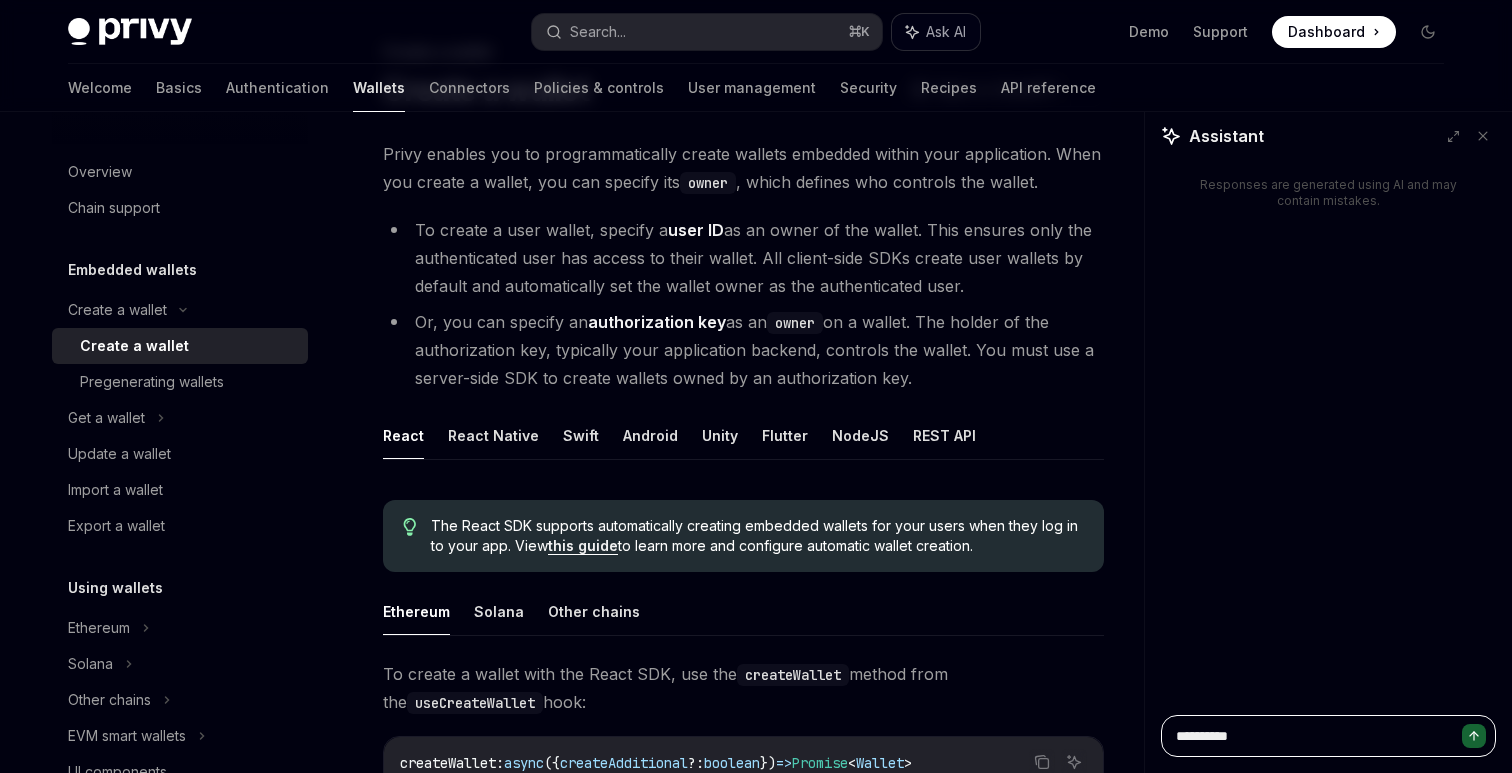 type on "**********" 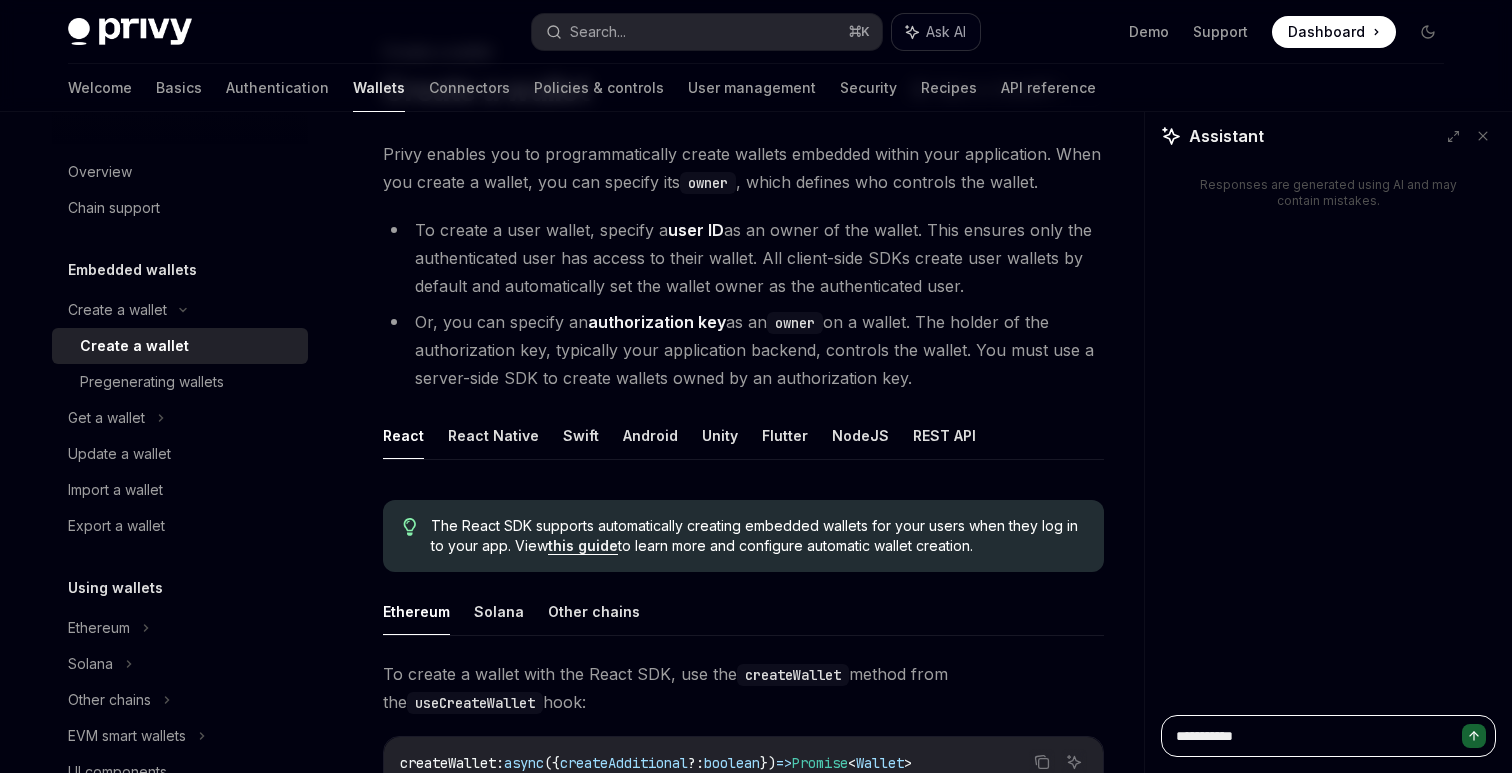 type on "**********" 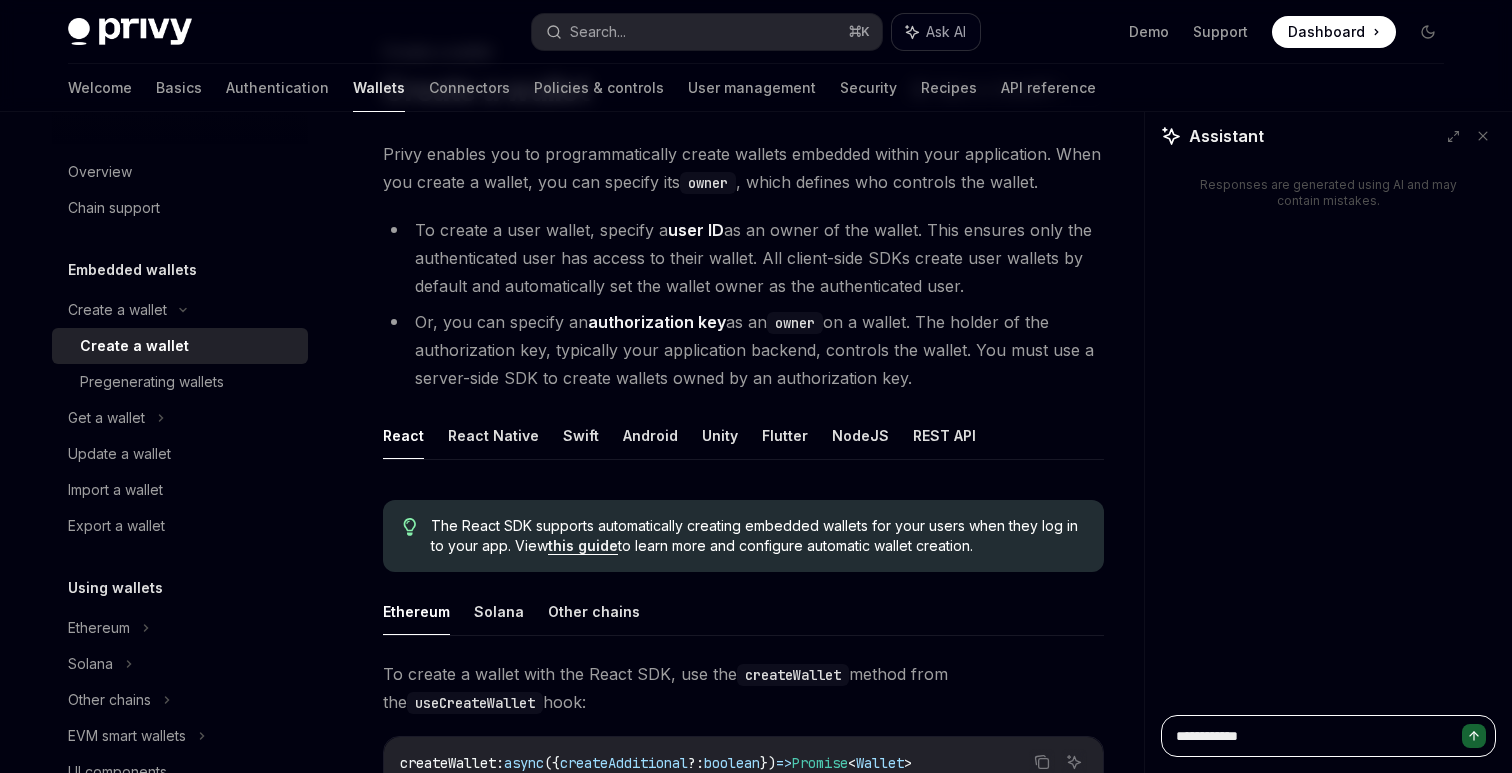 type on "**********" 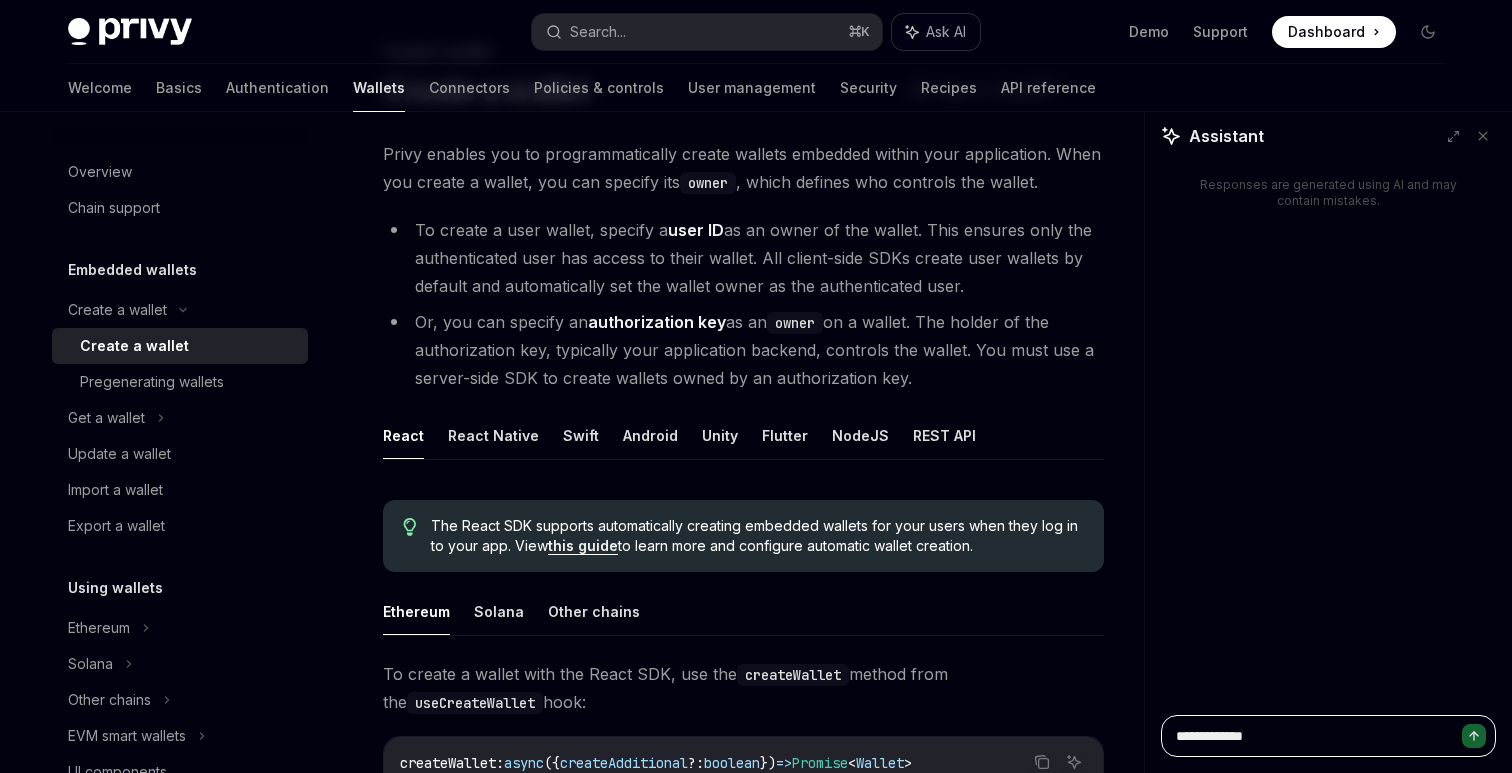 type on "**********" 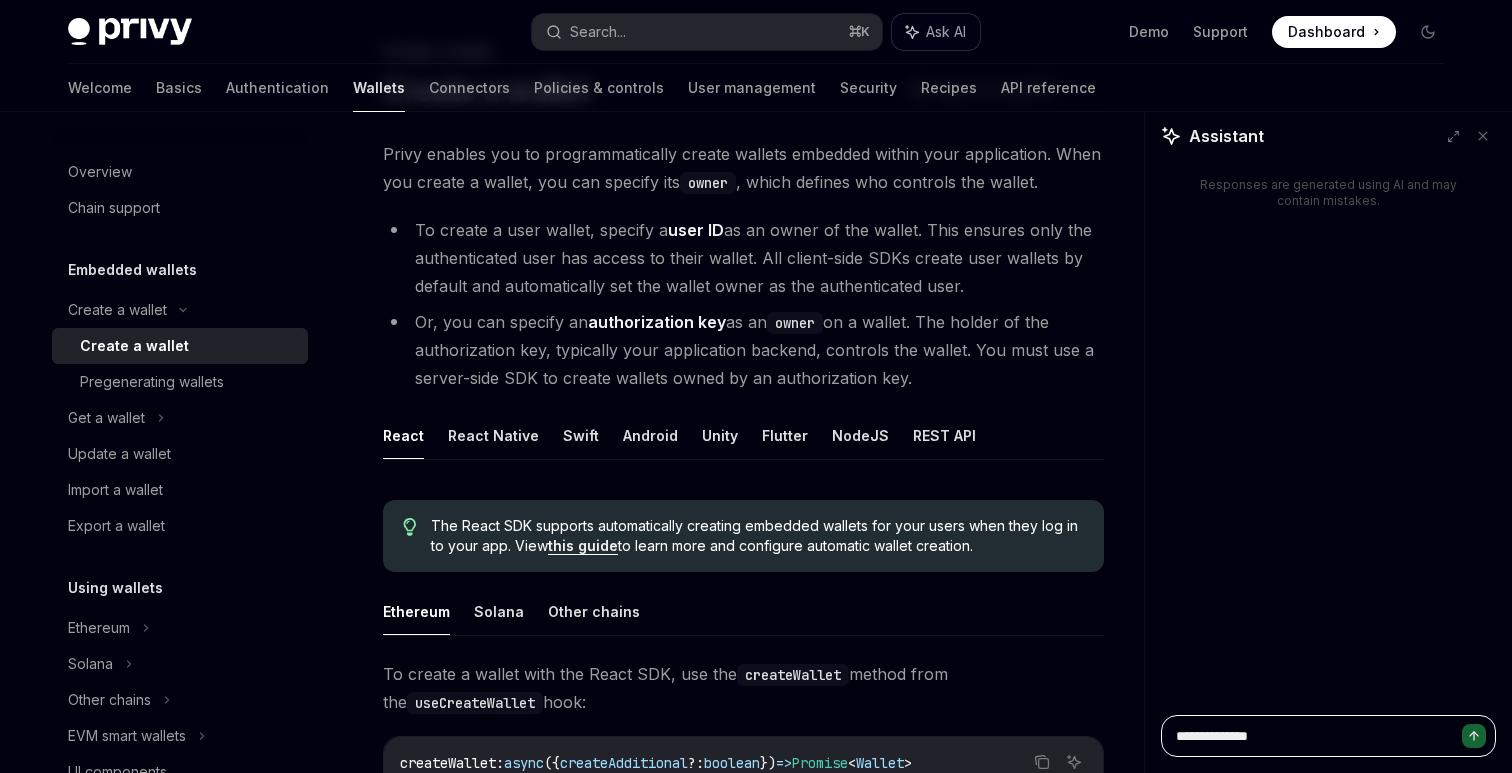 type on "**********" 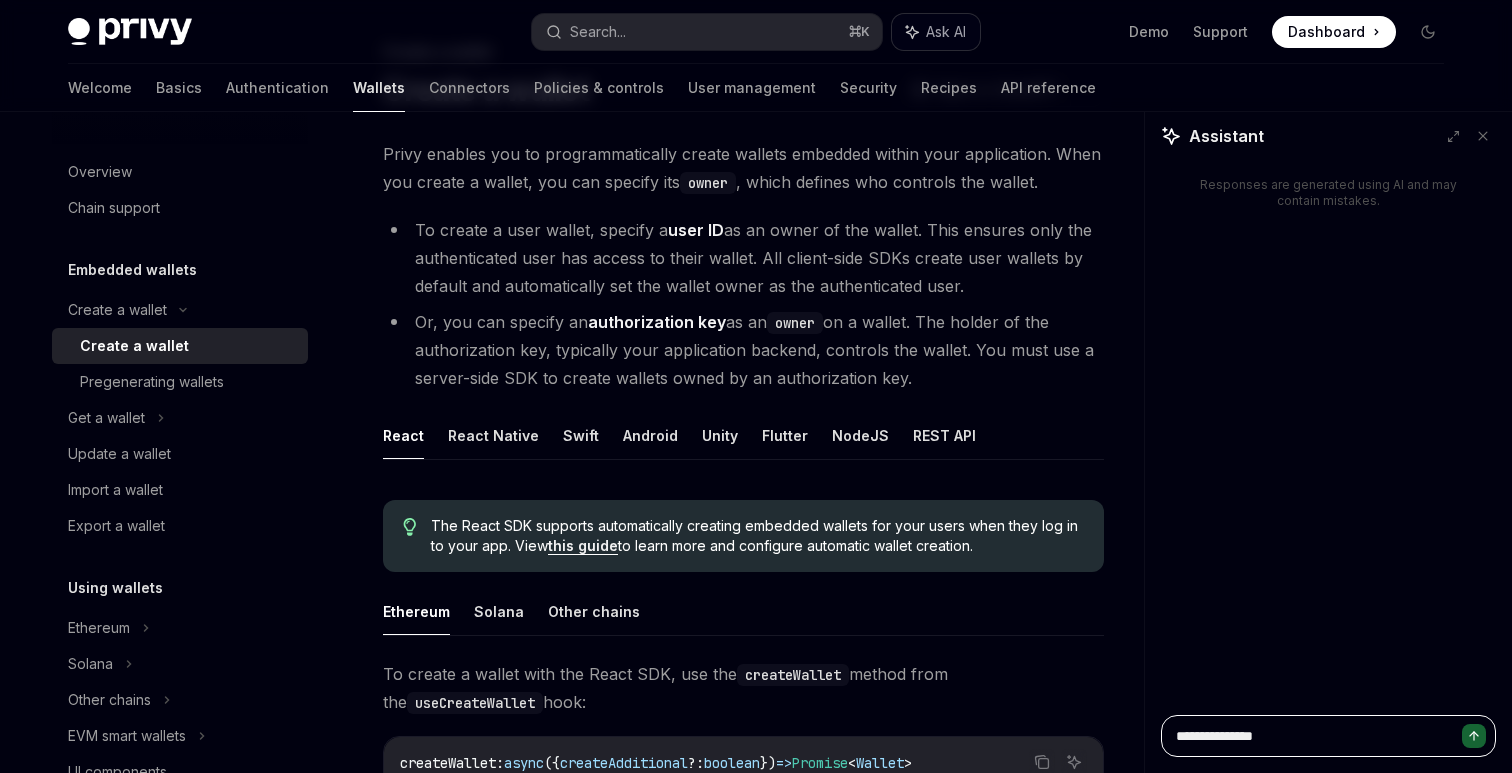type on "**********" 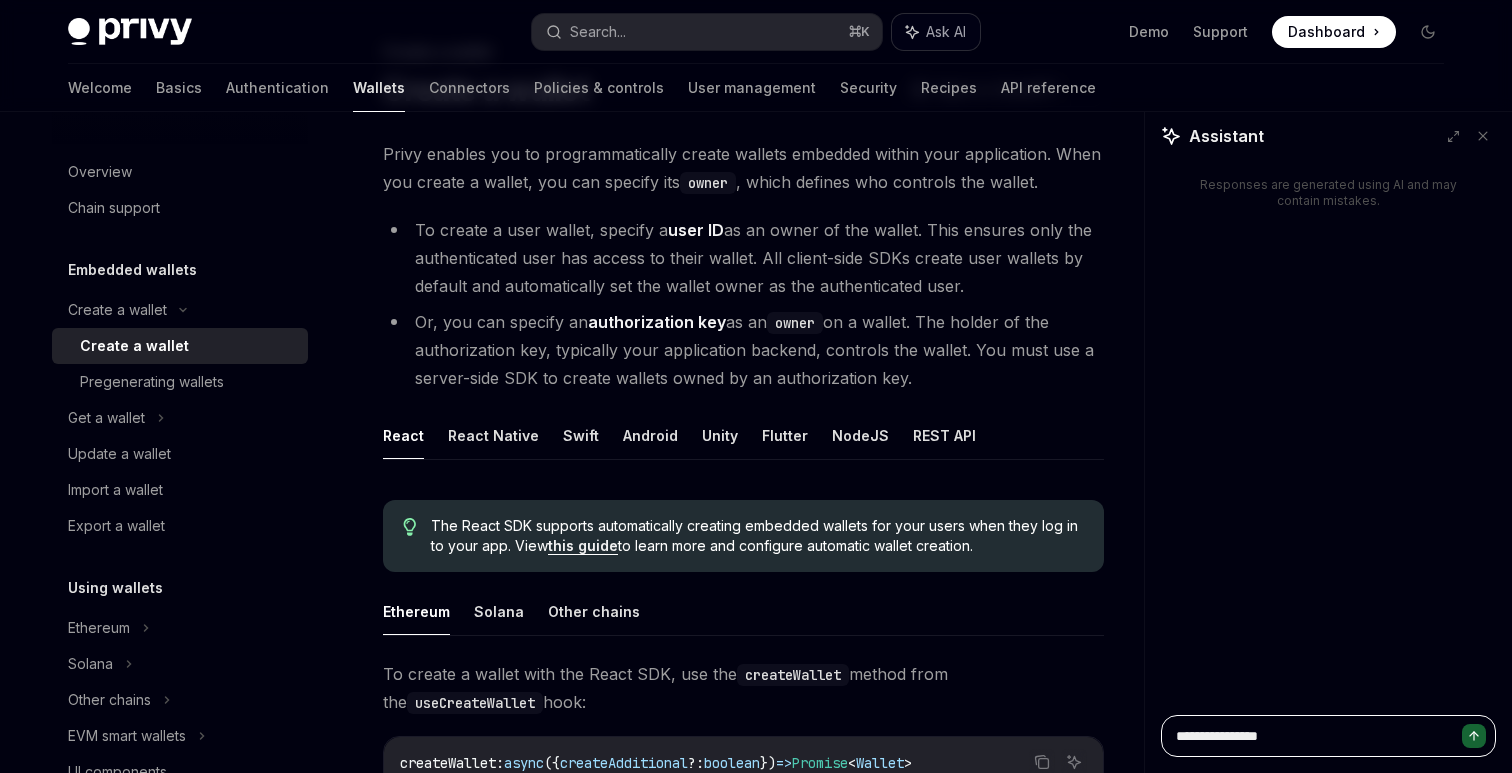 type on "**********" 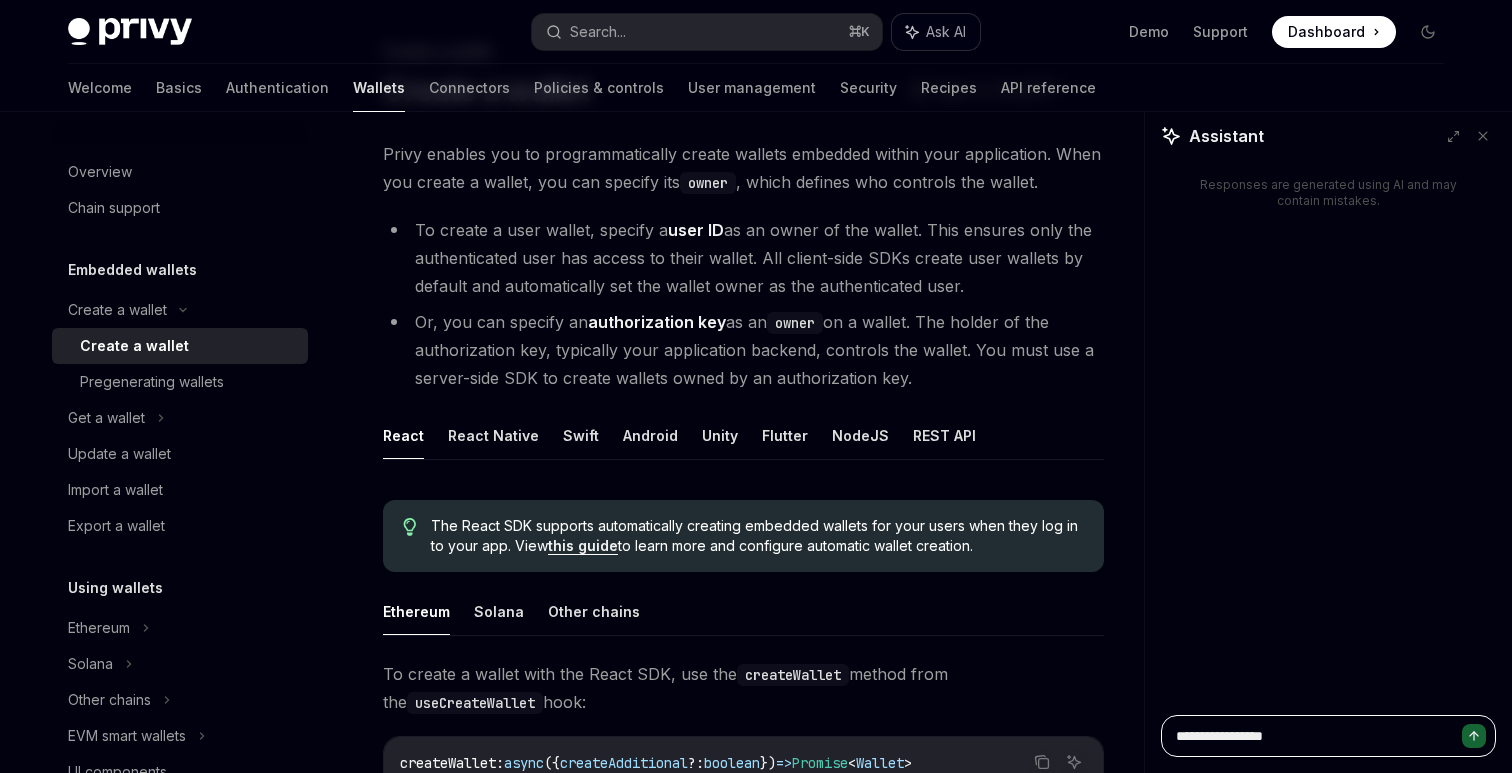 type on "**********" 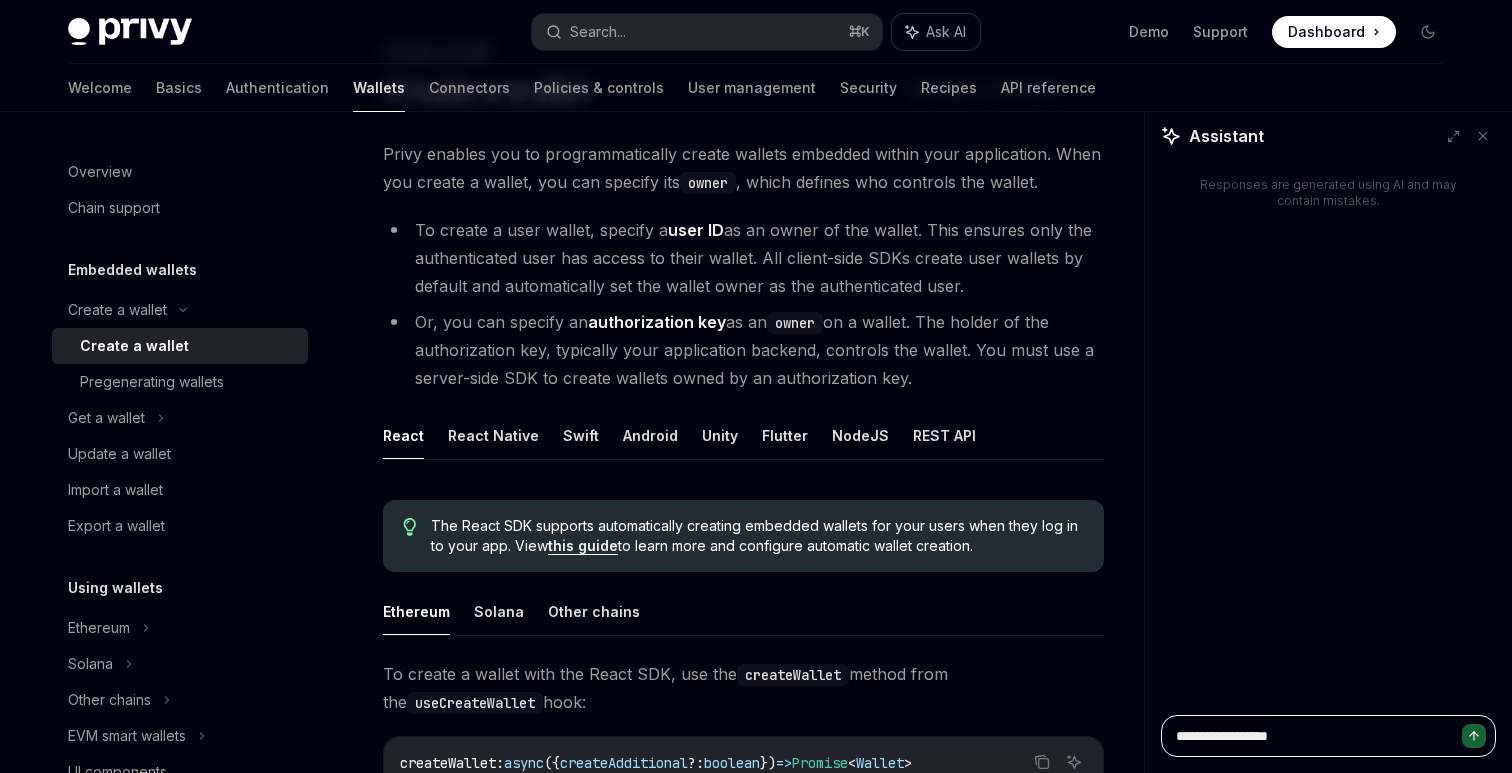 type on "**********" 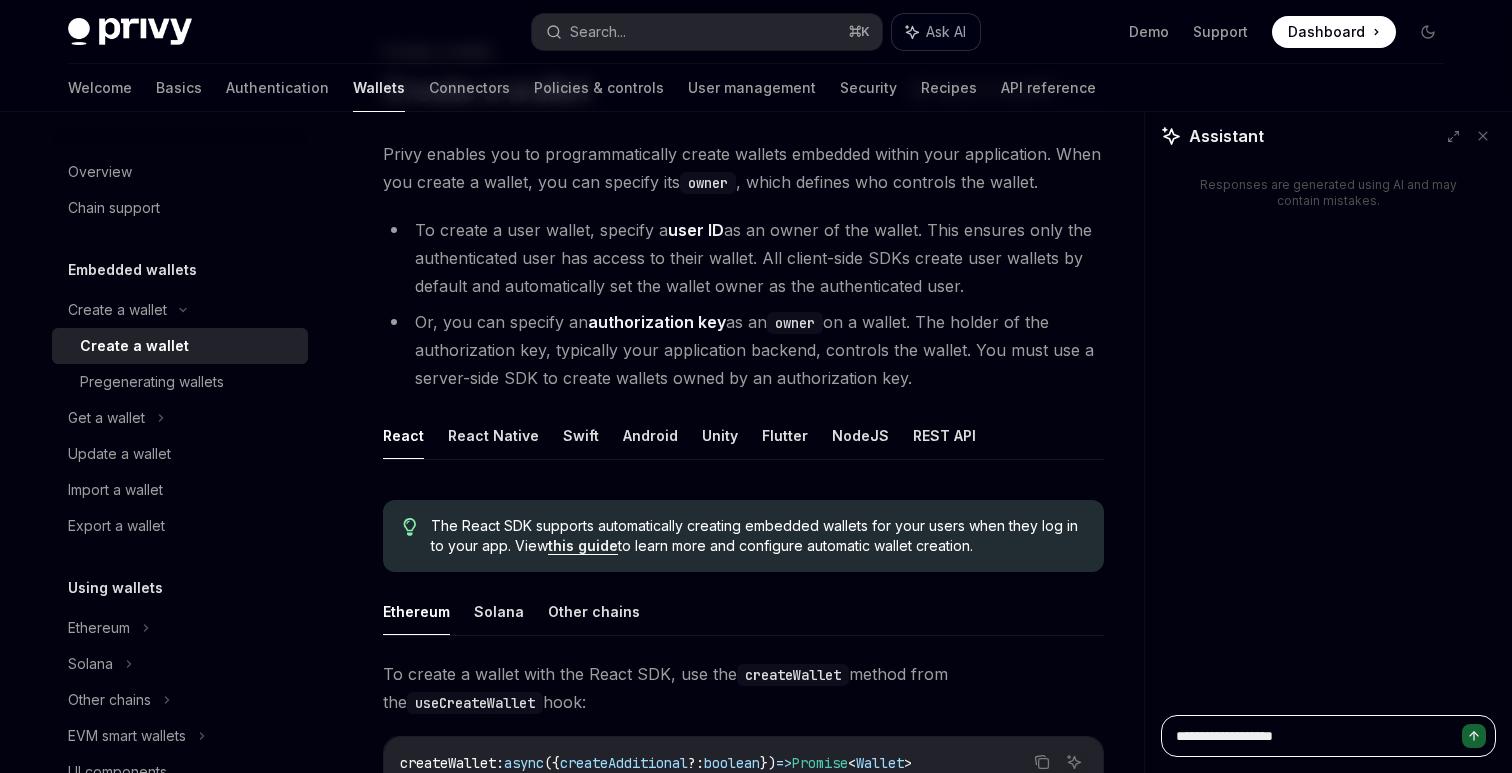 type on "**********" 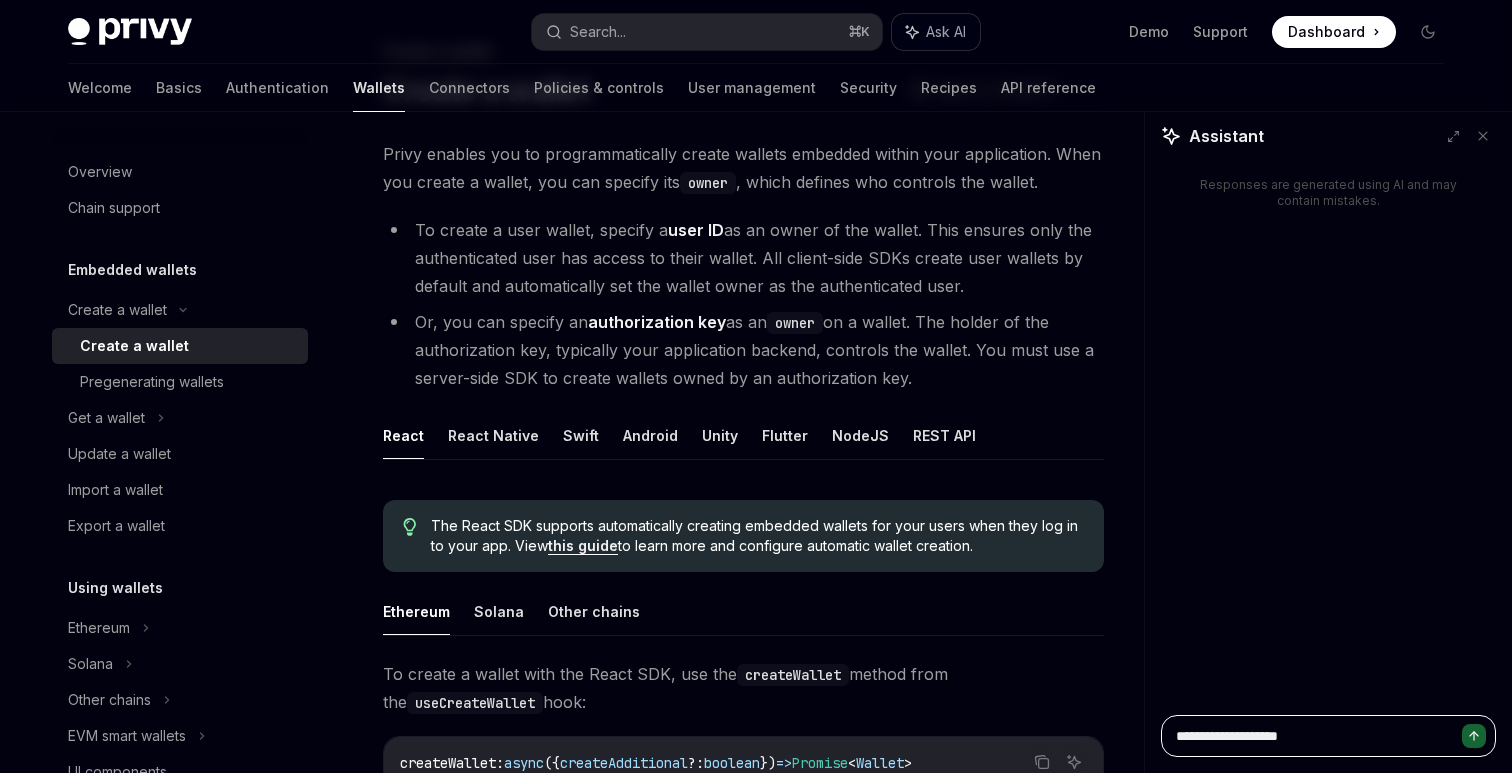 type on "**********" 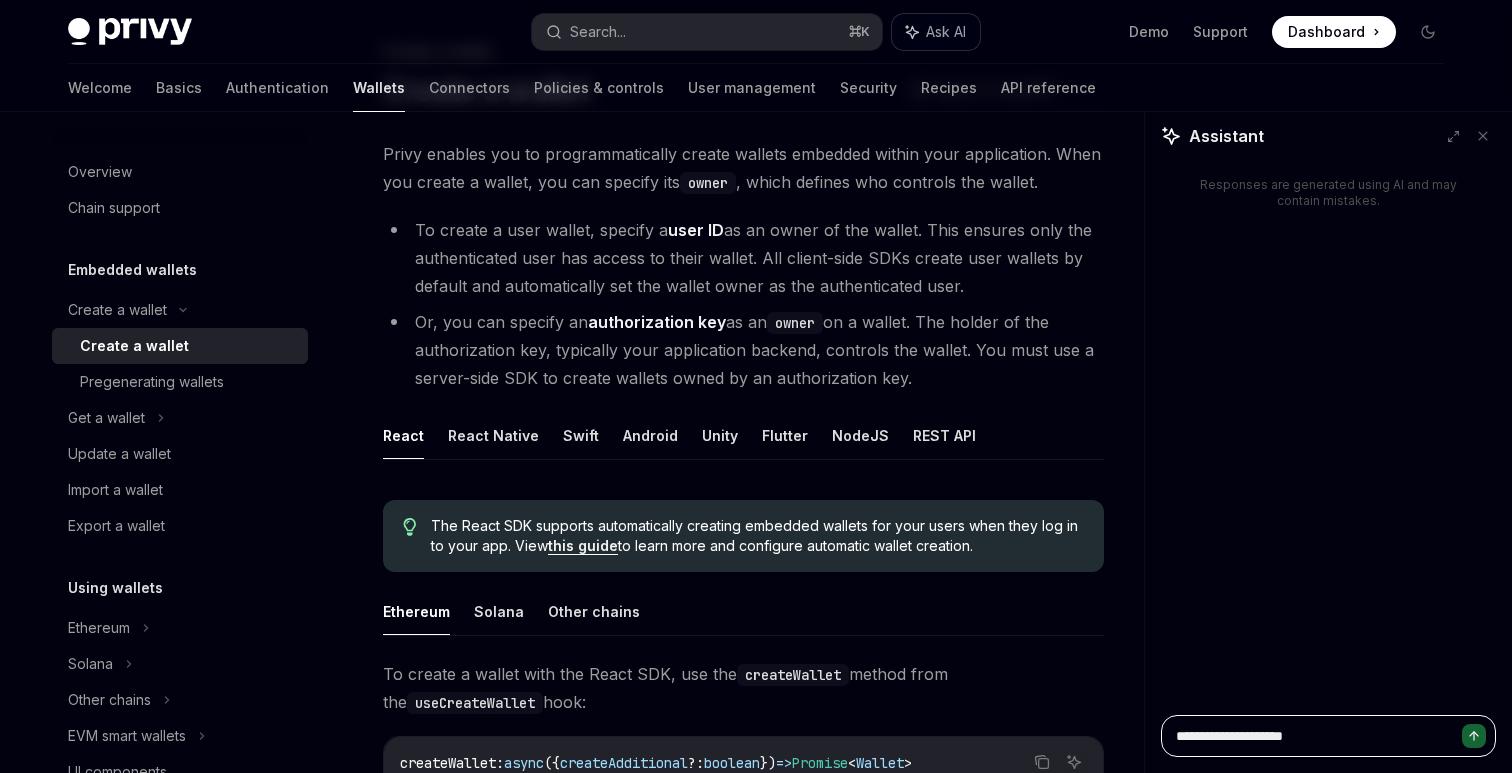 type on "**********" 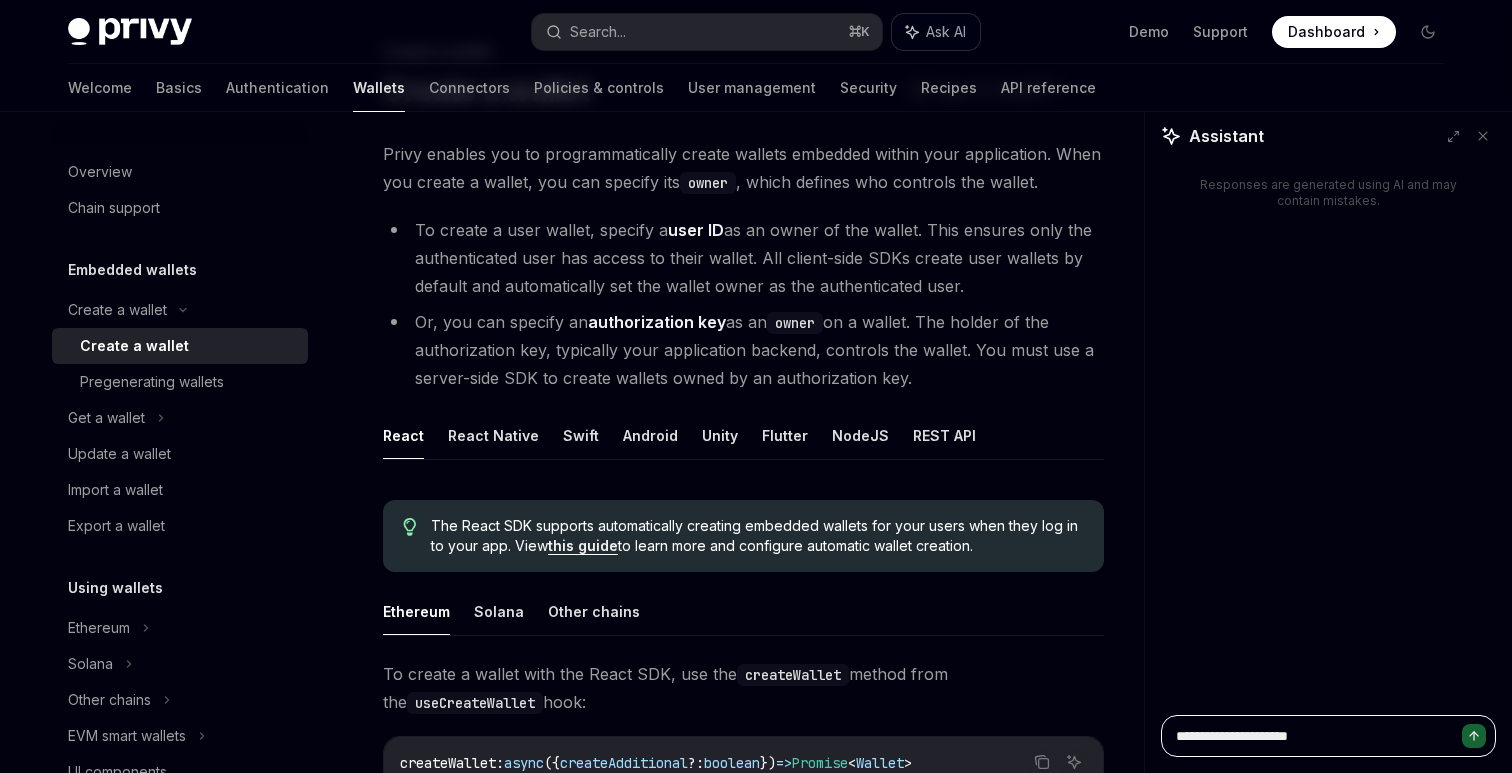 type on "**********" 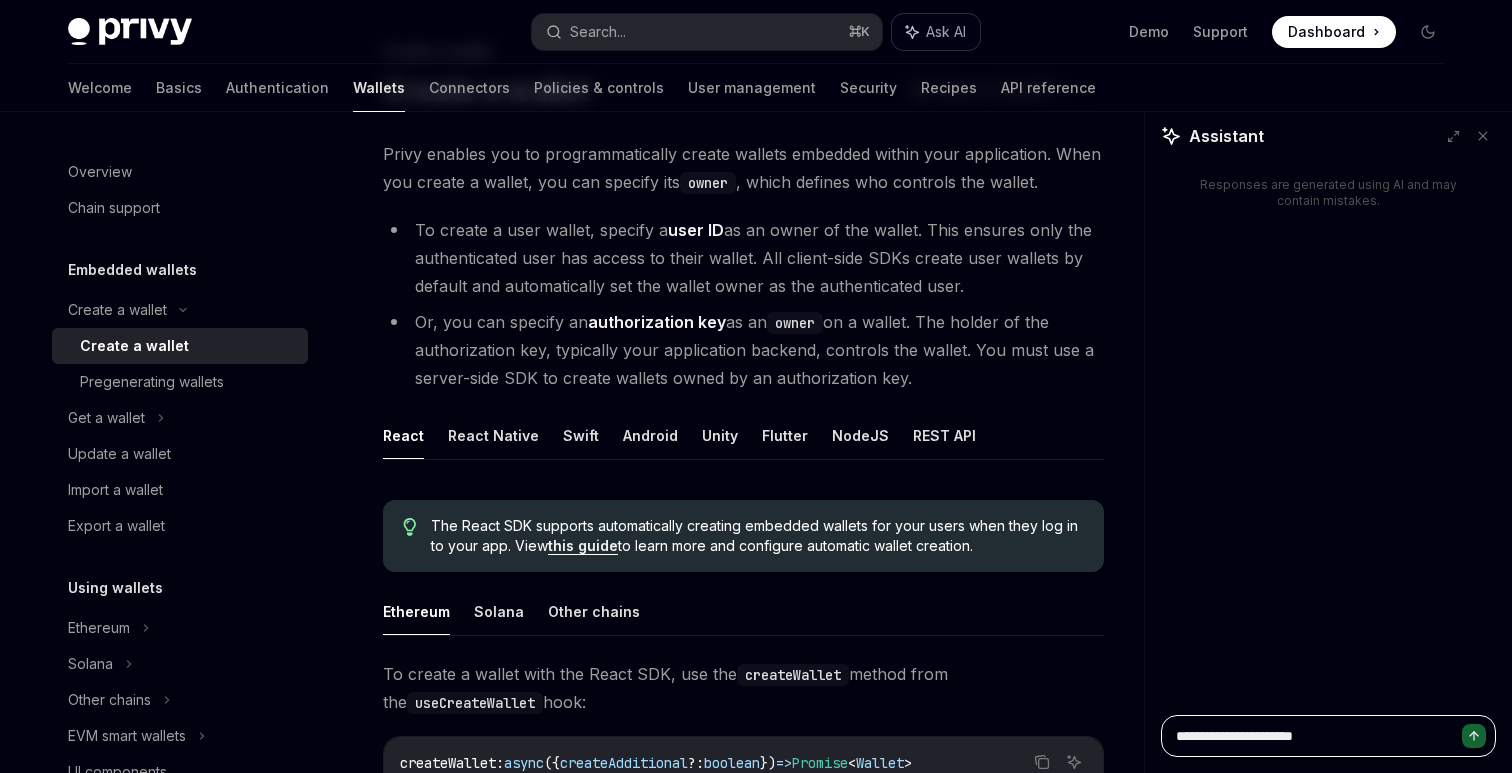 type on "**********" 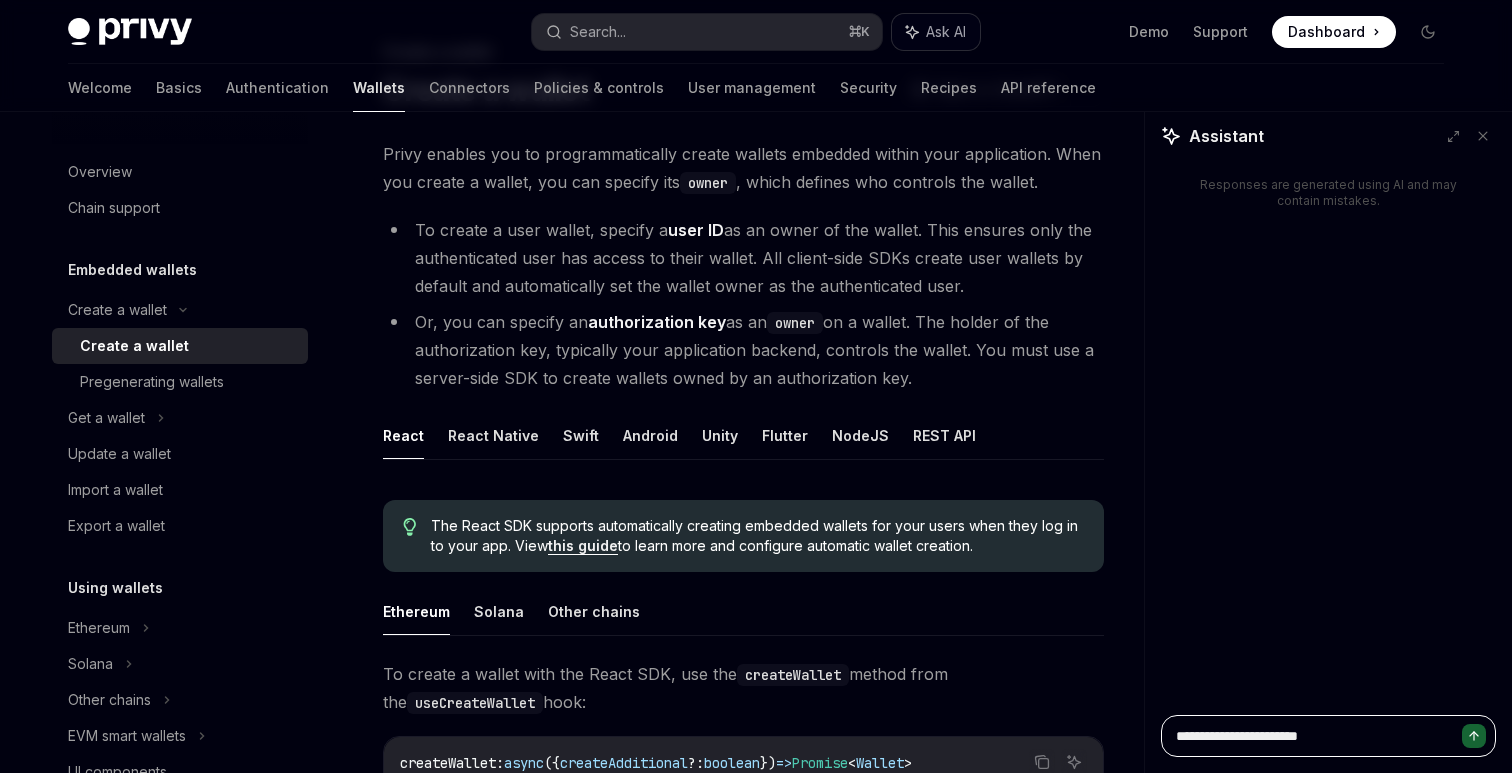 type on "**********" 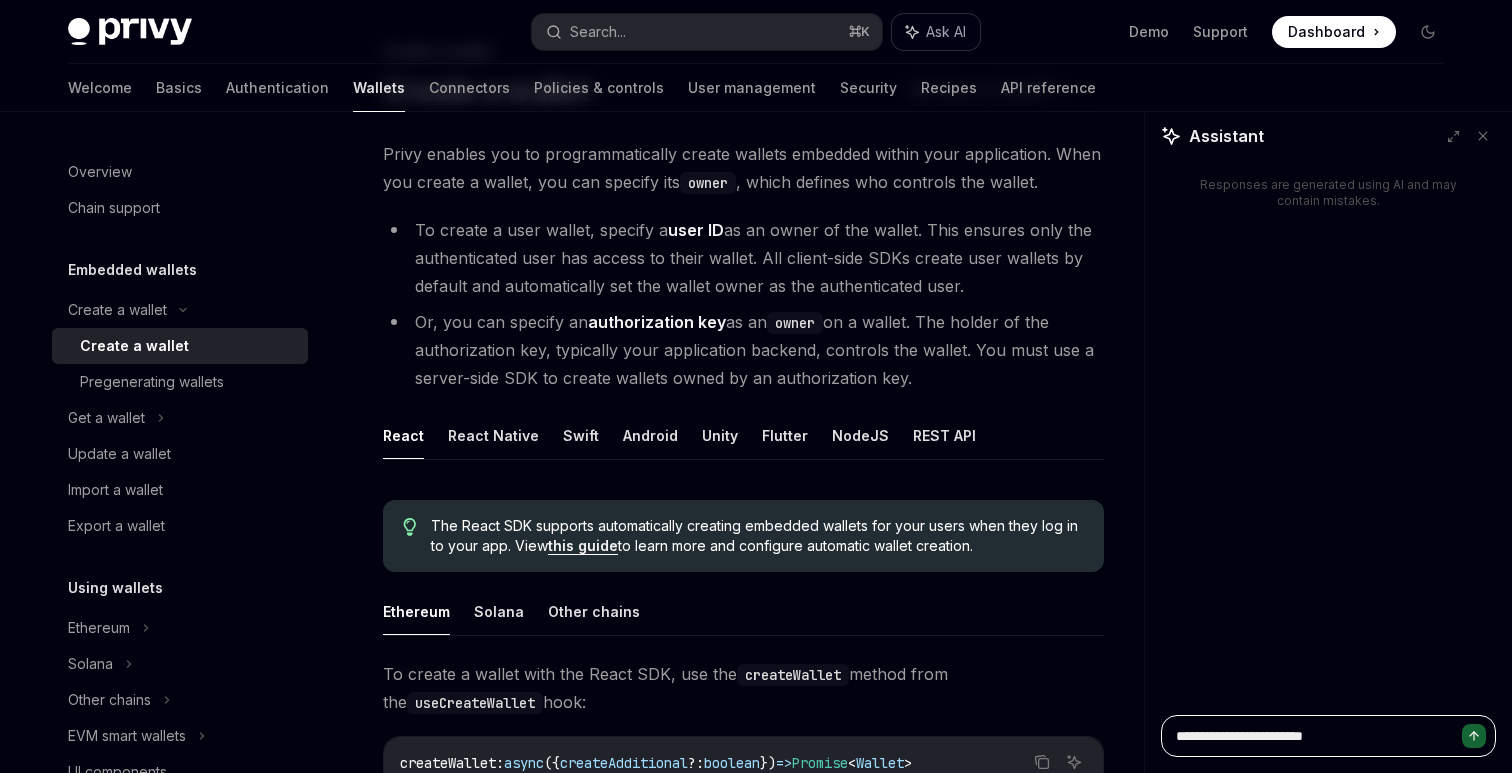 type on "**********" 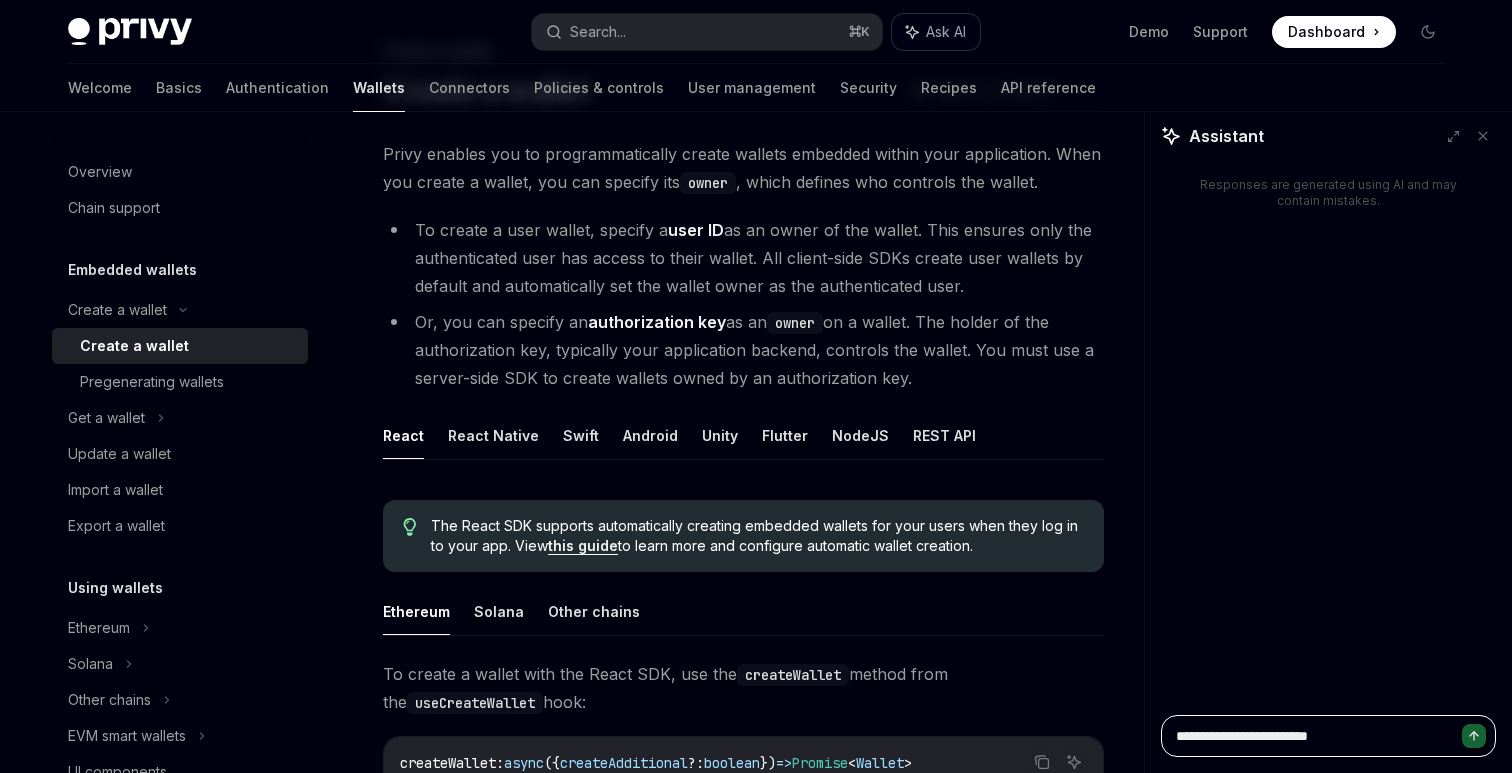 type on "**********" 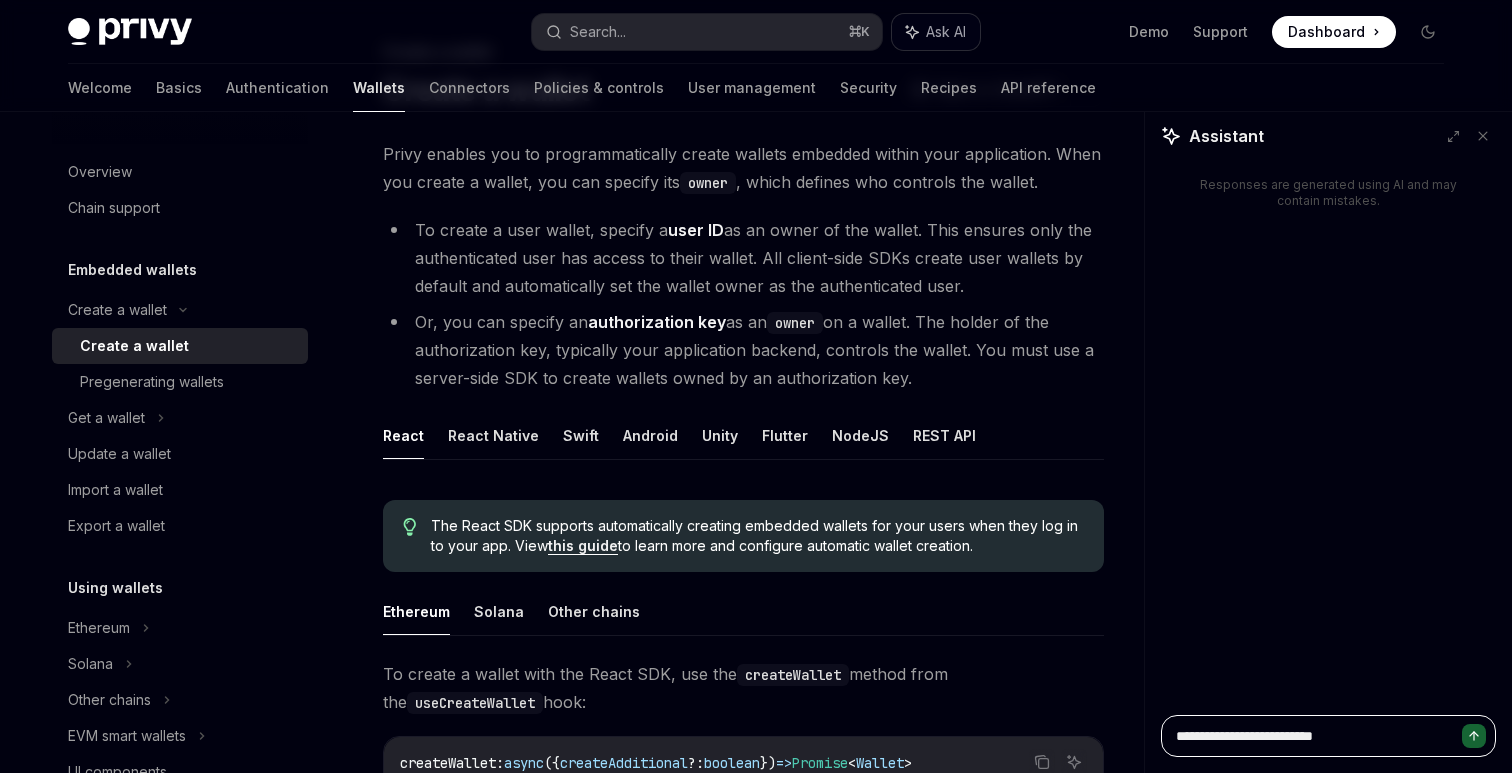 type on "**********" 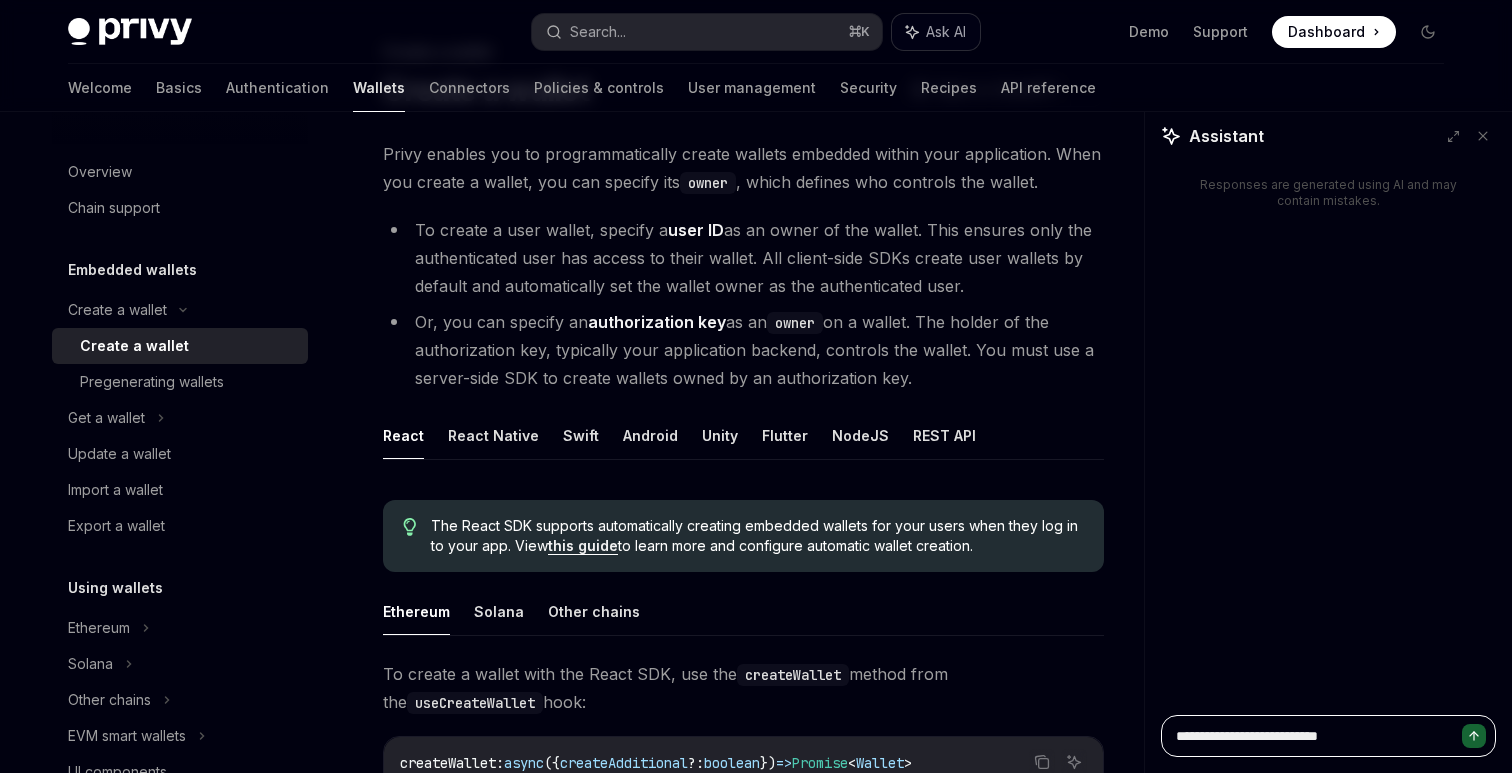 type on "**********" 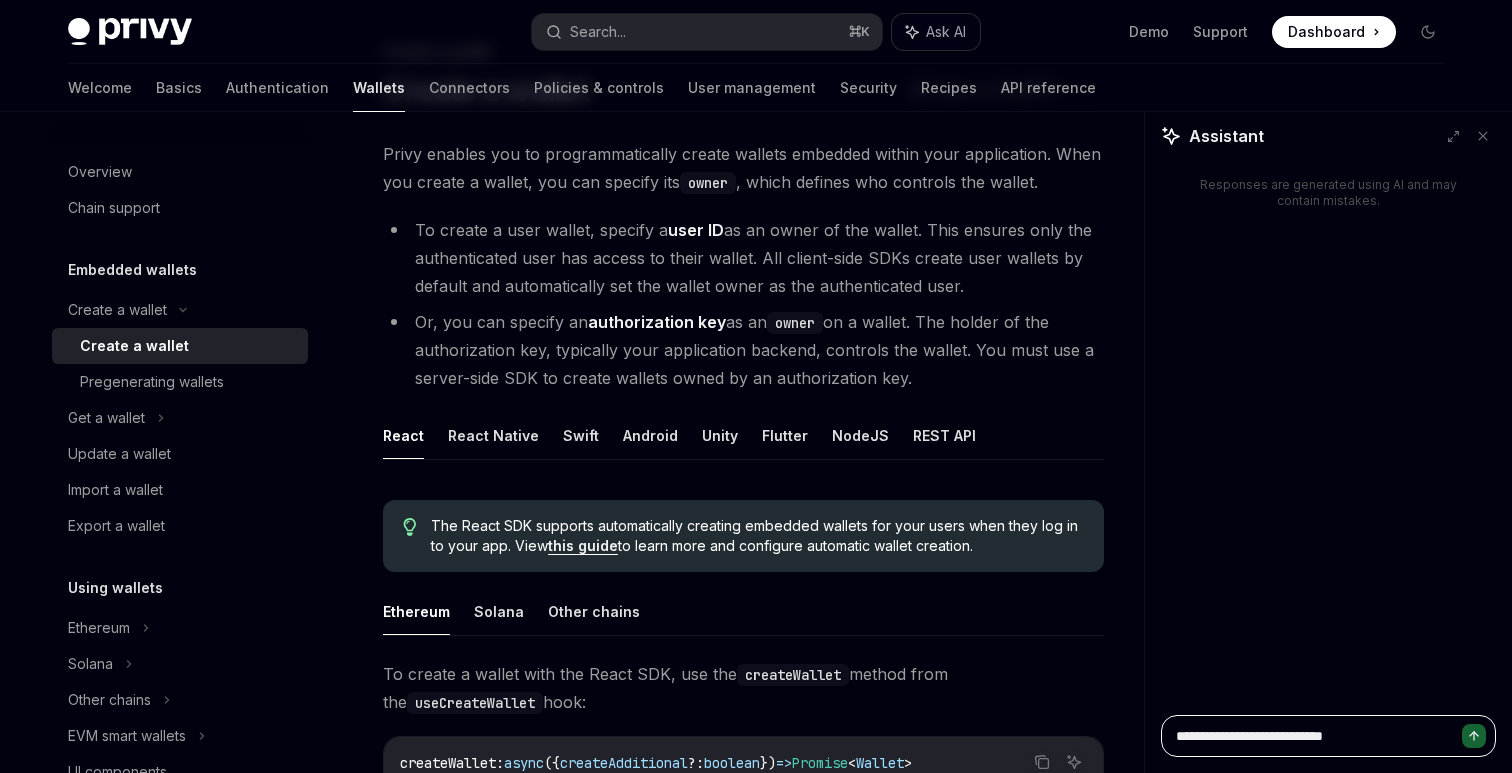 type on "**********" 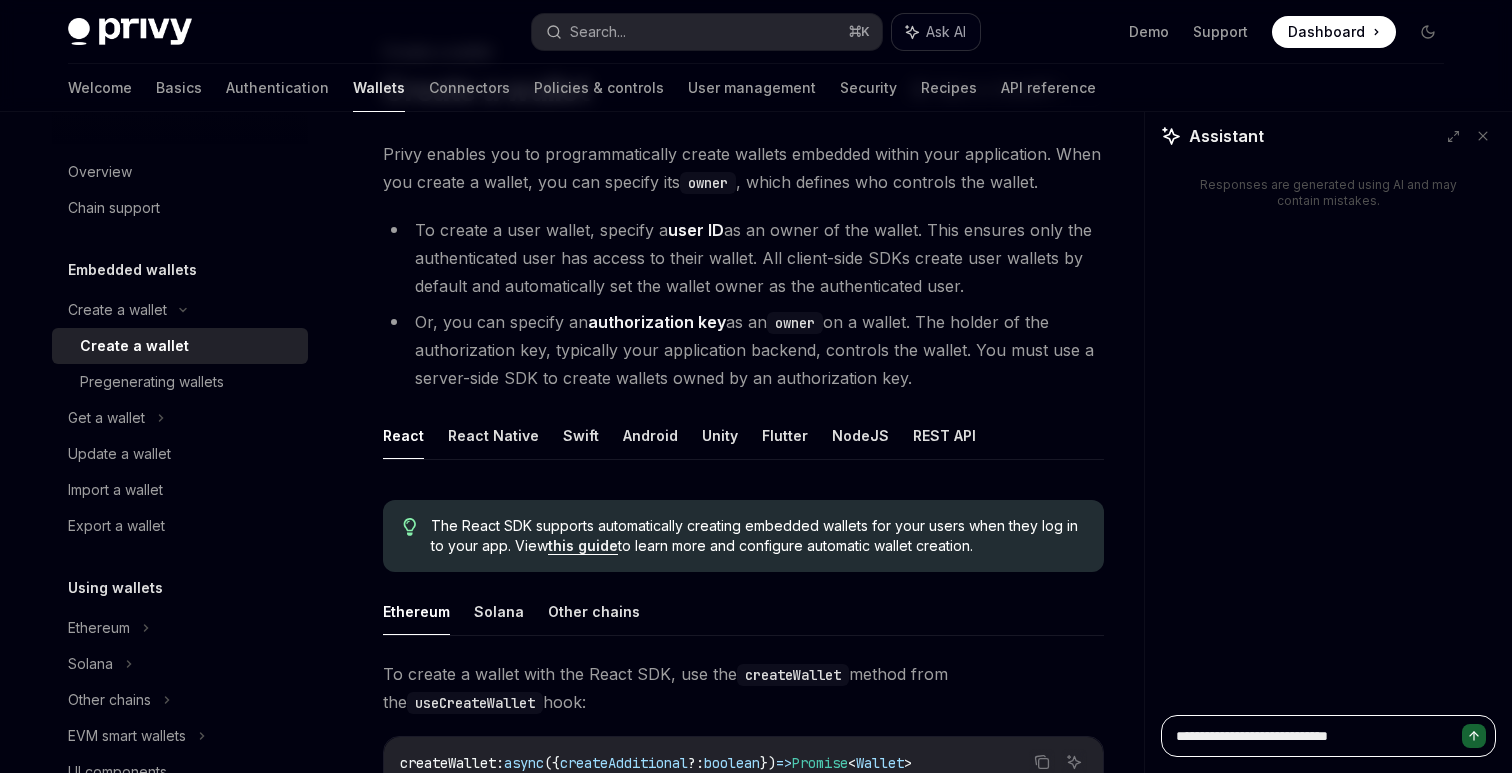 type on "**********" 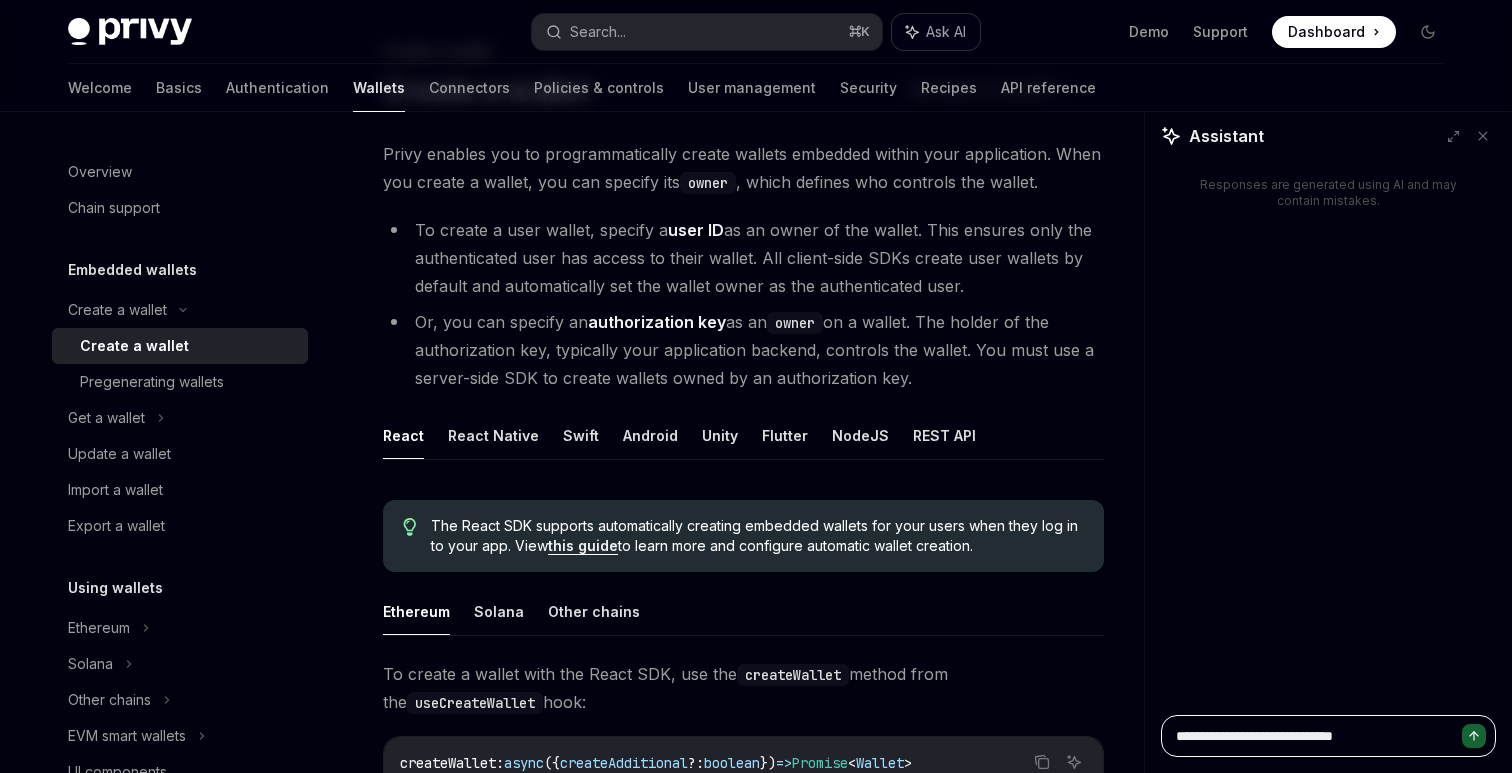 type on "**********" 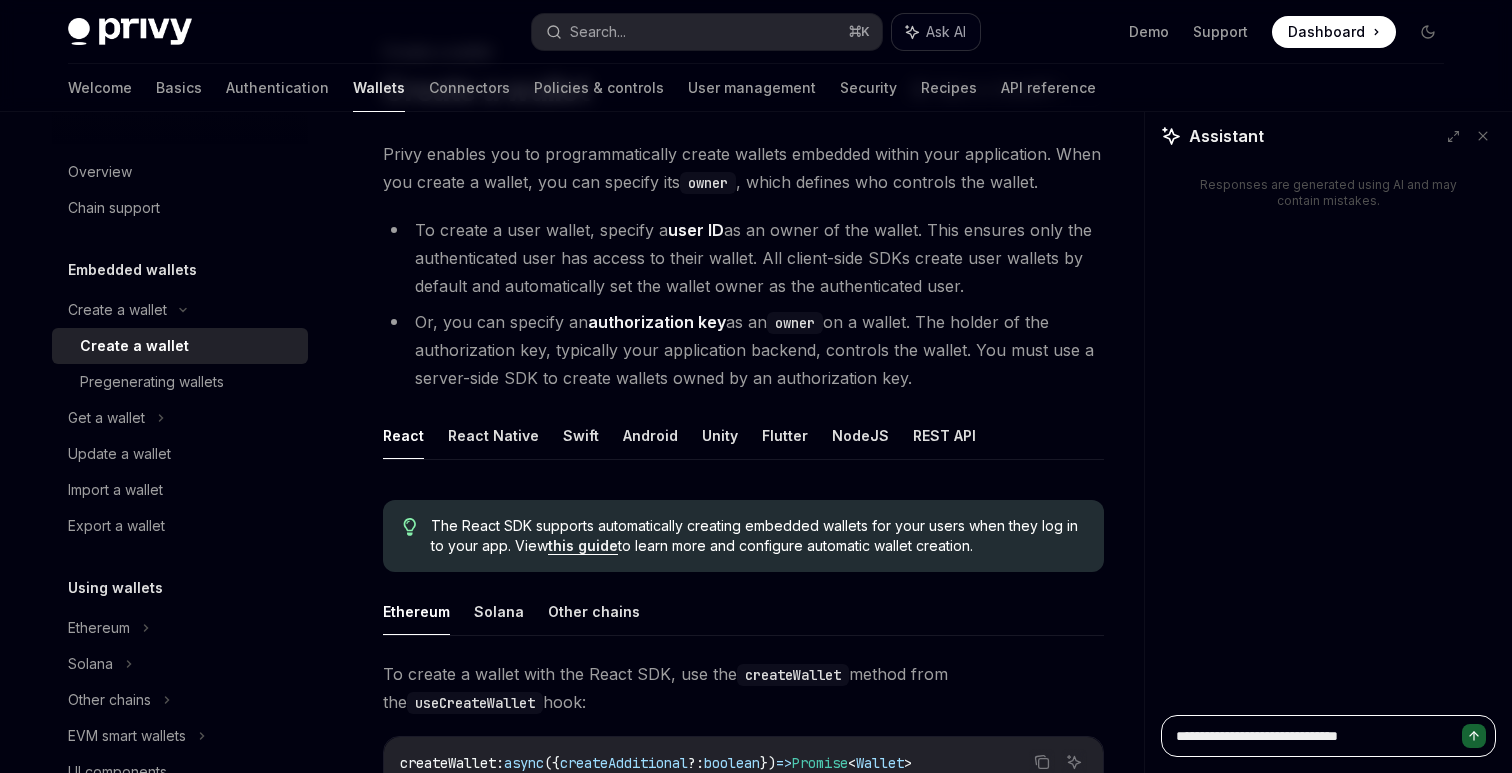 type on "**********" 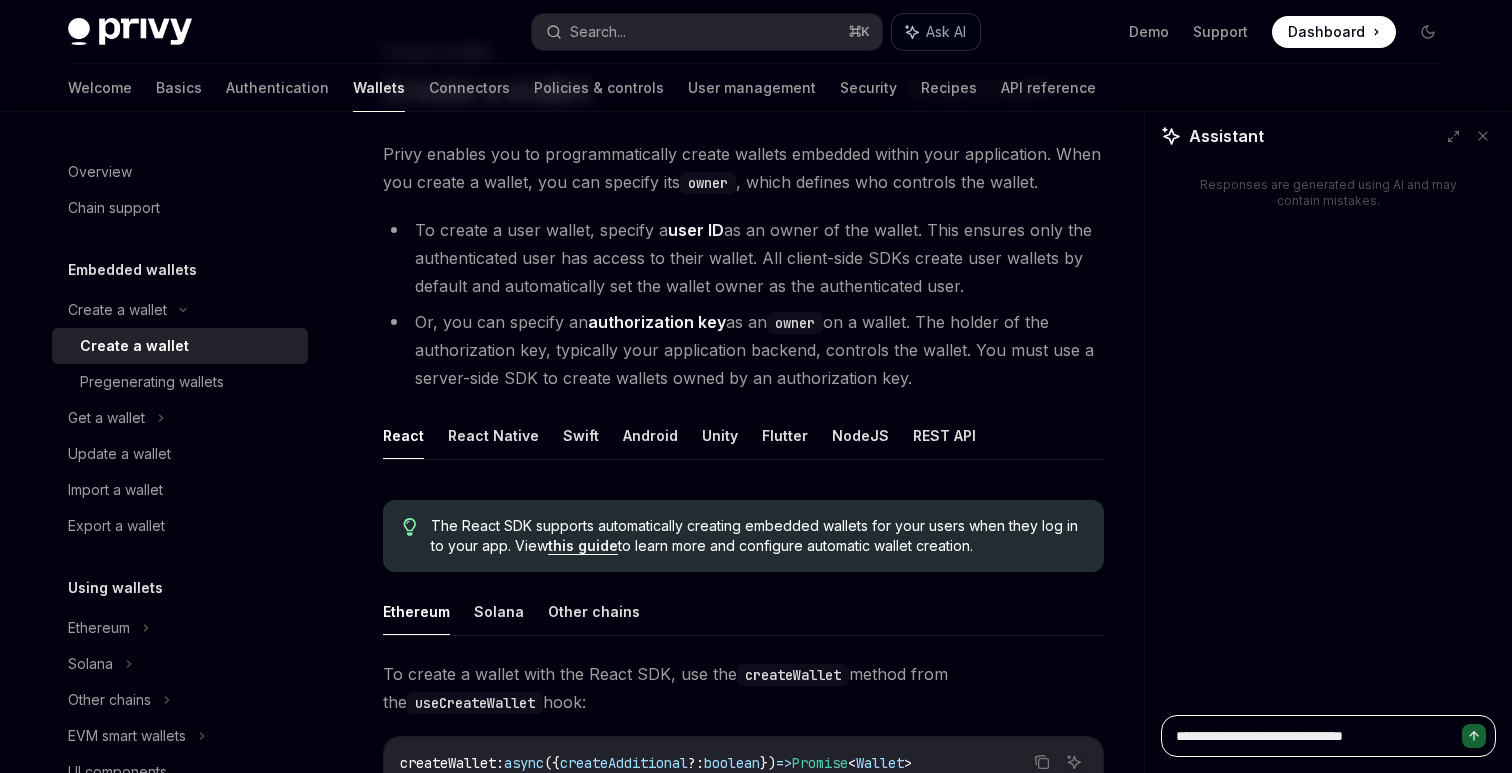 type on "**********" 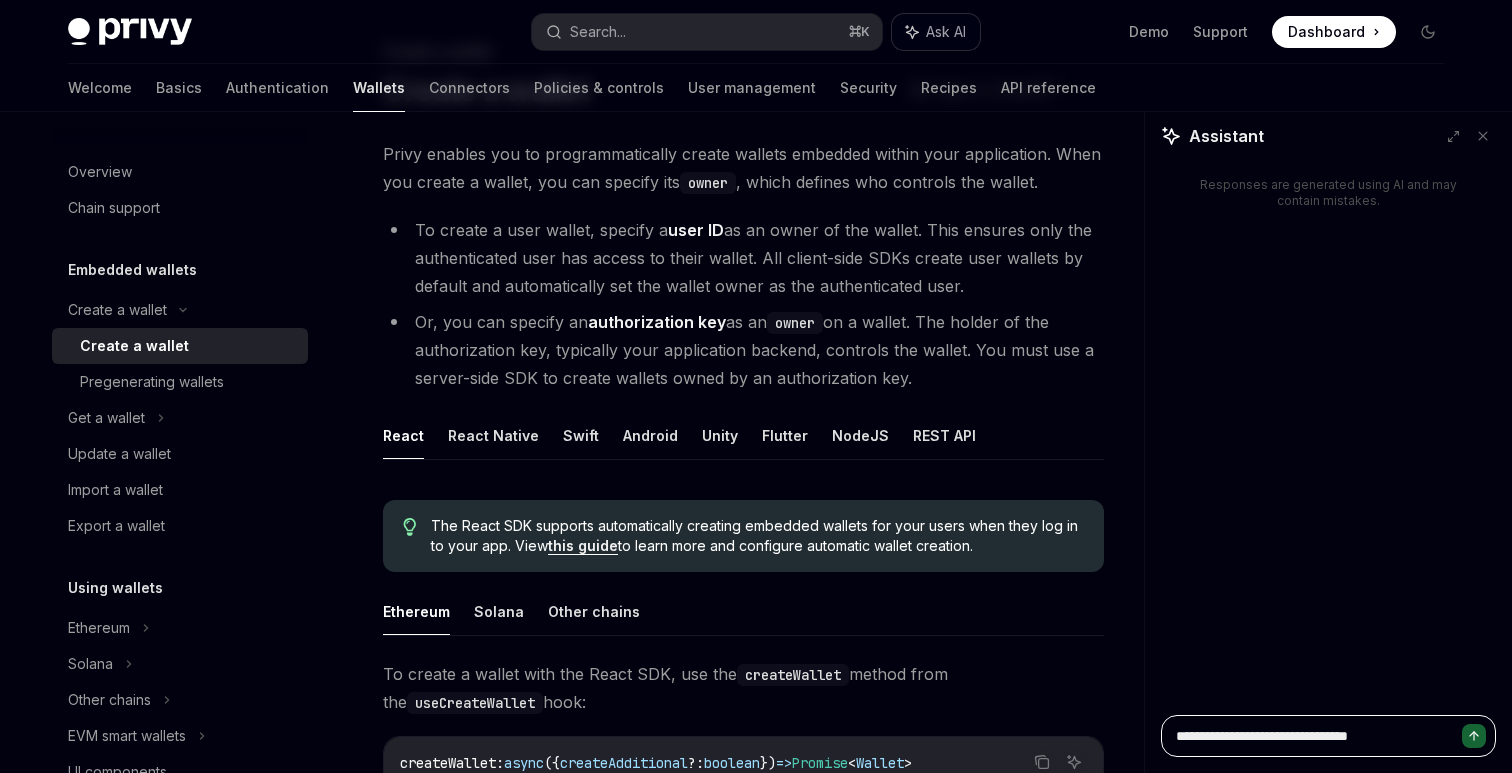 type on "**********" 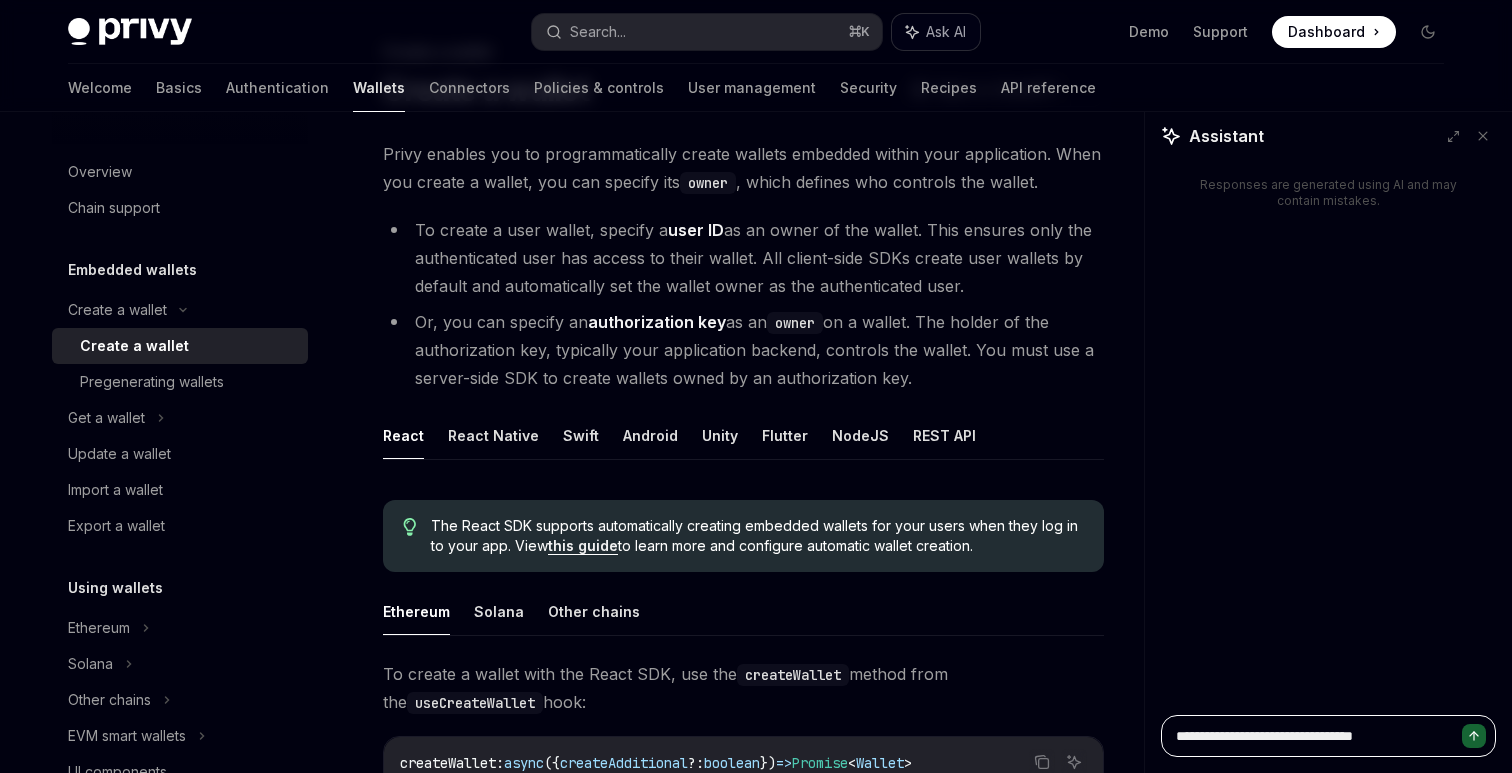type on "**********" 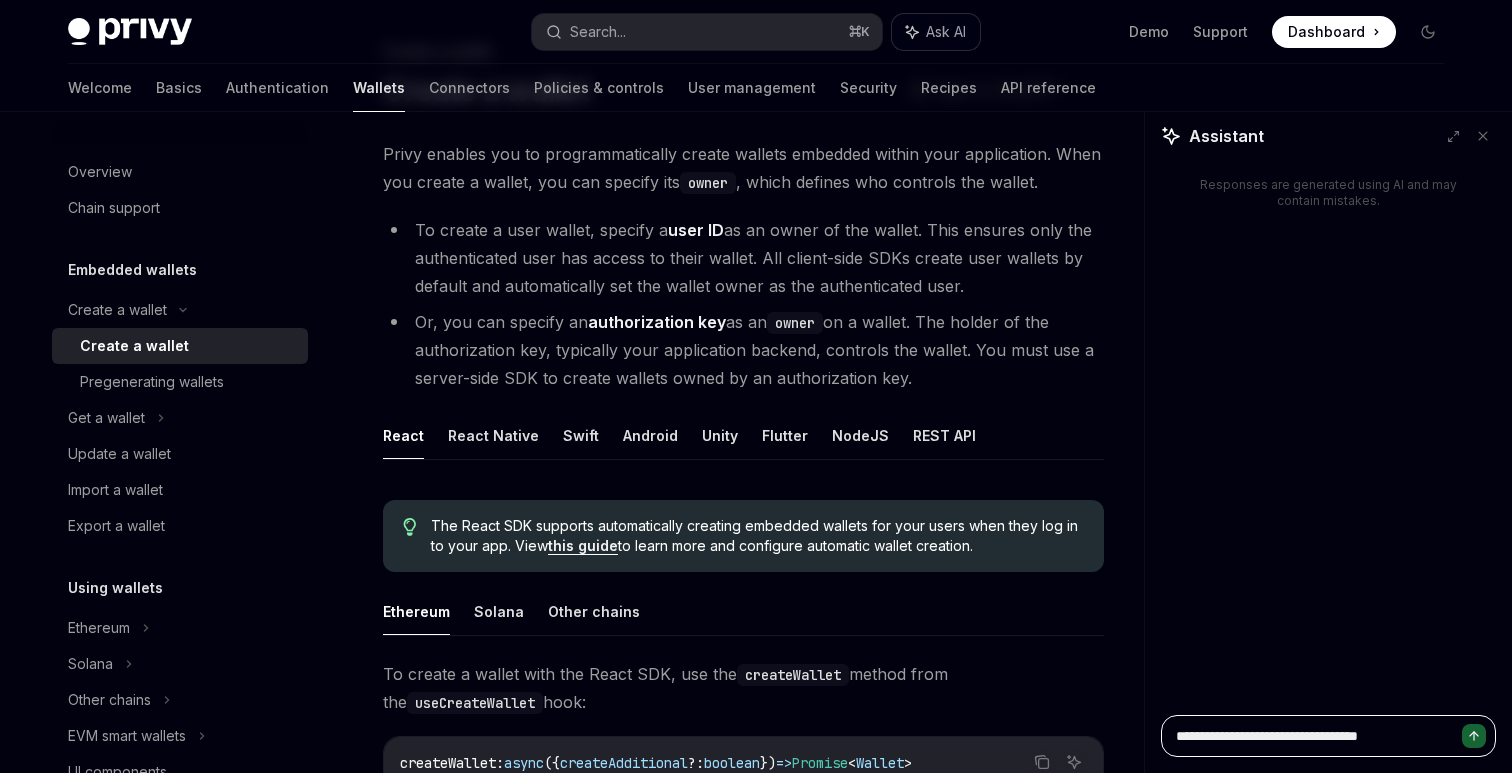 type on "**********" 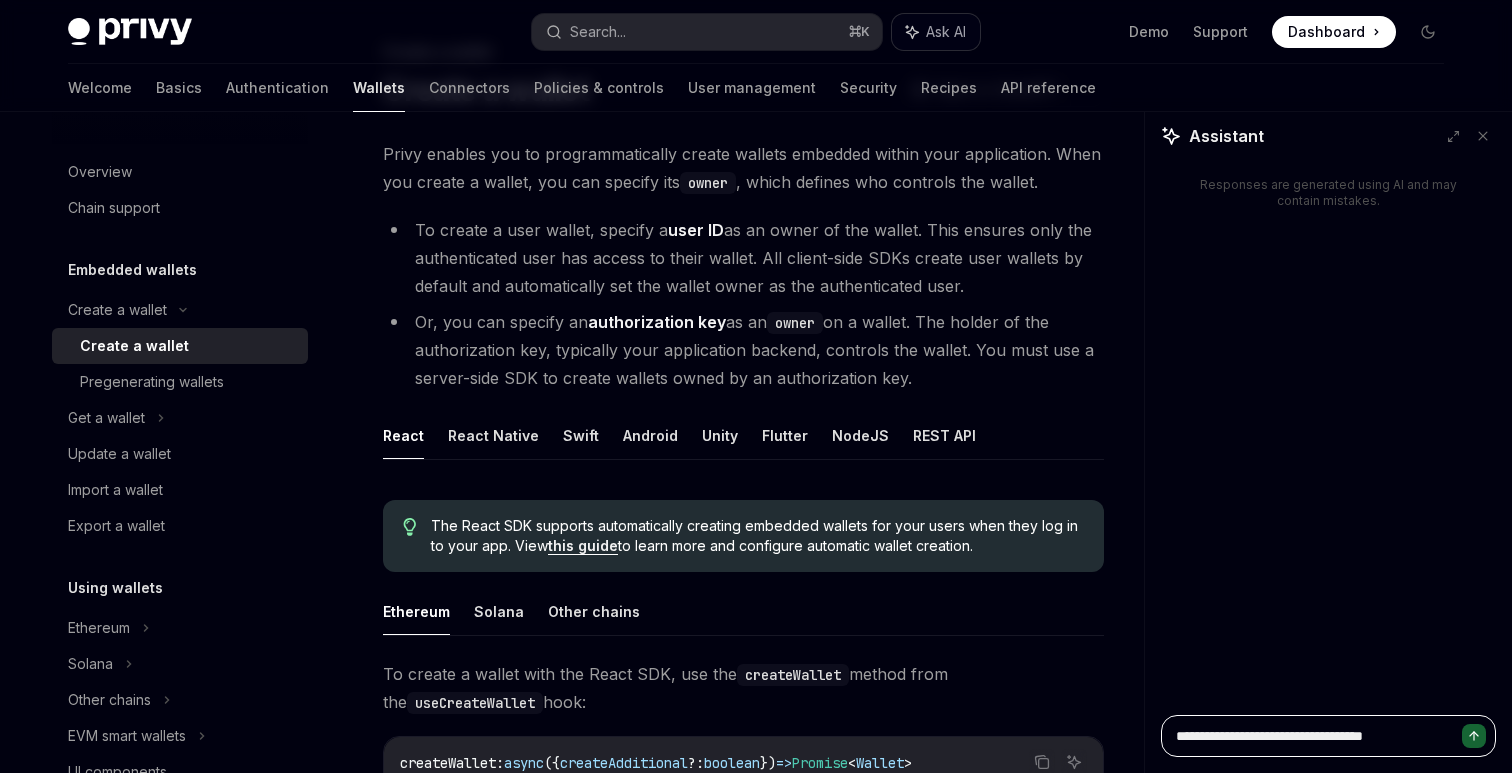 type on "**********" 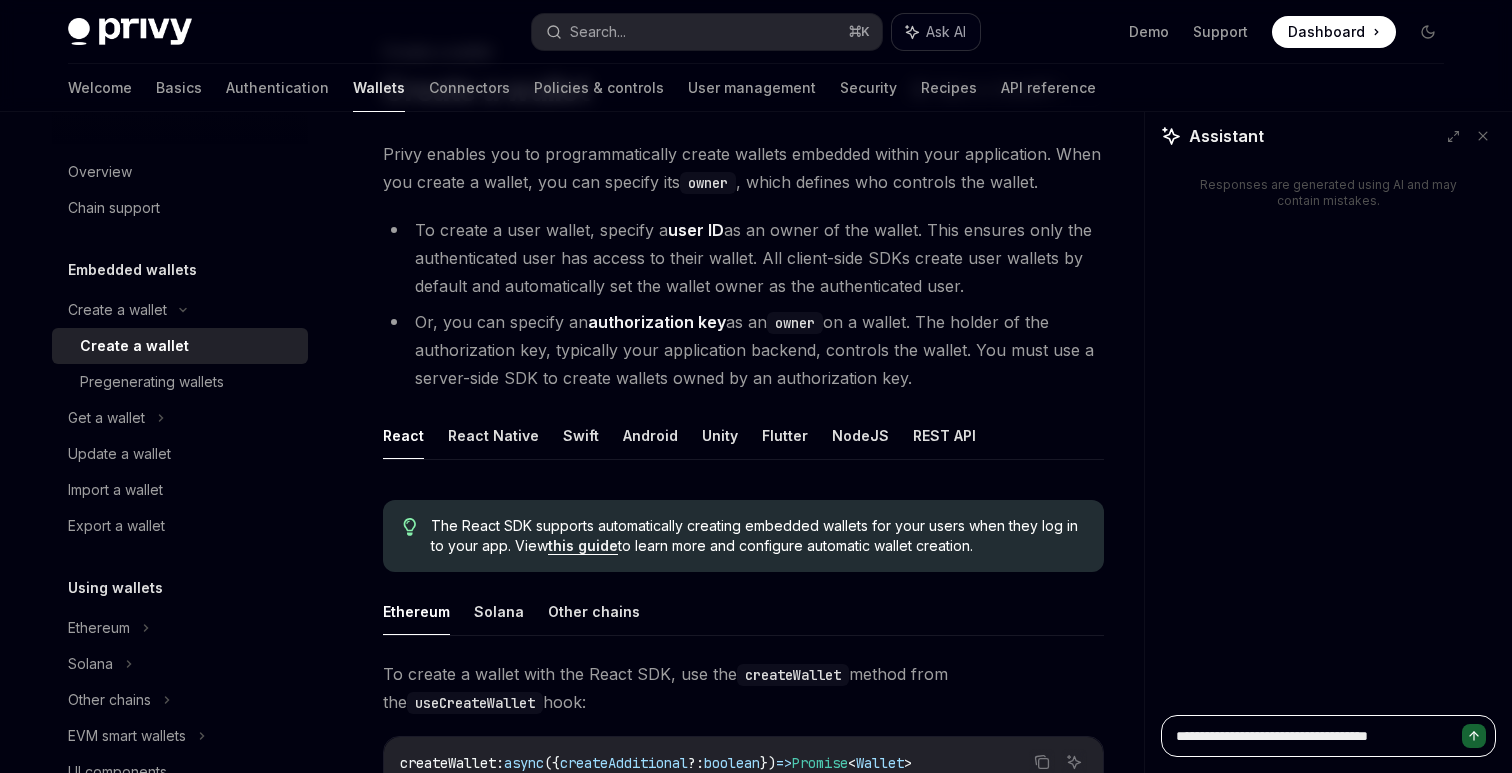 type on "**********" 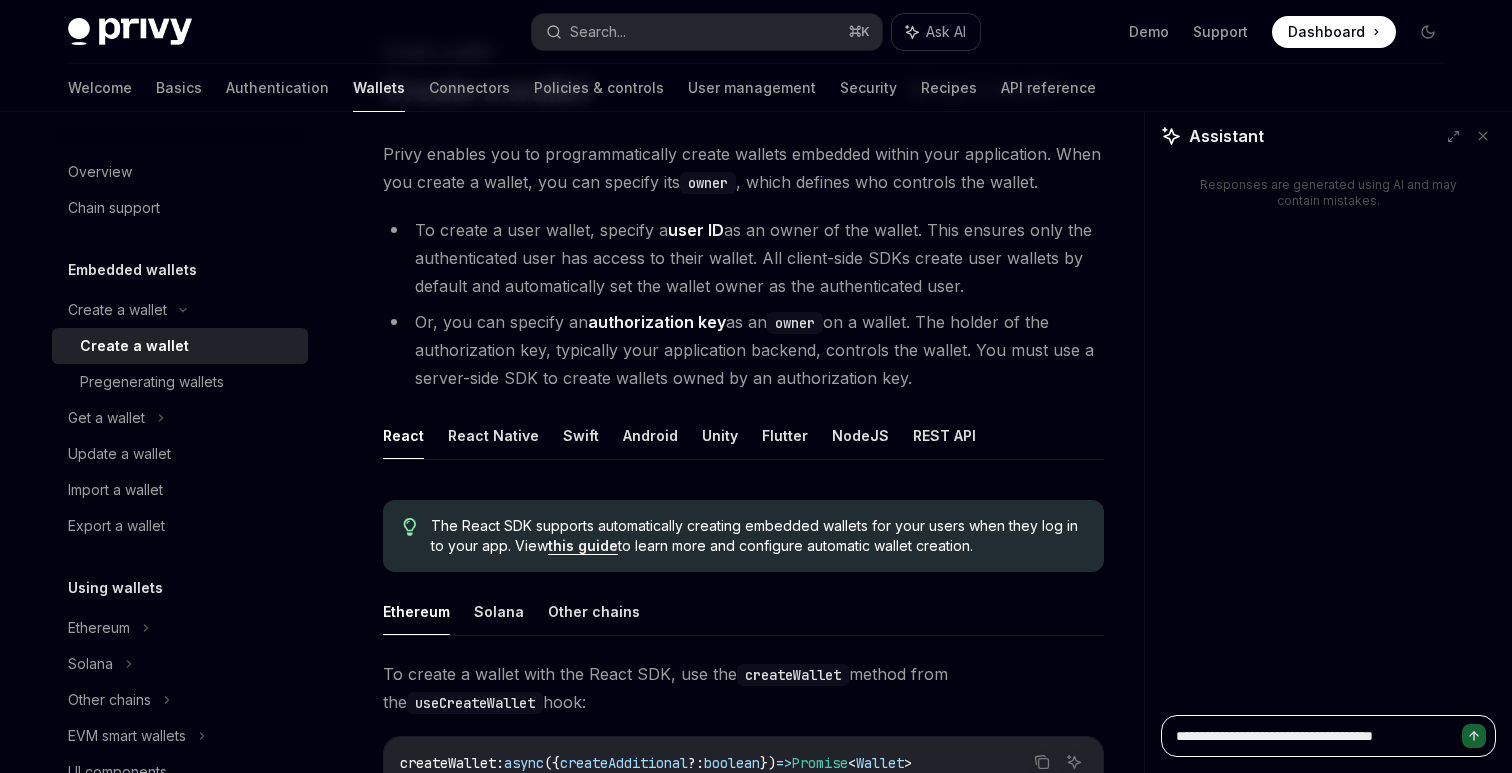 type on "**********" 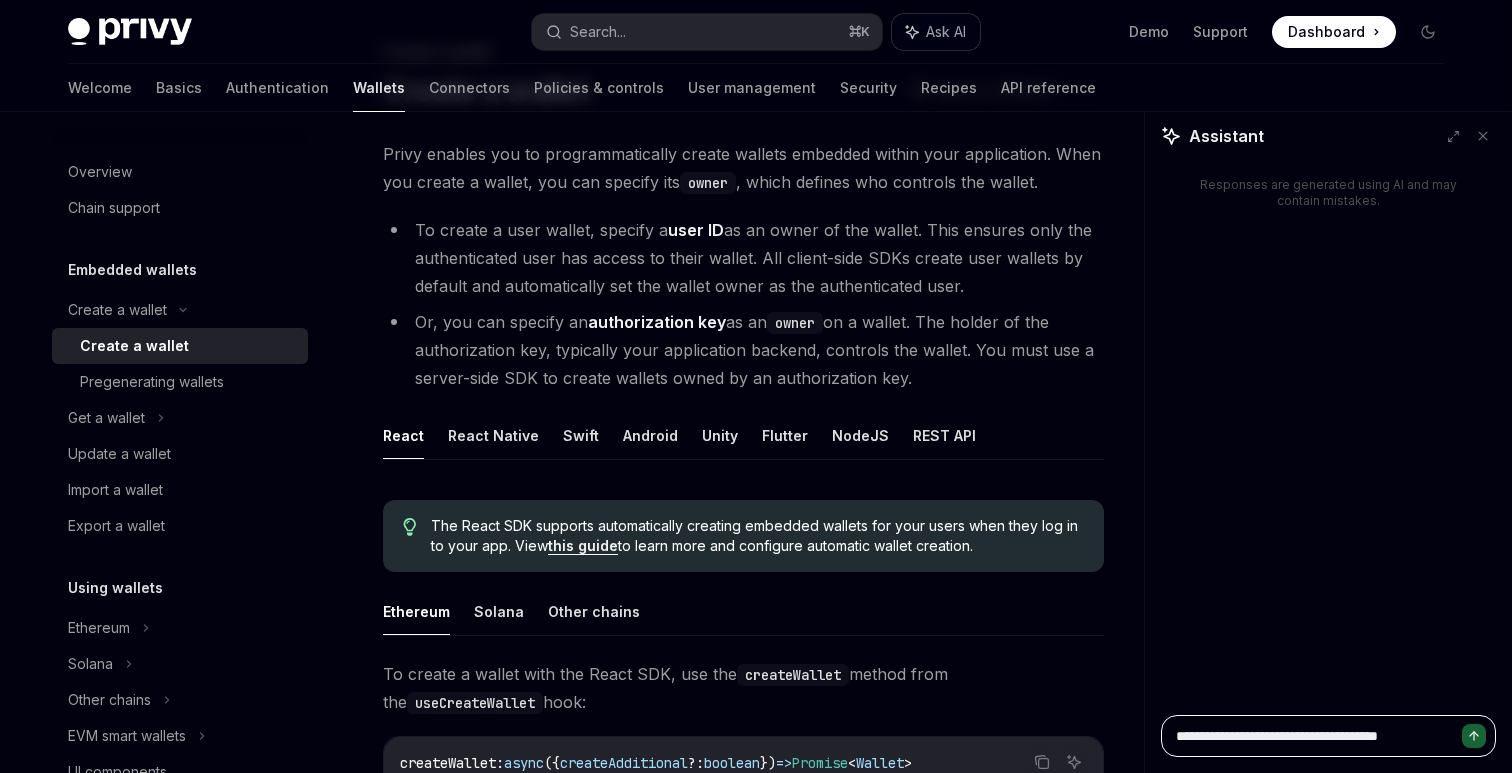 type on "**********" 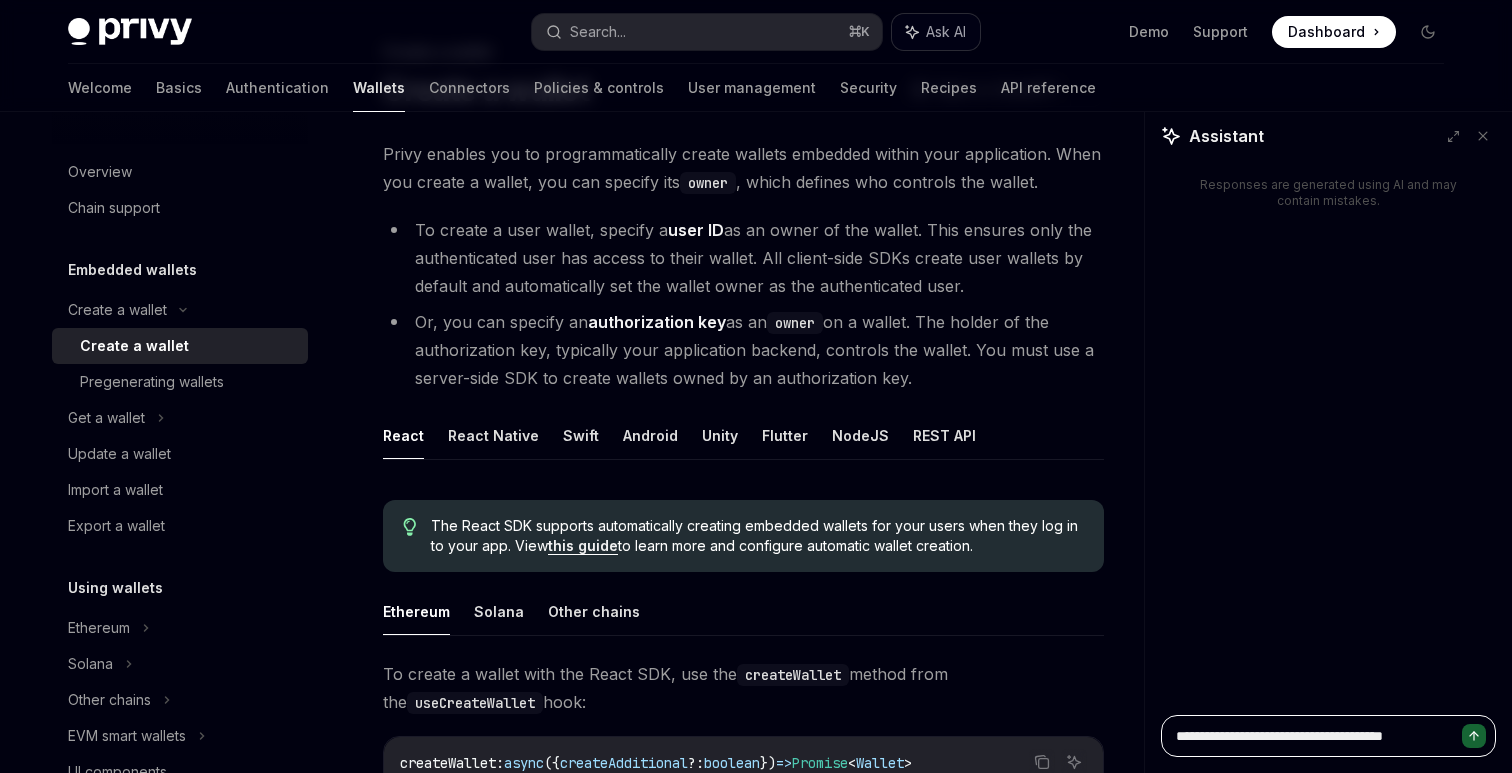type on "**********" 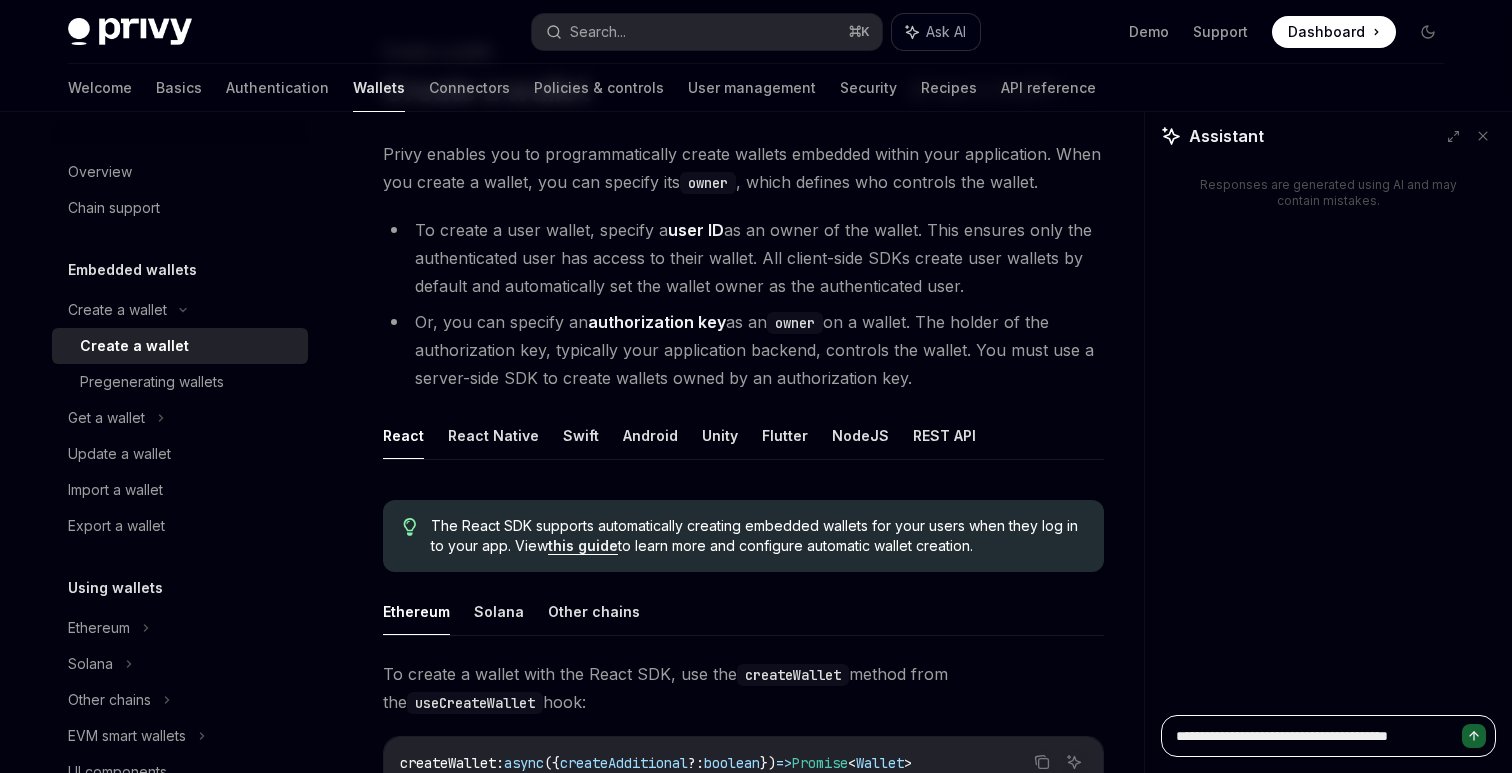 type on "**********" 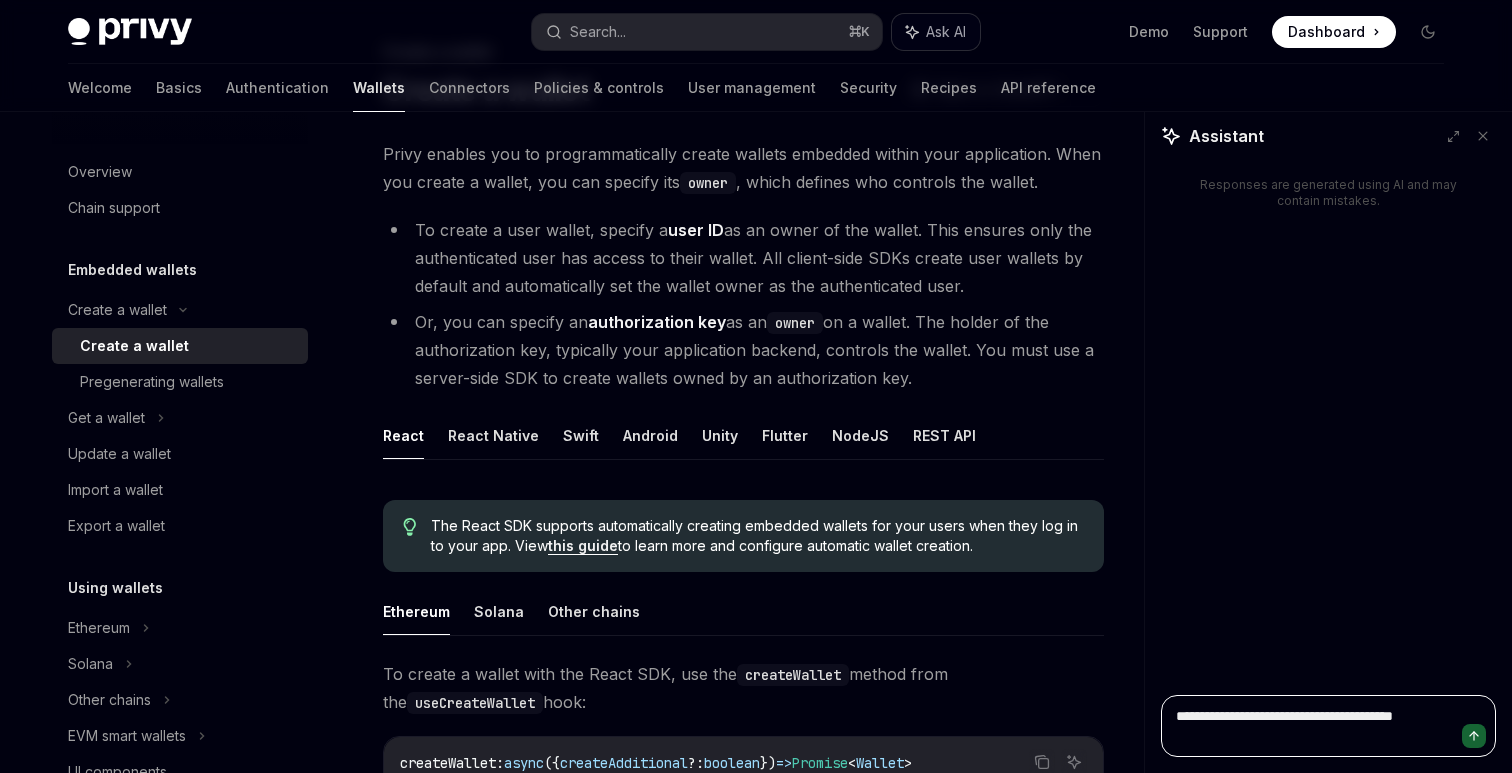 type on "**********" 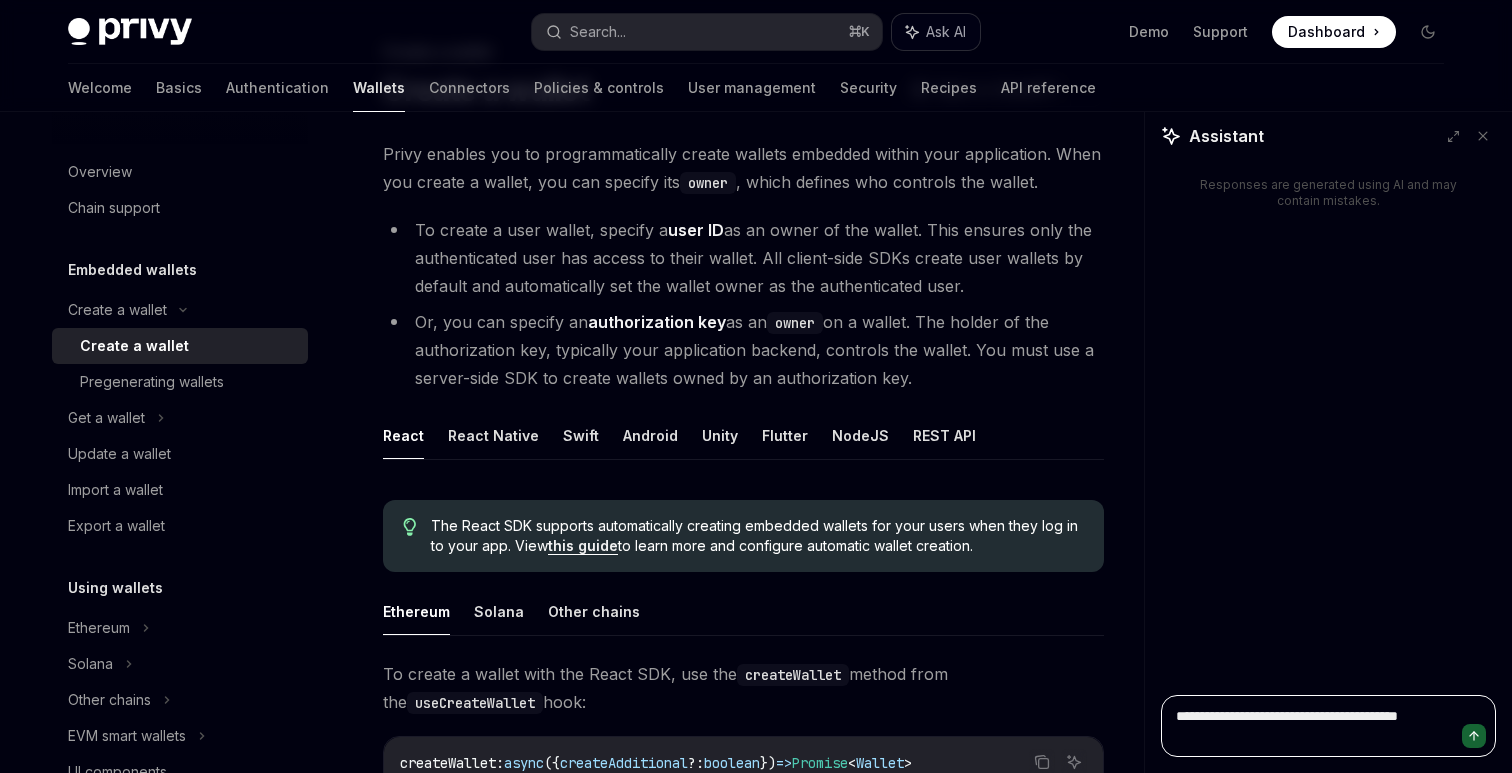 type on "**********" 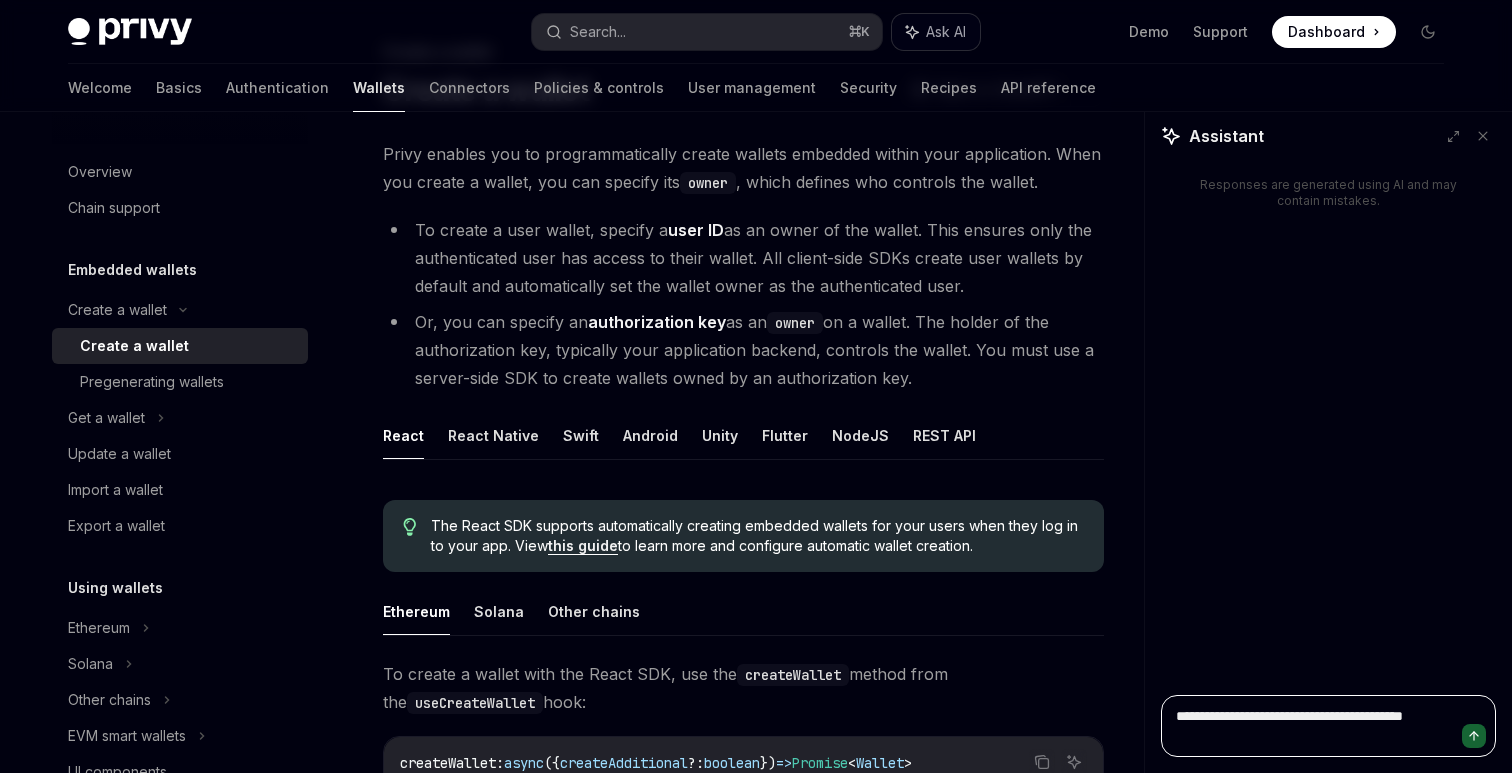 type on "*" 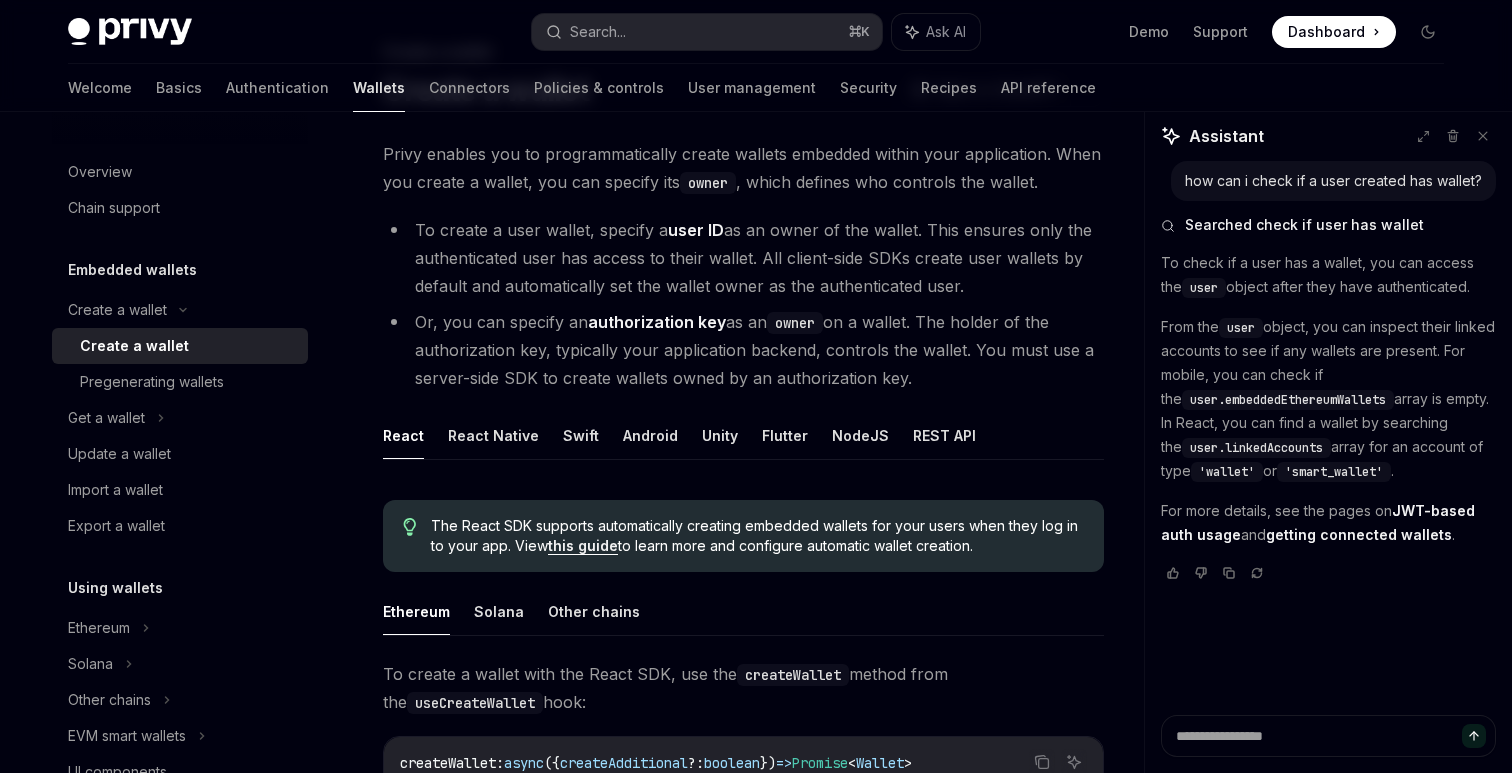 click on "The React SDK supports automatically creating embedded wallets for your users when they log in to your app. View  this guide  to learn more and configure automatic wallet creation." at bounding box center (757, 536) 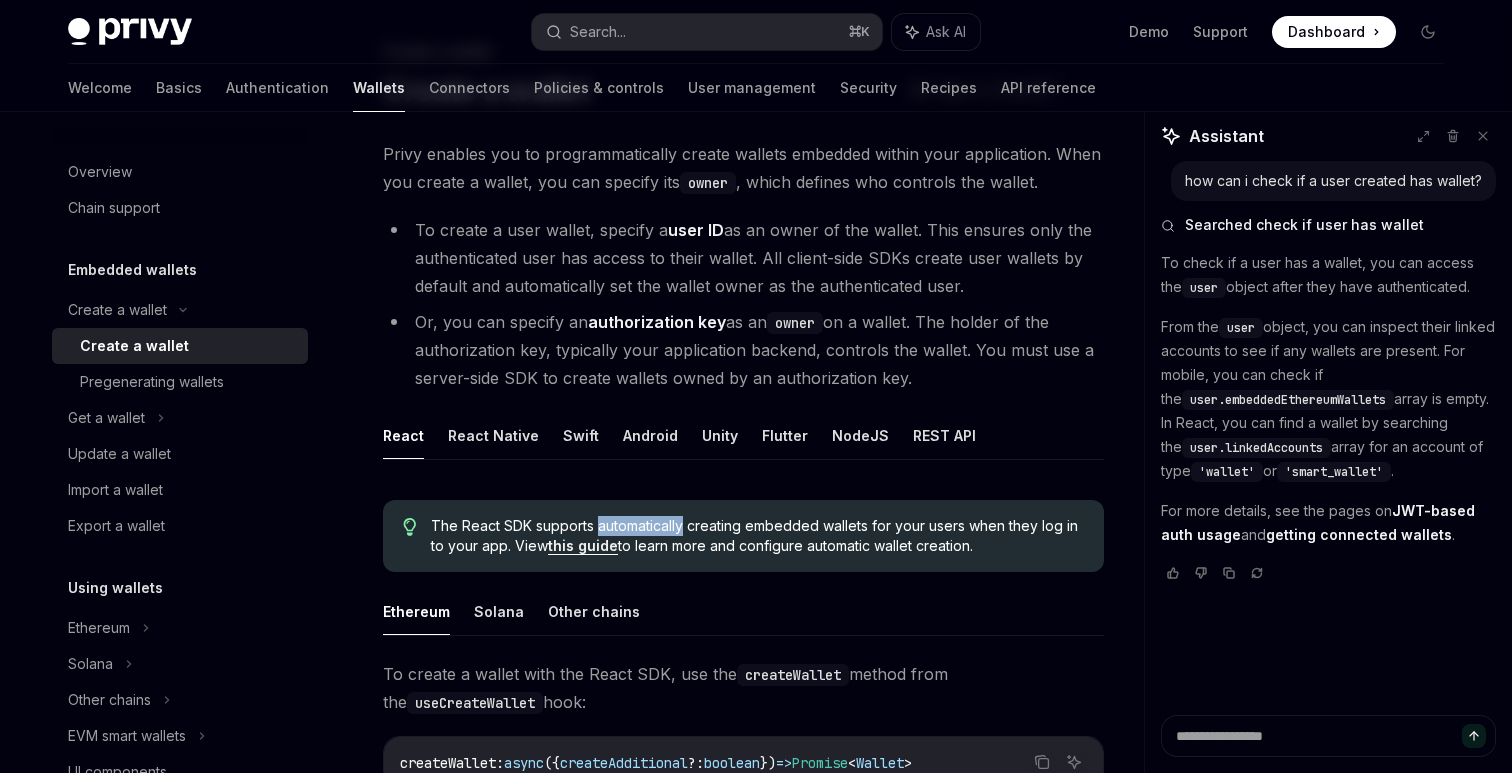 click on "The React SDK supports automatically creating embedded wallets for your users when they log in to your app. View  this guide  to learn more and configure automatic wallet creation." at bounding box center [757, 536] 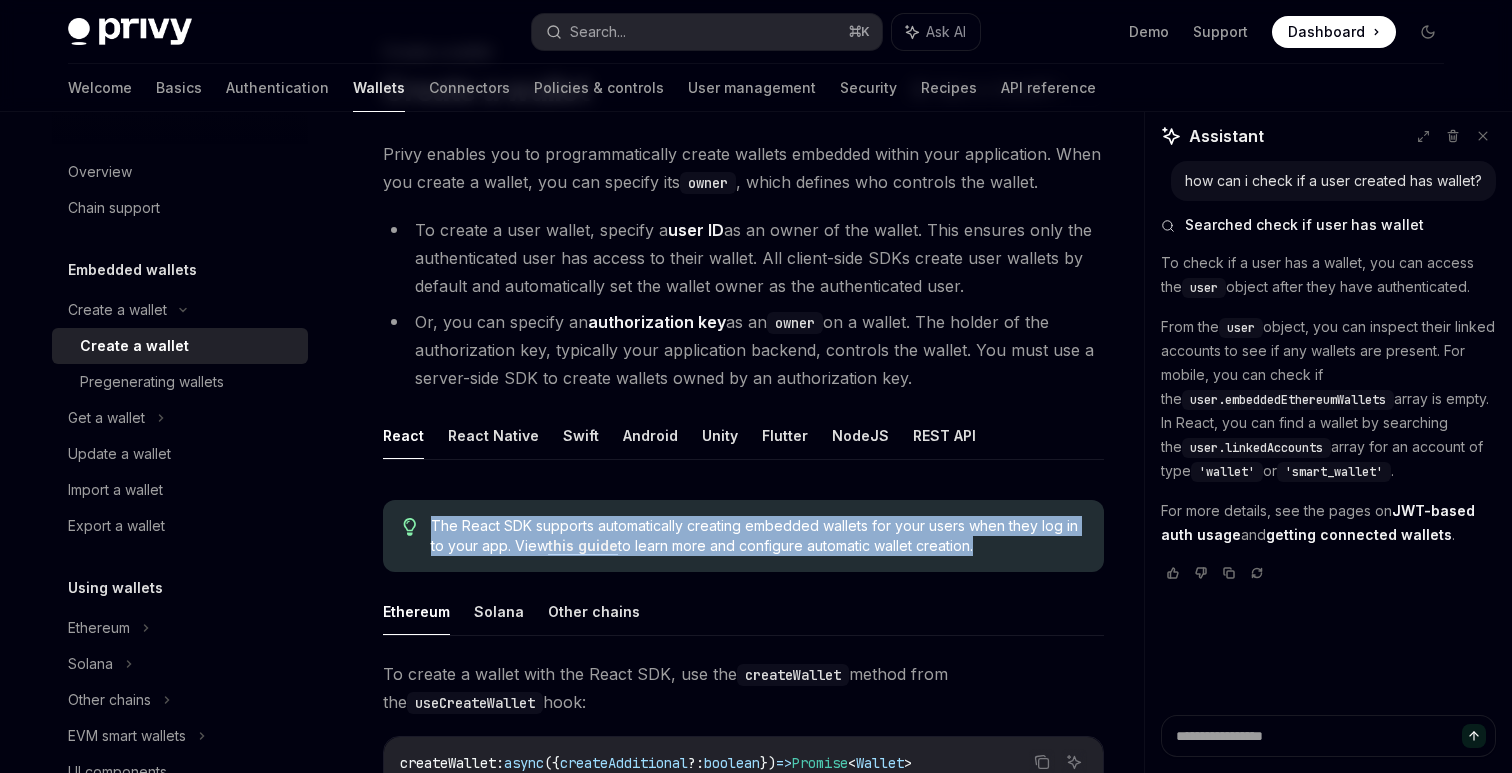 click on "The React SDK supports automatically creating embedded wallets for your users when they log in to your app. View  this guide  to learn more and configure automatic wallet creation." at bounding box center (757, 536) 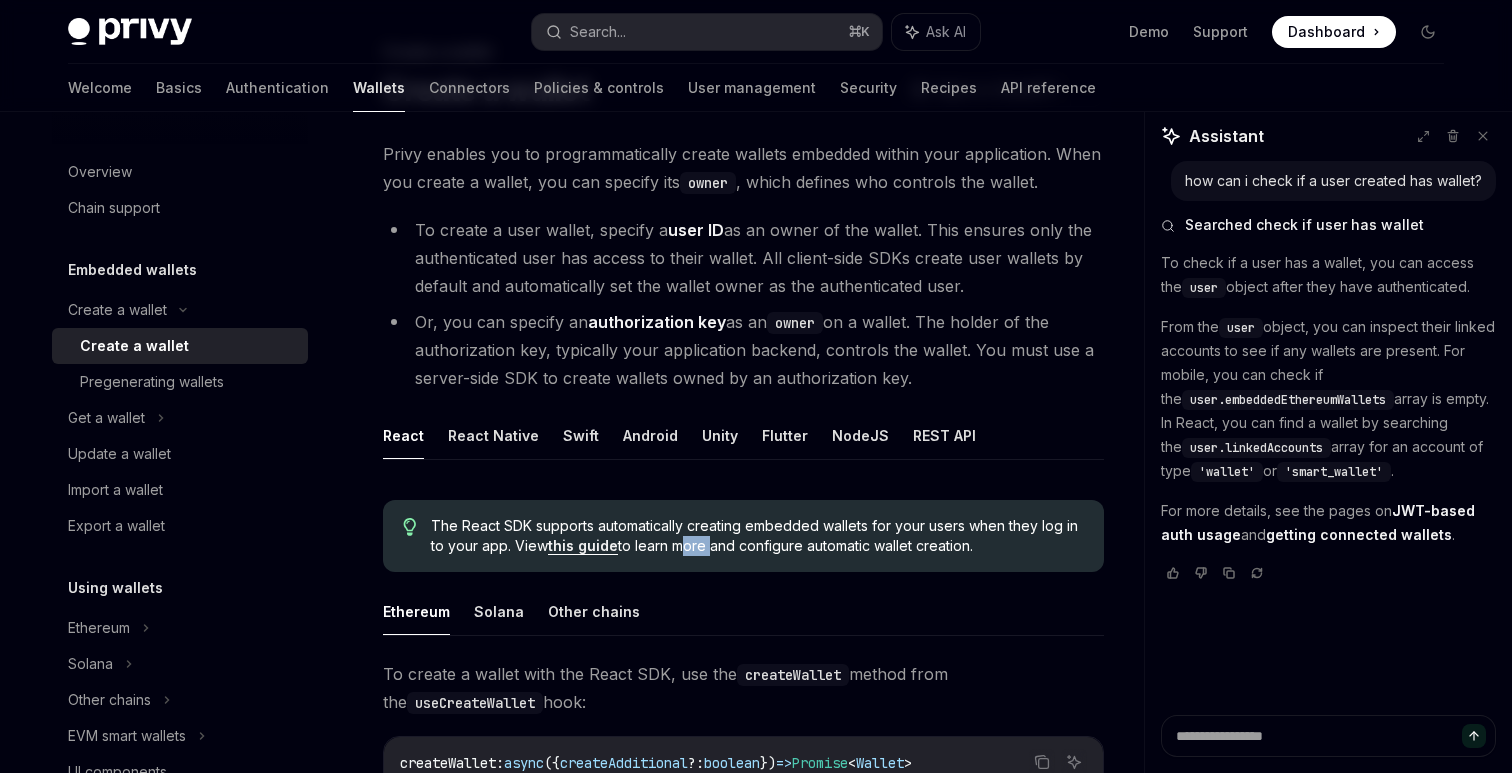 click on "The React SDK supports automatically creating embedded wallets for your users when they log in to your app. View  this guide  to learn more and configure automatic wallet creation." at bounding box center (757, 536) 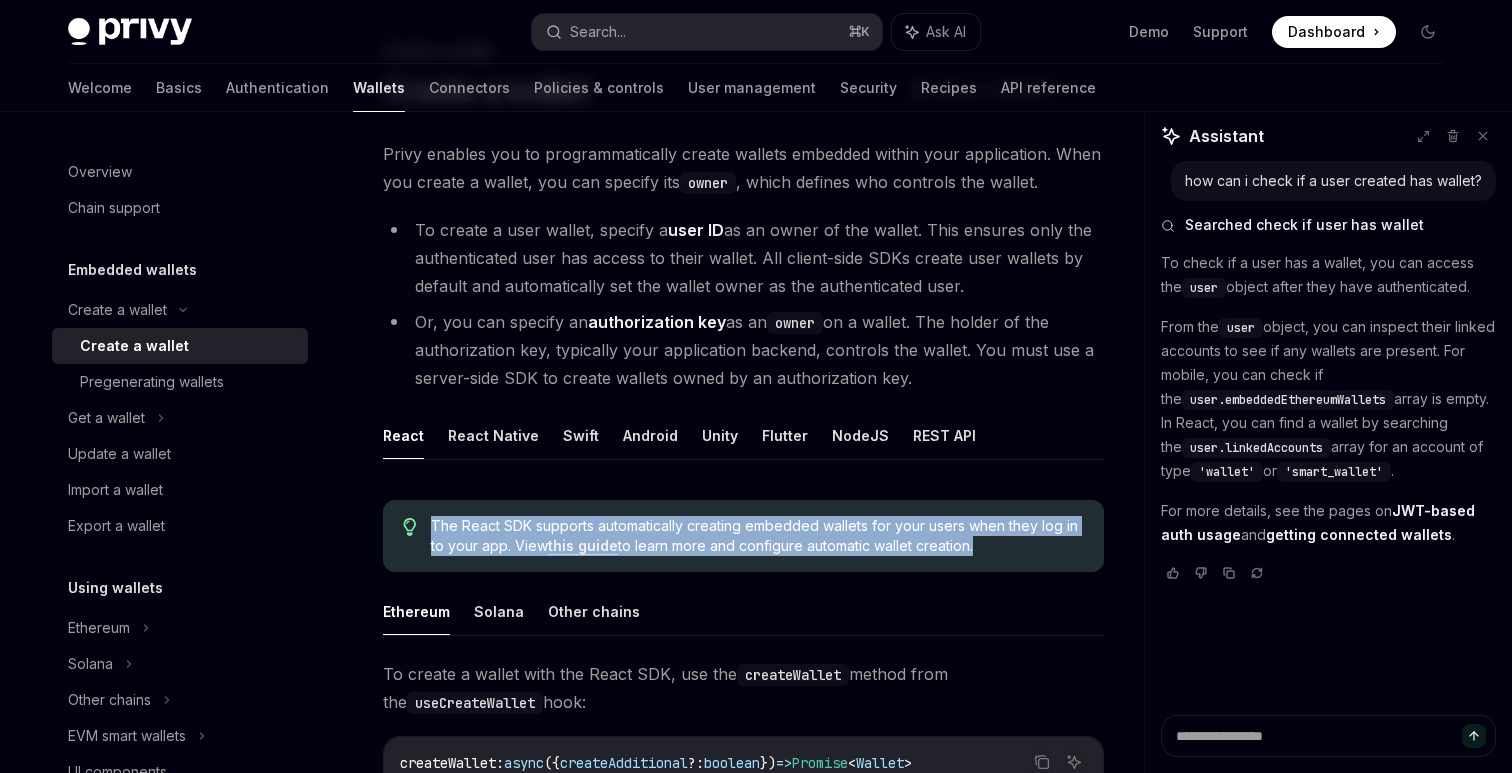 click on "The React SDK supports automatically creating embedded wallets for your users when they log in to your app. View  this guide  to learn more and configure automatic wallet creation." at bounding box center (757, 536) 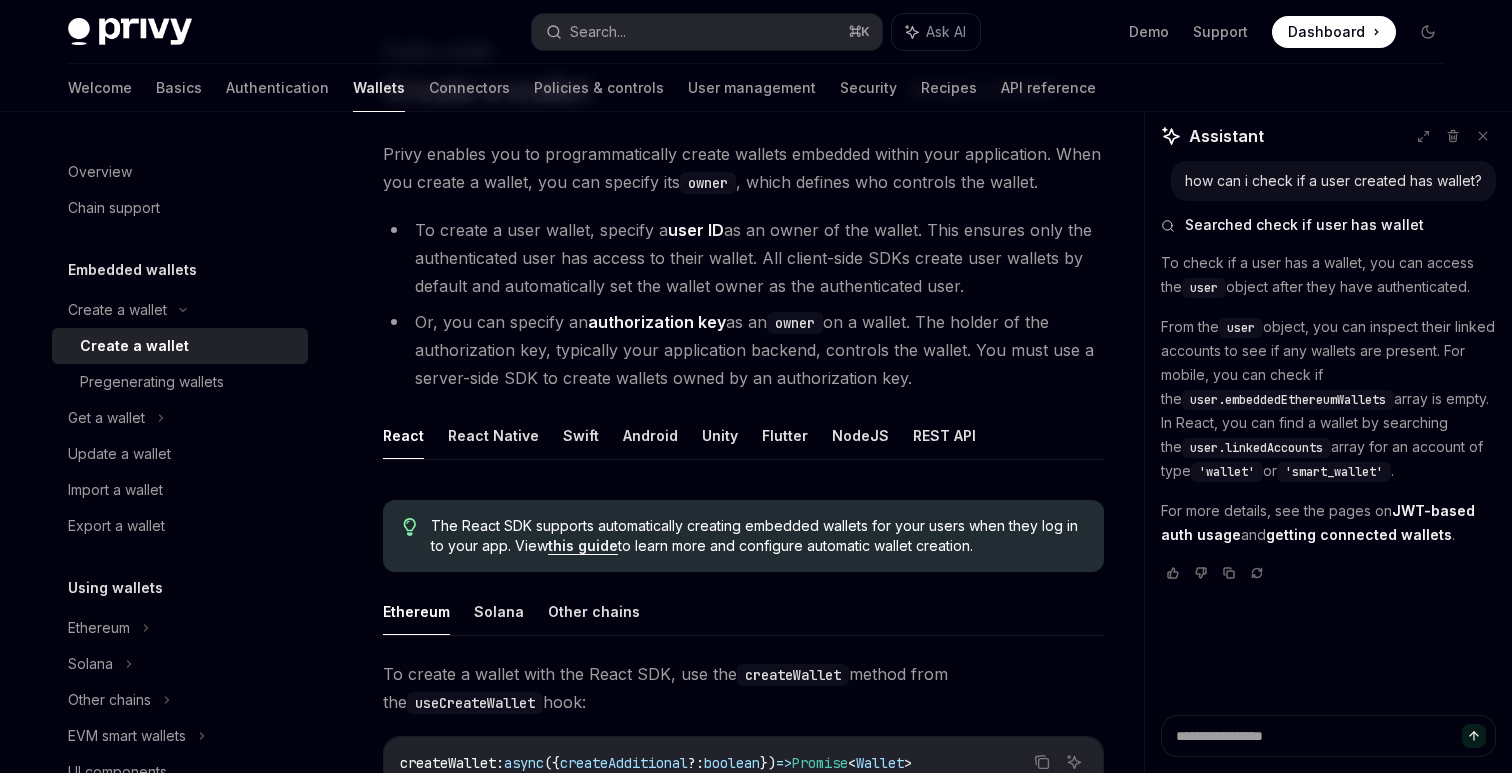 click on "The React SDK supports automatically creating embedded wallets for your users when they log in to your app. View  this guide  to learn more and configure automatic wallet creation." at bounding box center [757, 536] 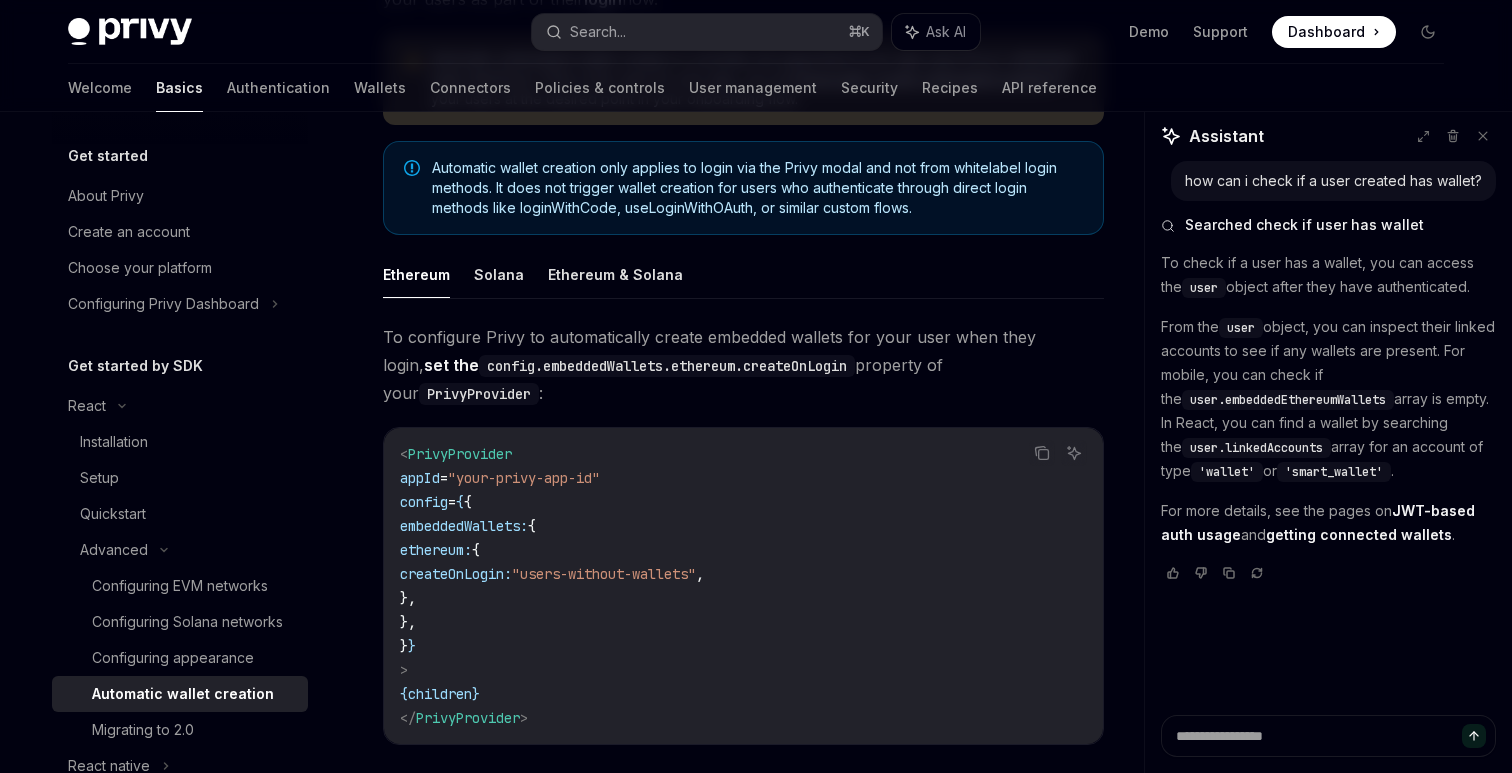 scroll, scrollTop: 297, scrollLeft: 0, axis: vertical 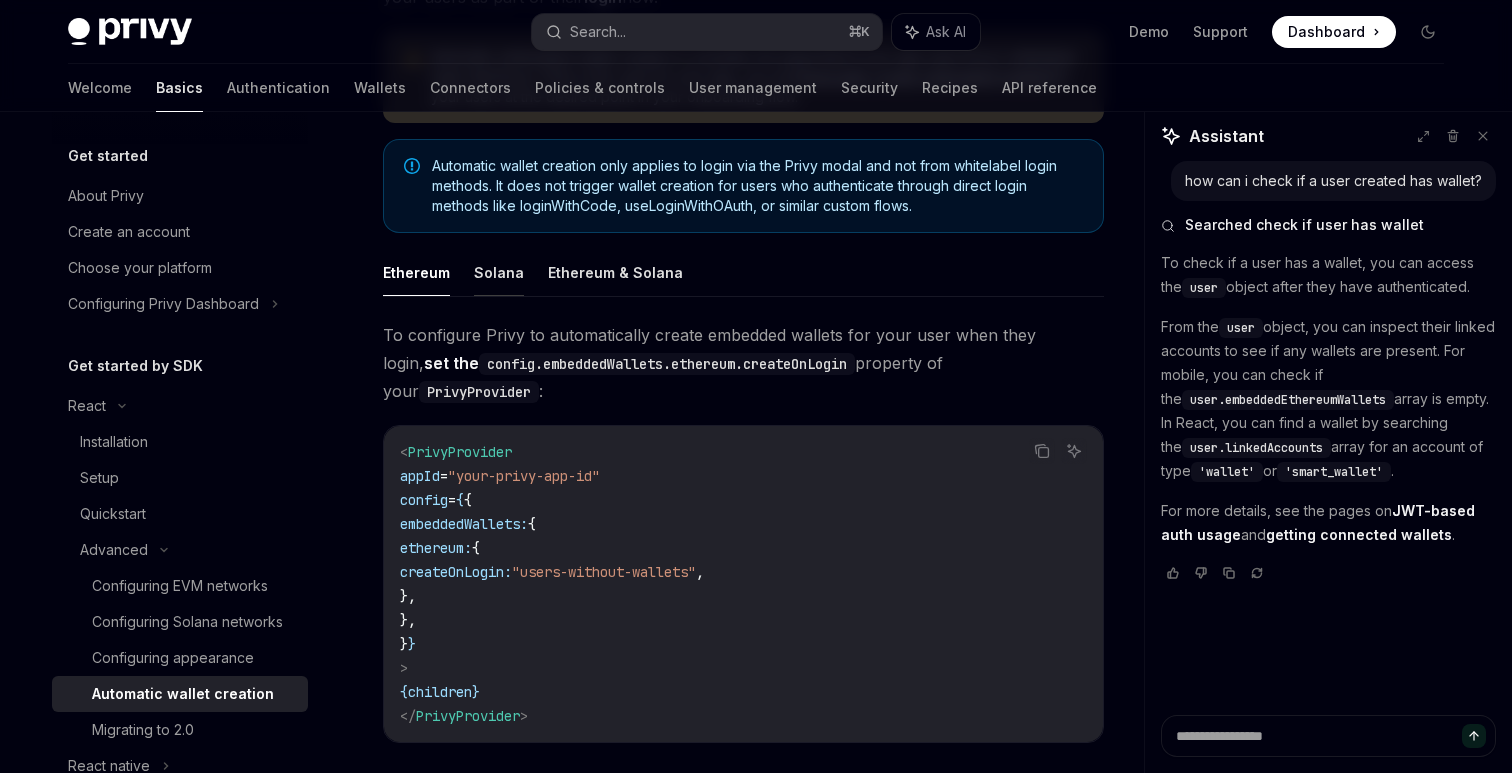 click on "Solana" at bounding box center (499, 272) 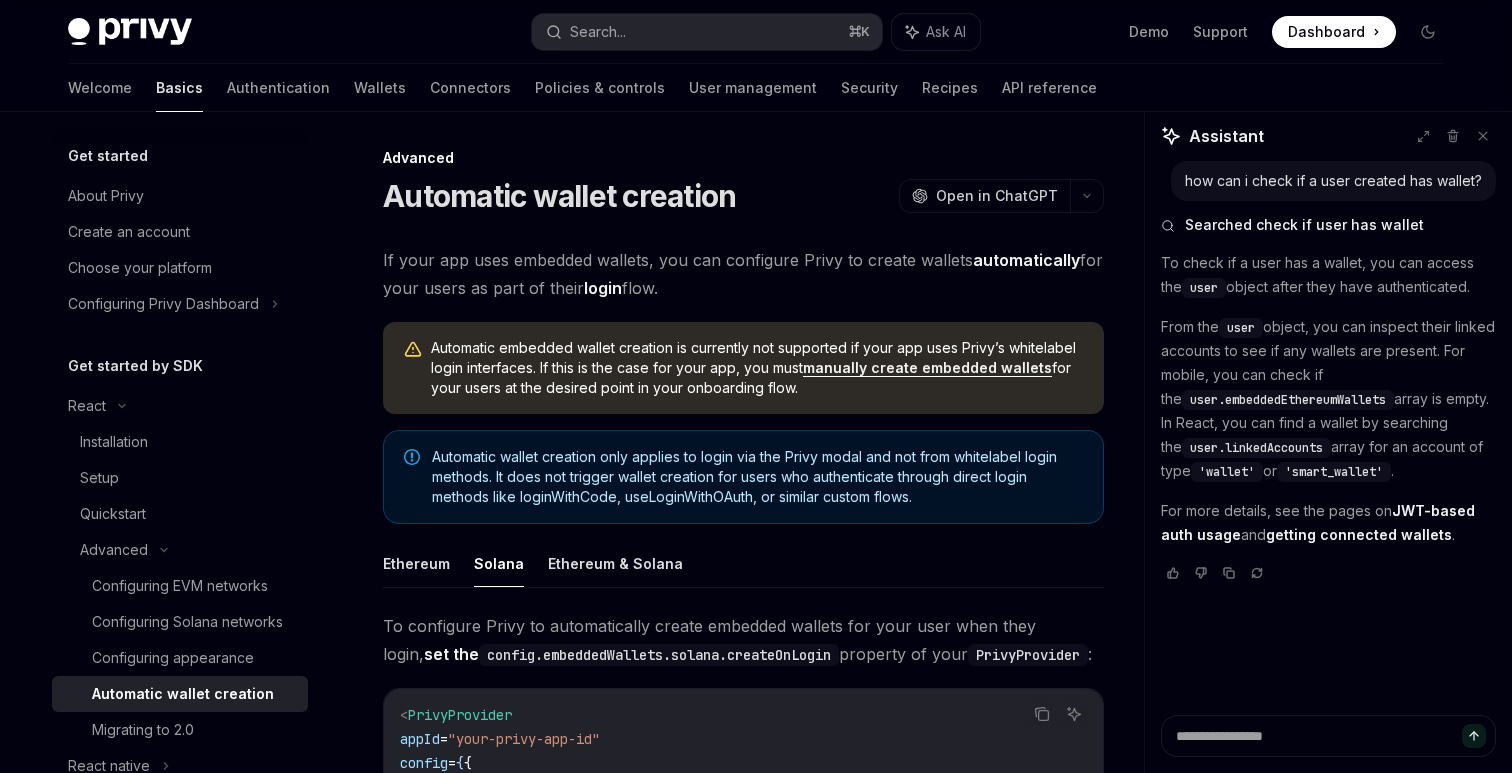 scroll, scrollTop: 0, scrollLeft: 0, axis: both 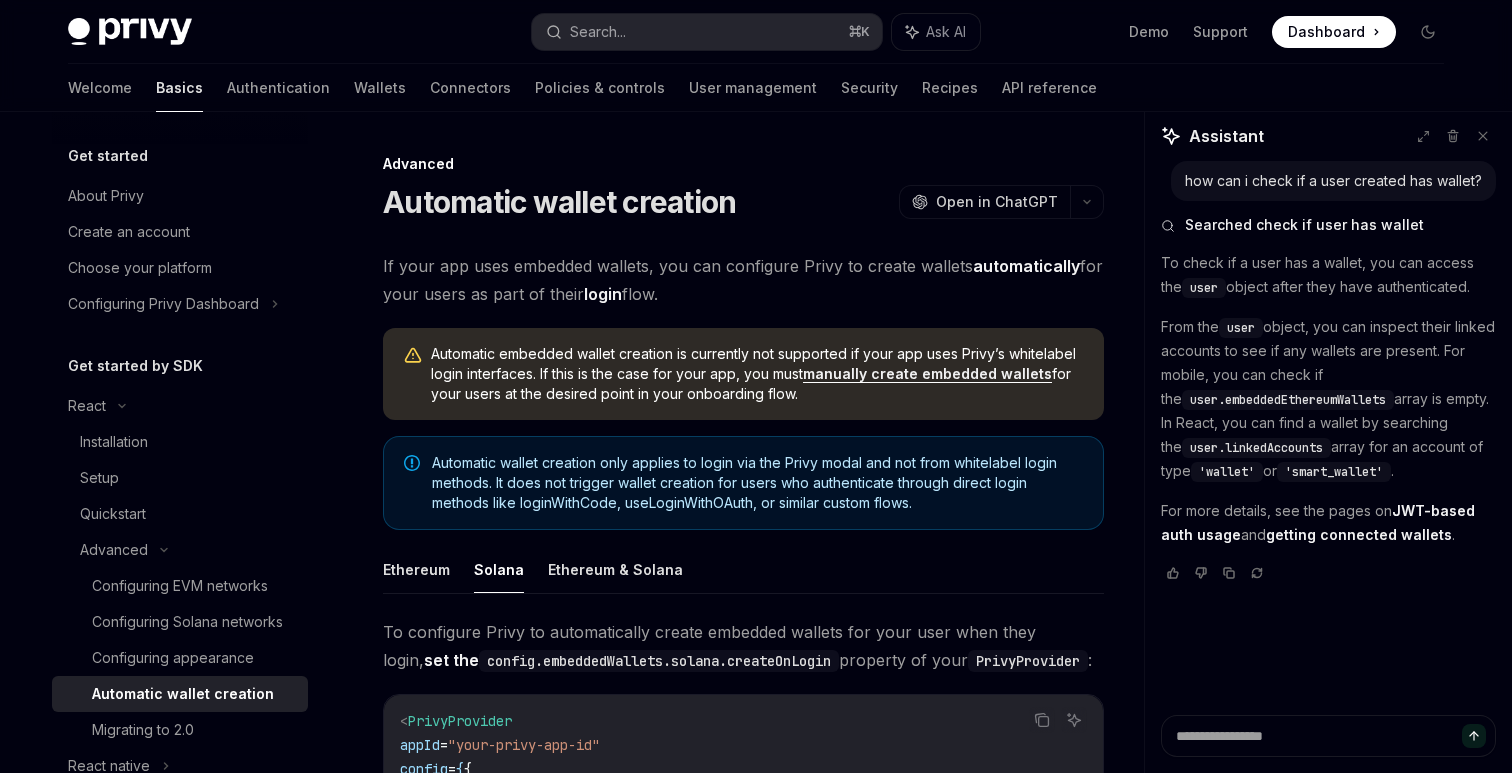 click on "If your app uses embedded wallets, you can configure Privy to create wallets  automatically  for your users as part of their  login  flow." at bounding box center [743, 280] 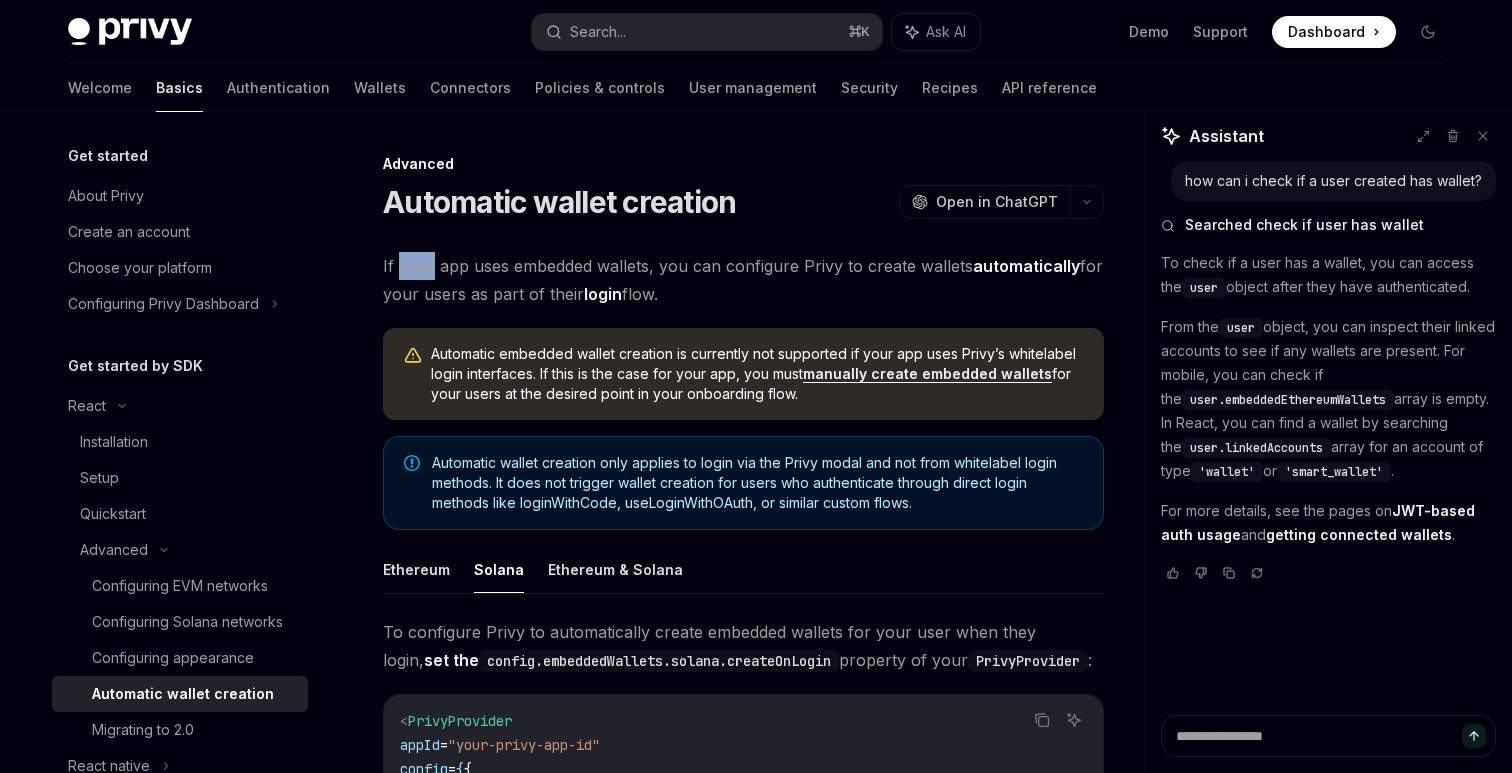 click on "If your app uses embedded wallets, you can configure Privy to create wallets  automatically  for your users as part of their  login  flow." at bounding box center [743, 280] 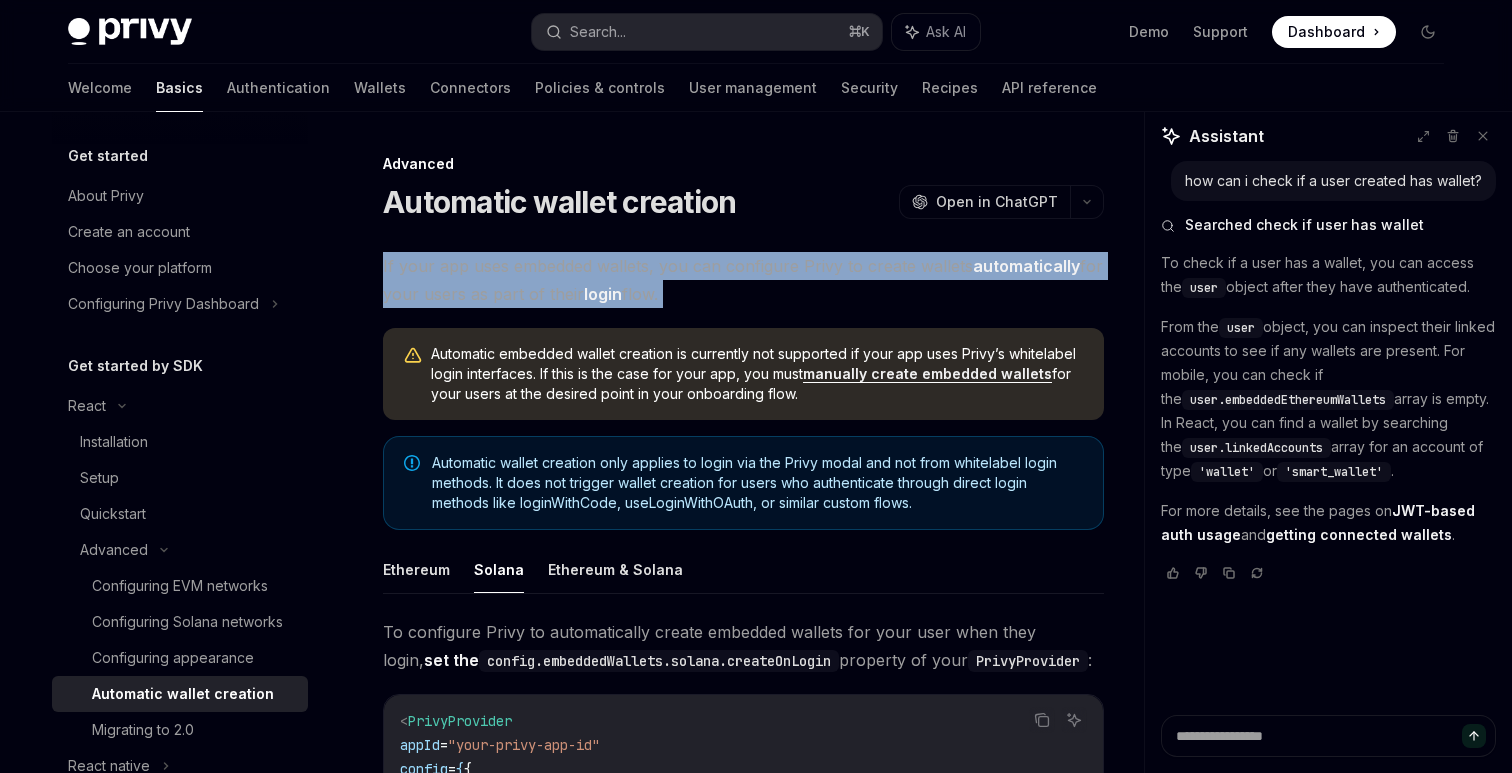 click on "If your app uses embedded wallets, you can configure Privy to create wallets  automatically  for your users as part of their  login  flow." at bounding box center [743, 280] 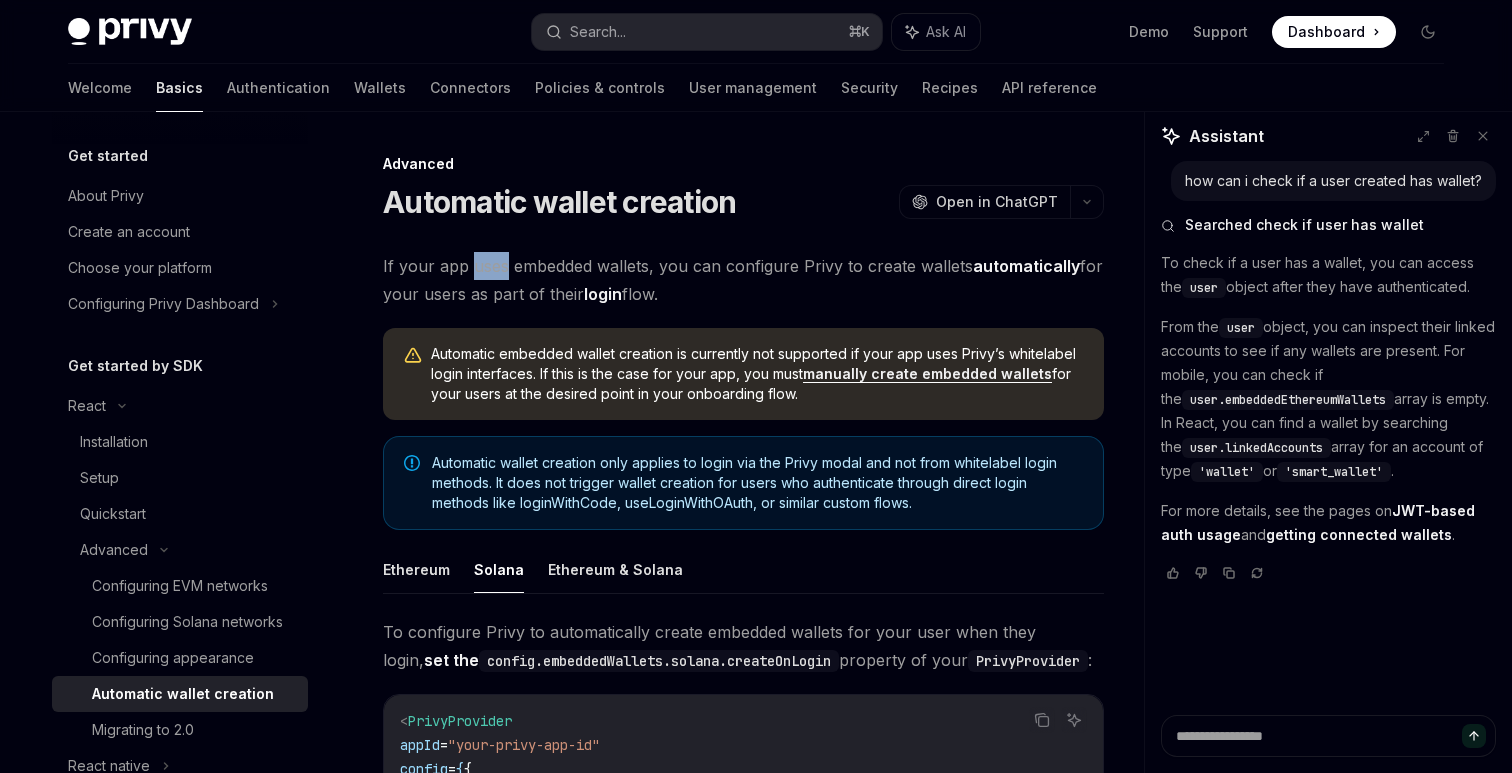 click on "If your app uses embedded wallets, you can configure Privy to create wallets  automatically  for your users as part of their  login  flow." at bounding box center (743, 280) 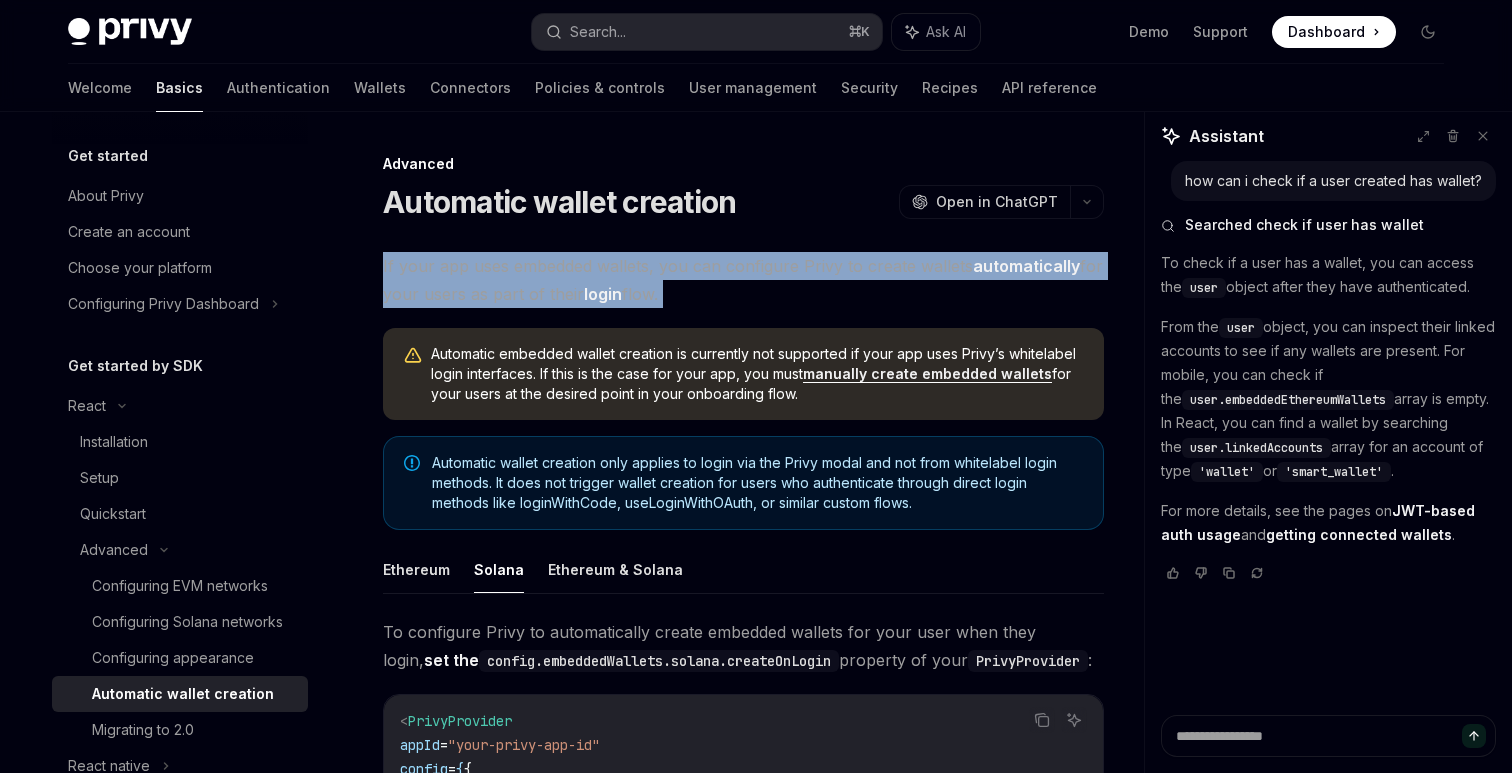 click on "If your app uses embedded wallets, you can configure Privy to create wallets  automatically  for your users as part of their  login  flow." at bounding box center [743, 280] 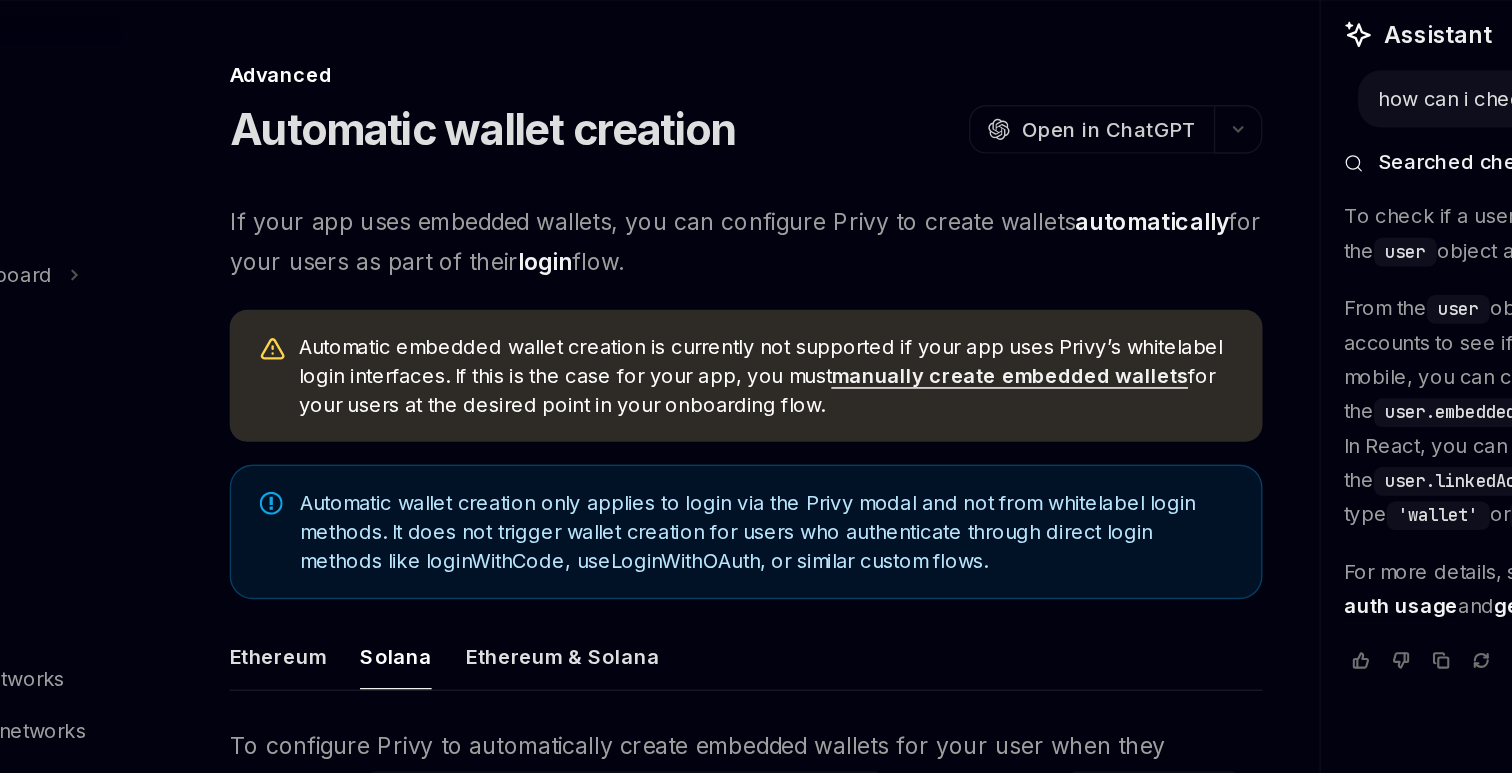 click on "Automatic embedded wallet creation is currently not supported if your app uses Privy’s whitelabel
login interfaces. If this is the case for your app, you must  manually create embedded
wallets  for your users at the desired point in your
onboarding flow." at bounding box center (757, 374) 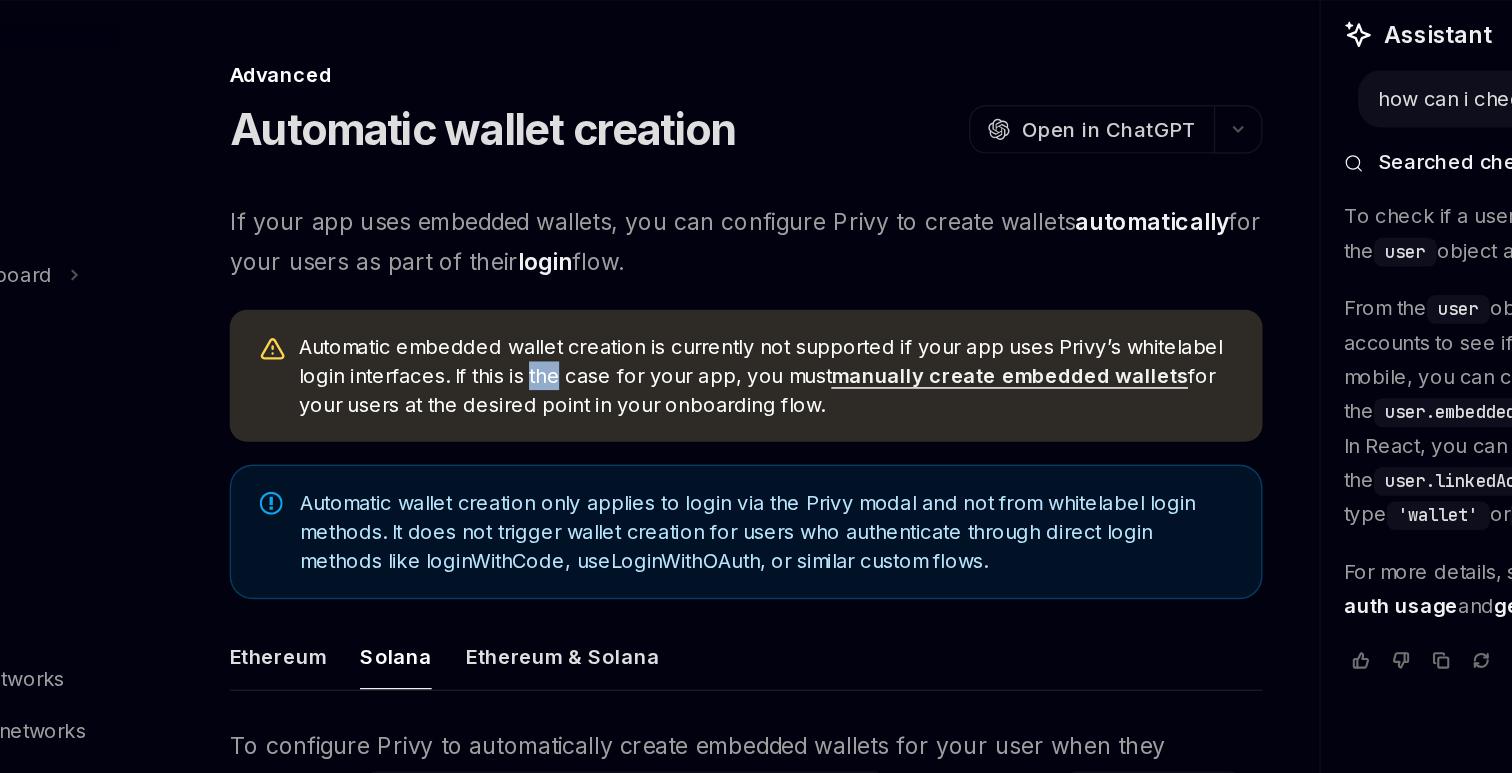 click on "Automatic embedded wallet creation is currently not supported if your app uses Privy’s whitelabel
login interfaces. If this is the case for your app, you must  manually create embedded
wallets  for your users at the desired point in your
onboarding flow." at bounding box center (757, 374) 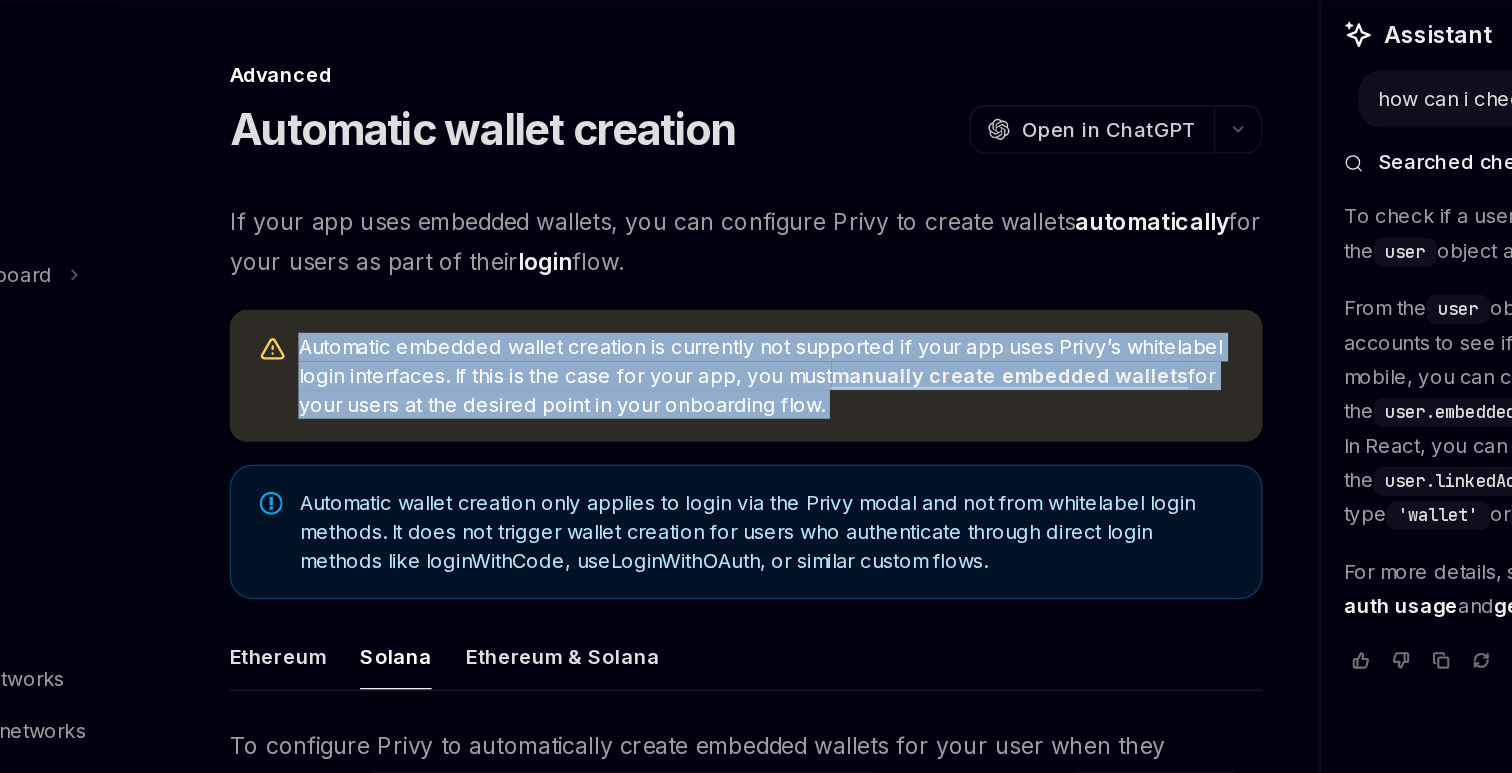 click on "Automatic embedded wallet creation is currently not supported if your app uses Privy’s whitelabel
login interfaces. If this is the case for your app, you must  manually create embedded
wallets  for your users at the desired point in your
onboarding flow." at bounding box center [757, 374] 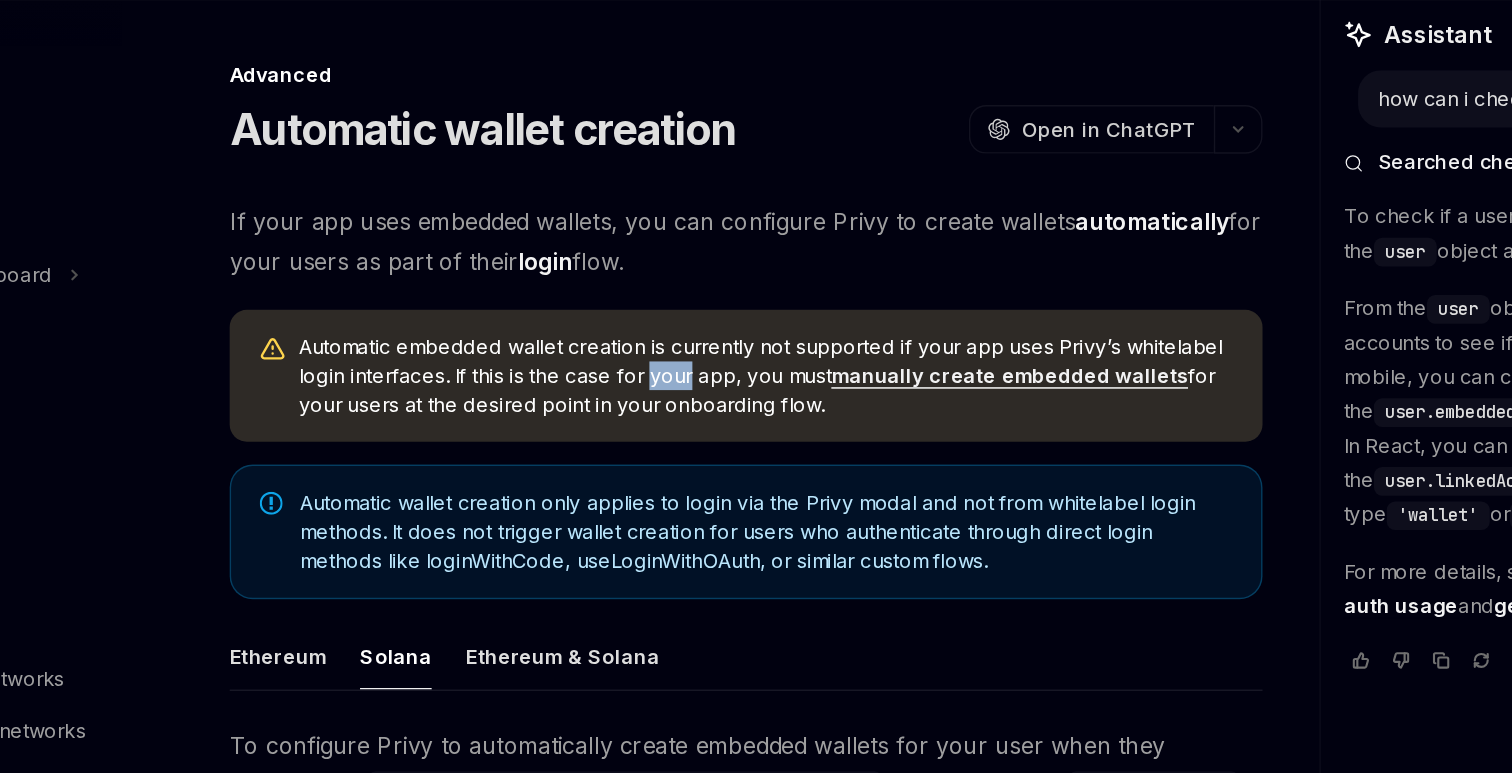 click on "Automatic embedded wallet creation is currently not supported if your app uses Privy’s whitelabel
login interfaces. If this is the case for your app, you must  manually create embedded
wallets  for your users at the desired point in your
onboarding flow." at bounding box center (757, 374) 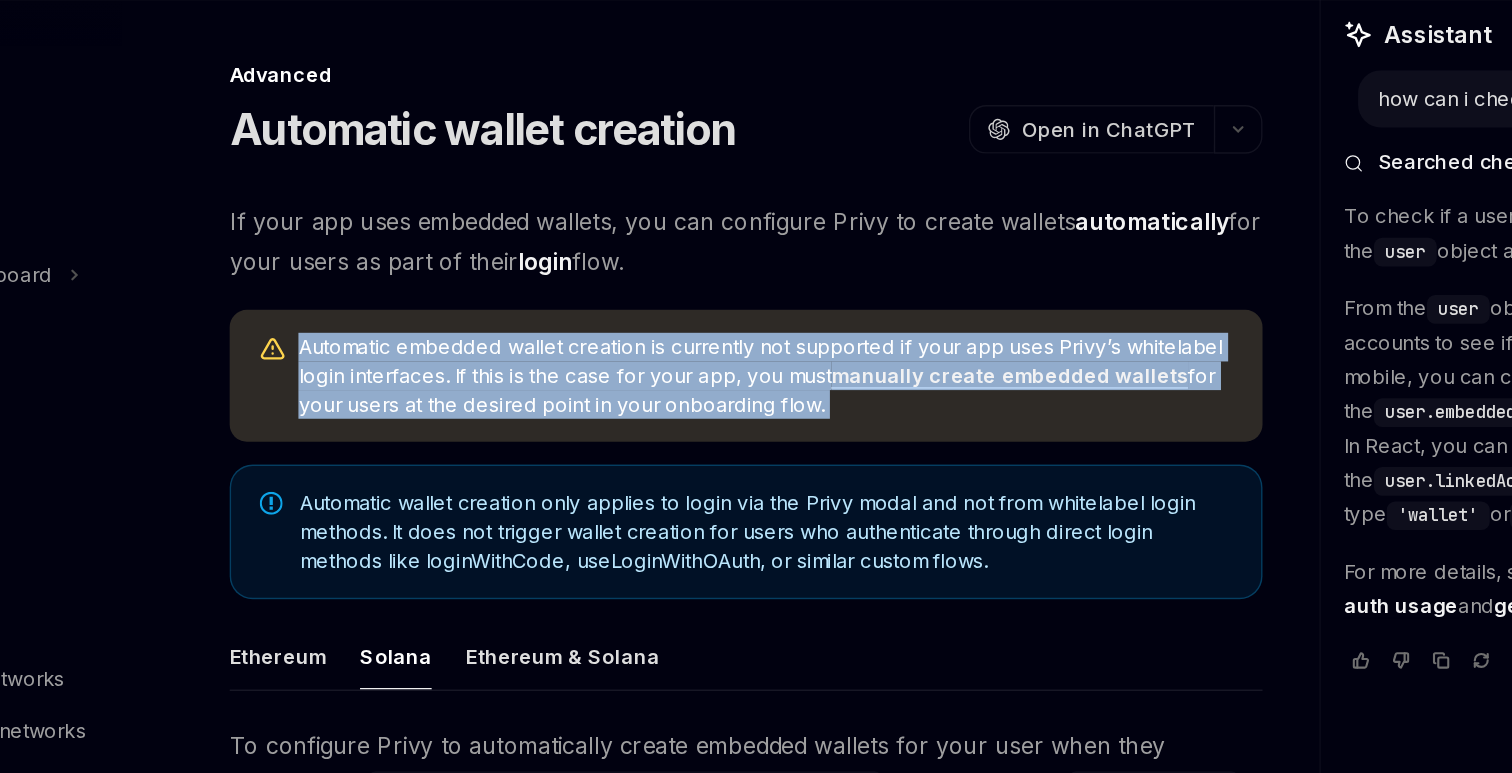 click on "Automatic embedded wallet creation is currently not supported if your app uses Privy’s whitelabel
login interfaces. If this is the case for your app, you must  manually create embedded
wallets  for your users at the desired point in your
onboarding flow." at bounding box center [757, 374] 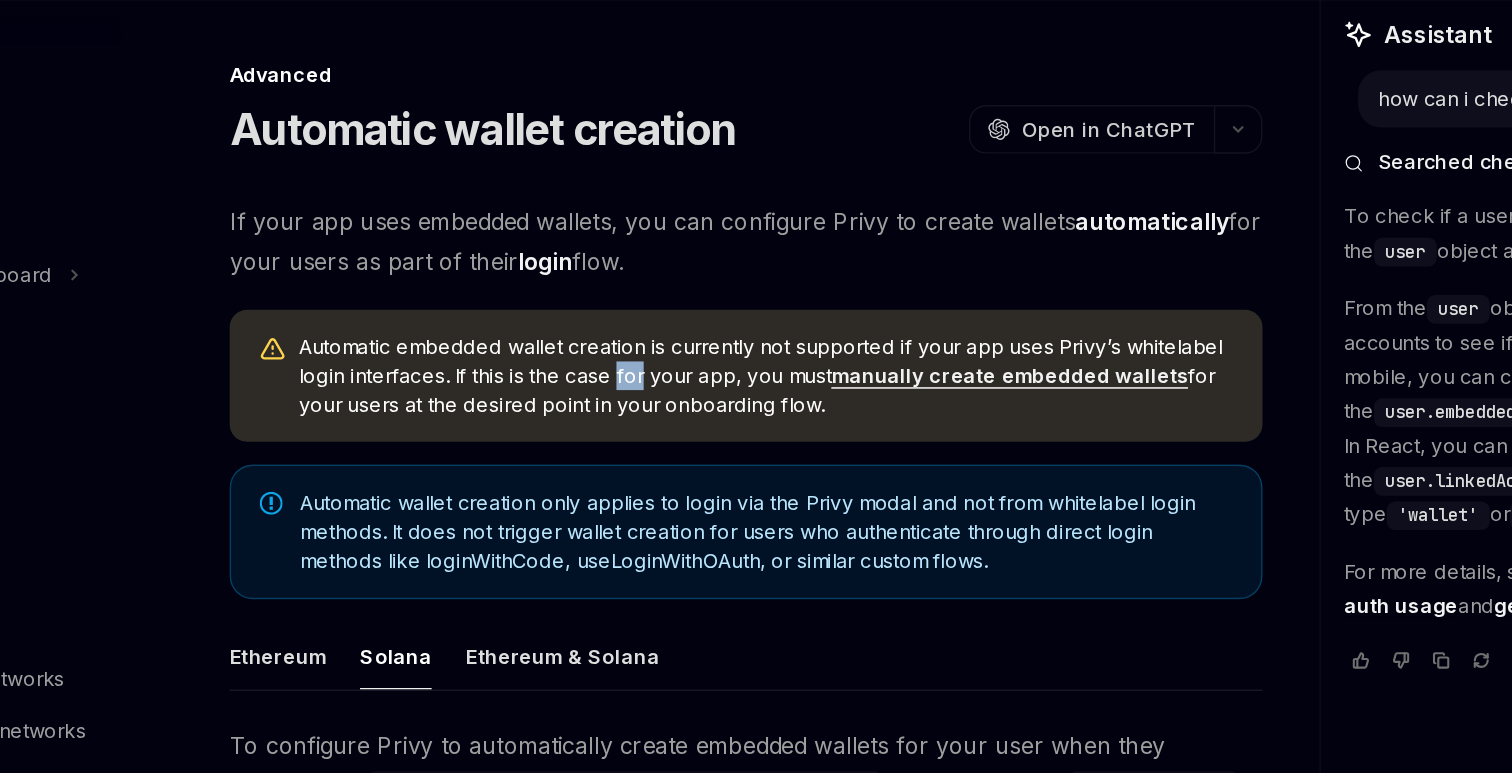 click on "Automatic embedded wallet creation is currently not supported if your app uses Privy’s whitelabel
login interfaces. If this is the case for your app, you must  manually create embedded
wallets  for your users at the desired point in your
onboarding flow." at bounding box center [757, 374] 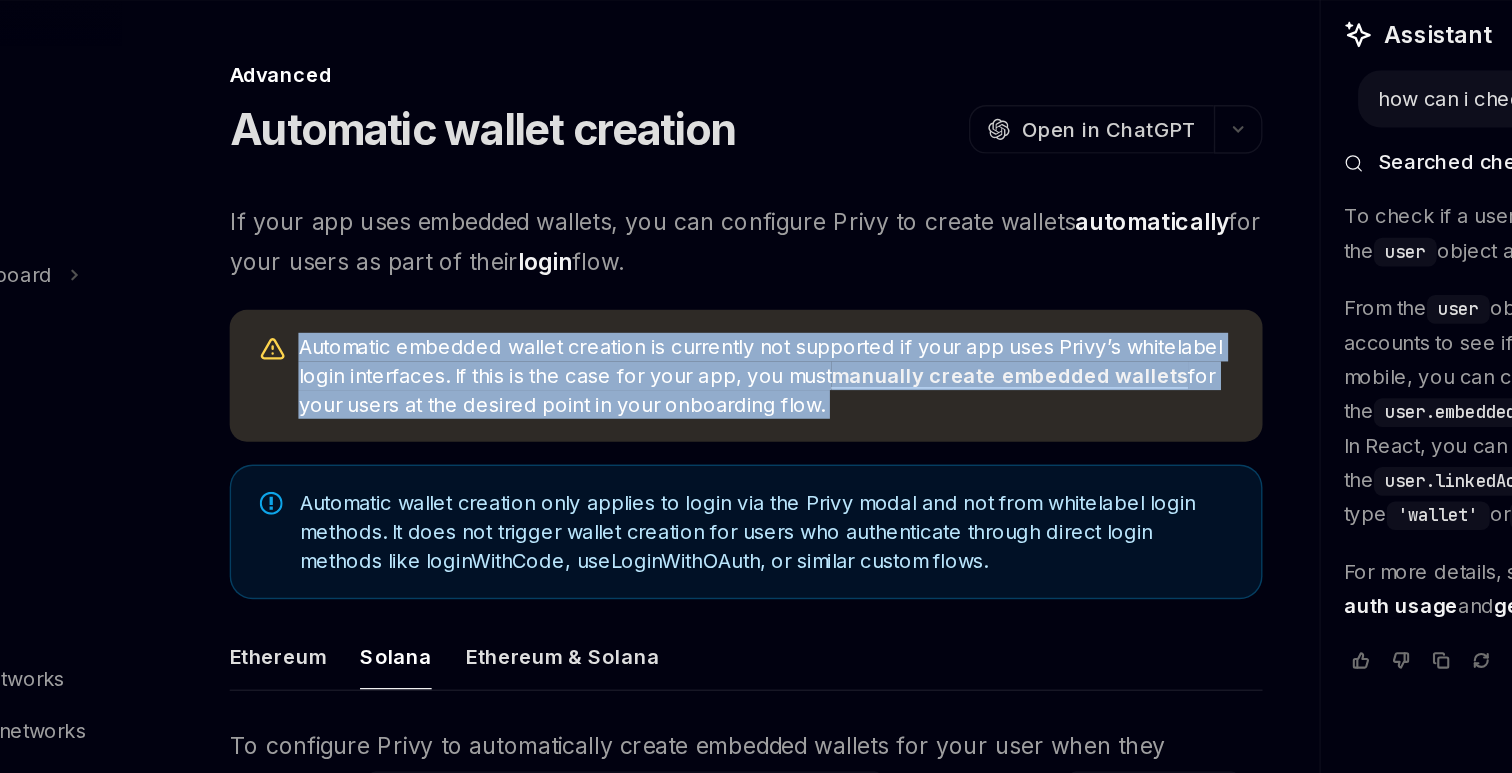 click on "Automatic embedded wallet creation is currently not supported if your app uses Privy’s whitelabel
login interfaces. If this is the case for your app, you must  manually create embedded
wallets  for your users at the desired point in your
onboarding flow." at bounding box center [757, 374] 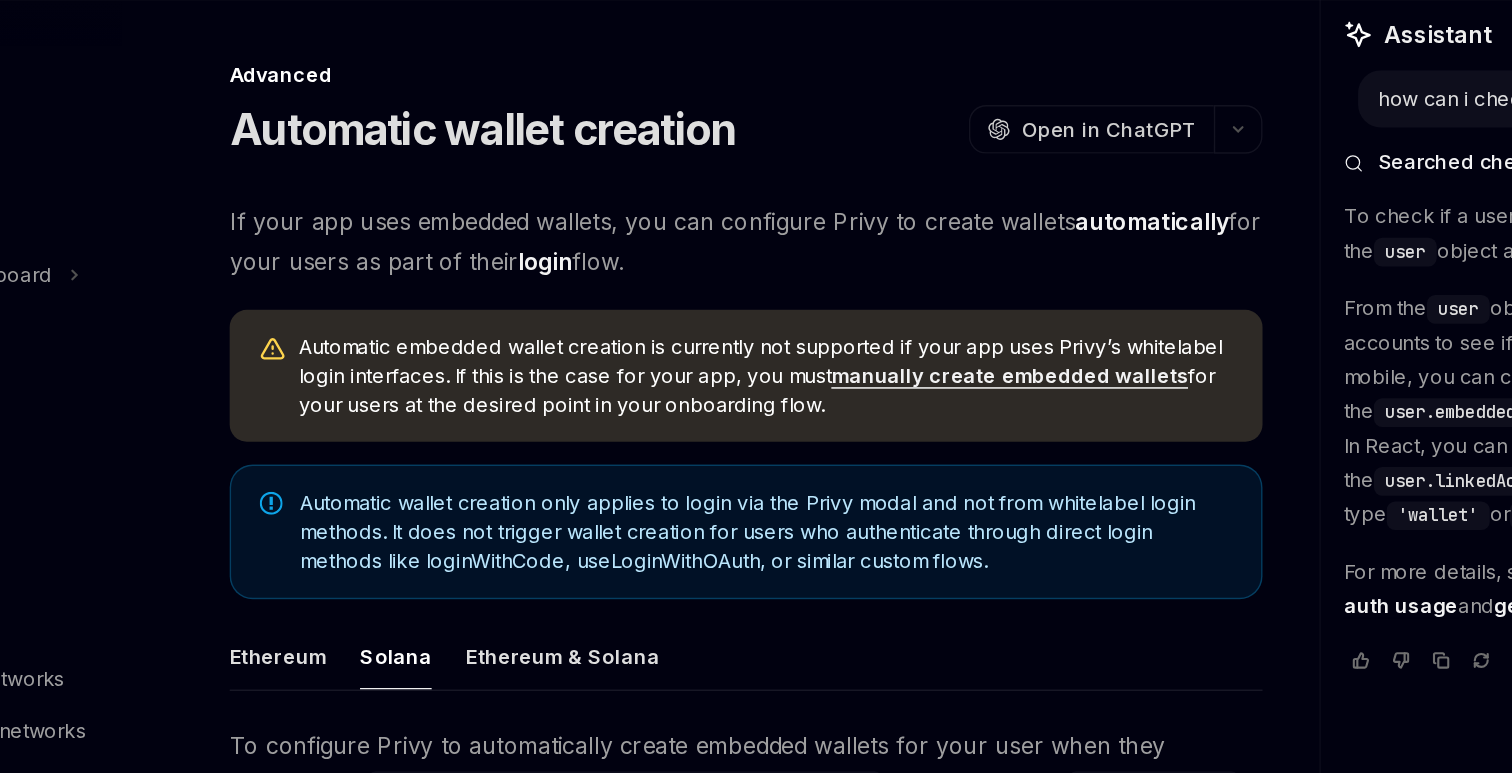 click on "Automatic embedded wallet creation is currently not supported if your app uses Privy’s whitelabel
login interfaces. If this is the case for your app, you must  manually create embedded
wallets  for your users at the desired point in your
onboarding flow." at bounding box center (757, 374) 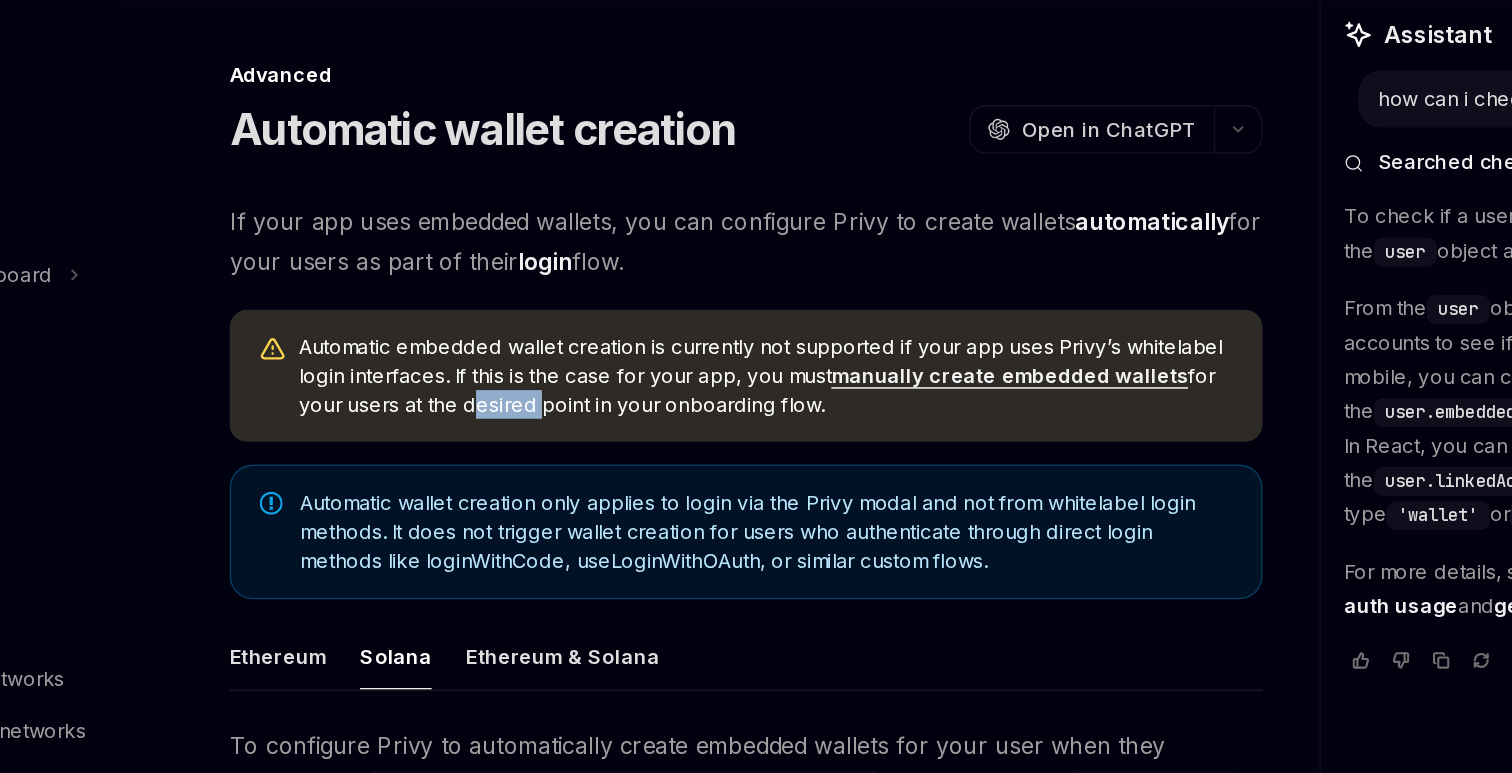 click on "Automatic embedded wallet creation is currently not supported if your app uses Privy’s whitelabel
login interfaces. If this is the case for your app, you must  manually create embedded
wallets  for your users at the desired point in your
onboarding flow." at bounding box center [757, 374] 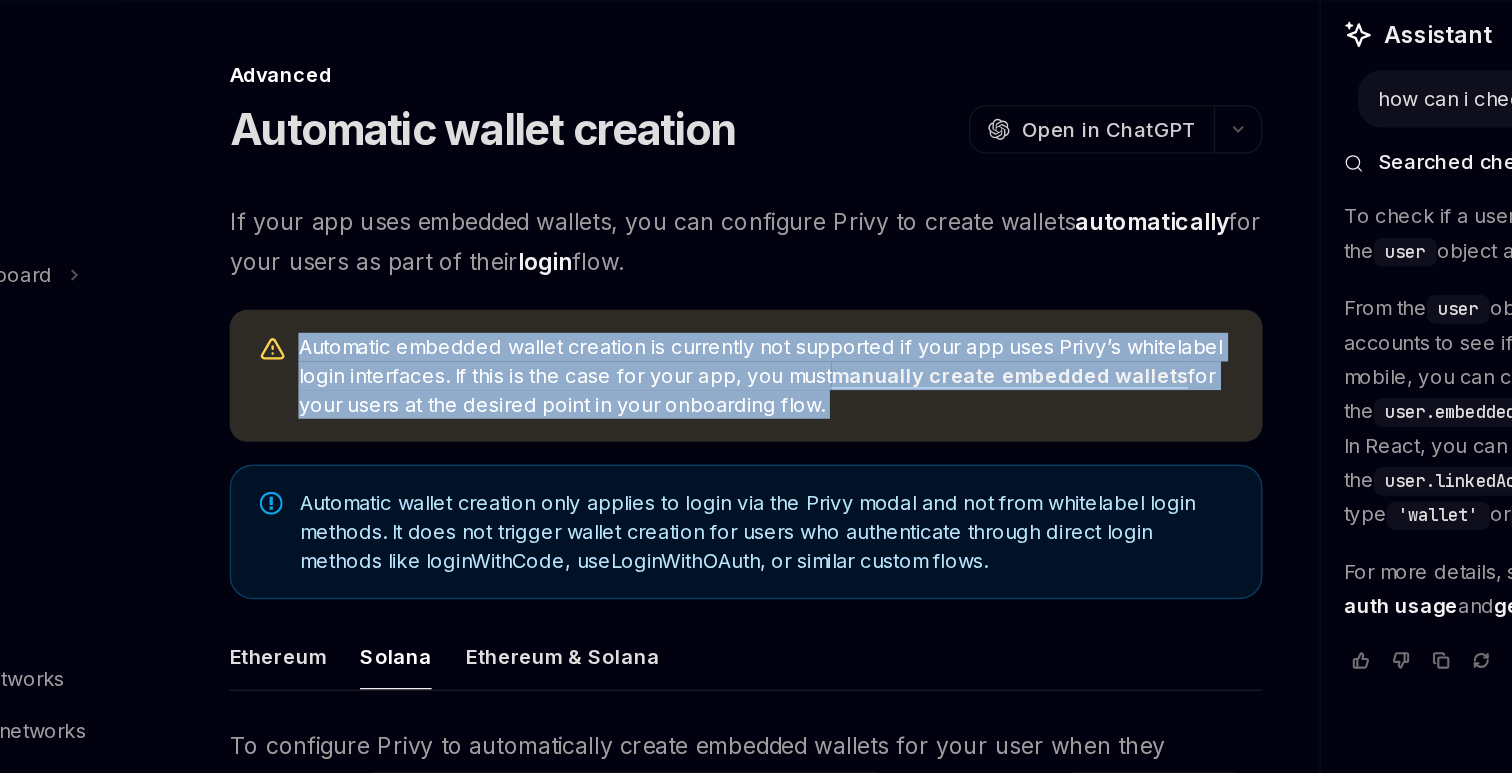 click on "Automatic embedded wallet creation is currently not supported if your app uses Privy’s whitelabel
login interfaces. If this is the case for your app, you must  manually create embedded
wallets  for your users at the desired point in your
onboarding flow." at bounding box center (757, 374) 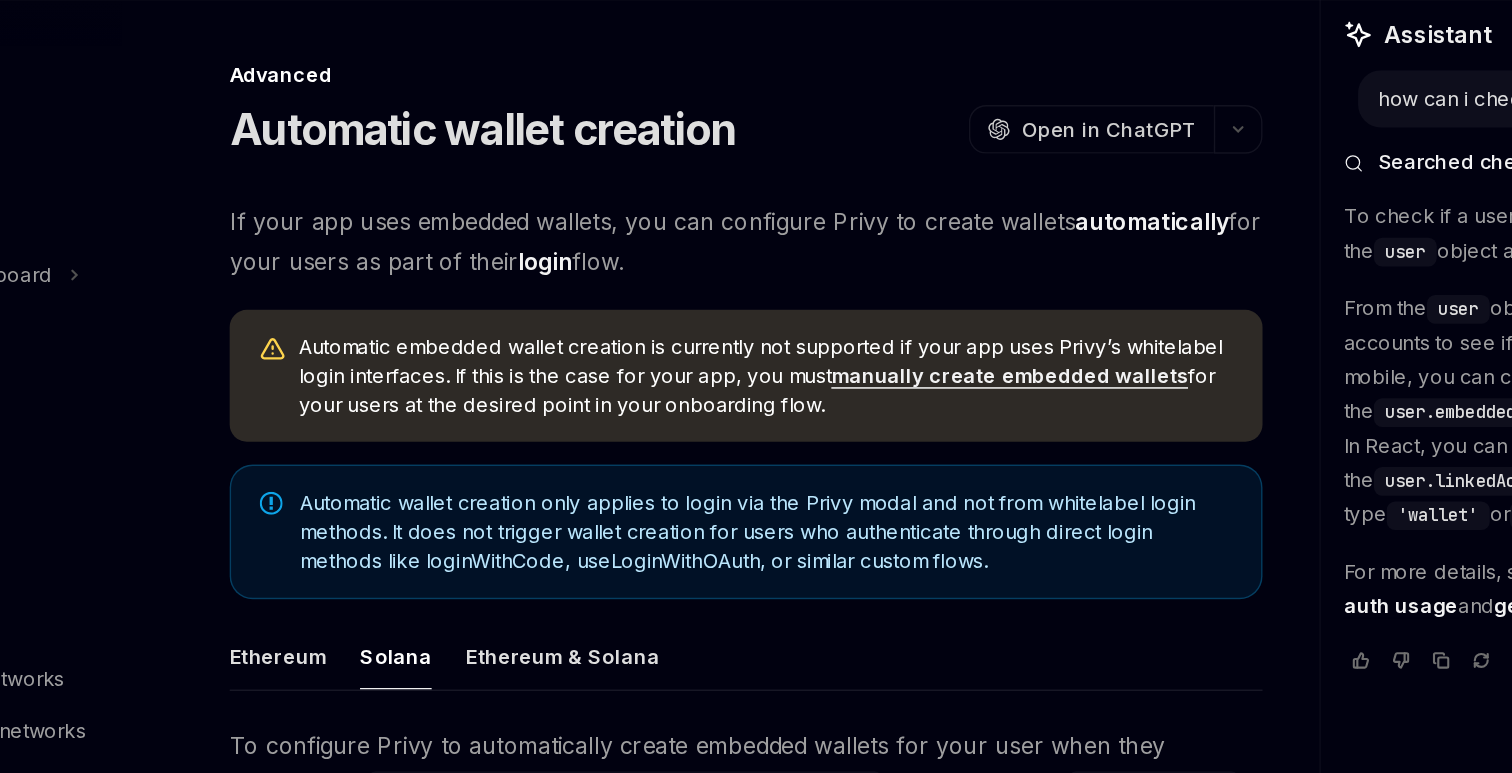 click on "Automatic wallet creation only applies to login via the Privy modal and not from whitelabel login
methods. It does not trigger wallet creation for users who authenticate through direct login
methods like loginWithCode, useLoginWithOAuth, or similar custom flows." at bounding box center [757, 483] 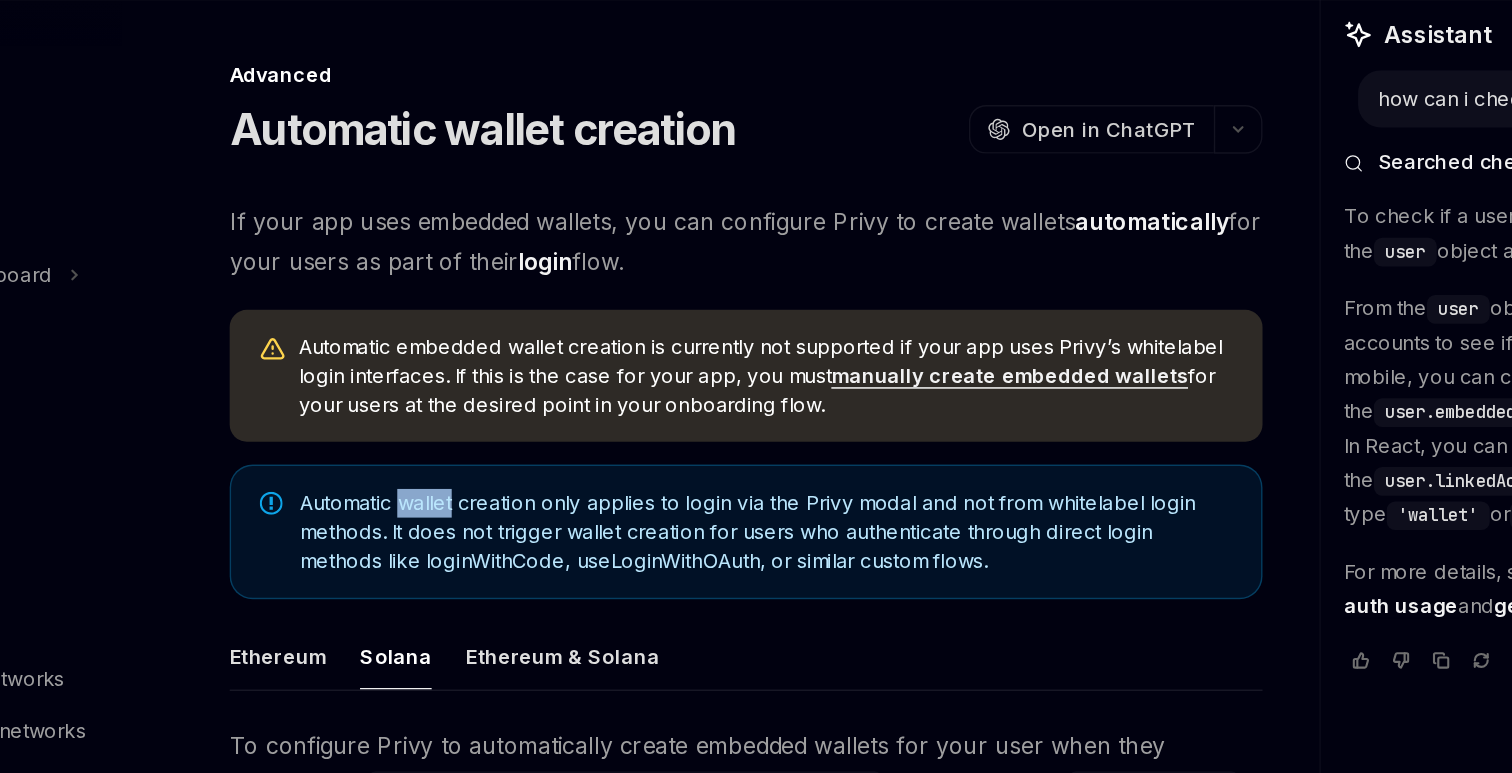 click on "Automatic wallet creation only applies to login via the Privy modal and not from whitelabel login
methods. It does not trigger wallet creation for users who authenticate through direct login
methods like loginWithCode, useLoginWithOAuth, or similar custom flows." at bounding box center [757, 483] 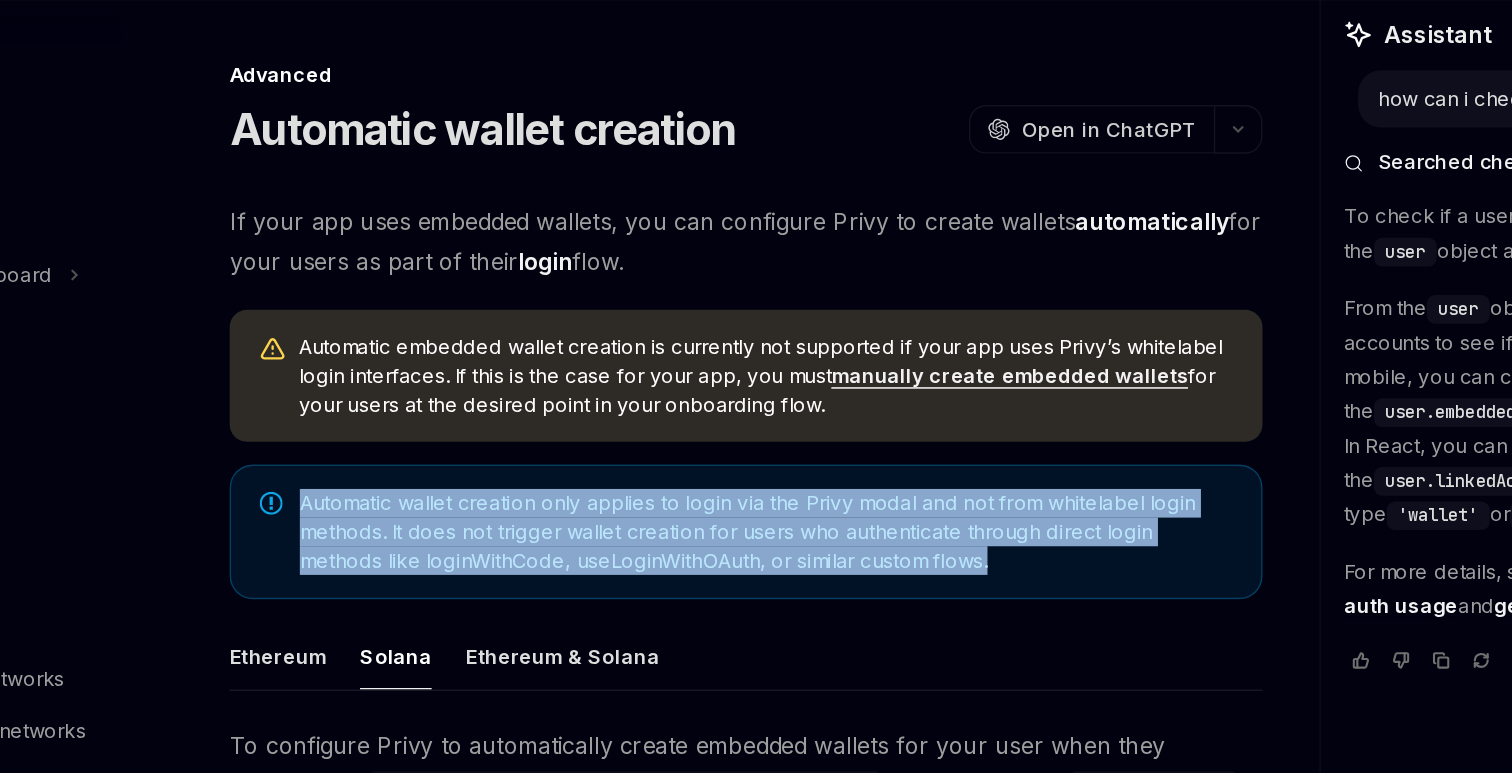click on "Automatic wallet creation only applies to login via the Privy modal and not from whitelabel login
methods. It does not trigger wallet creation for users who authenticate through direct login
methods like loginWithCode, useLoginWithOAuth, or similar custom flows." at bounding box center [757, 483] 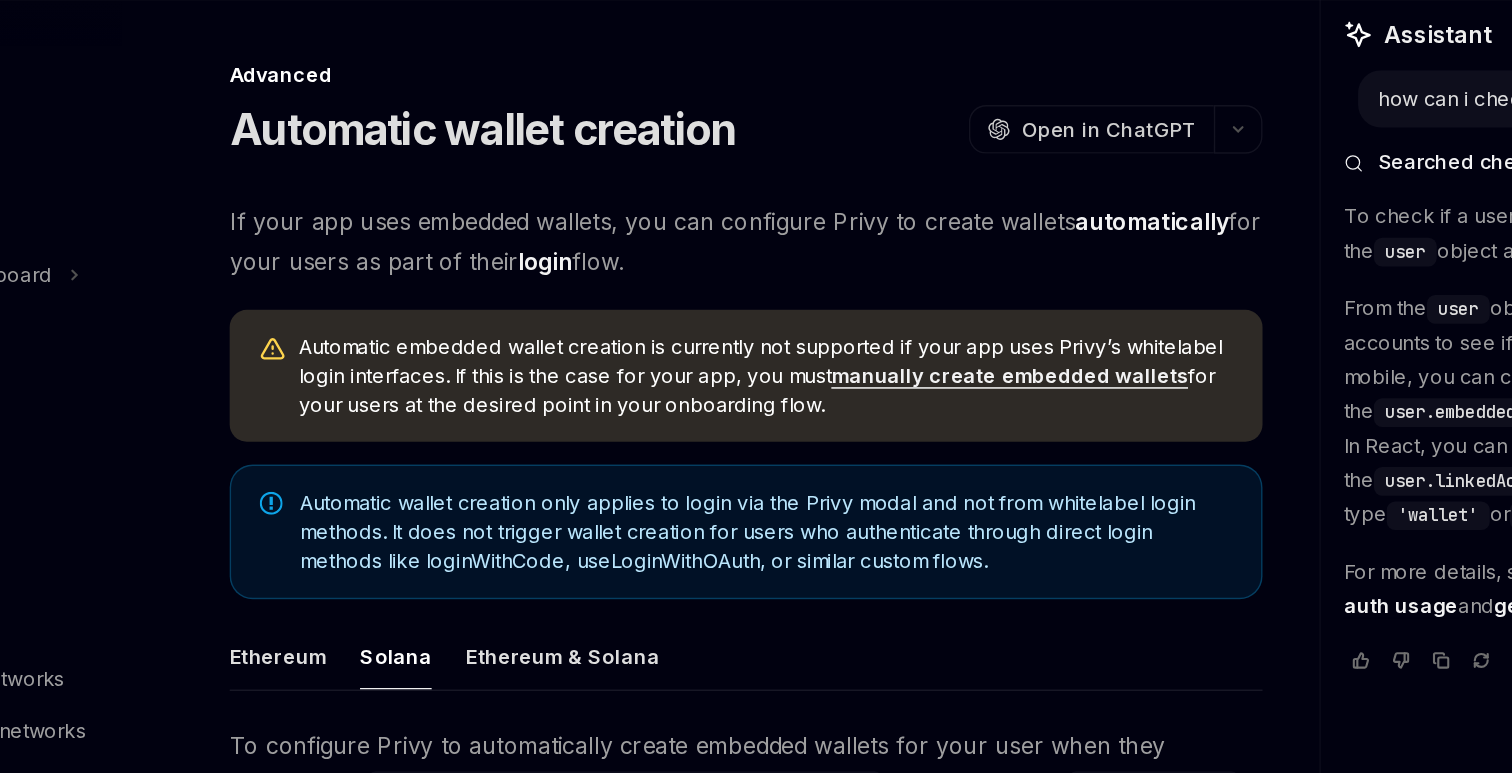 click on "Automatic wallet creation only applies to login via the Privy modal and not from whitelabel login
methods. It does not trigger wallet creation for users who authenticate through direct login
methods like loginWithCode, useLoginWithOAuth, or similar custom flows." at bounding box center (757, 483) 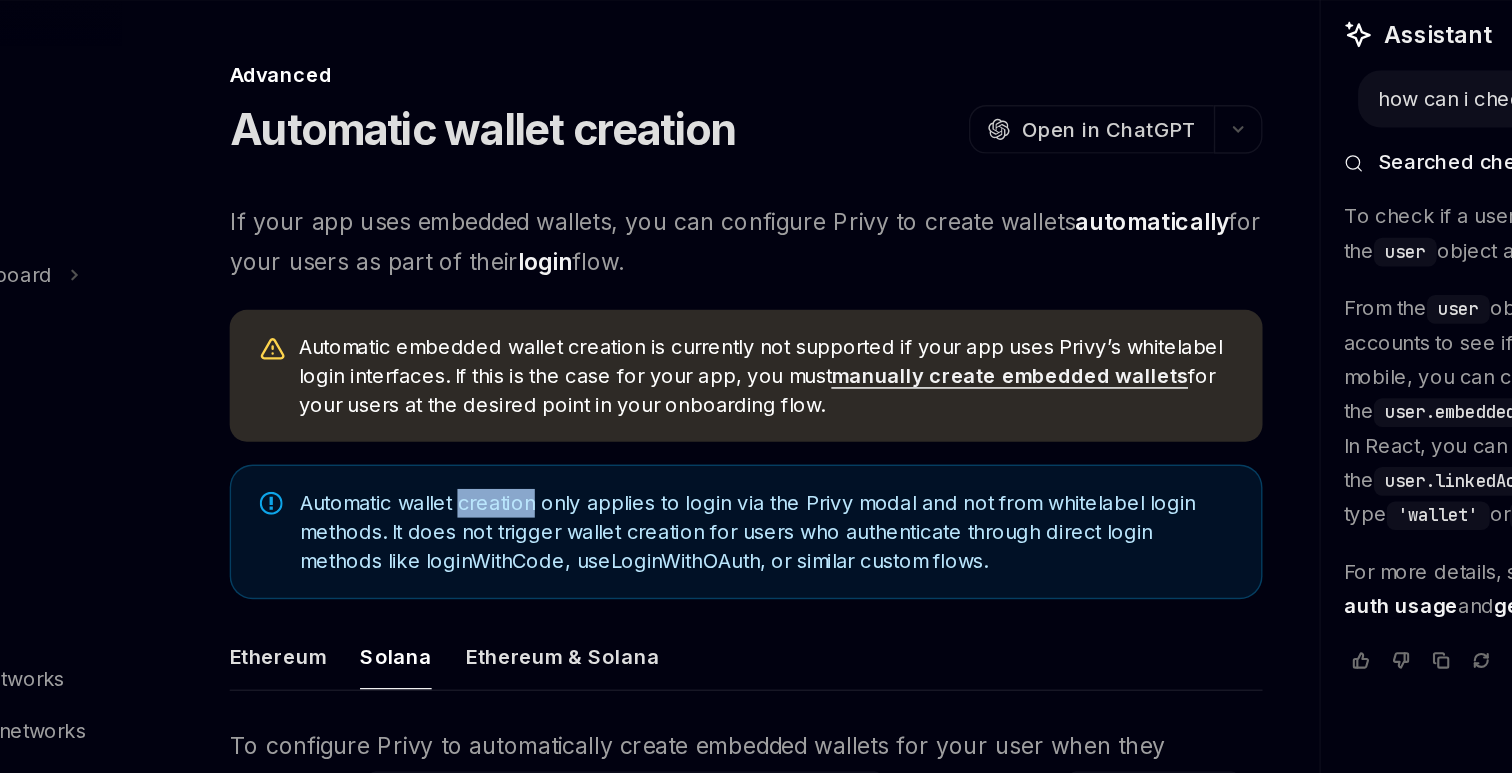 click on "Automatic wallet creation only applies to login via the Privy modal and not from whitelabel login
methods. It does not trigger wallet creation for users who authenticate through direct login
methods like loginWithCode, useLoginWithOAuth, or similar custom flows." at bounding box center [757, 483] 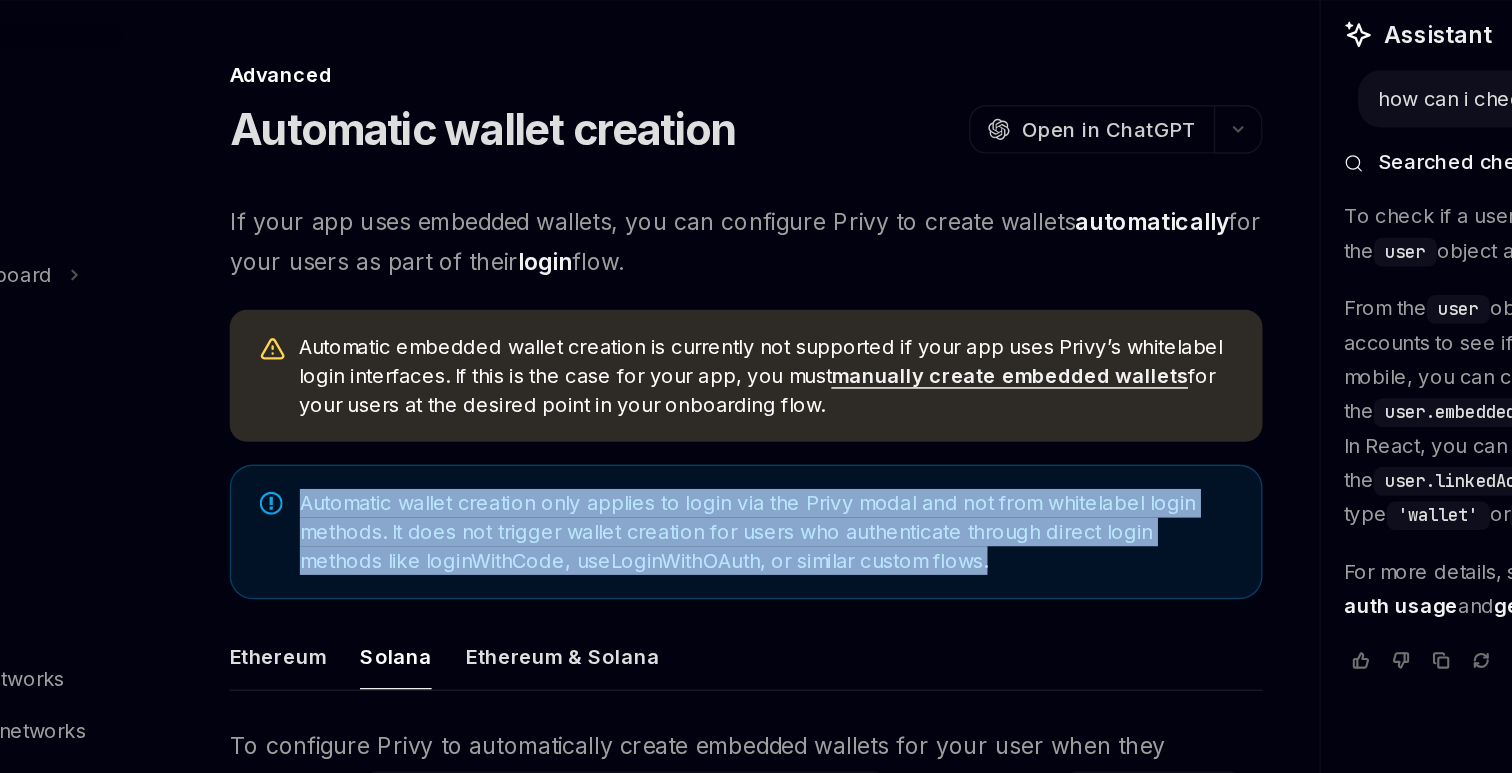 click on "Automatic wallet creation only applies to login via the Privy modal and not from whitelabel login
methods. It does not trigger wallet creation for users who authenticate through direct login
methods like loginWithCode, useLoginWithOAuth, or similar custom flows." at bounding box center (757, 483) 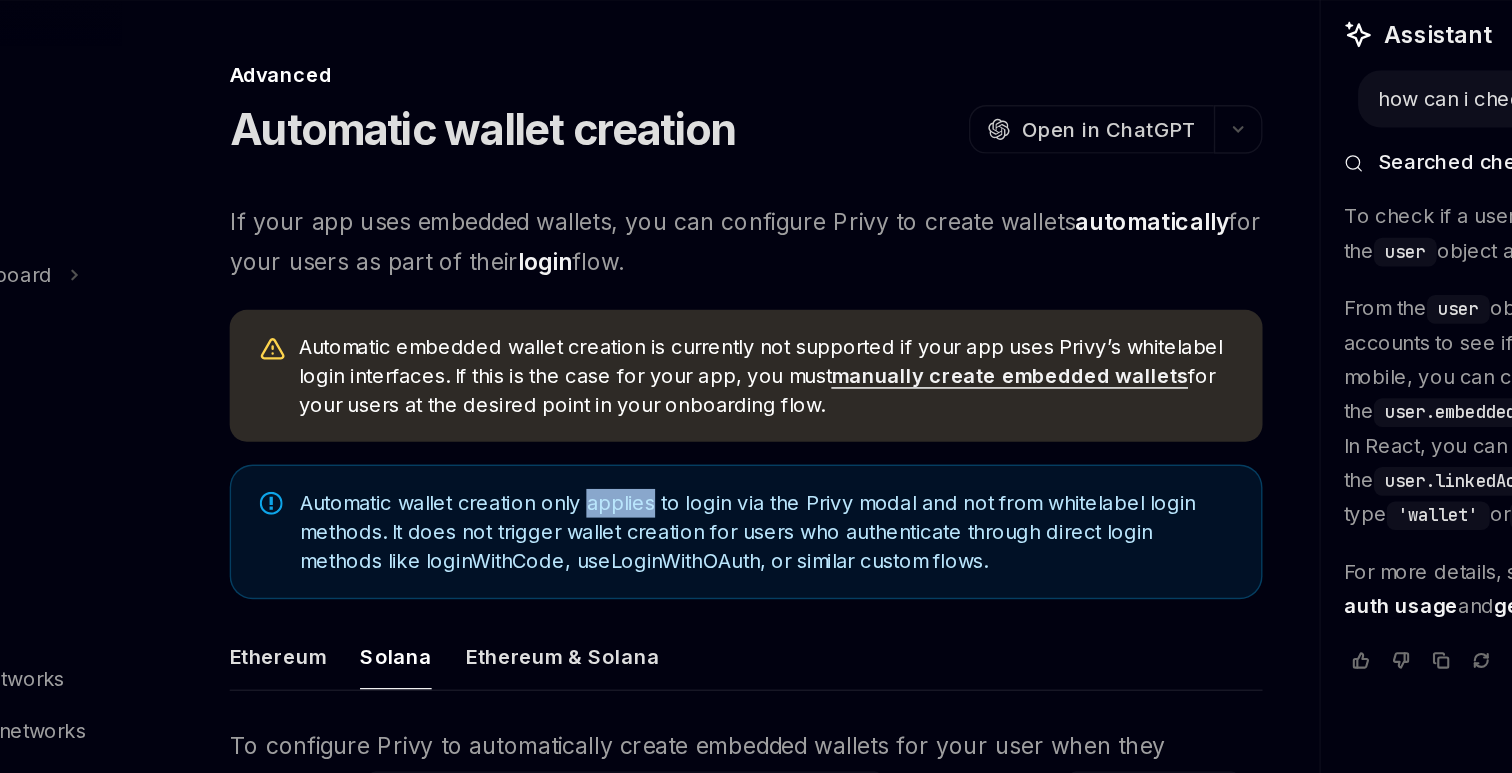 click on "Automatic wallet creation only applies to login via the Privy modal and not from whitelabel login
methods. It does not trigger wallet creation for users who authenticate through direct login
methods like loginWithCode, useLoginWithOAuth, or similar custom flows." at bounding box center (757, 483) 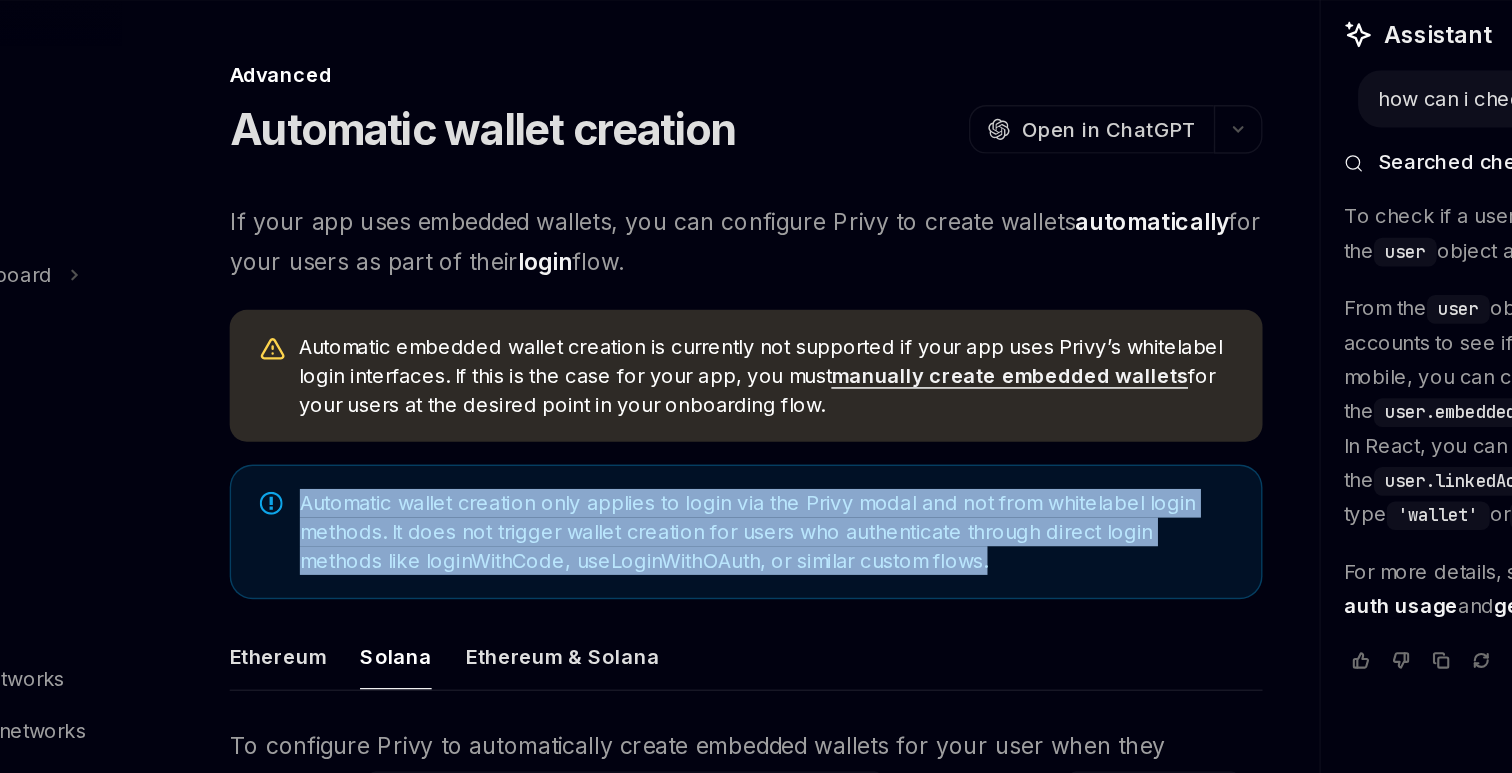 click on "Automatic wallet creation only applies to login via the Privy modal and not from whitelabel login
methods. It does not trigger wallet creation for users who authenticate through direct login
methods like loginWithCode, useLoginWithOAuth, or similar custom flows." at bounding box center (757, 483) 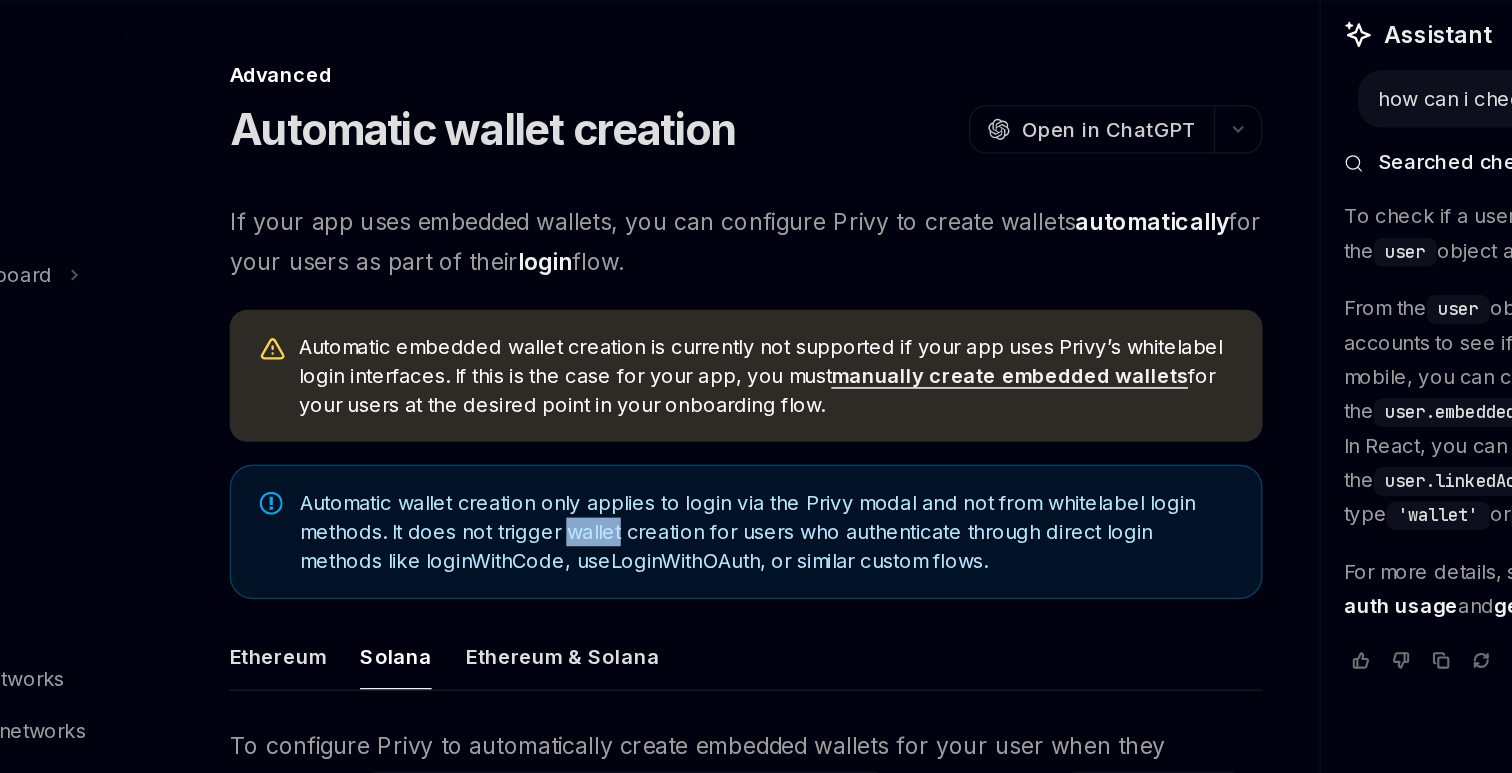 click on "Automatic wallet creation only applies to login via the Privy modal and not from whitelabel login
methods. It does not trigger wallet creation for users who authenticate through direct login
methods like loginWithCode, useLoginWithOAuth, or similar custom flows." at bounding box center (757, 483) 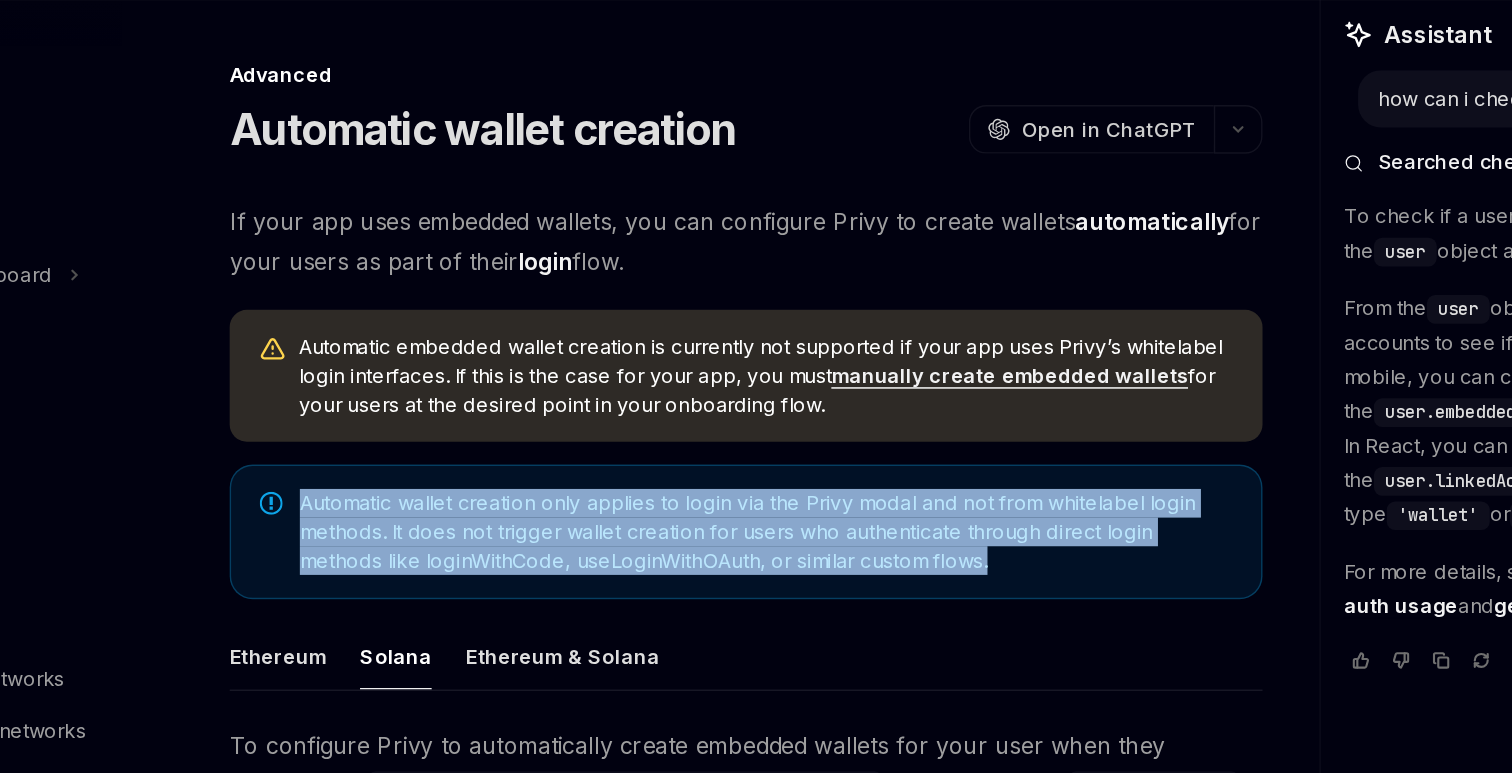 click on "Automatic wallet creation only applies to login via the Privy modal and not from whitelabel login
methods. It does not trigger wallet creation for users who authenticate through direct login
methods like loginWithCode, useLoginWithOAuth, or similar custom flows." at bounding box center [757, 483] 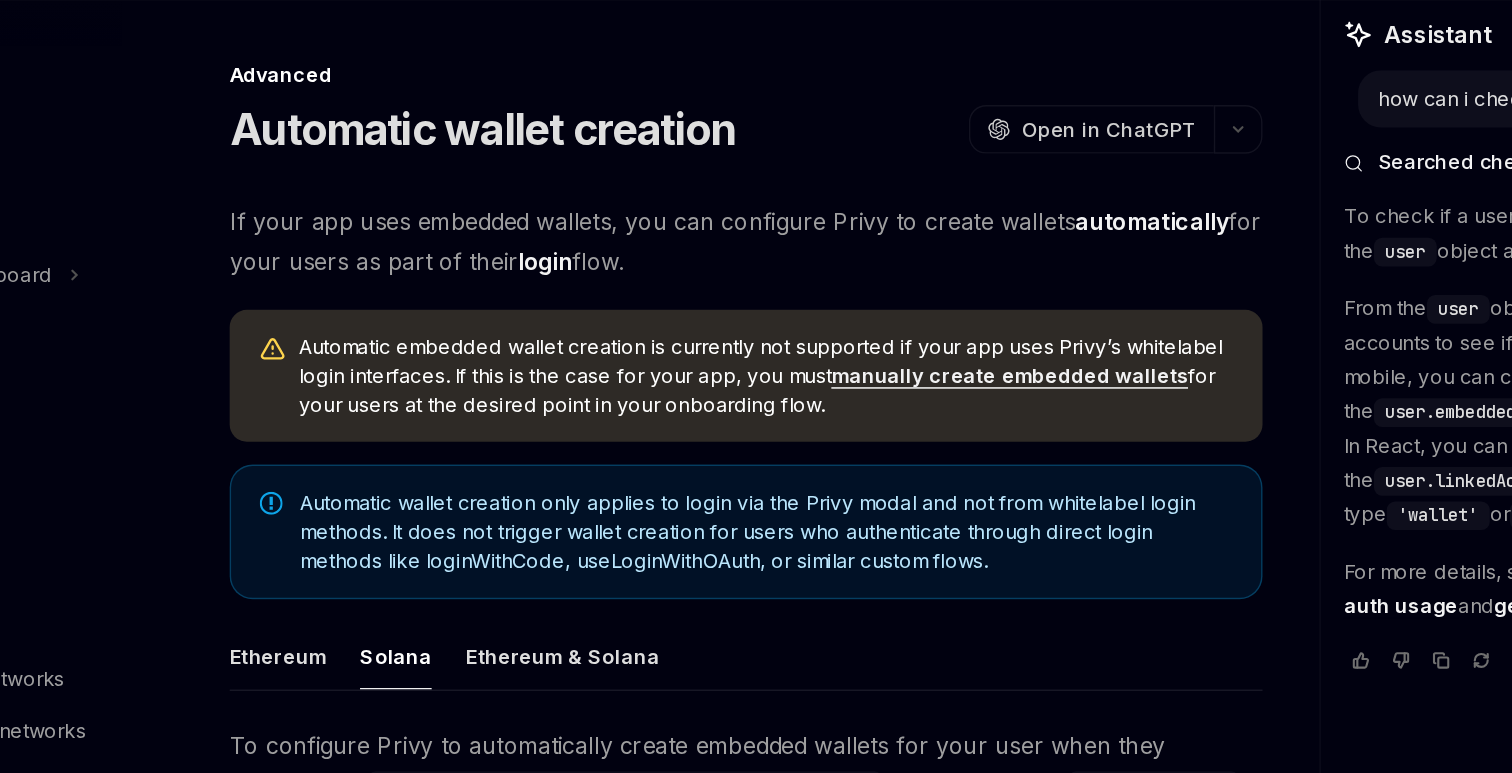 click on "Automatic wallet creation only applies to login via the Privy modal and not from whitelabel login
methods. It does not trigger wallet creation for users who authenticate through direct login
methods like loginWithCode, useLoginWithOAuth, or similar custom flows." at bounding box center [757, 483] 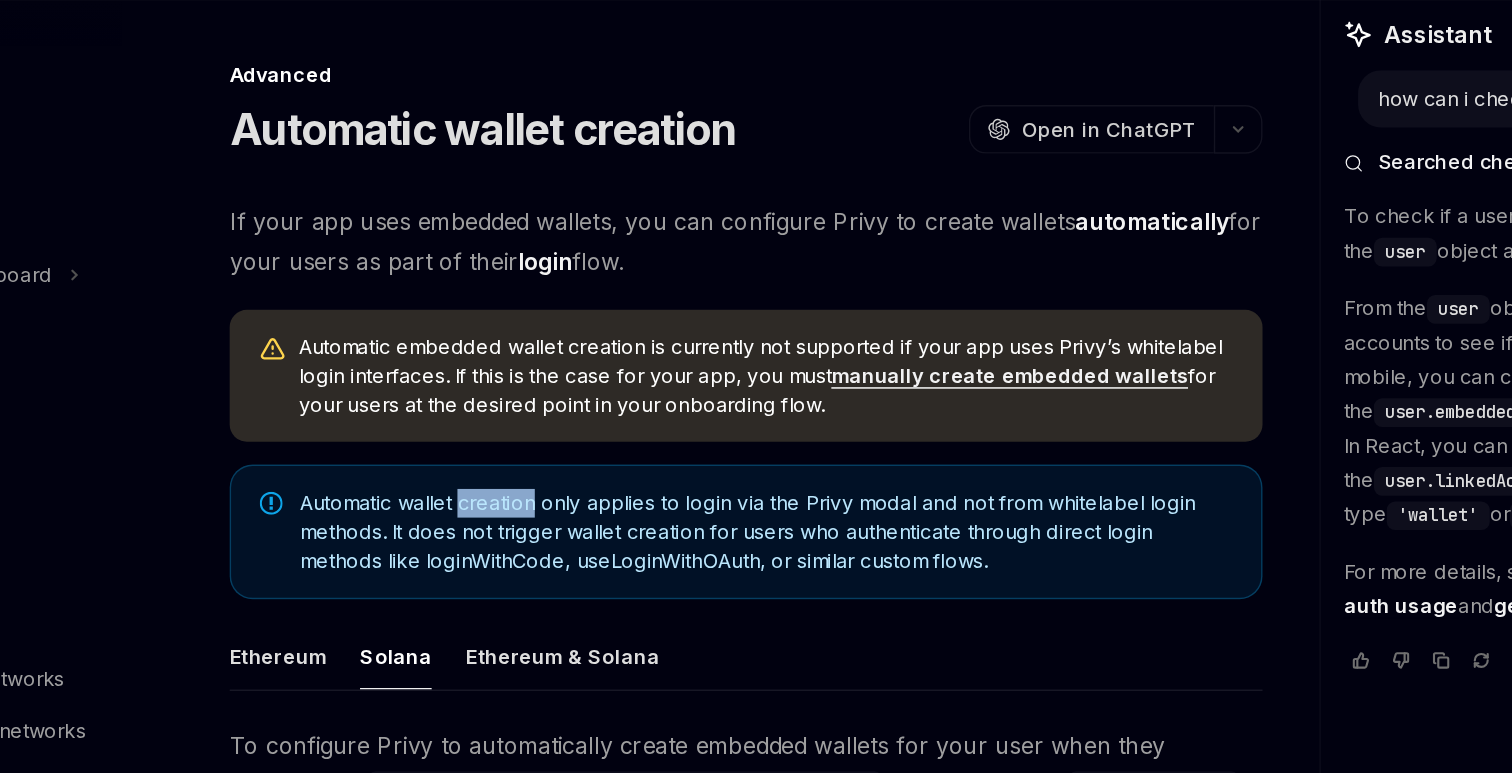 click on "Automatic wallet creation only applies to login via the Privy modal and not from whitelabel login
methods. It does not trigger wallet creation for users who authenticate through direct login
methods like loginWithCode, useLoginWithOAuth, or similar custom flows." at bounding box center [757, 483] 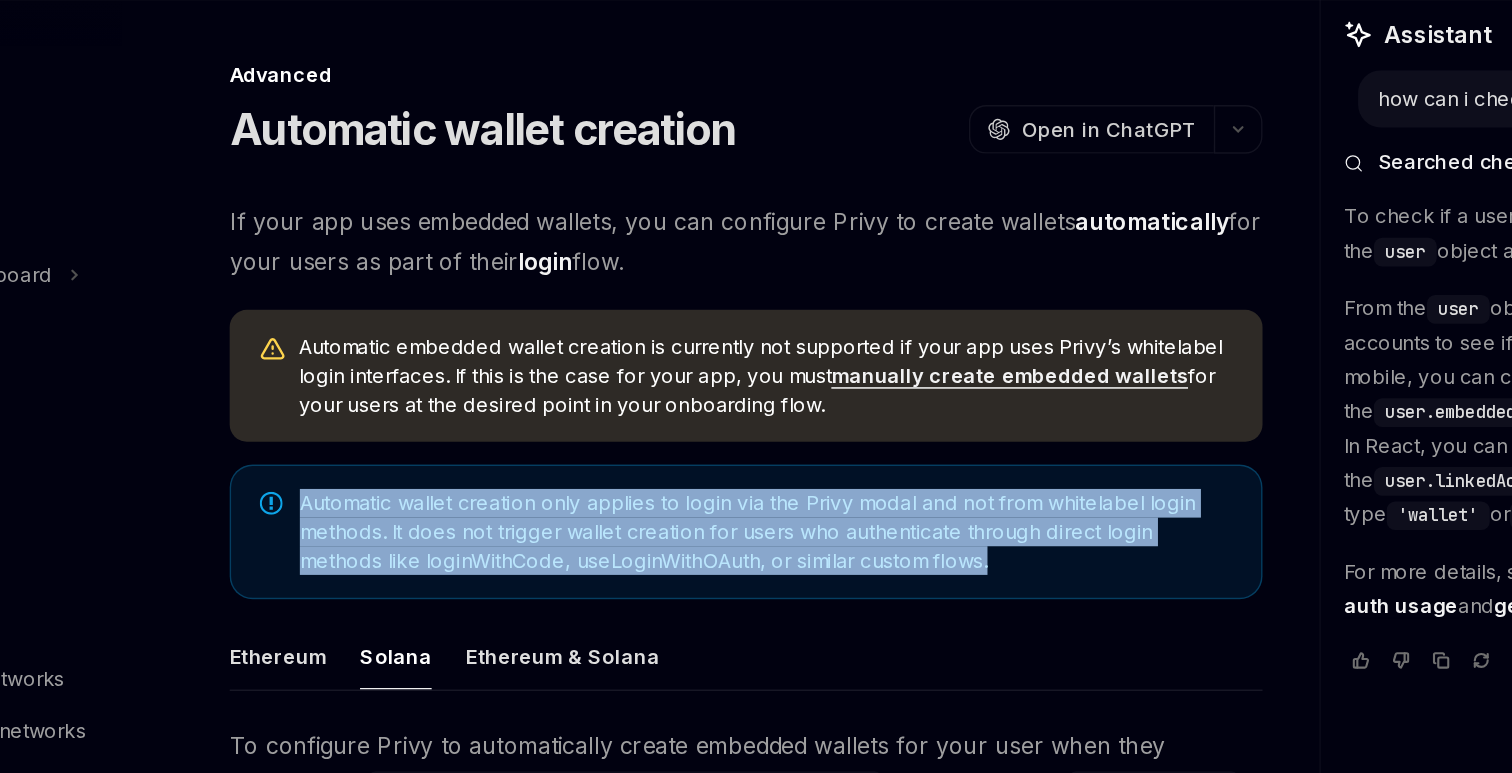 click on "Automatic wallet creation only applies to login via the Privy modal and not from whitelabel login
methods. It does not trigger wallet creation for users who authenticate through direct login
methods like loginWithCode, useLoginWithOAuth, or similar custom flows." at bounding box center (757, 483) 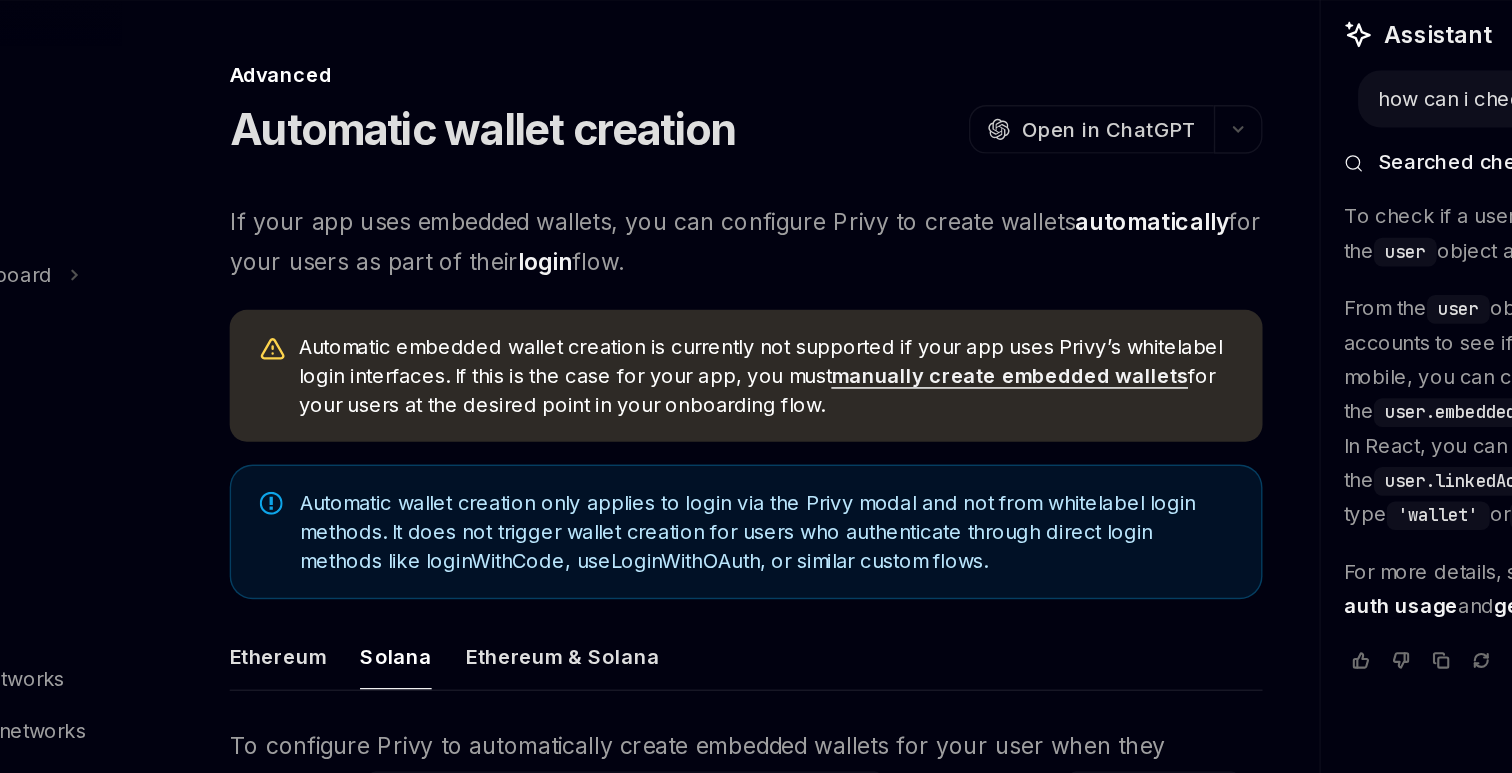 click on "Automatic wallet creation only applies to login via the Privy modal and not from whitelabel login
methods. It does not trigger wallet creation for users who authenticate through direct login
methods like loginWithCode, useLoginWithOAuth, or similar custom flows." at bounding box center [757, 483] 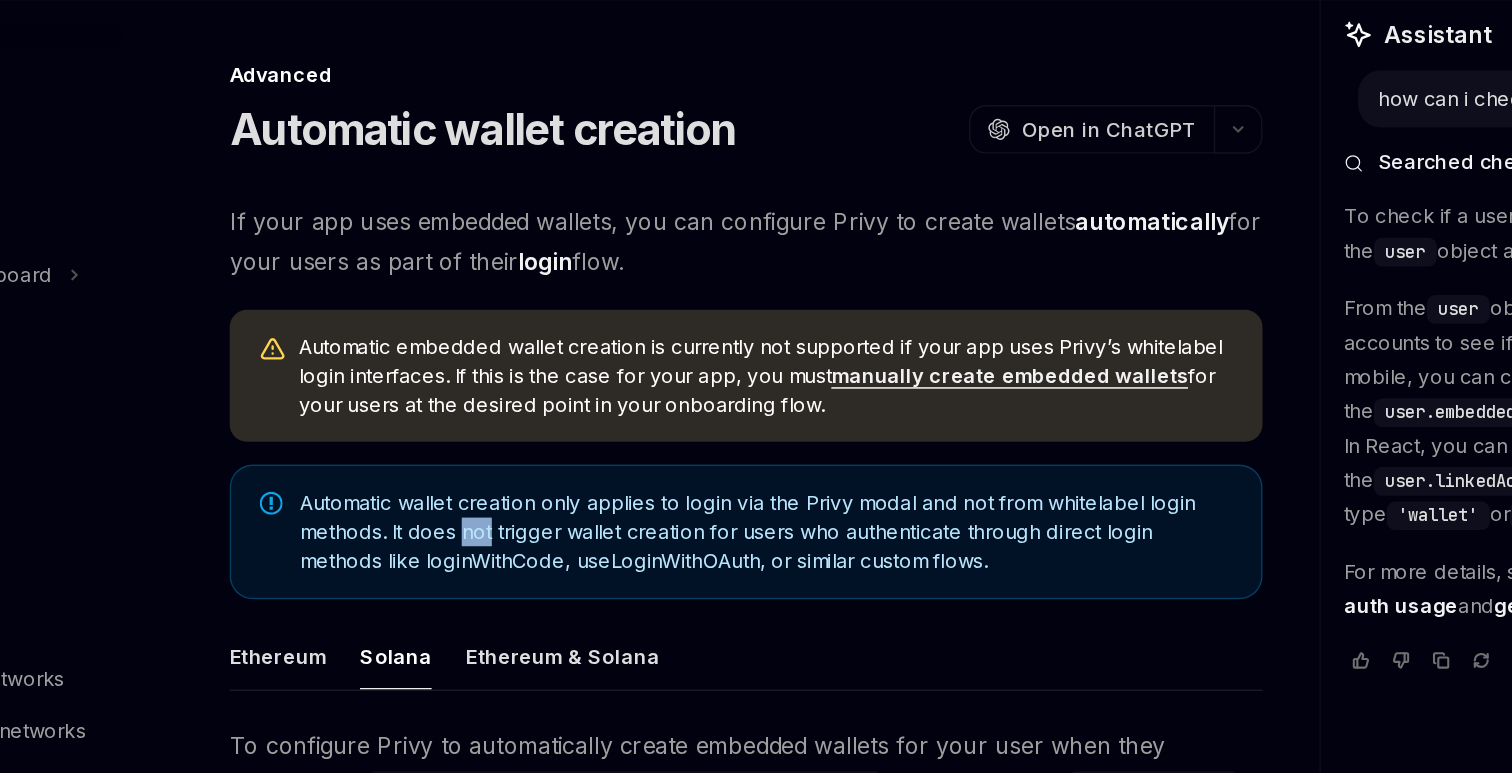 click on "Automatic wallet creation only applies to login via the Privy modal and not from whitelabel login
methods. It does not trigger wallet creation for users who authenticate through direct login
methods like loginWithCode, useLoginWithOAuth, or similar custom flows." at bounding box center [757, 483] 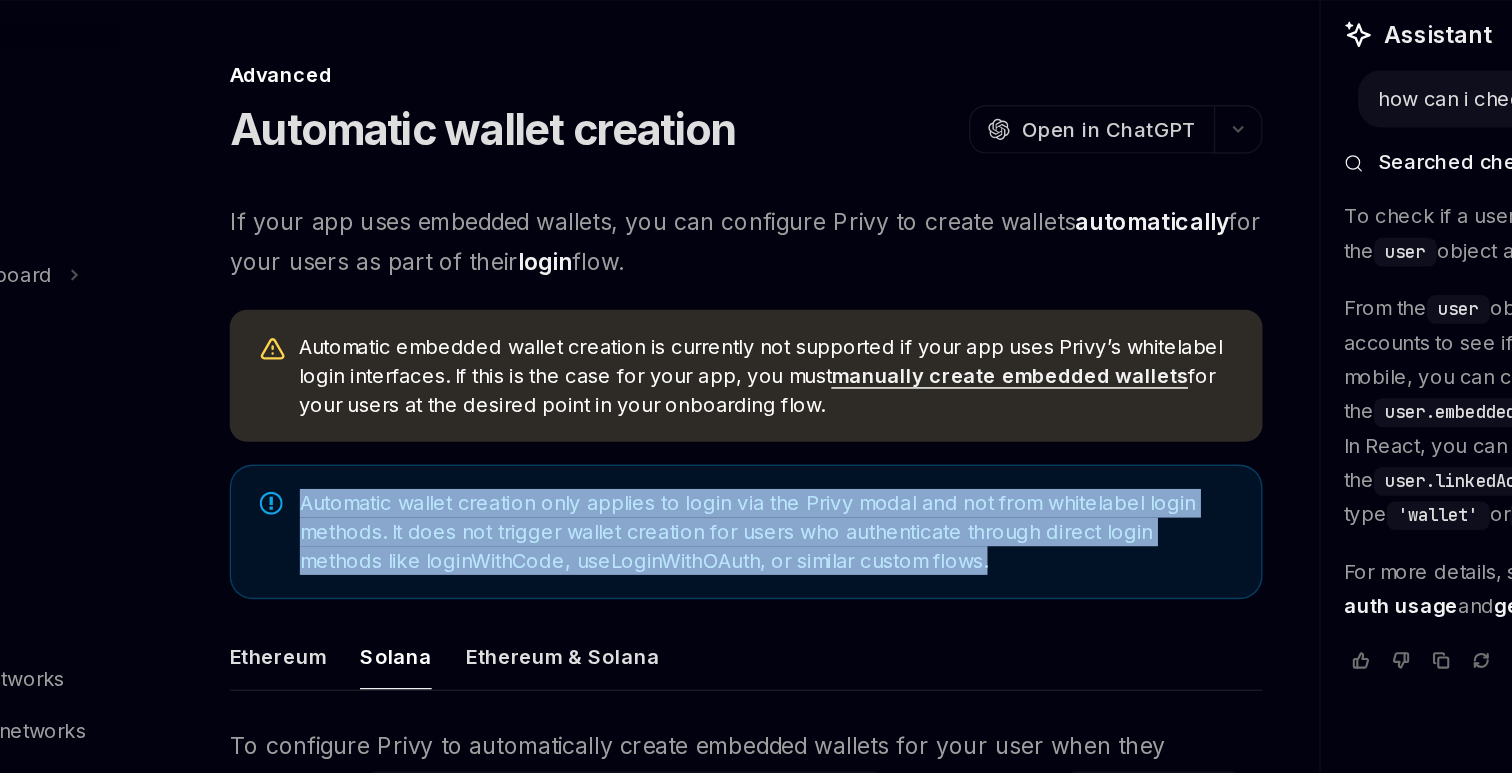 click on "Automatic wallet creation only applies to login via the Privy modal and not from whitelabel login
methods. It does not trigger wallet creation for users who authenticate through direct login
methods like loginWithCode, useLoginWithOAuth, or similar custom flows." at bounding box center [757, 483] 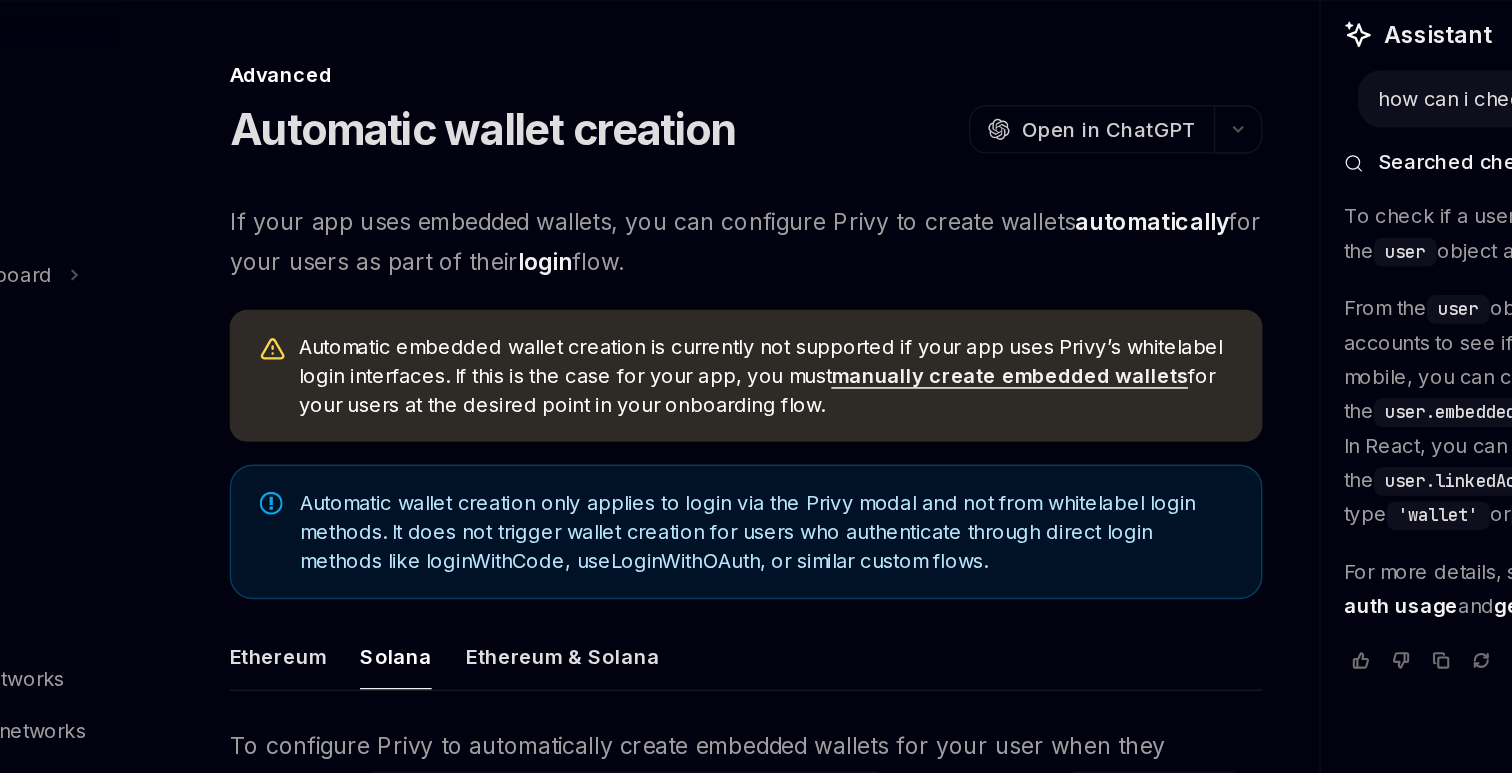 click on "Automatic wallet creation only applies to login via the Privy modal and not from whitelabel login
methods. It does not trigger wallet creation for users who authenticate through direct login
methods like loginWithCode, useLoginWithOAuth, or similar custom flows." at bounding box center (757, 483) 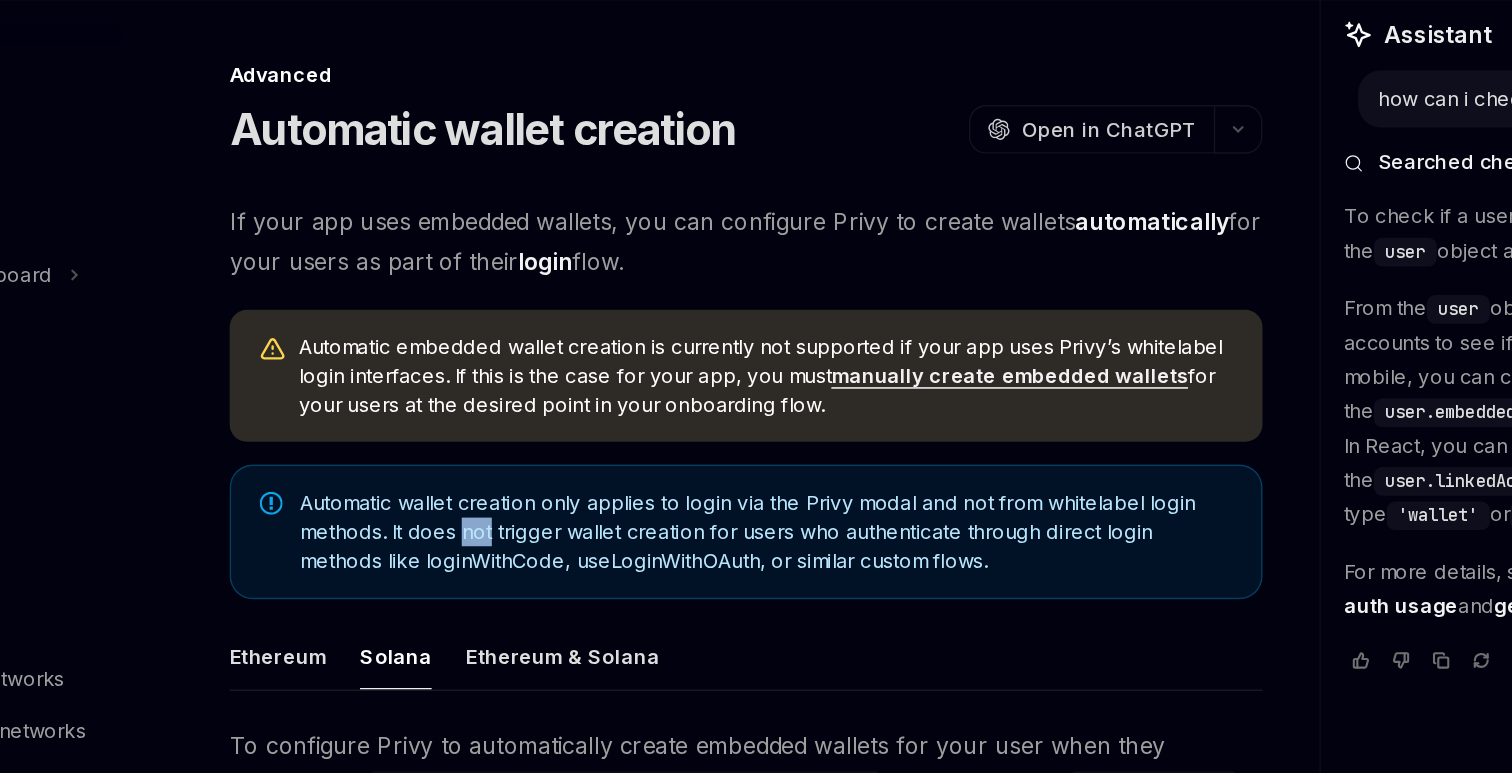 click on "Automatic wallet creation only applies to login via the Privy modal and not from whitelabel login
methods. It does not trigger wallet creation for users who authenticate through direct login
methods like loginWithCode, useLoginWithOAuth, or similar custom flows." at bounding box center [757, 483] 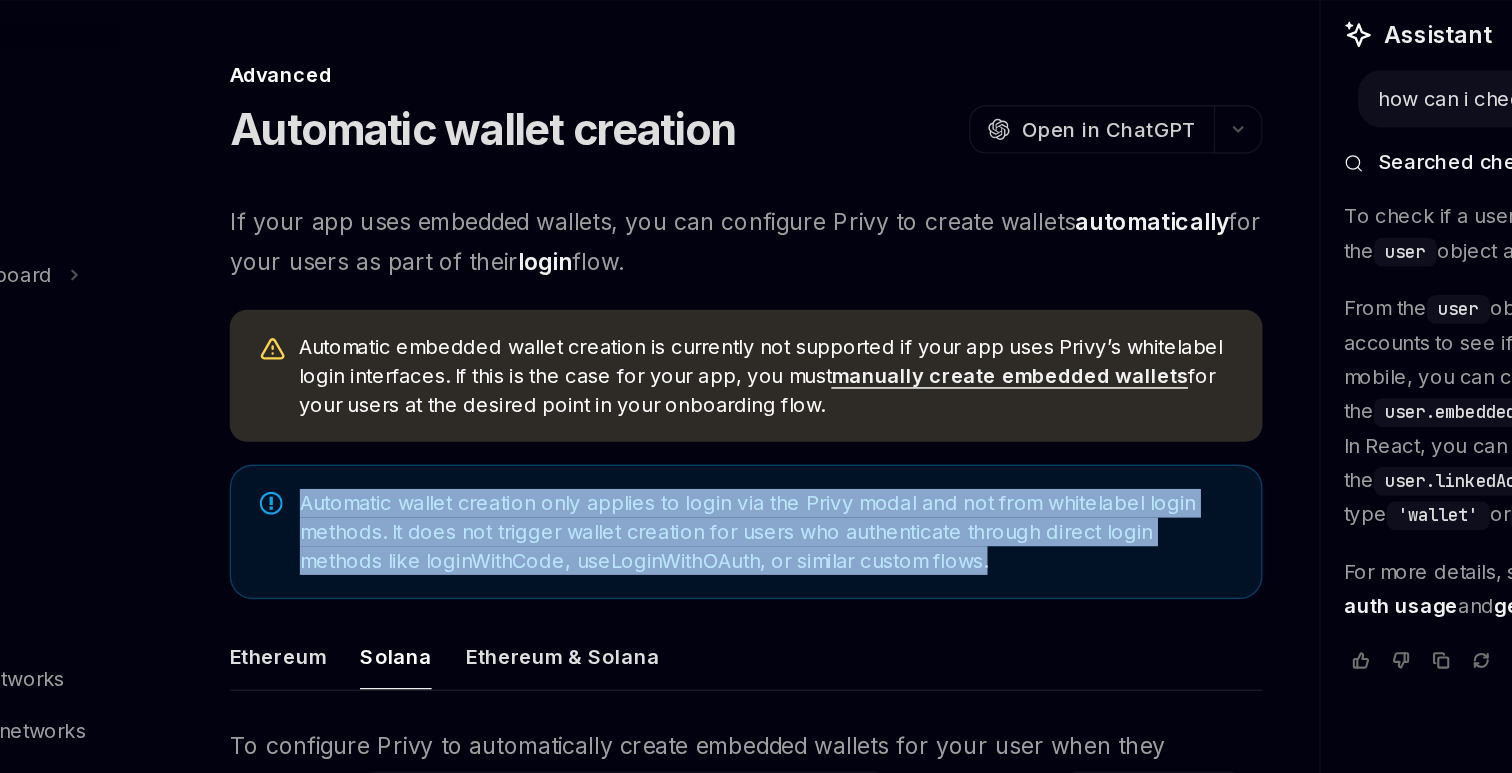 click on "Automatic wallet creation only applies to login via the Privy modal and not from whitelabel login
methods. It does not trigger wallet creation for users who authenticate through direct login
methods like loginWithCode, useLoginWithOAuth, or similar custom flows." at bounding box center [757, 483] 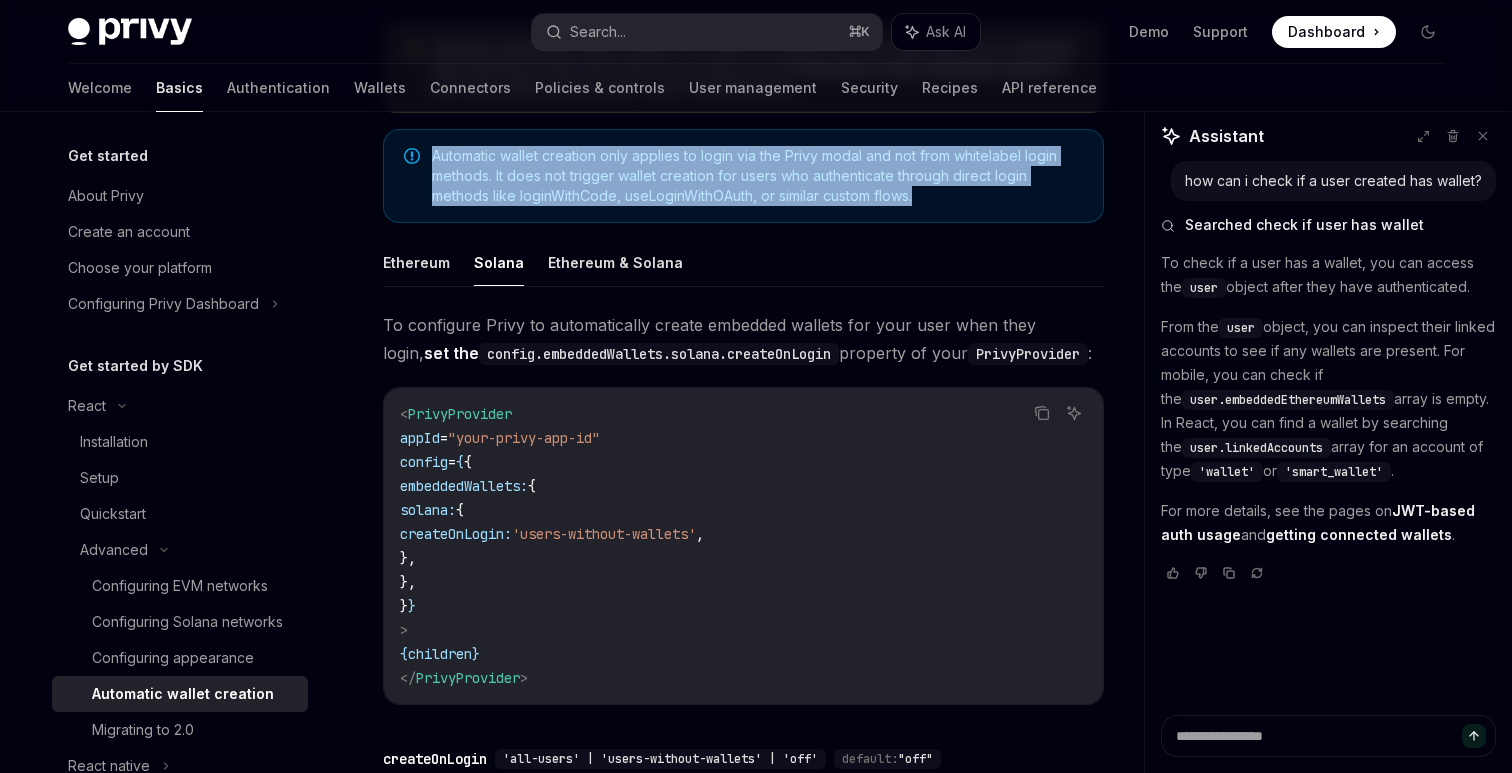 scroll, scrollTop: 332, scrollLeft: 0, axis: vertical 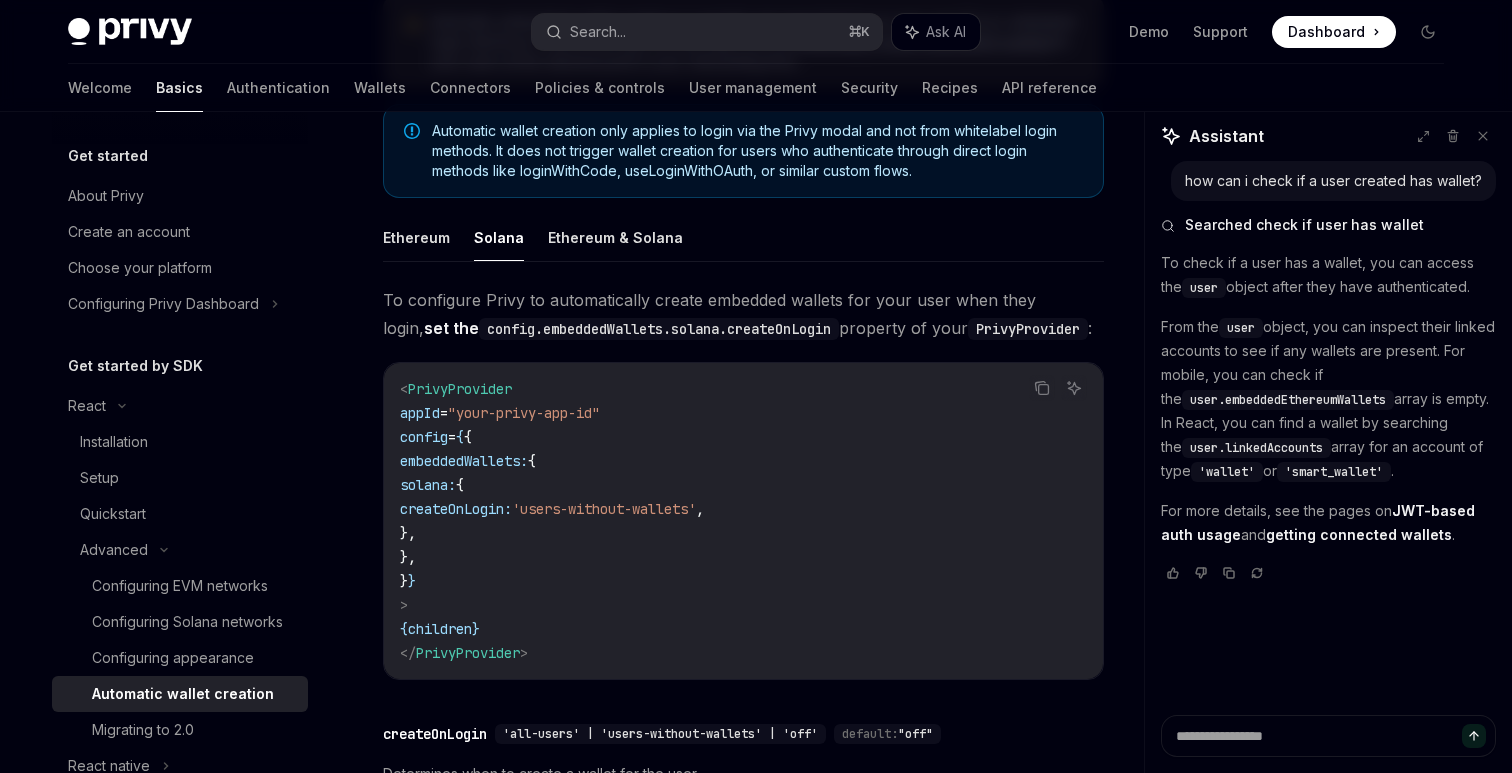 click on "To configure Privy to automatically create embedded wallets for your user when they login,  set the  config.embeddedWallets.solana.createOnLogin  property of your  PrivyProvider :" at bounding box center (743, 314) 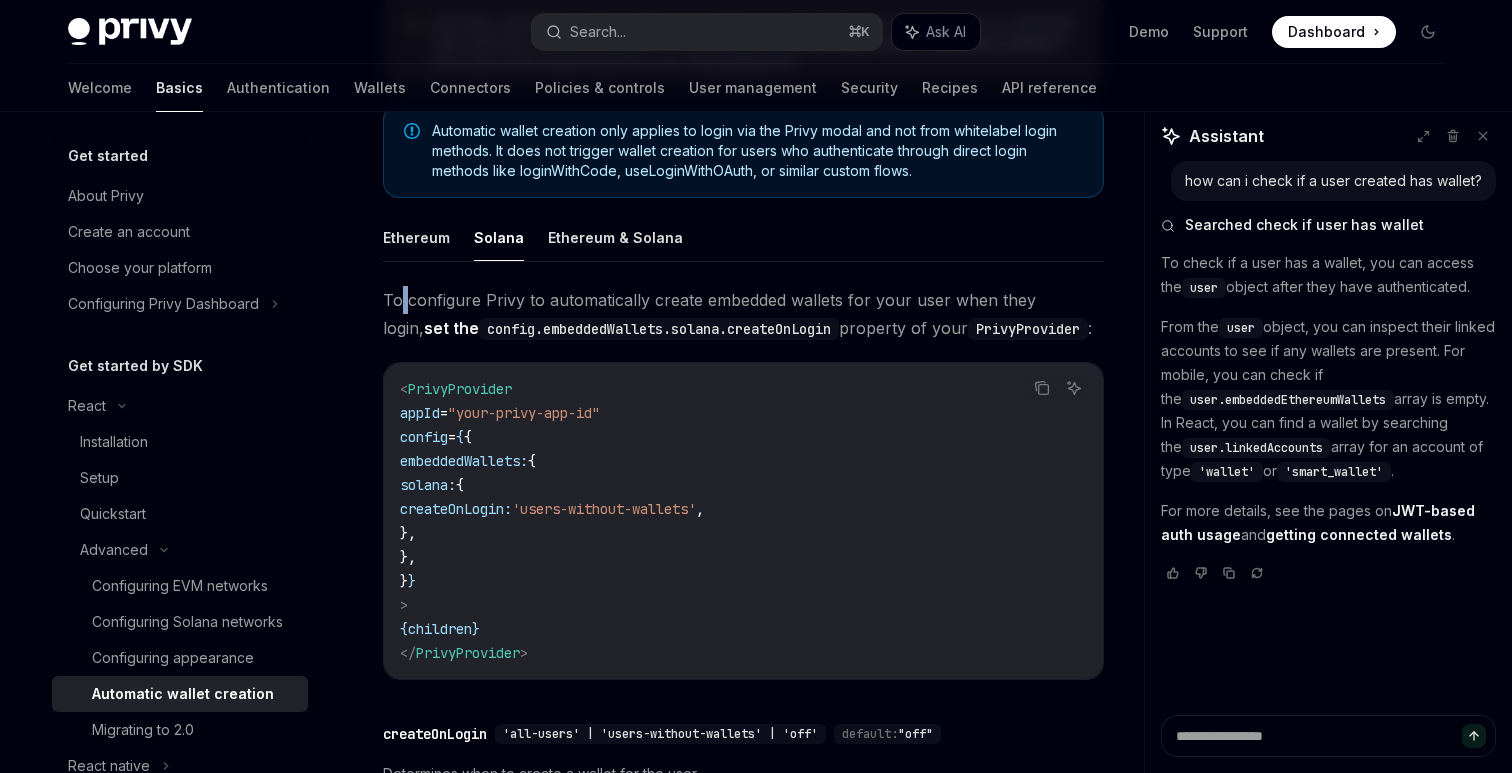 click on "To configure Privy to automatically create embedded wallets for your user when they login,  set the  config.embeddedWallets.solana.createOnLogin  property of your  PrivyProvider :" at bounding box center (743, 314) 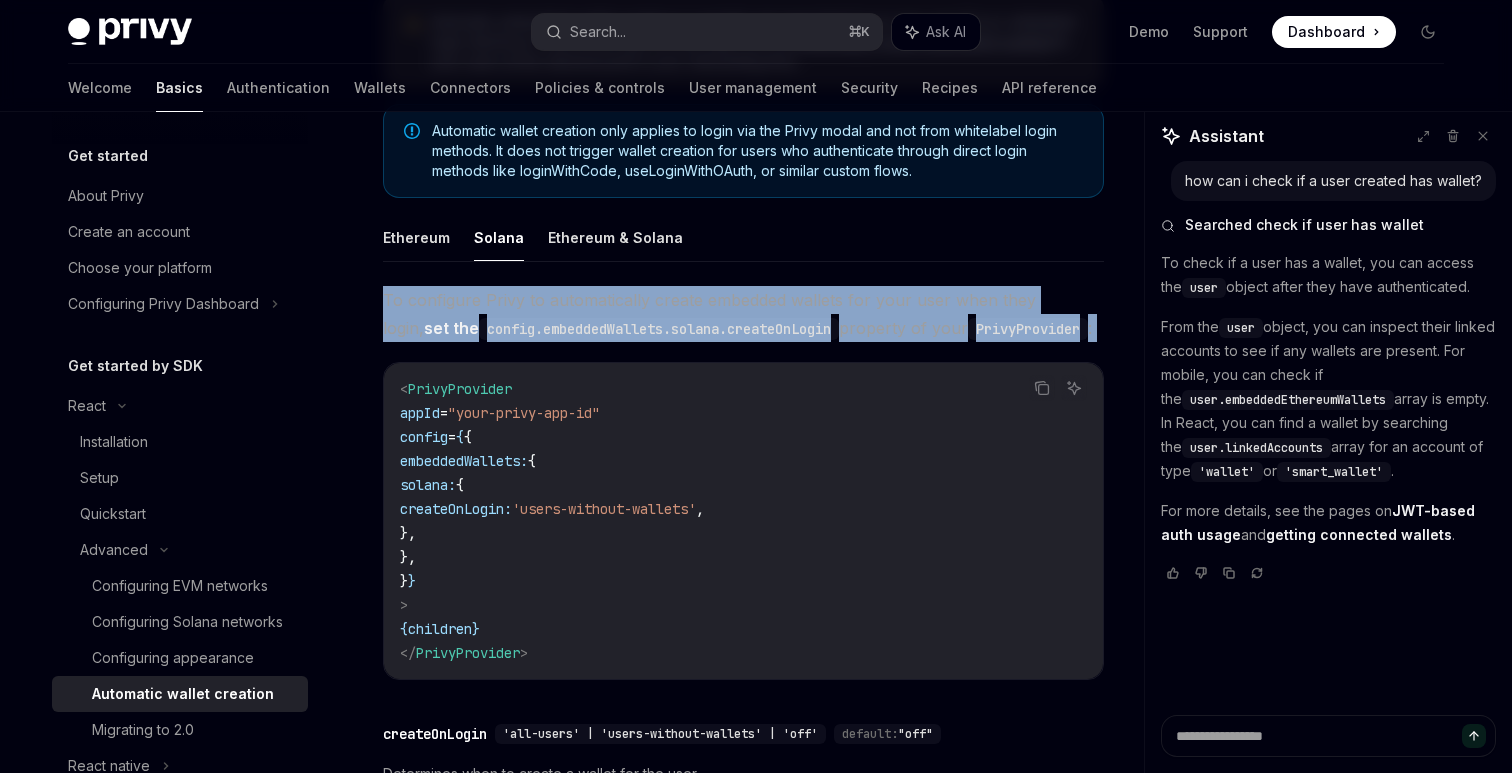 click on "To configure Privy to automatically create embedded wallets for your user when they login,  set the  config.embeddedWallets.solana.createOnLogin  property of your  PrivyProvider :" at bounding box center [743, 314] 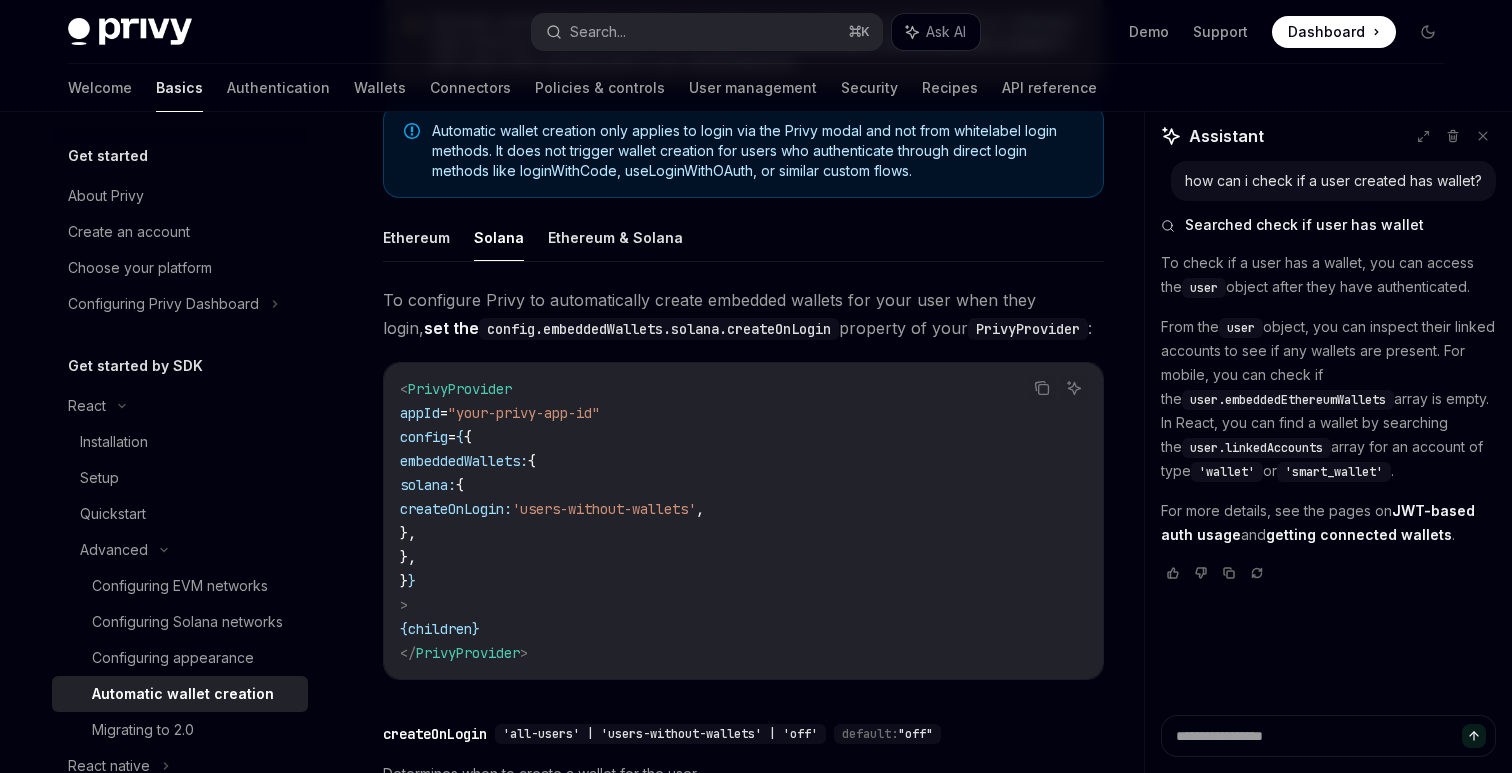 click on "To configure Privy to automatically create embedded wallets for your user when they login,  set the  config.embeddedWallets.solana.createOnLogin  property of your  PrivyProvider :" at bounding box center (743, 314) 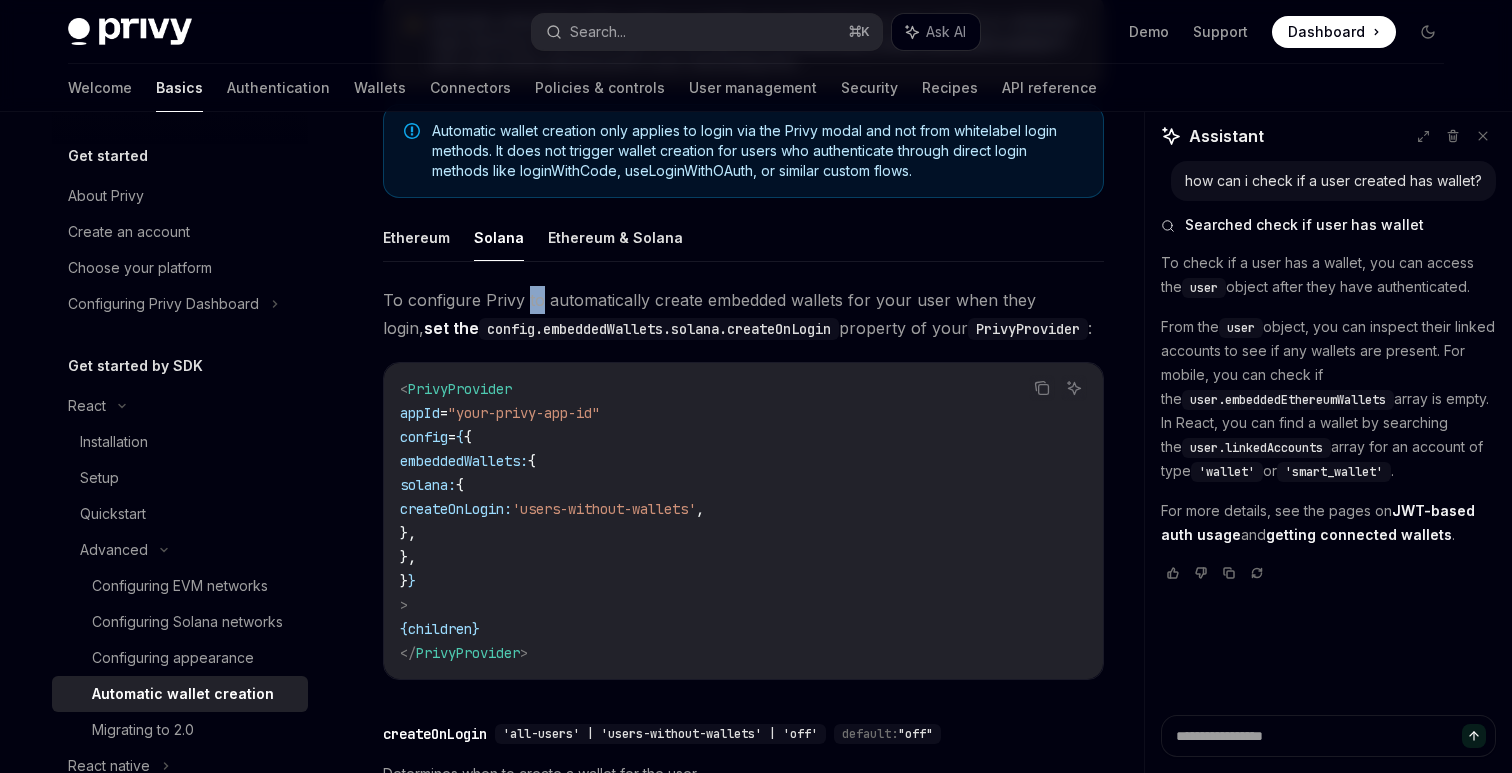 click on "To configure Privy to automatically create embedded wallets for your user when they login,  set the  config.embeddedWallets.solana.createOnLogin  property of your  PrivyProvider :" at bounding box center (743, 314) 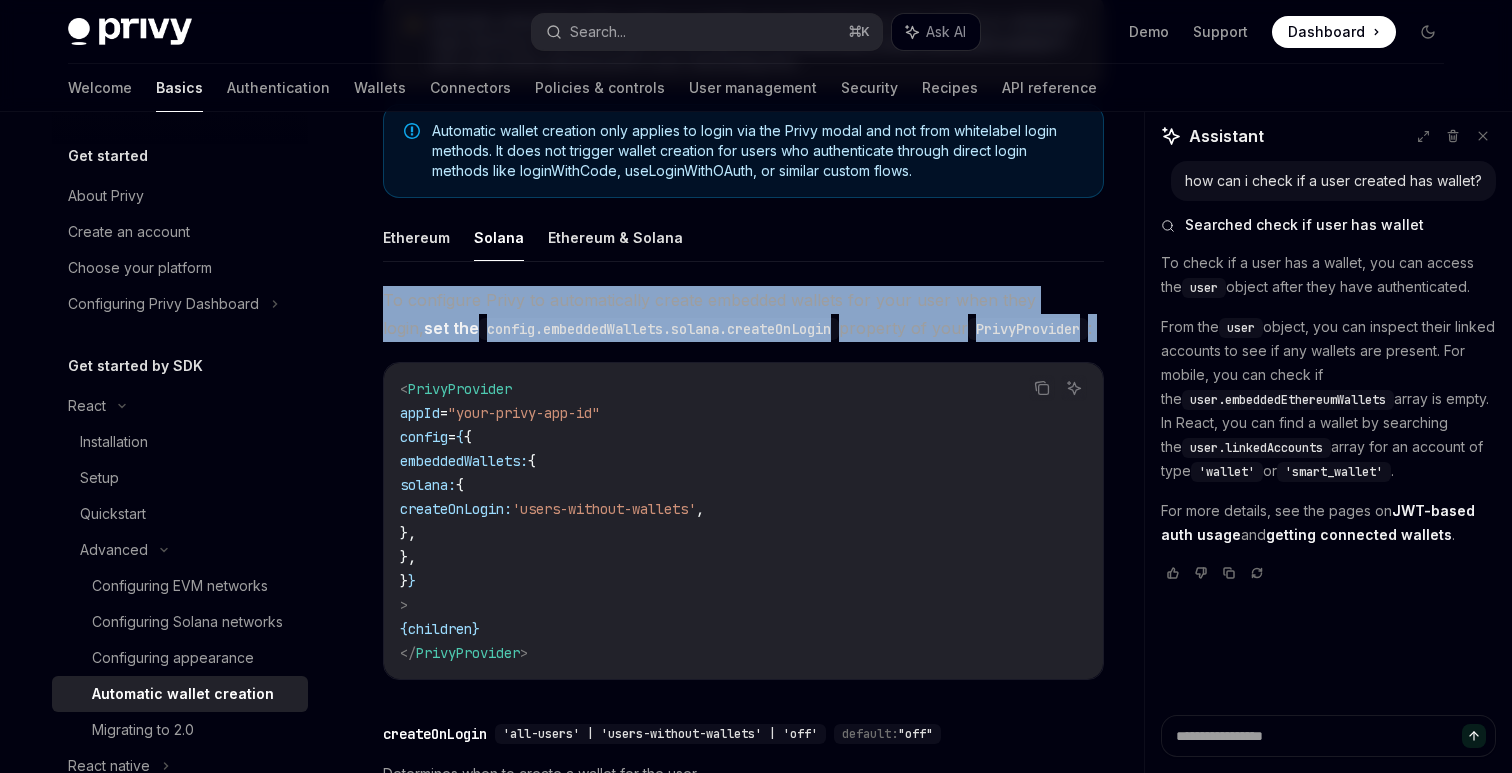 click on "To configure Privy to automatically create embedded wallets for your user when they login,  set the  config.embeddedWallets.solana.createOnLogin  property of your  PrivyProvider :" at bounding box center (743, 314) 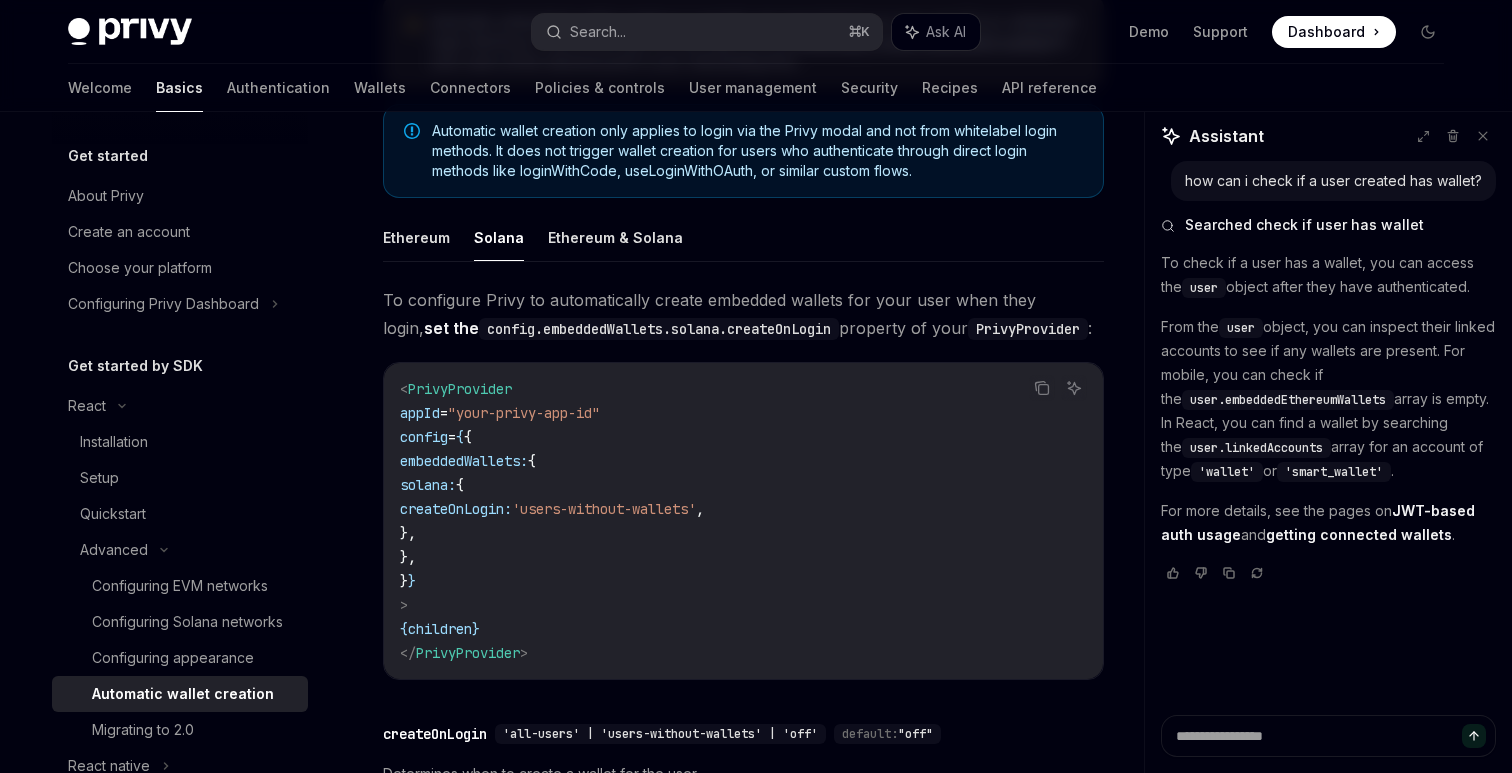 click on "To configure Privy to automatically create embedded wallets for your user when they login,  set the  config.embeddedWallets.solana.createOnLogin  property of your  PrivyProvider :" at bounding box center (743, 314) 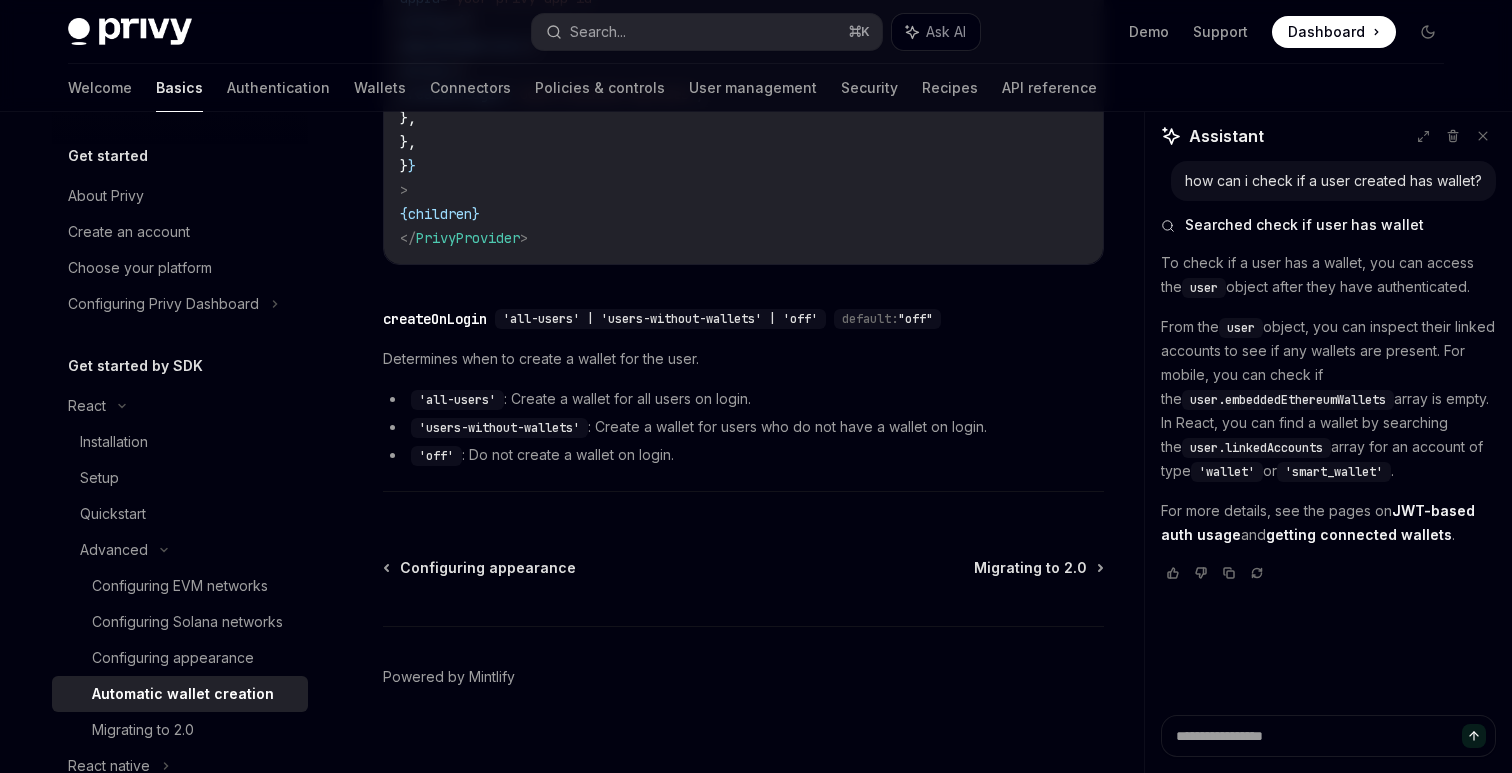 scroll, scrollTop: 773, scrollLeft: 0, axis: vertical 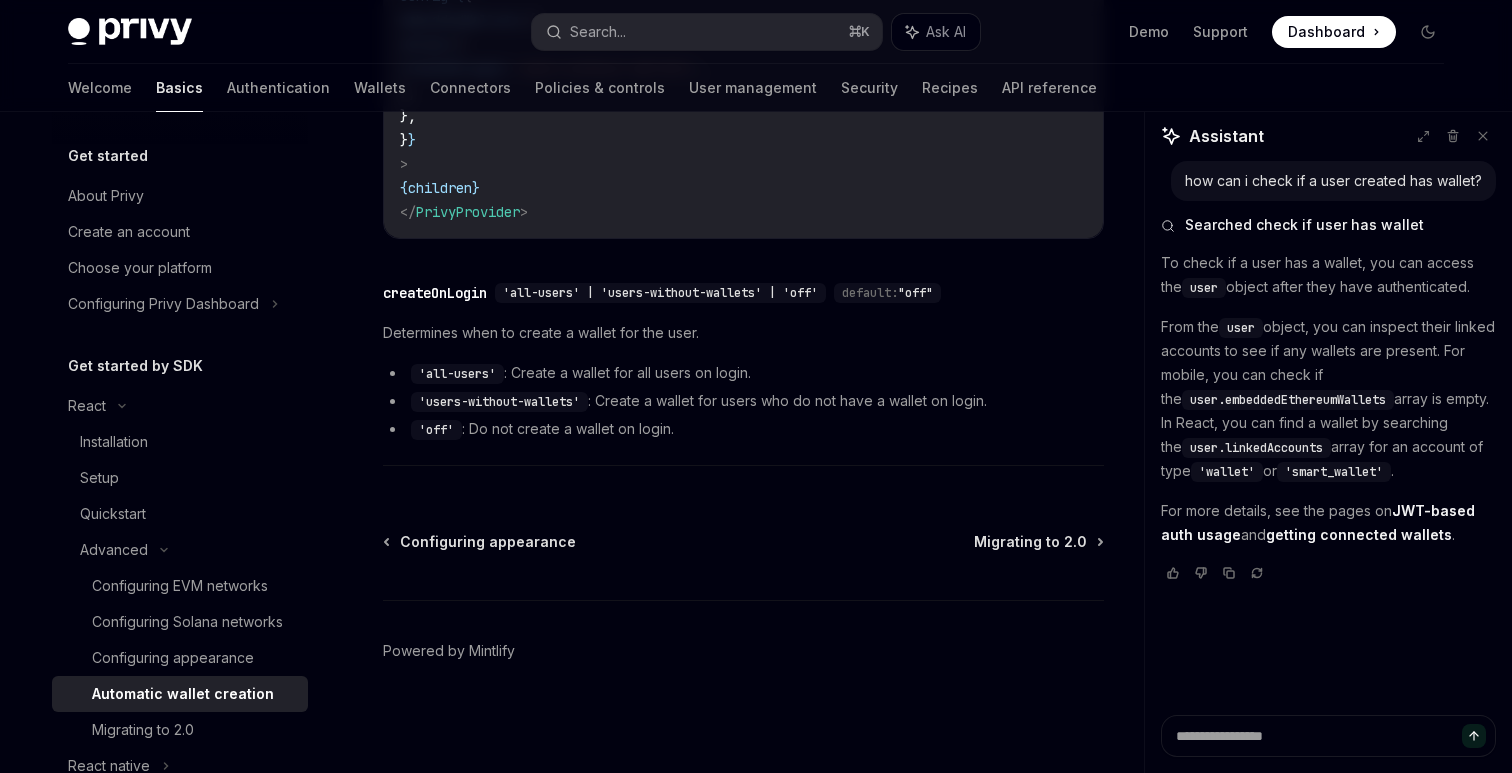 click on "Determines when to create a wallet for the user." at bounding box center [743, 333] 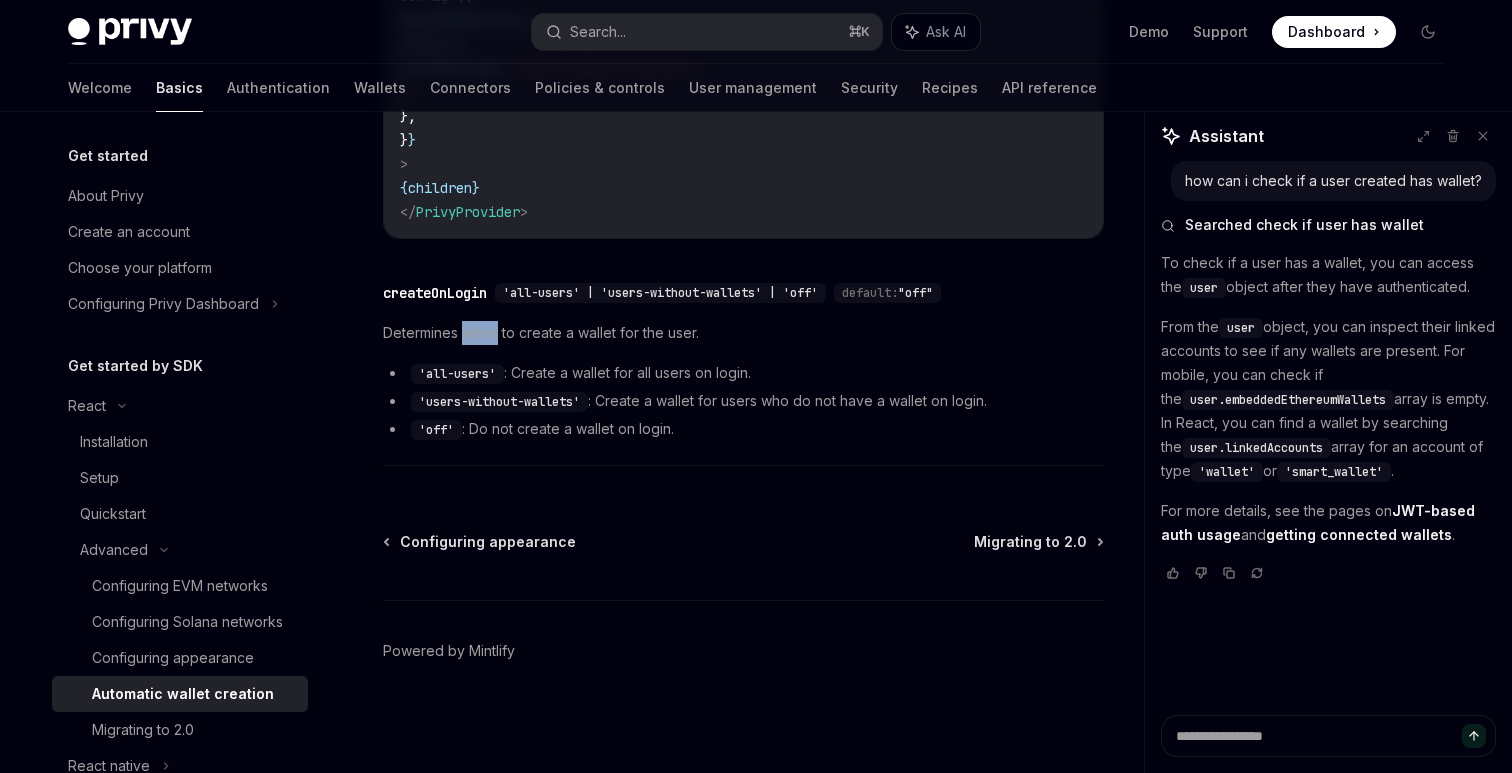 click on "Determines when to create a wallet for the user." at bounding box center [743, 333] 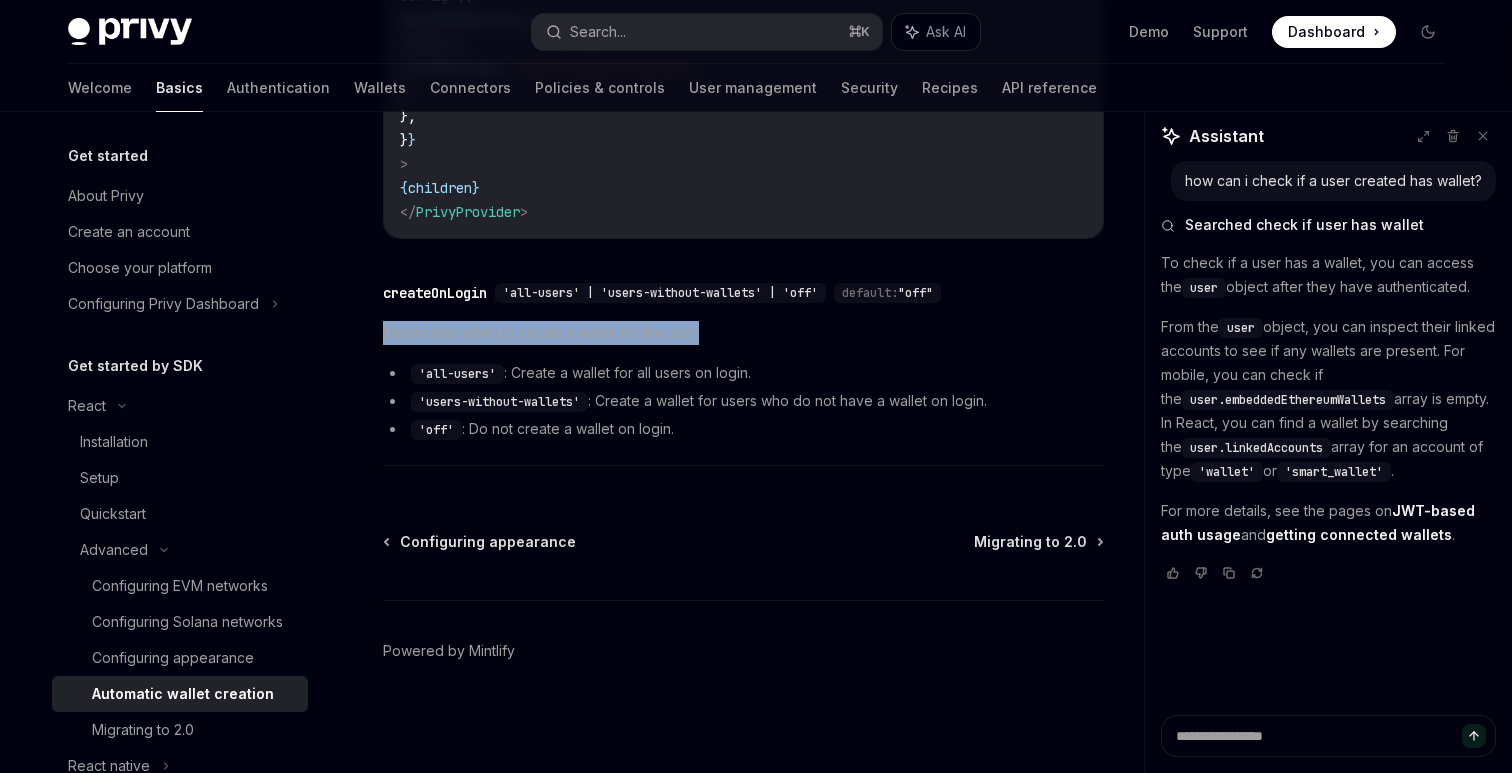 click on "Determines when to create a wallet for the user." at bounding box center (743, 333) 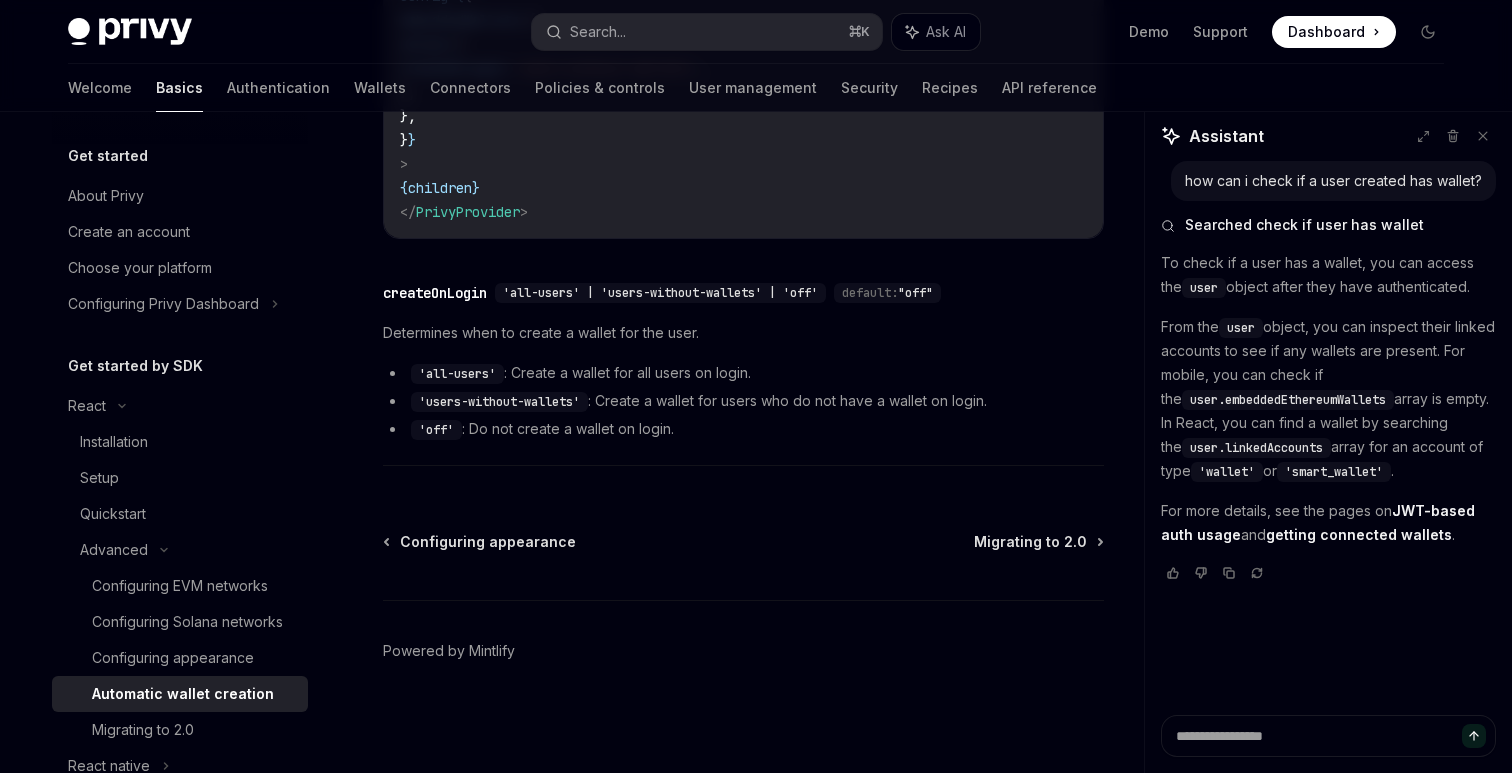 click on "'all-users'" at bounding box center [457, 374] 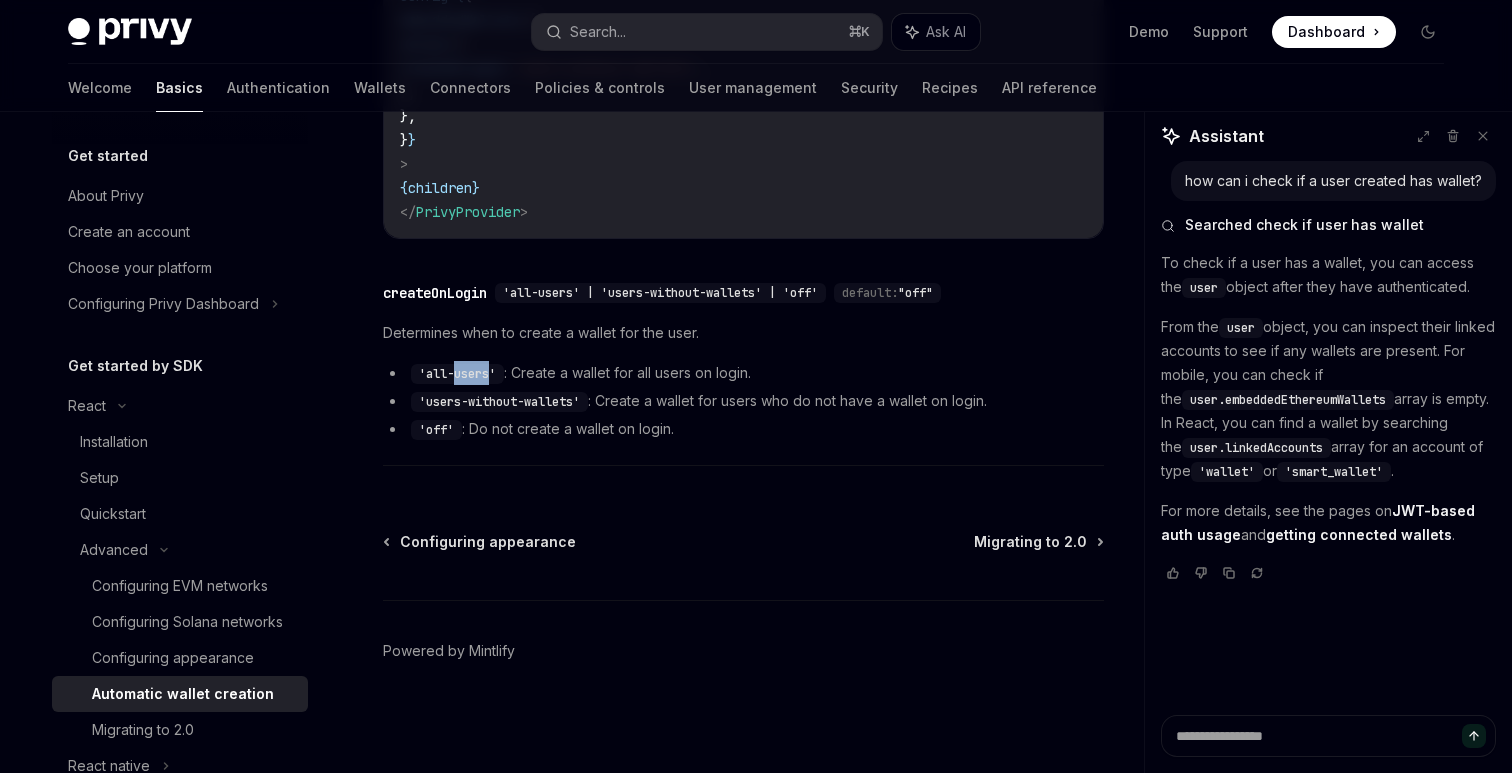 click on "'all-users'" at bounding box center (457, 374) 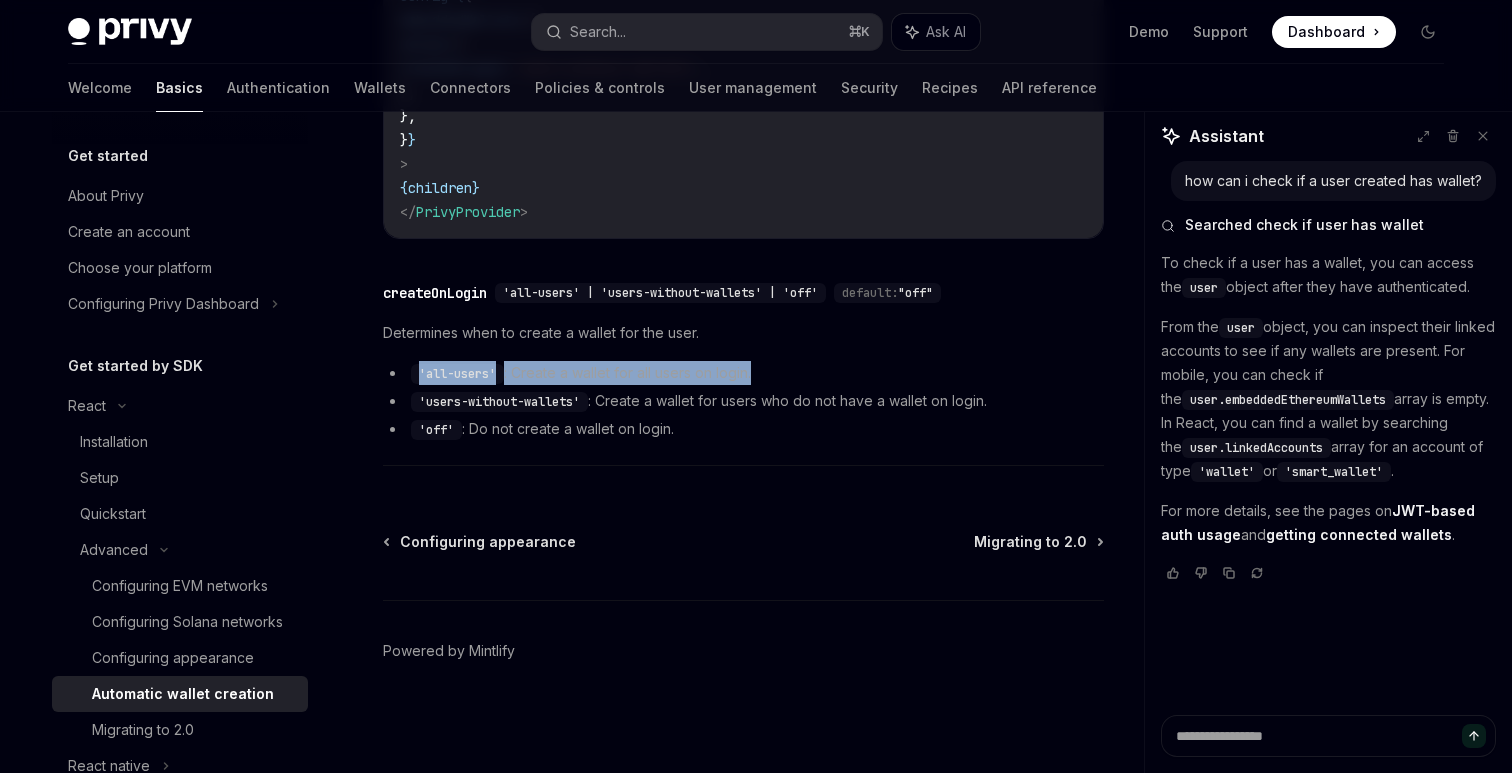 click on "'all-users'" at bounding box center [457, 374] 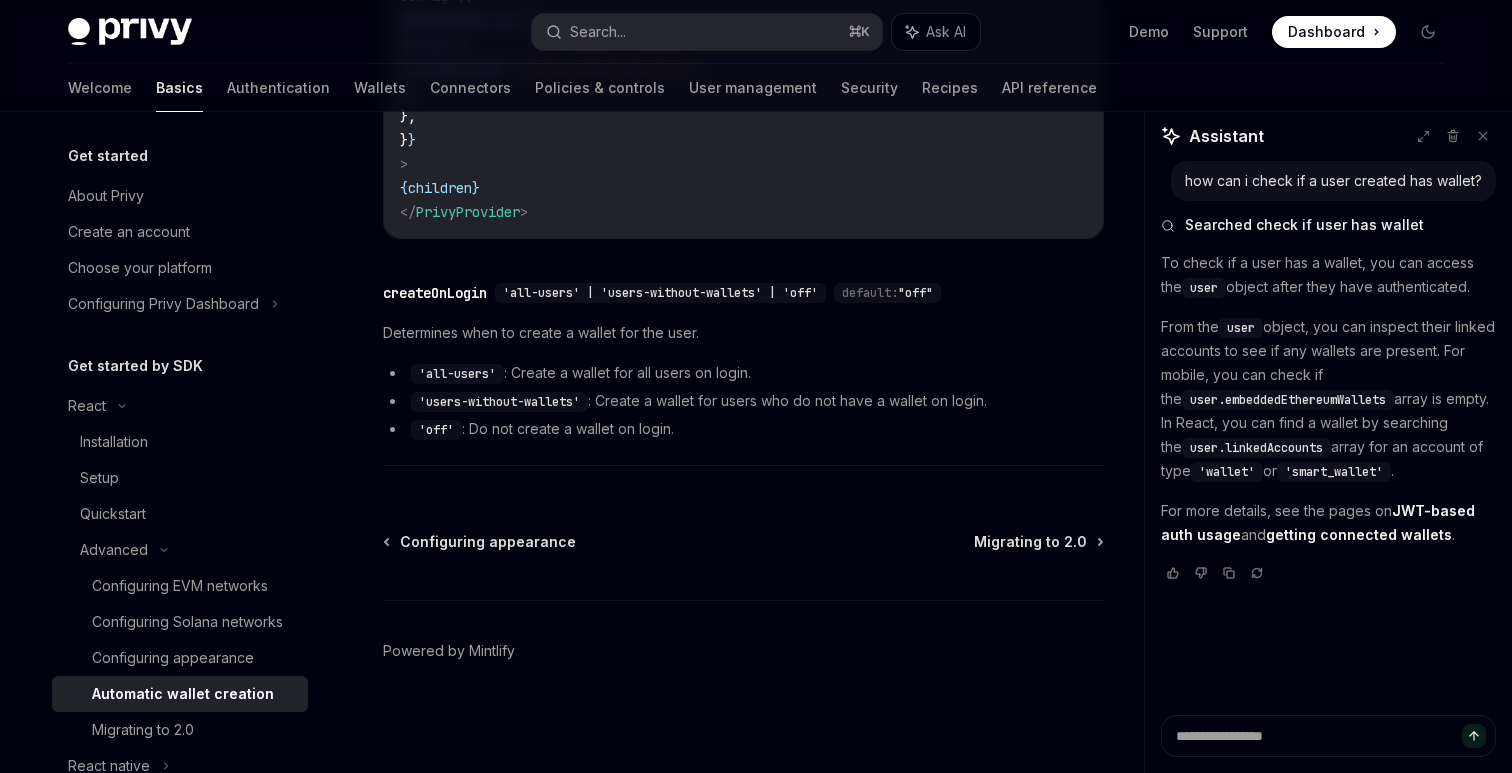 click on "'users-without-wallets'" at bounding box center [499, 402] 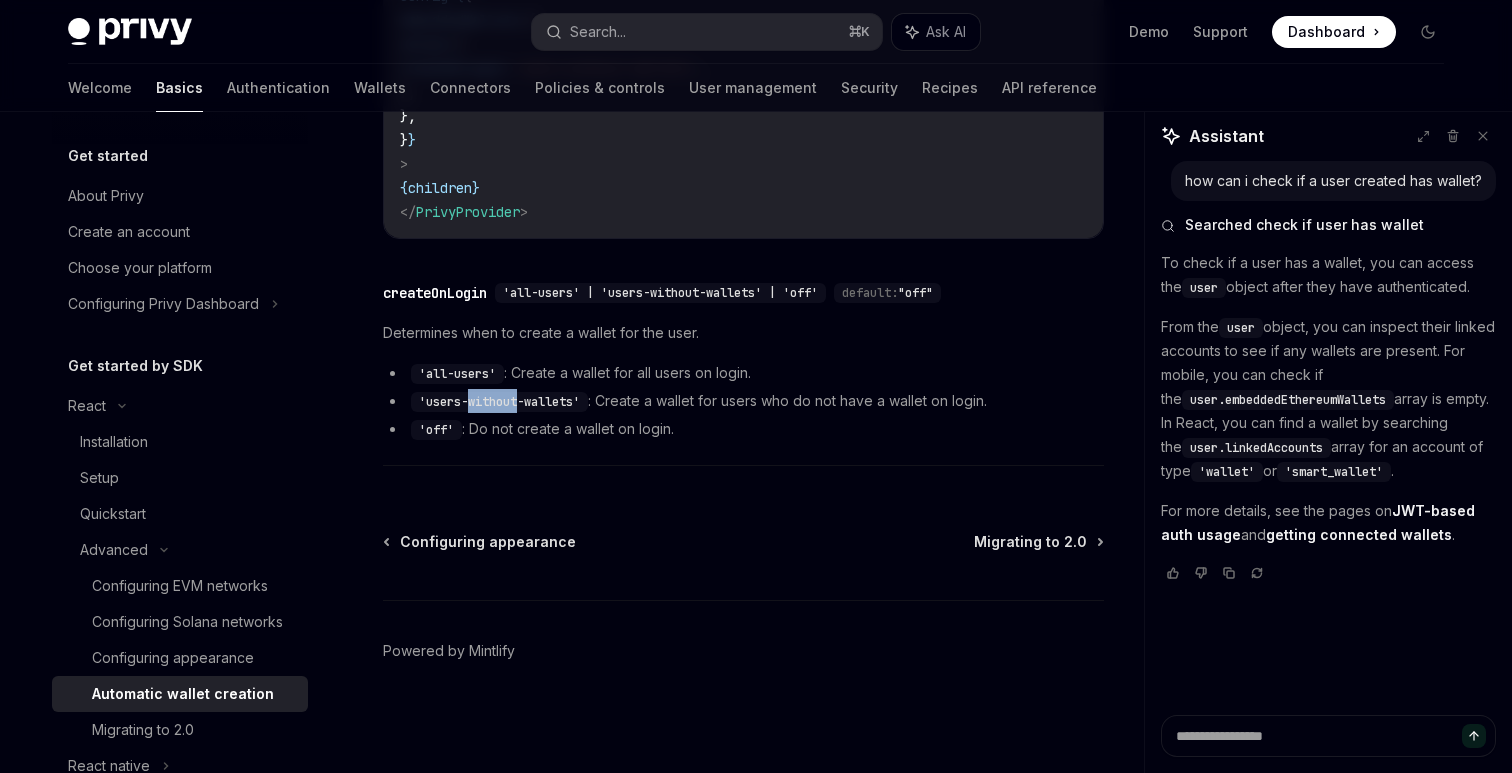 click on "'users-without-wallets'" at bounding box center (499, 402) 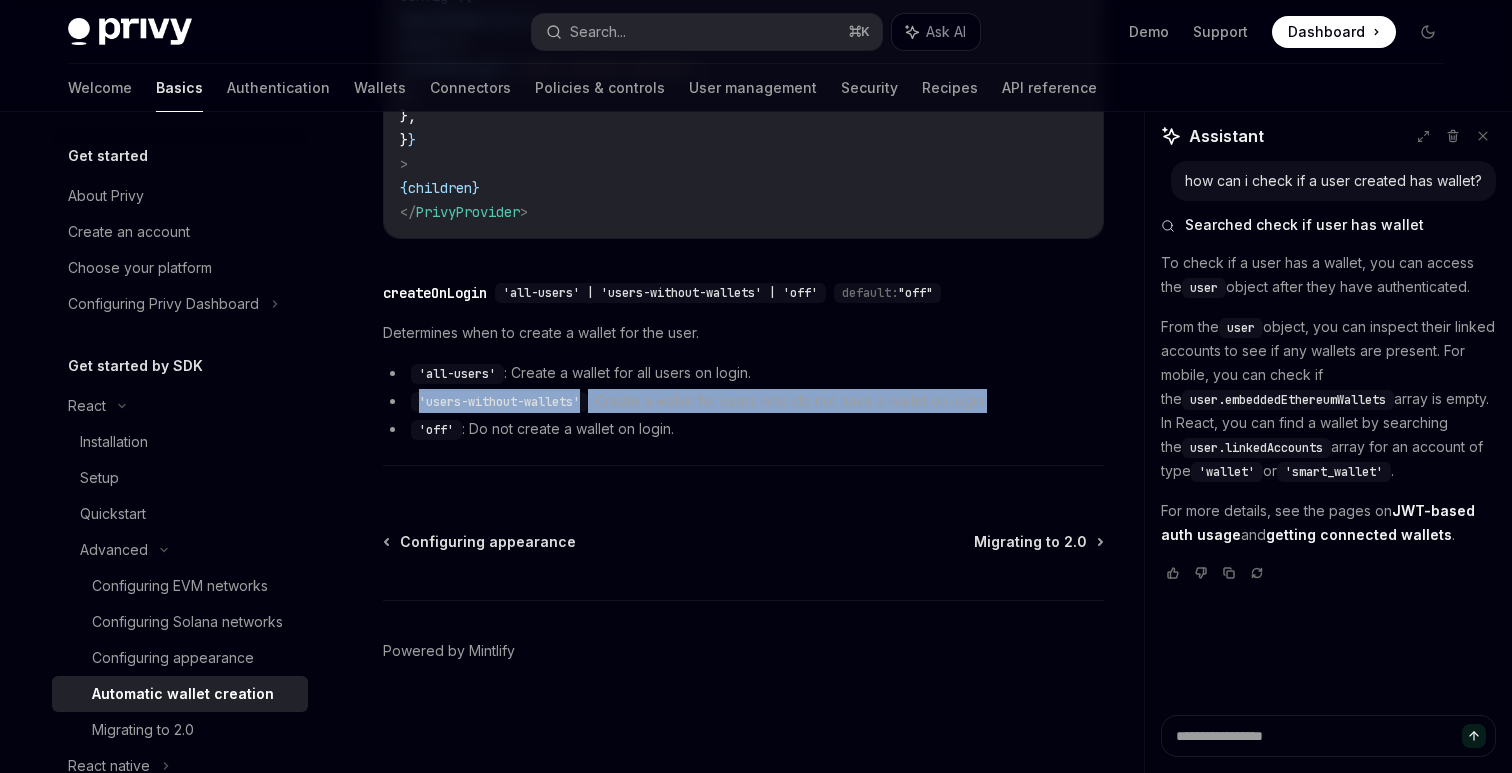 click on "'users-without-wallets'" at bounding box center [499, 402] 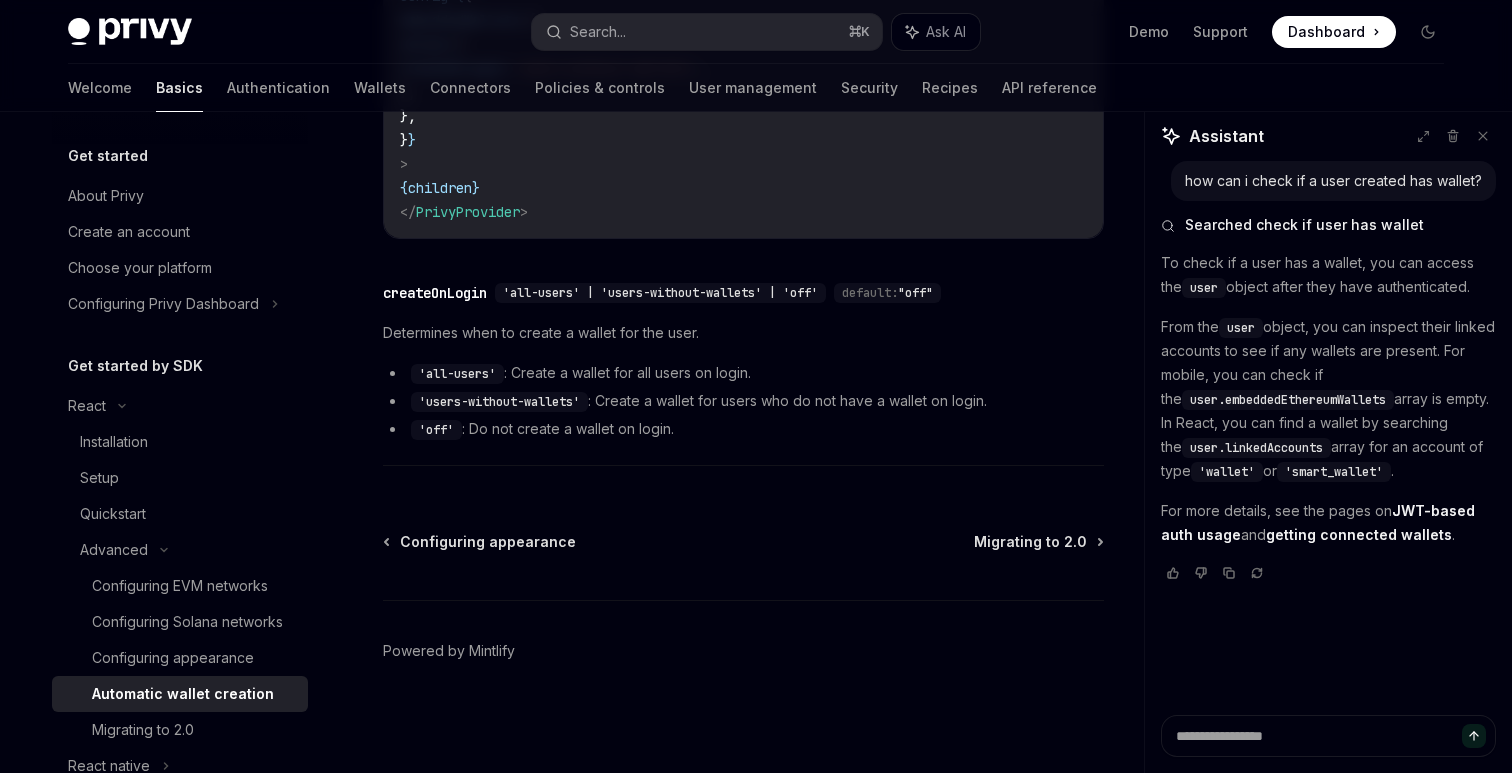 click on "'off' : Do not create a wallet on login." at bounding box center [743, 429] 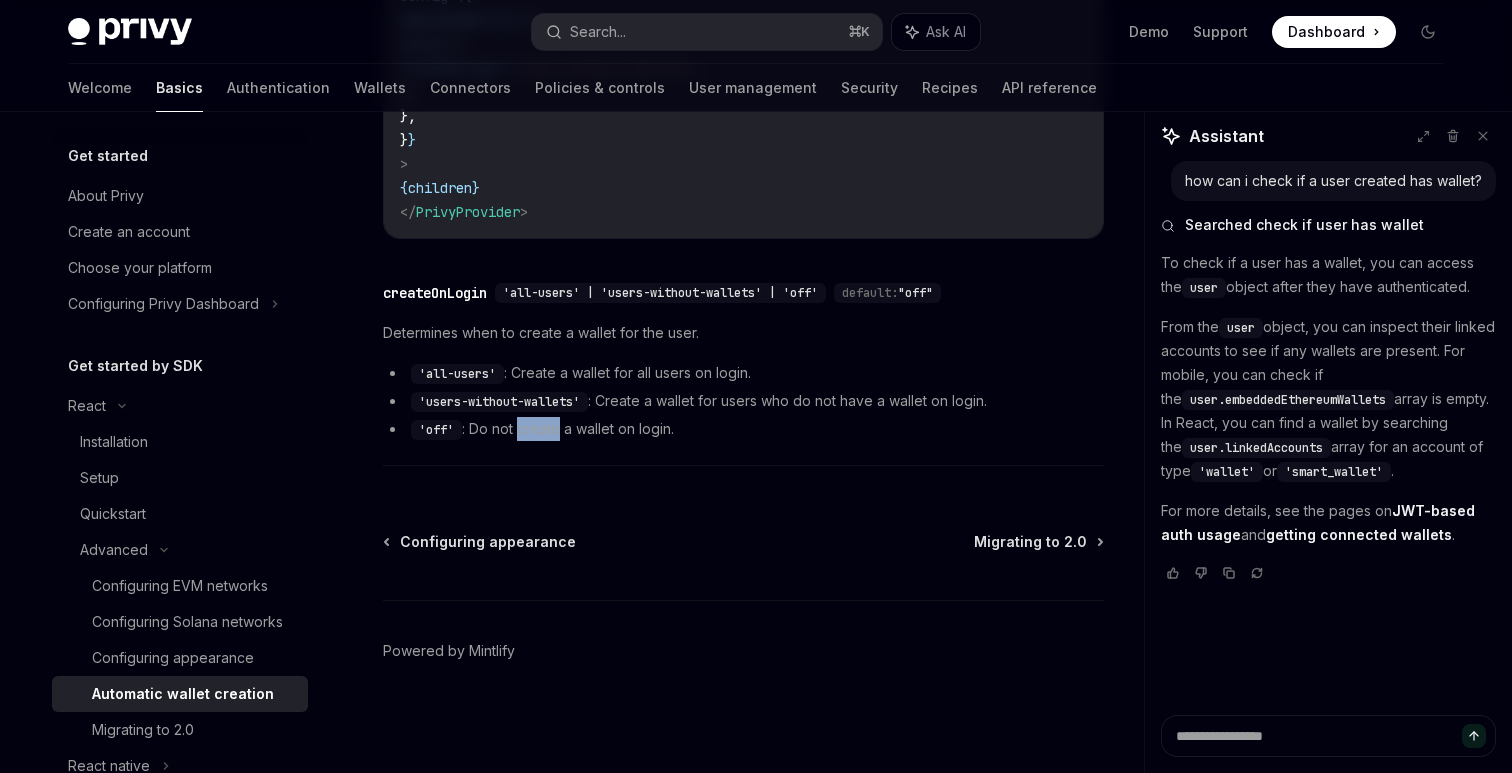 click on "'off' : Do not create a wallet on login." at bounding box center (743, 429) 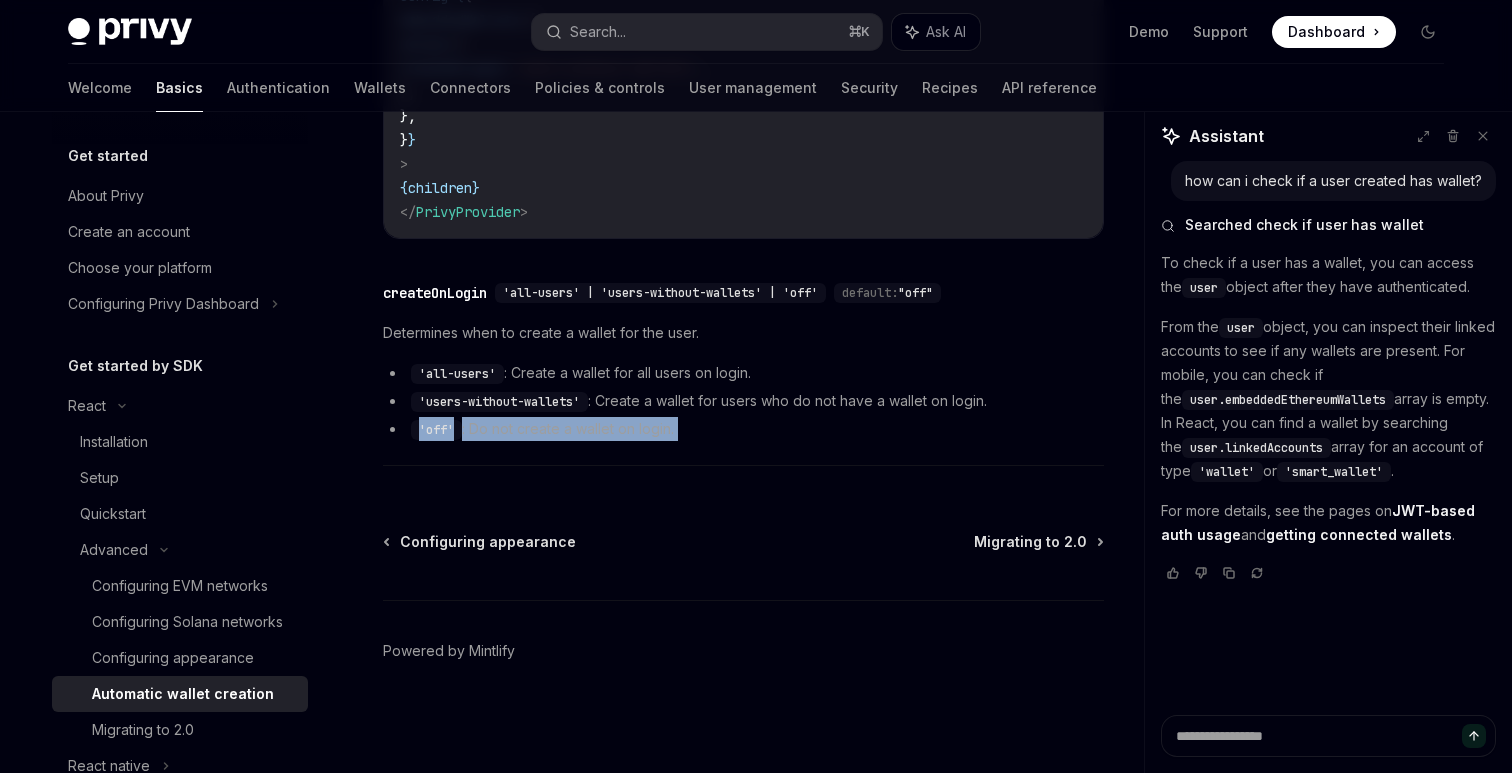 click on "'off' : Do not create a wallet on login." at bounding box center (743, 429) 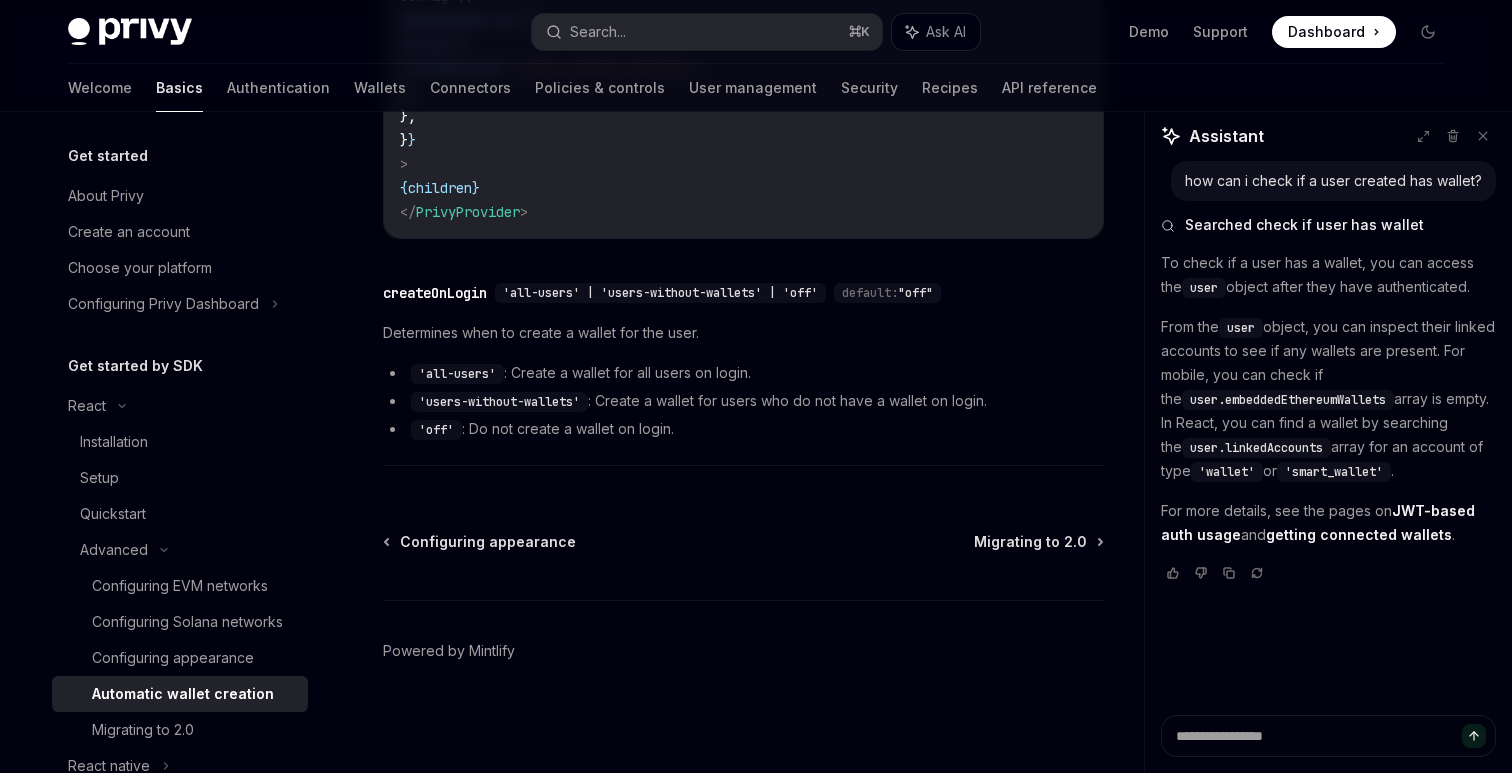 click on "'users-without-wallets'" at bounding box center (499, 402) 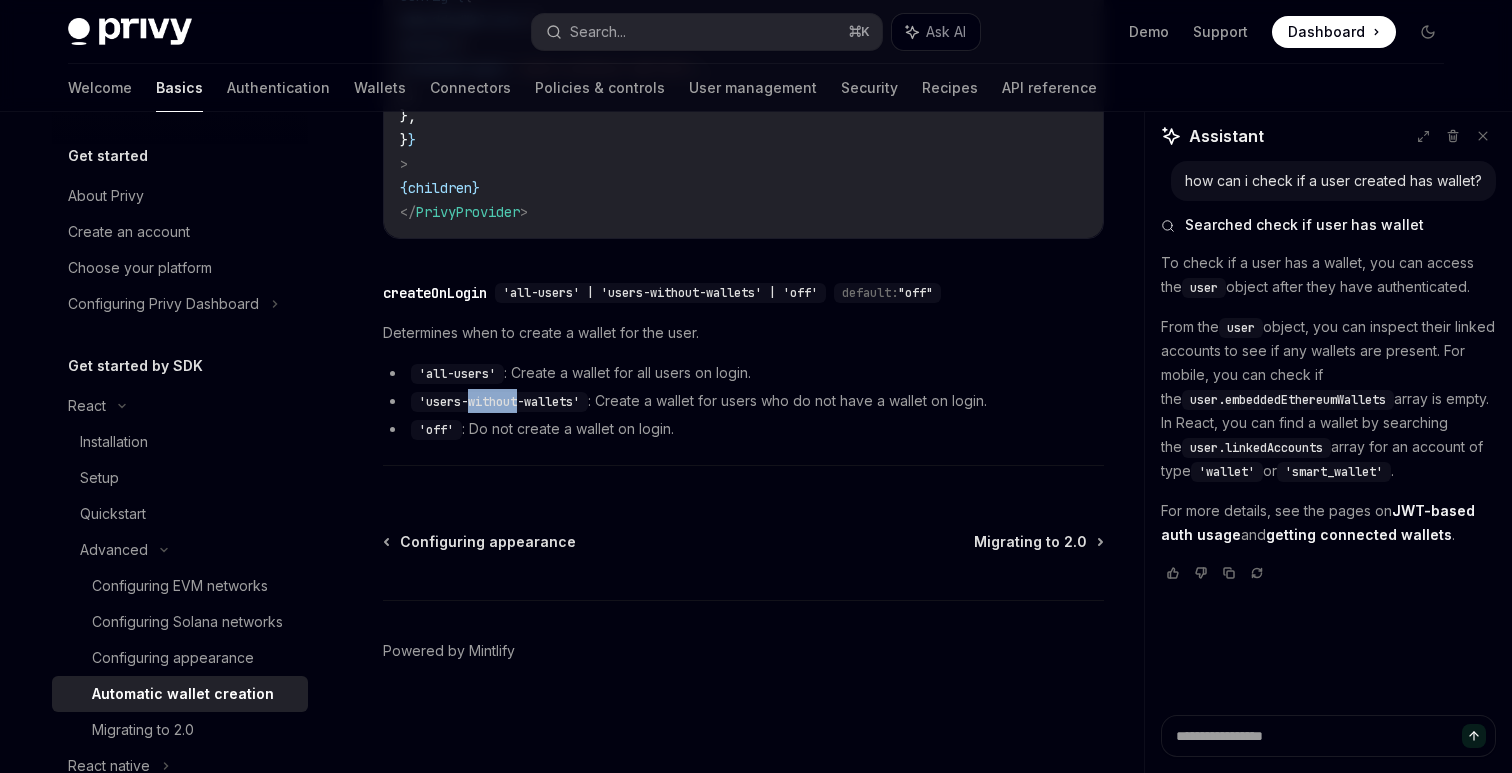 click on "'users-without-wallets'" at bounding box center [499, 402] 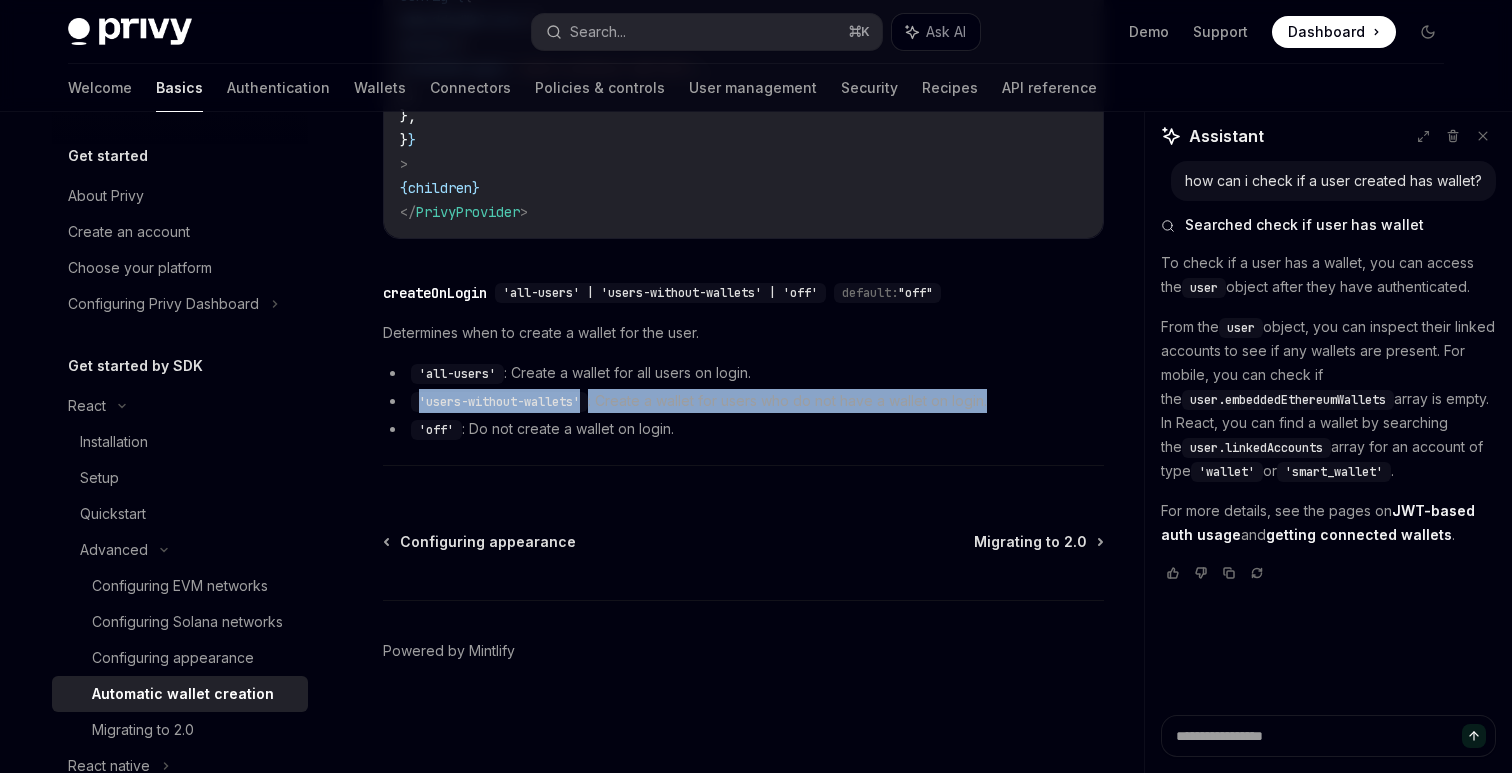 click on "'users-without-wallets'" at bounding box center [499, 402] 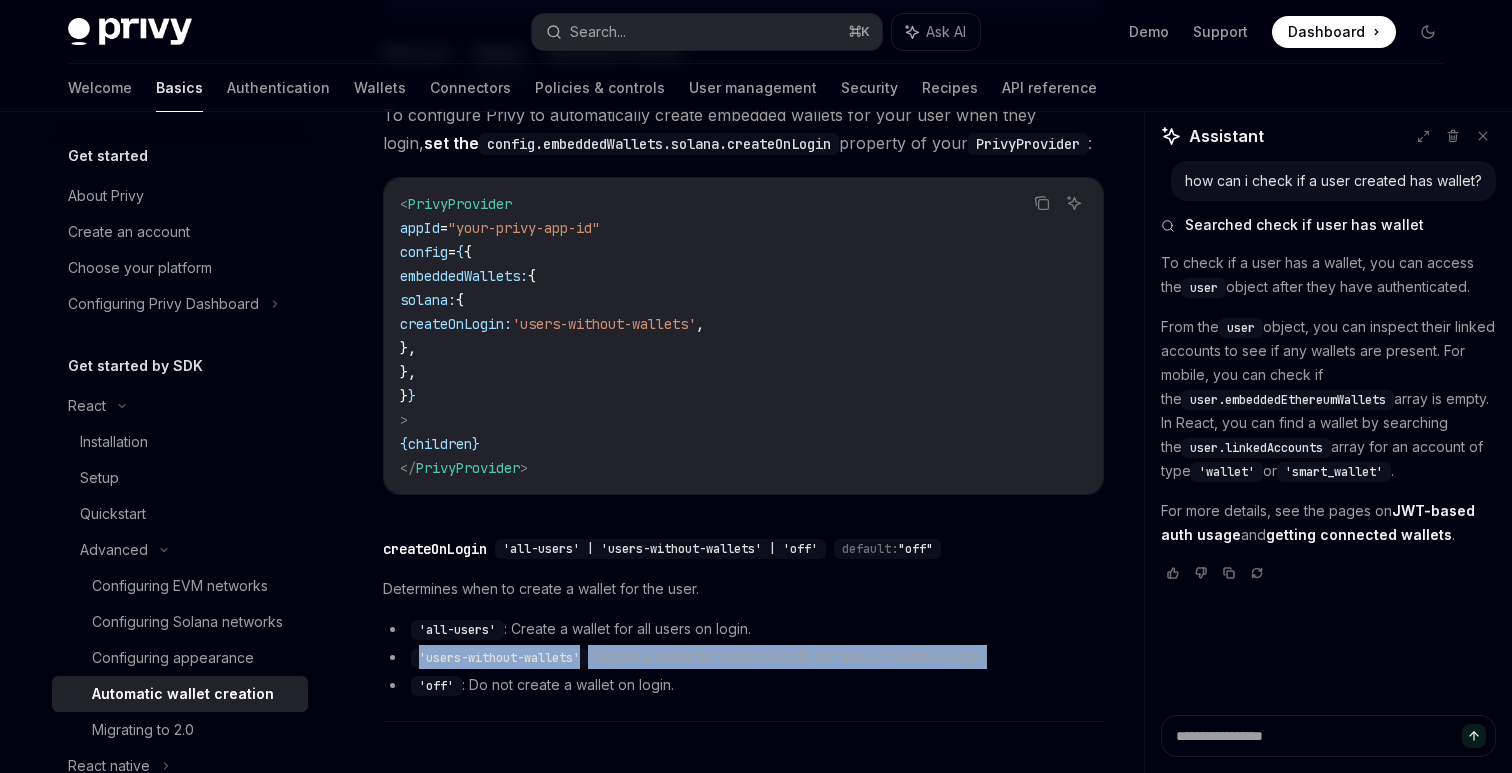 scroll, scrollTop: 535, scrollLeft: 0, axis: vertical 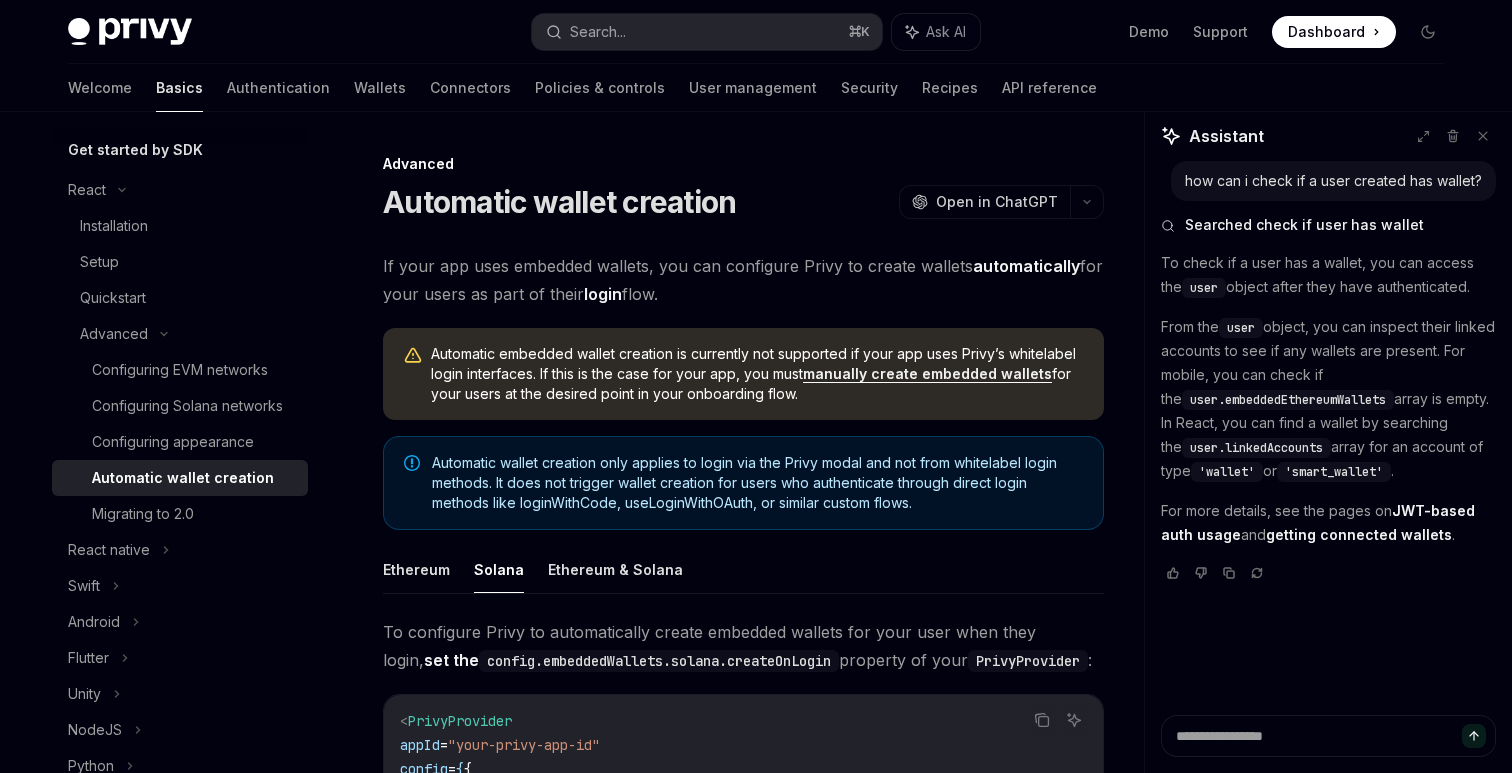 click on "Automatic wallet creation" at bounding box center (559, 202) 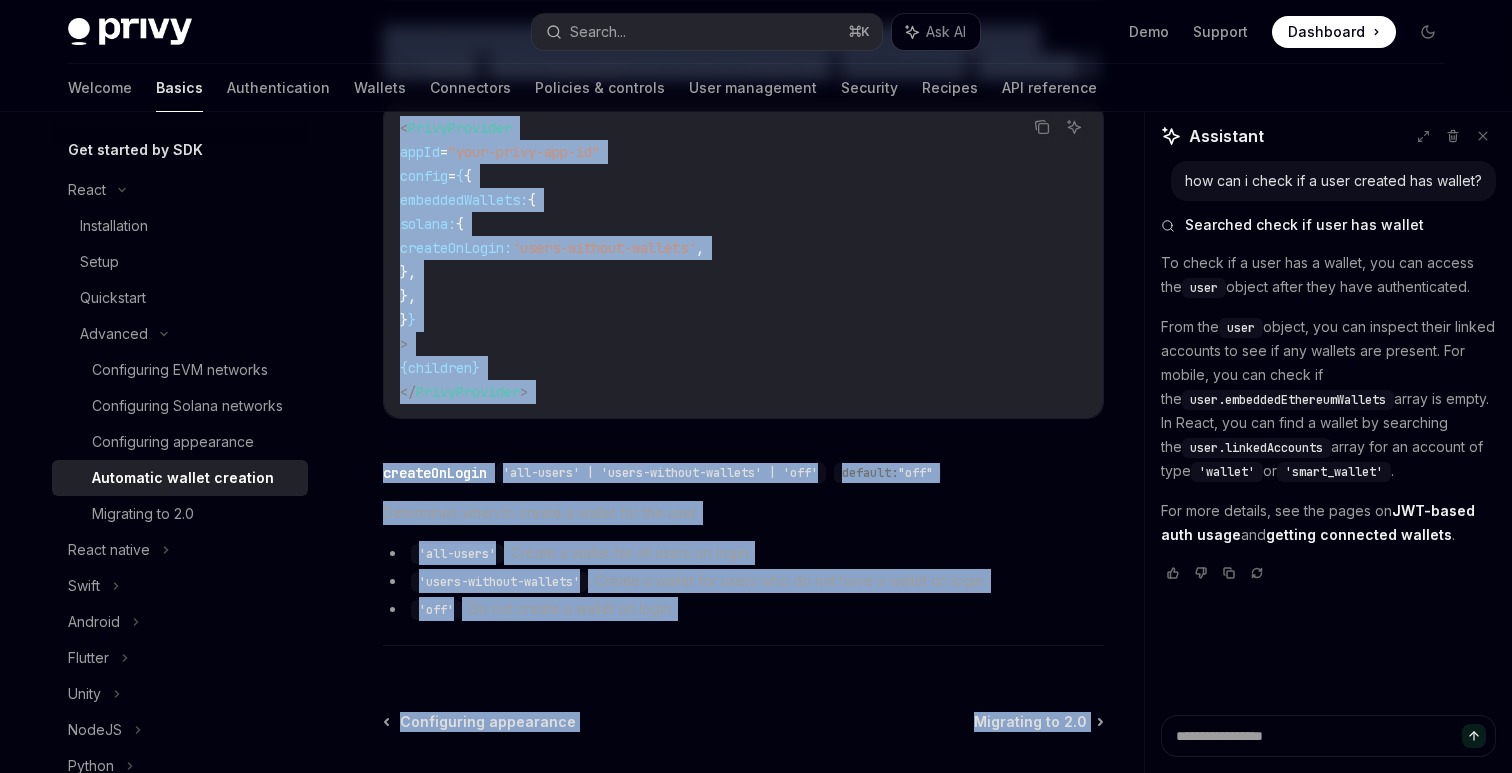 scroll, scrollTop: 773, scrollLeft: 0, axis: vertical 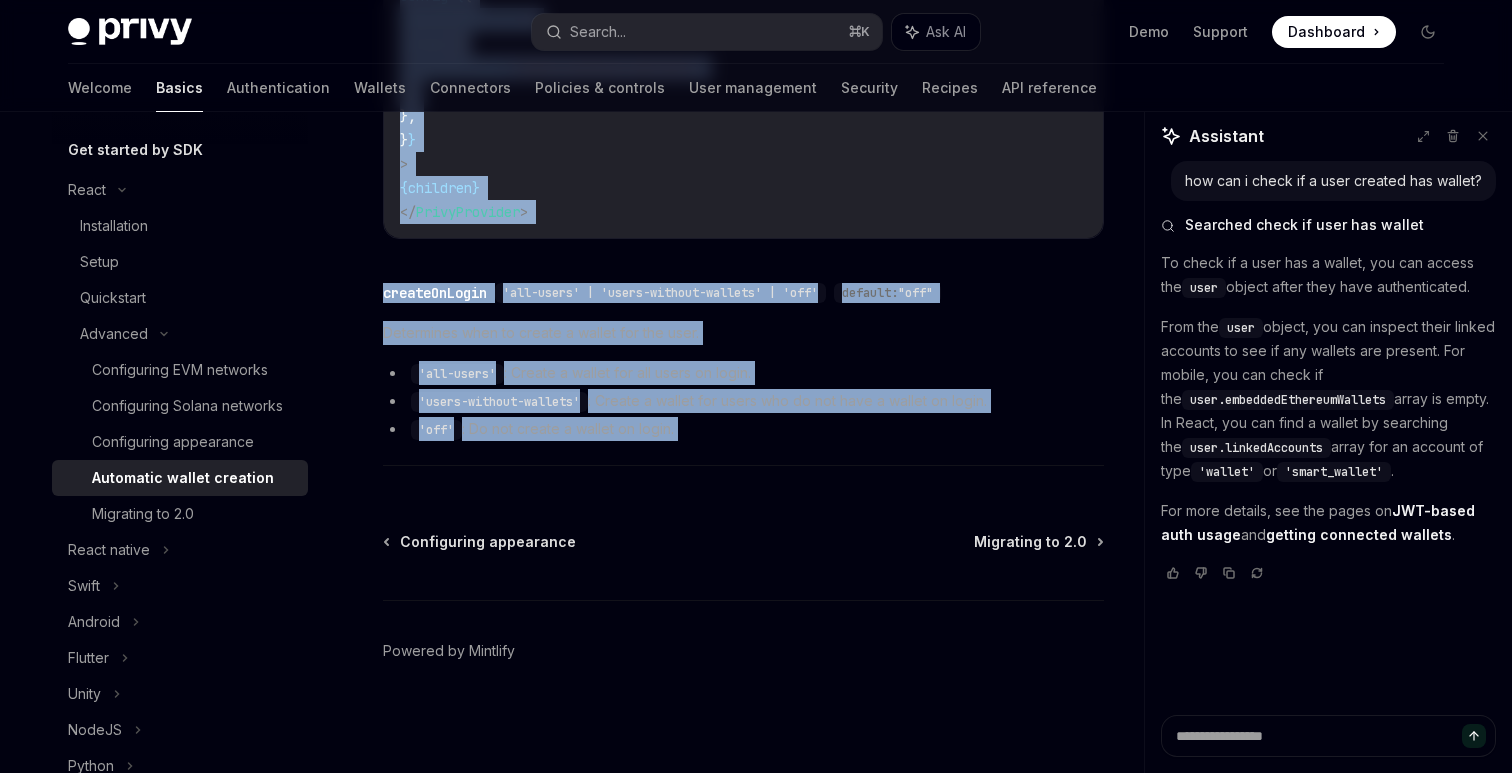 drag, startPoint x: 389, startPoint y: 199, endPoint x: 681, endPoint y: 443, distance: 380.52594 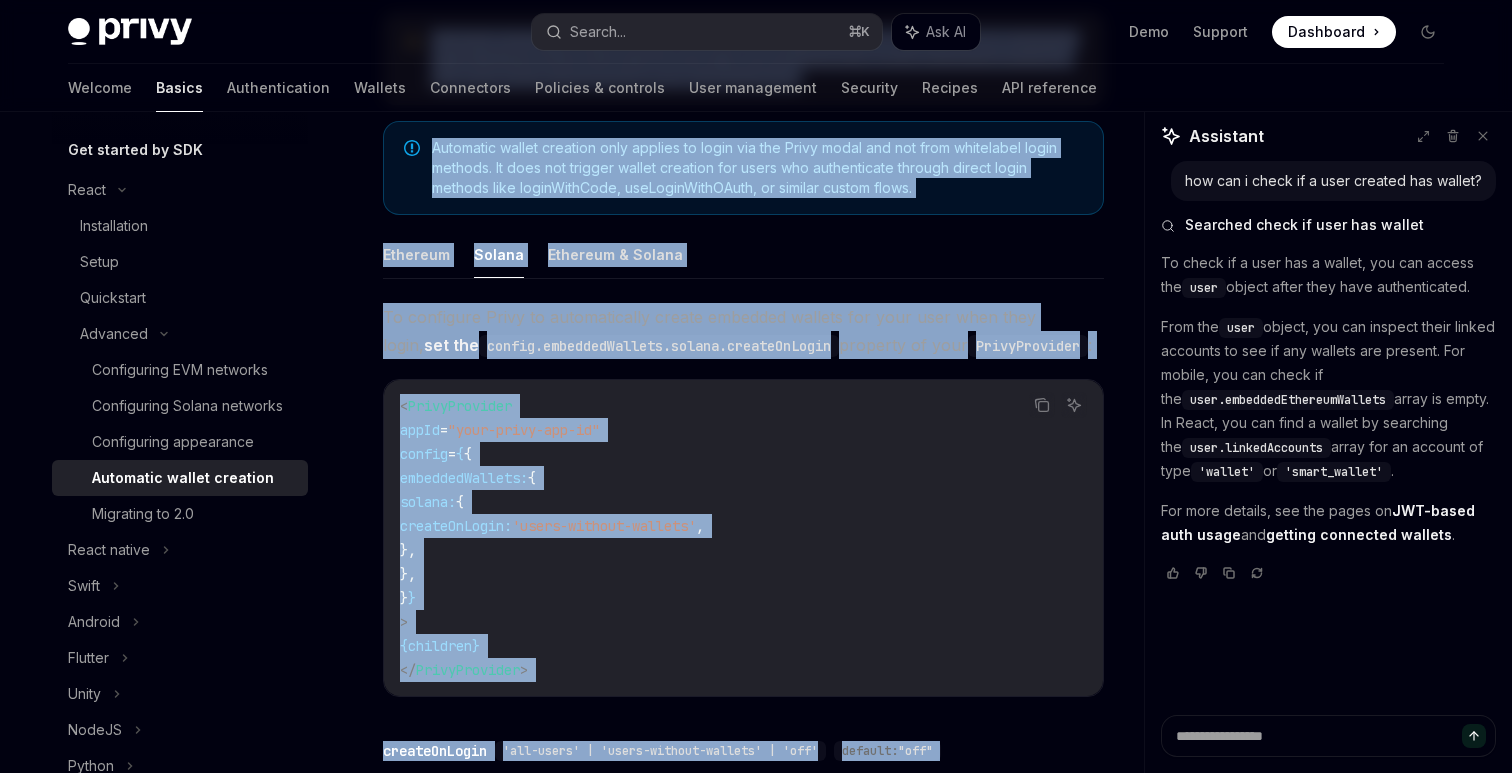 scroll, scrollTop: 305, scrollLeft: 0, axis: vertical 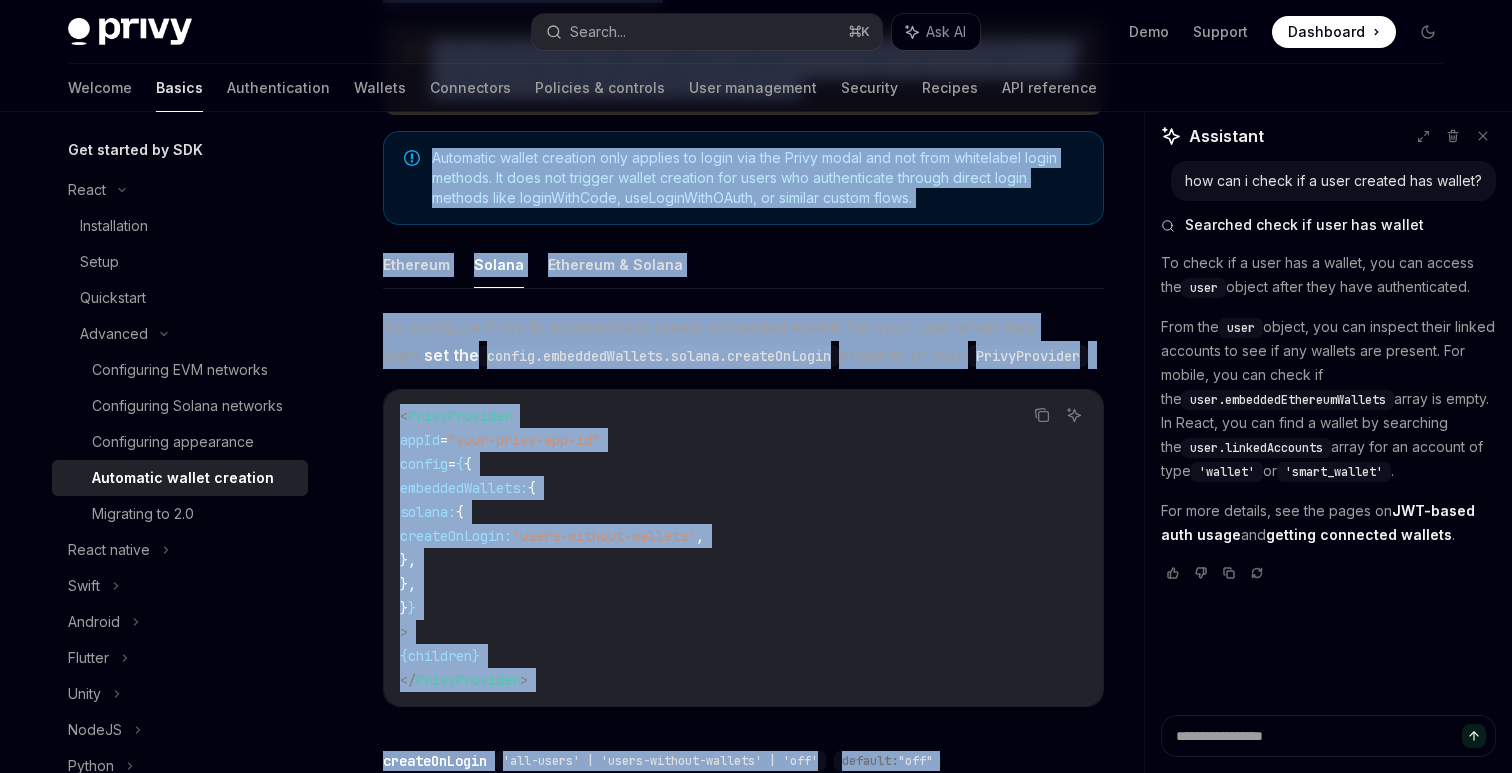 click on "To configure Privy to automatically create embedded wallets for your user when they login,  set the  config.embeddedWallets.solana.createOnLogin  property of your  PrivyProvider :" at bounding box center (743, 341) 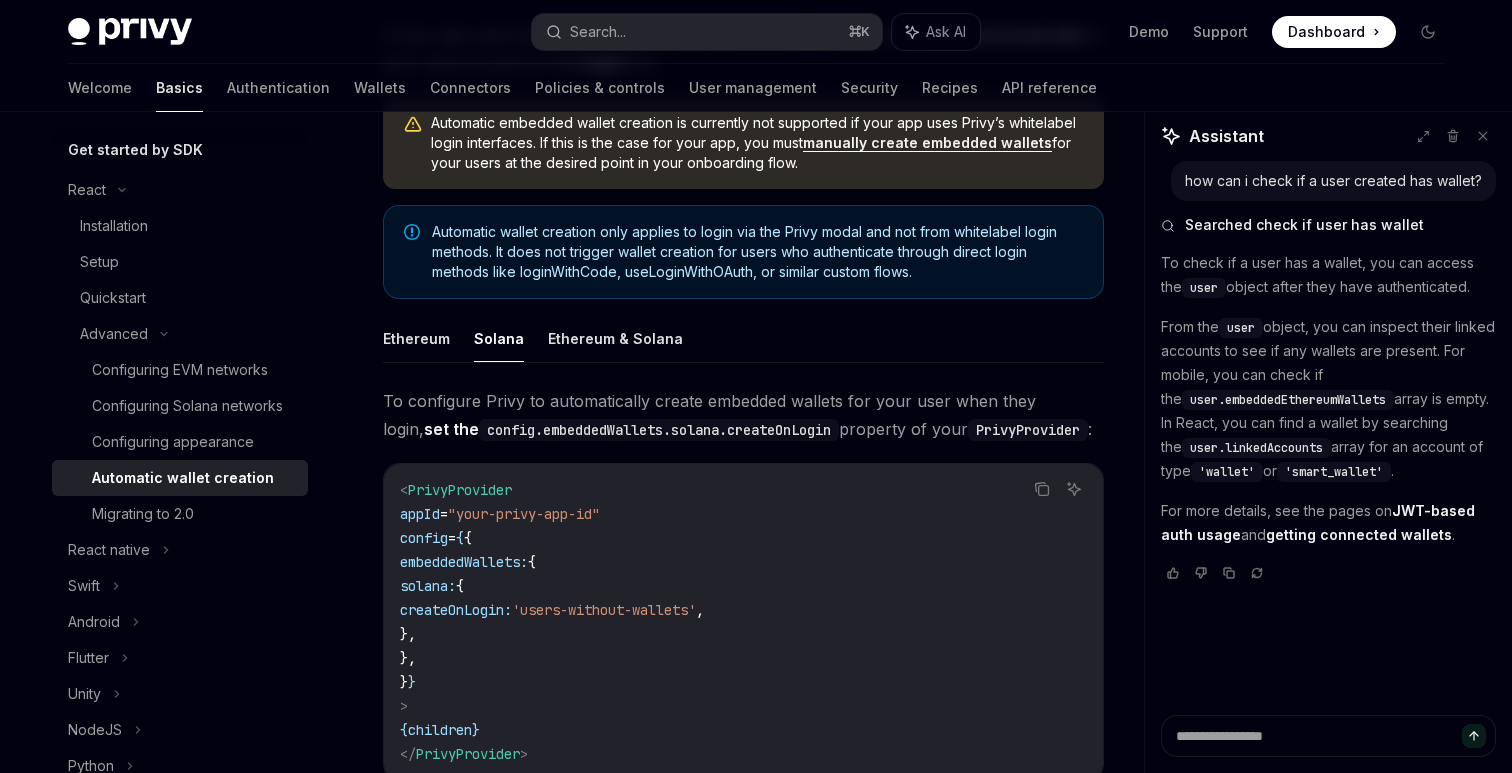 scroll, scrollTop: 210, scrollLeft: 0, axis: vertical 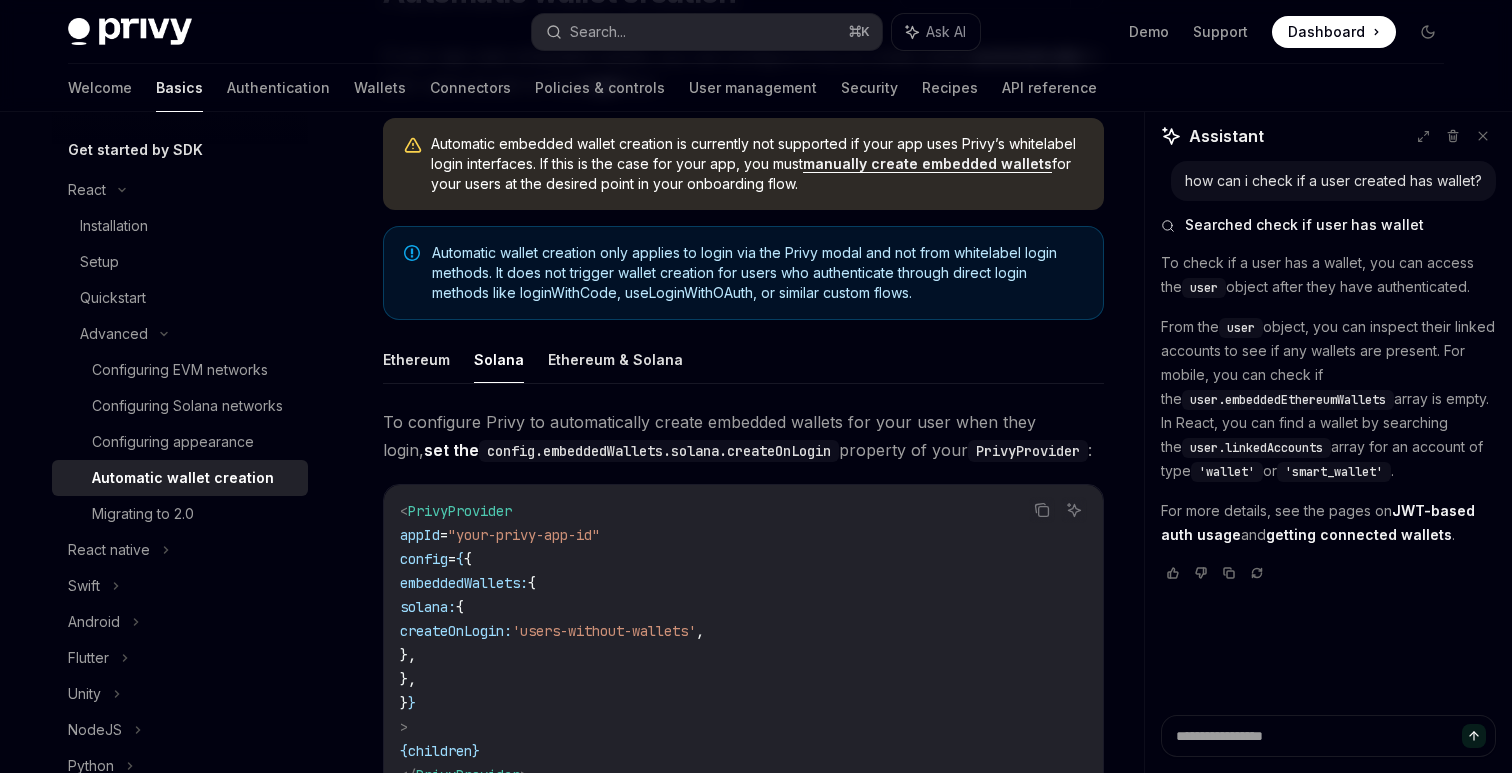 click on "Automatic wallet creation only applies to login via the Privy modal and not from whitelabel login
methods. It does not trigger wallet creation for users who authenticate through direct login
methods like loginWithCode, useLoginWithOAuth, or similar custom flows." at bounding box center [757, 273] 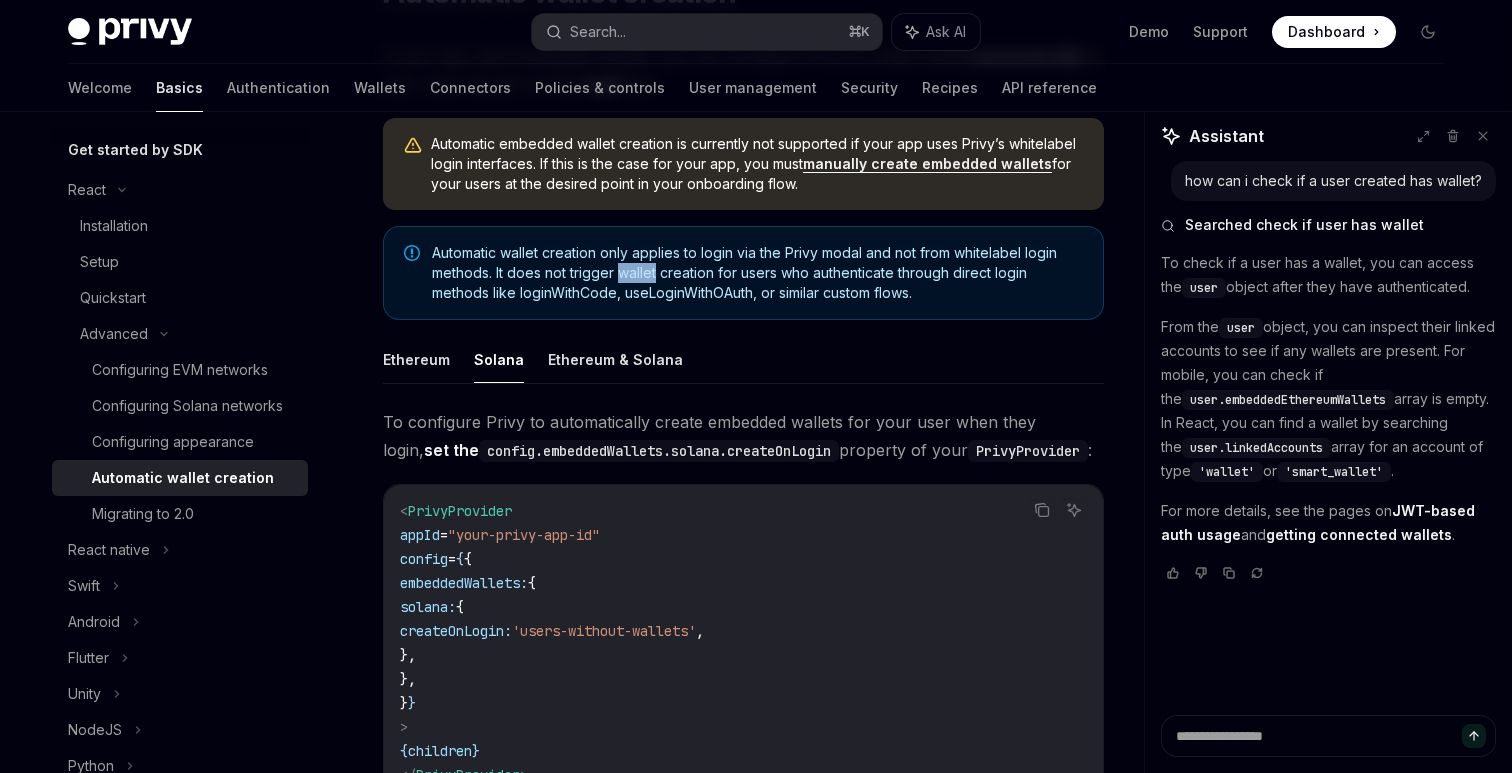 click on "Automatic wallet creation only applies to login via the Privy modal and not from whitelabel login
methods. It does not trigger wallet creation for users who authenticate through direct login
methods like loginWithCode, useLoginWithOAuth, or similar custom flows." at bounding box center [757, 273] 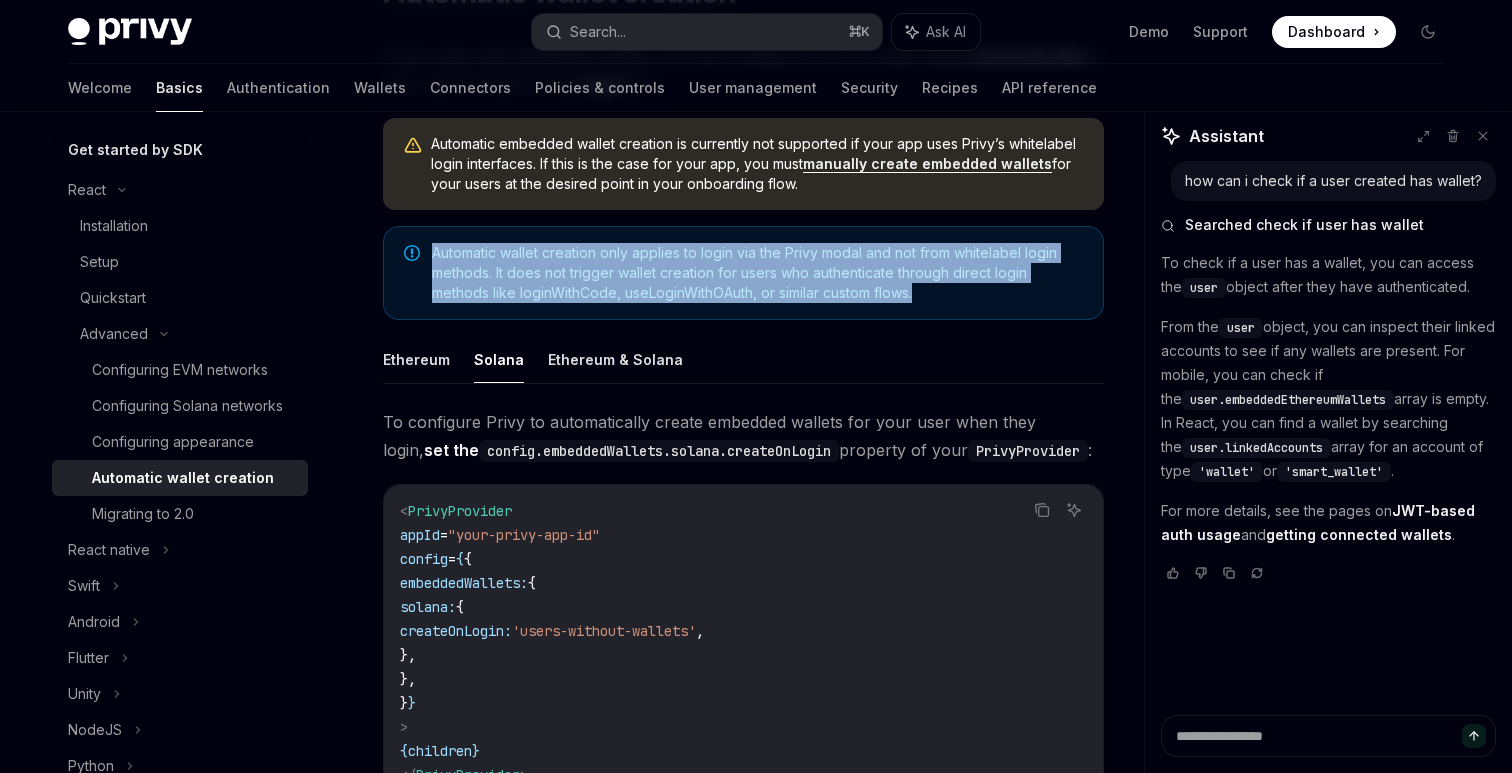 click on "Automatic wallet creation only applies to login via the Privy modal and not from whitelabel login
methods. It does not trigger wallet creation for users who authenticate through direct login
methods like loginWithCode, useLoginWithOAuth, or similar custom flows." at bounding box center (757, 273) 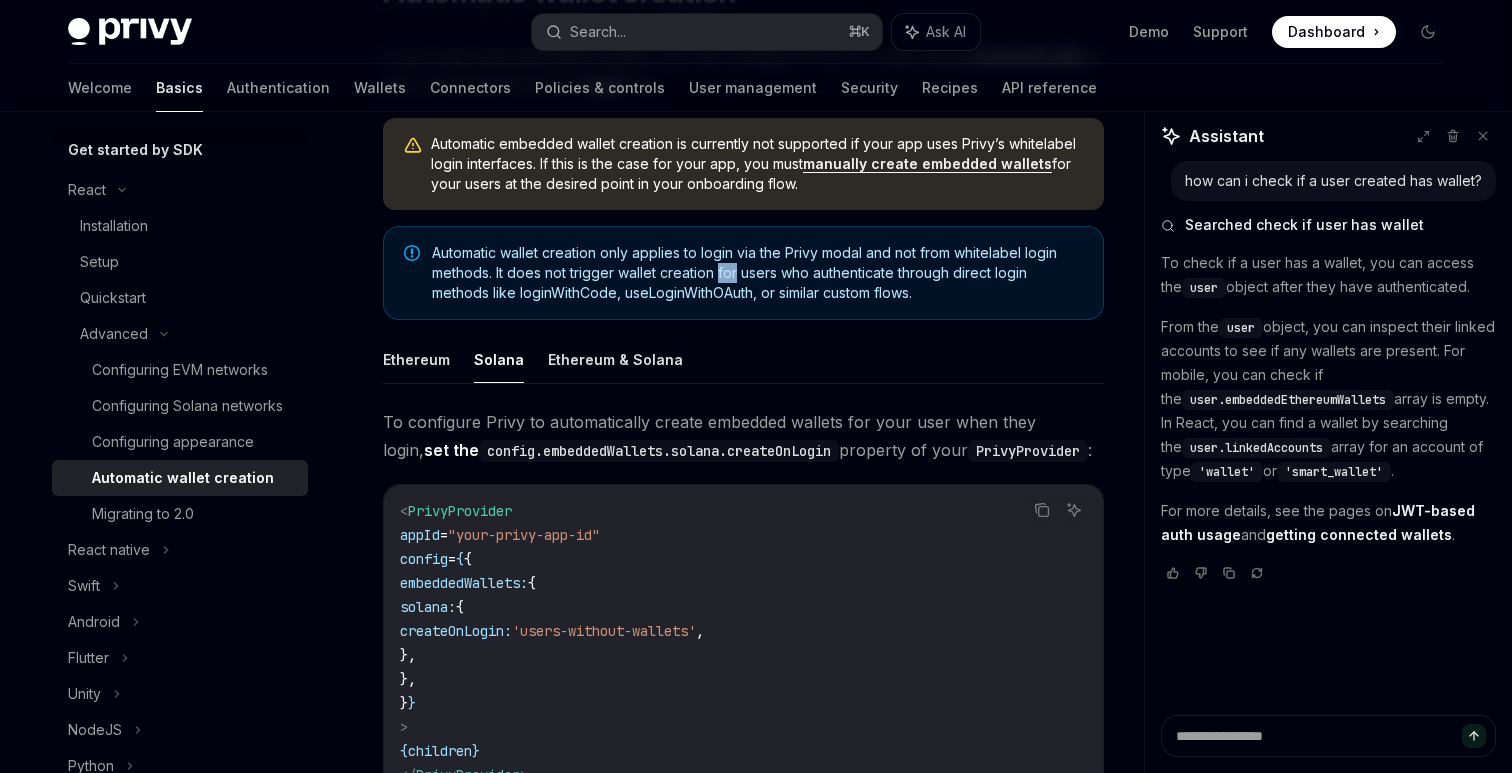 click on "Automatic wallet creation only applies to login via the Privy modal and not from whitelabel login
methods. It does not trigger wallet creation for users who authenticate through direct login
methods like loginWithCode, useLoginWithOAuth, or similar custom flows." at bounding box center (757, 273) 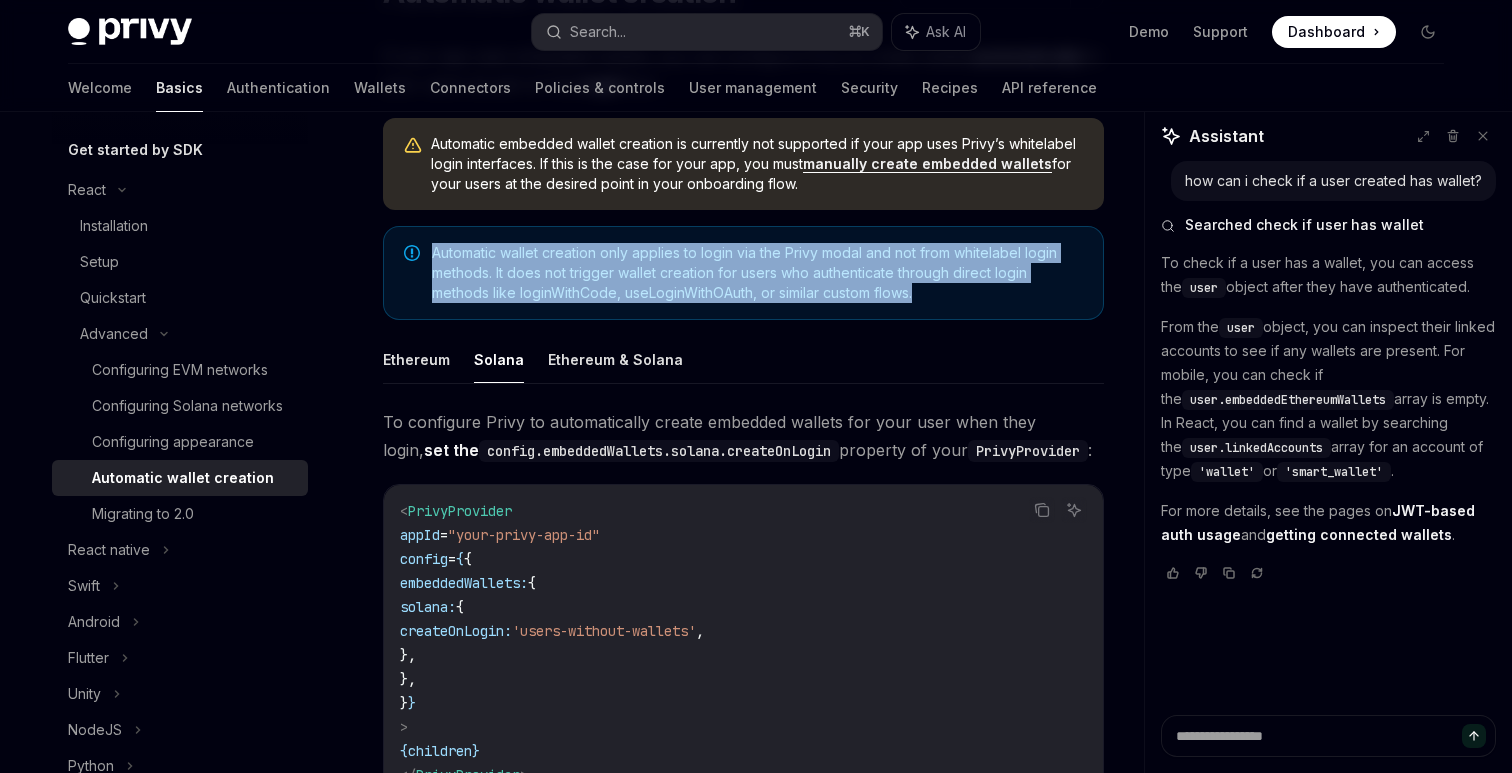 click on "Automatic wallet creation only applies to login via the Privy modal and not from whitelabel login
methods. It does not trigger wallet creation for users who authenticate through direct login
methods like loginWithCode, useLoginWithOAuth, or similar custom flows." at bounding box center (757, 273) 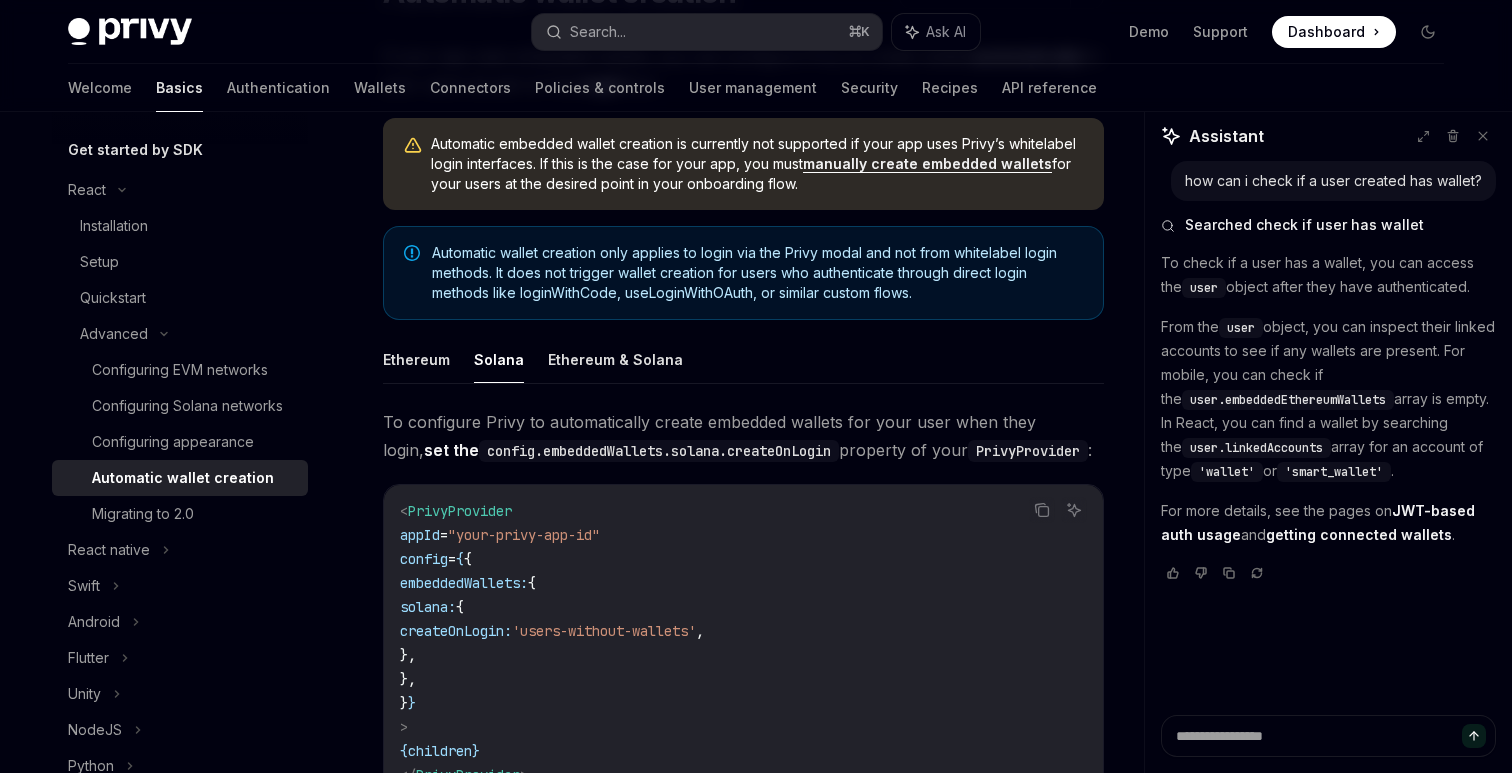 click on "Automatic wallet creation only applies to login via the Privy modal and not from whitelabel login
methods. It does not trigger wallet creation for users who authenticate through direct login
methods like loginWithCode, useLoginWithOAuth, or similar custom flows." at bounding box center [757, 273] 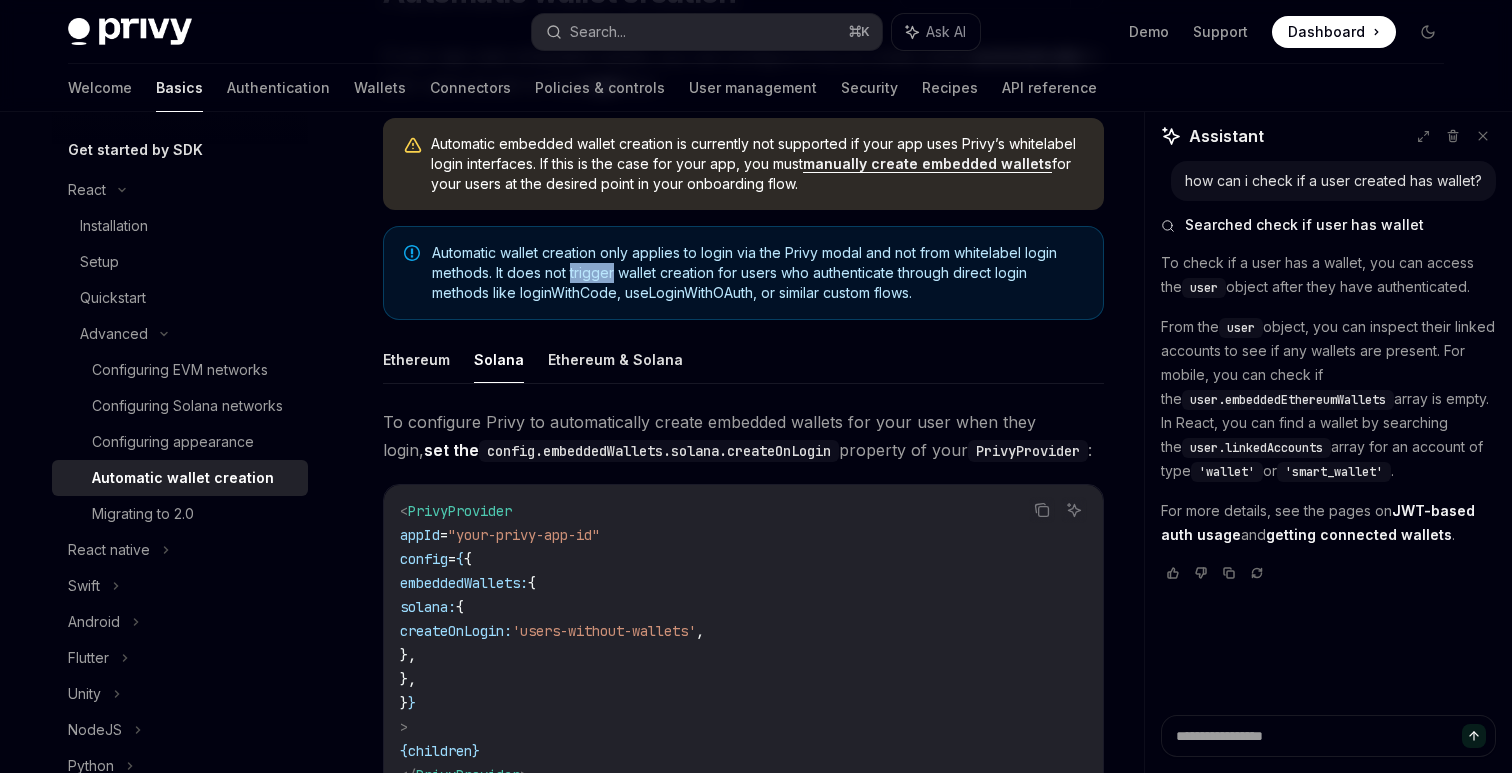 click on "Automatic wallet creation only applies to login via the Privy modal and not from whitelabel login
methods. It does not trigger wallet creation for users who authenticate through direct login
methods like loginWithCode, useLoginWithOAuth, or similar custom flows." at bounding box center [757, 273] 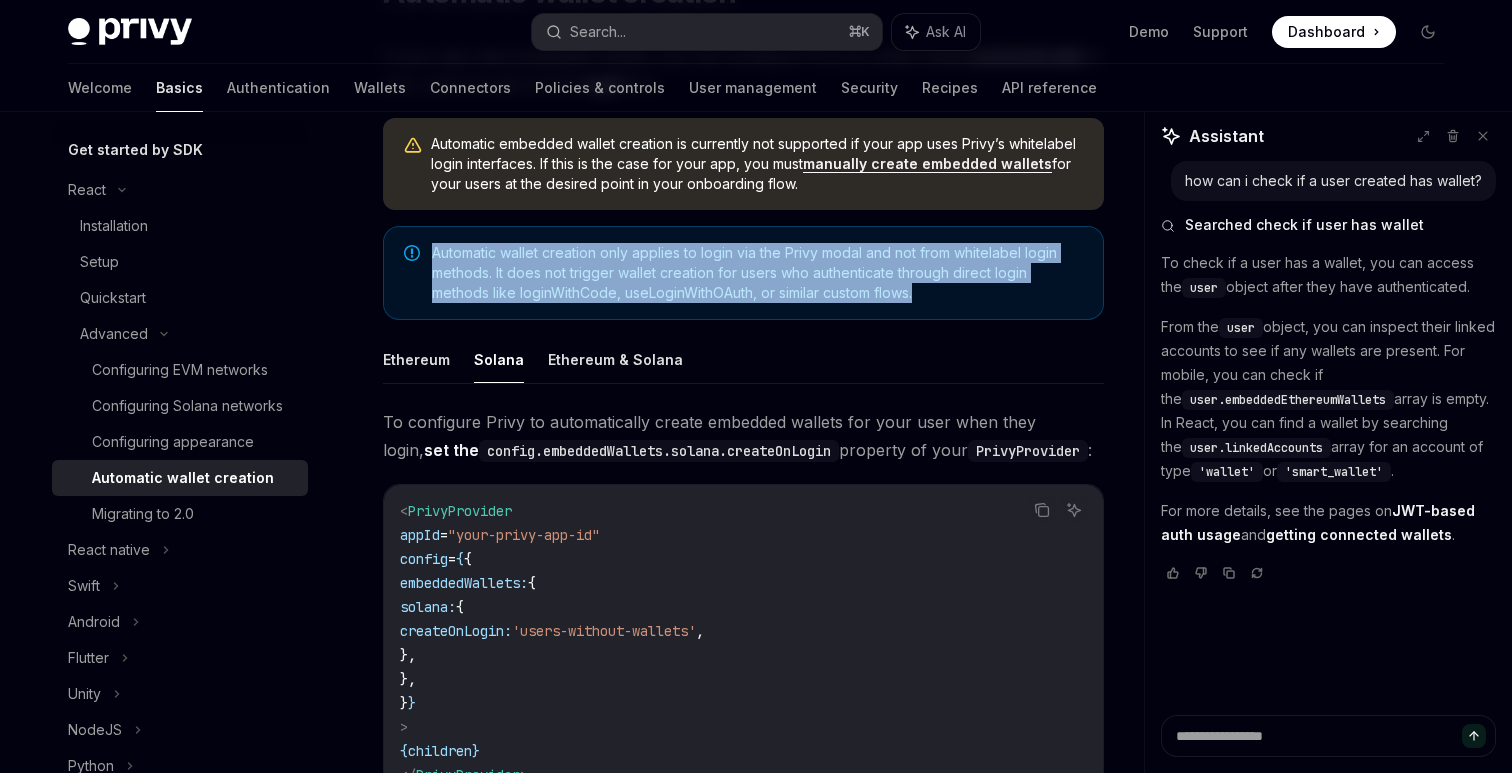 click on "Automatic wallet creation only applies to login via the Privy modal and not from whitelabel login
methods. It does not trigger wallet creation for users who authenticate through direct login
methods like loginWithCode, useLoginWithOAuth, or similar custom flows." at bounding box center (757, 273) 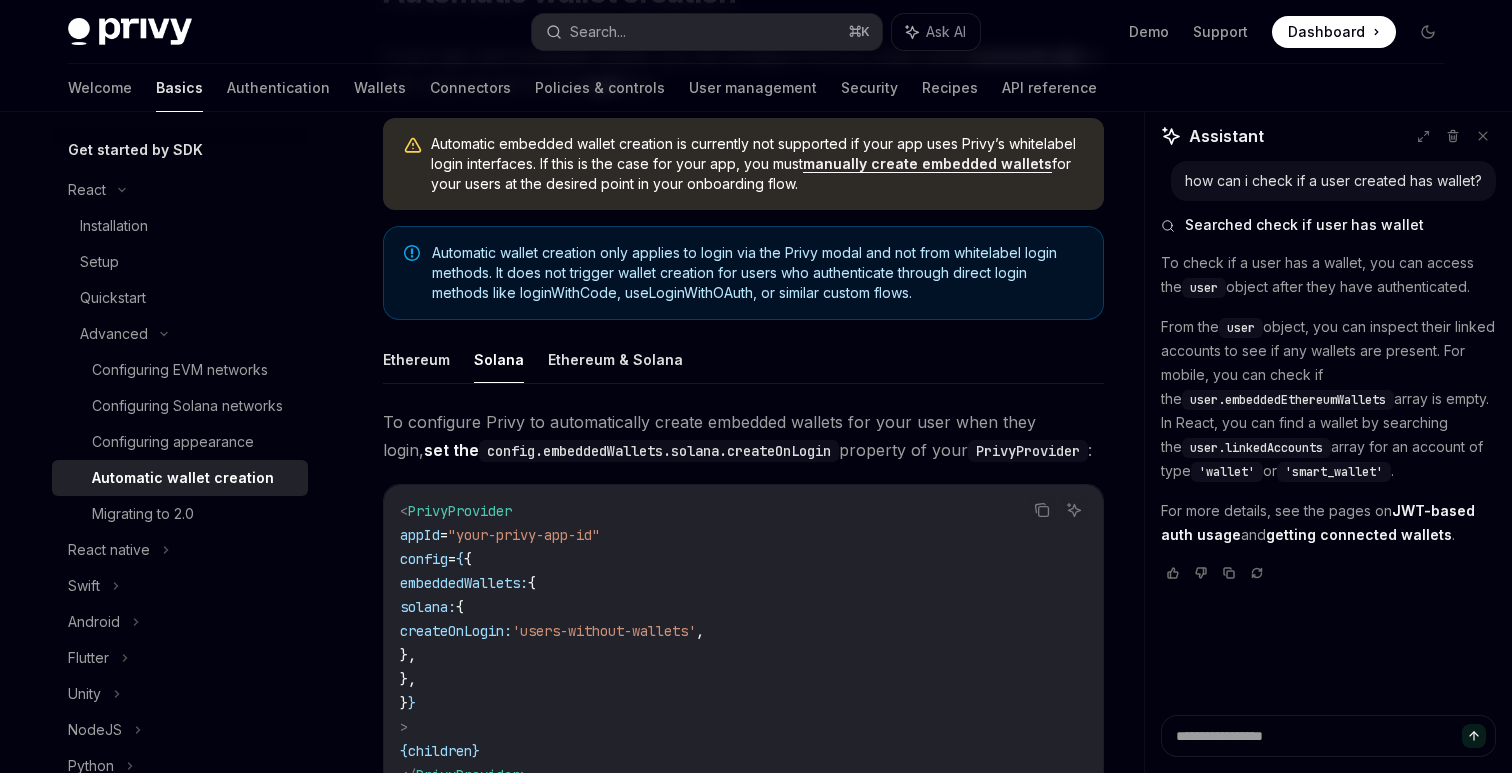 click on "Automatic wallet creation only applies to login via the Privy modal and not from whitelabel login
methods. It does not trigger wallet creation for users who authenticate through direct login
methods like loginWithCode, useLoginWithOAuth, or similar custom flows." at bounding box center [757, 273] 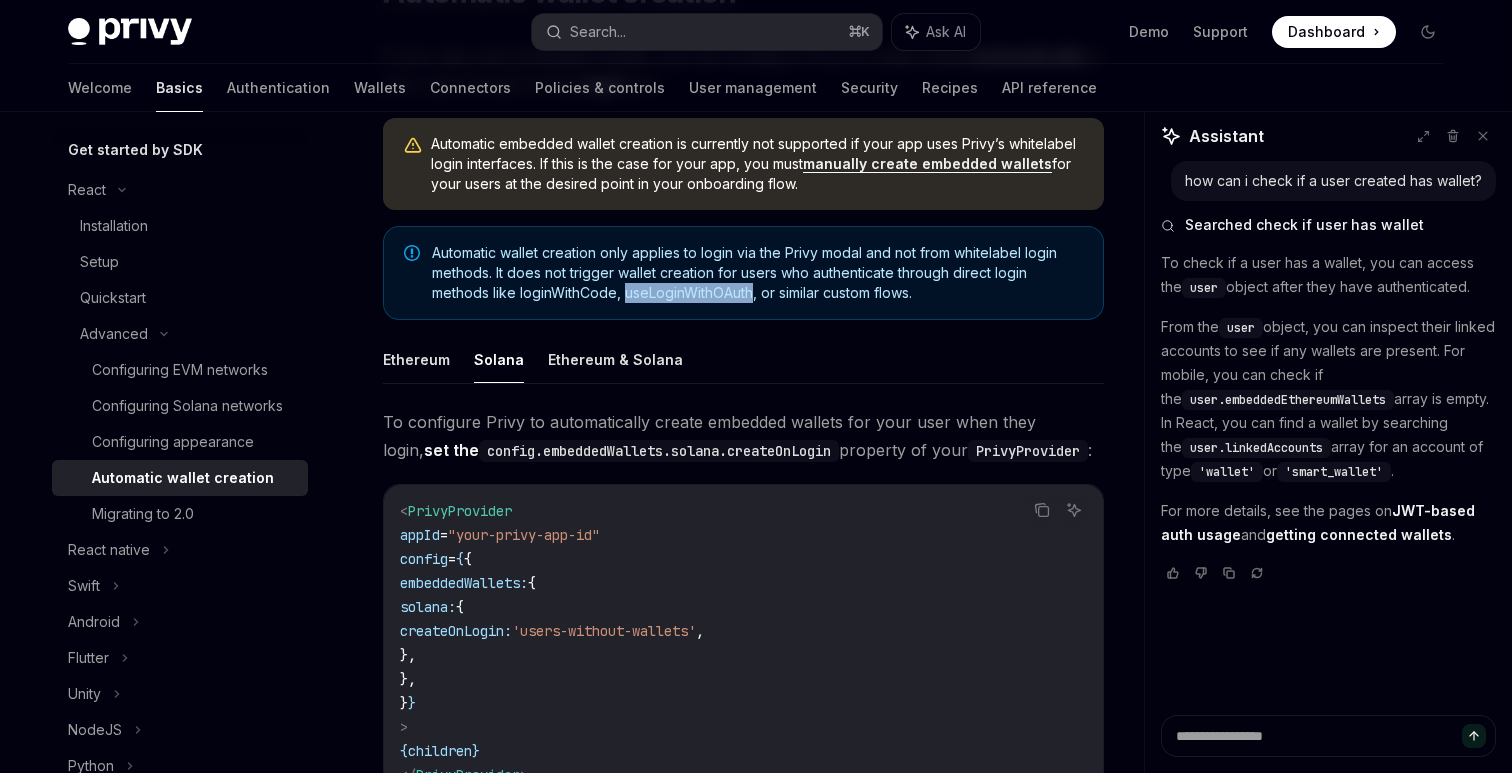 click on "Automatic wallet creation only applies to login via the Privy modal and not from whitelabel login
methods. It does not trigger wallet creation for users who authenticate through direct login
methods like loginWithCode, useLoginWithOAuth, or similar custom flows." at bounding box center (757, 273) 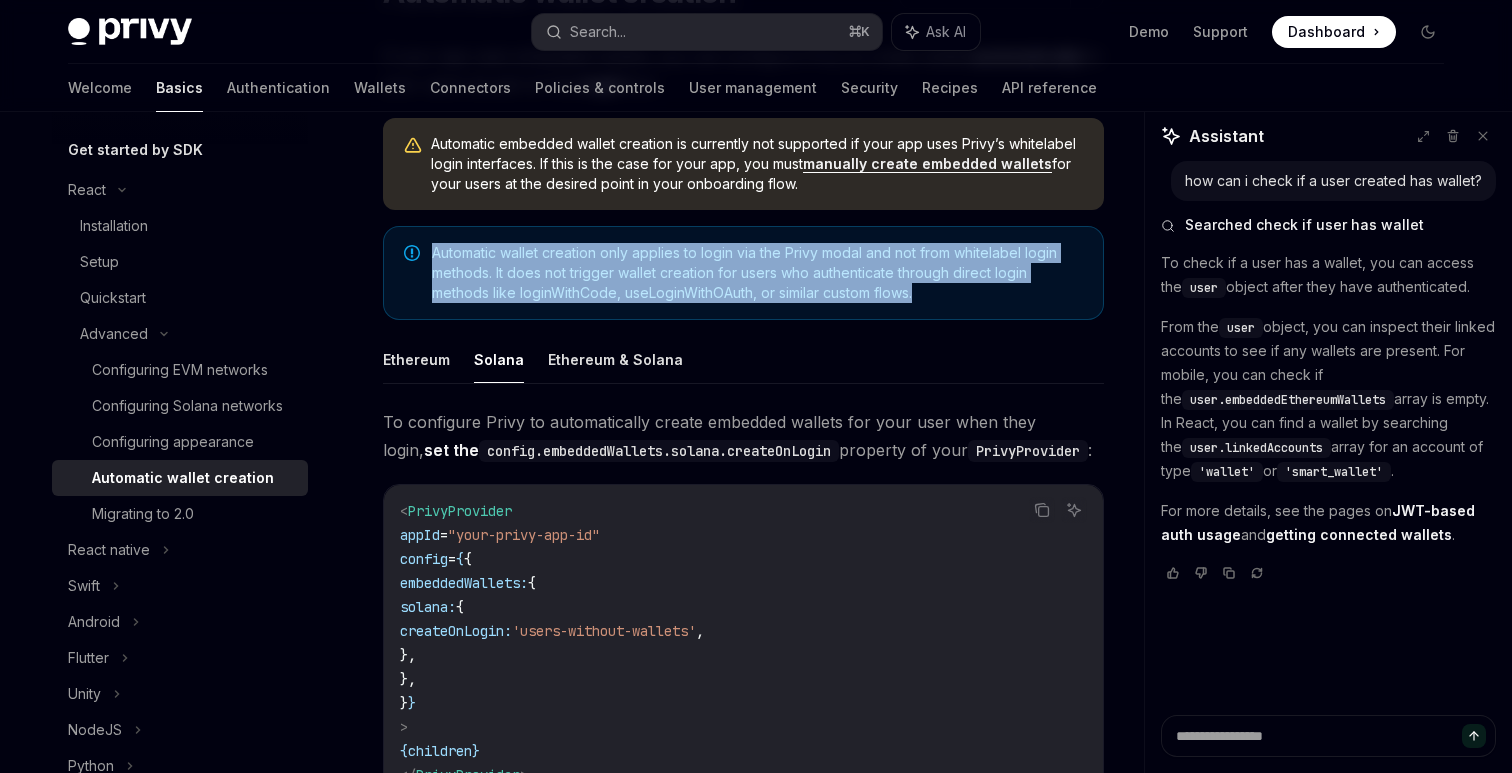 click on "Automatic wallet creation only applies to login via the Privy modal and not from whitelabel login
methods. It does not trigger wallet creation for users who authenticate through direct login
methods like loginWithCode, useLoginWithOAuth, or similar custom flows." at bounding box center (757, 273) 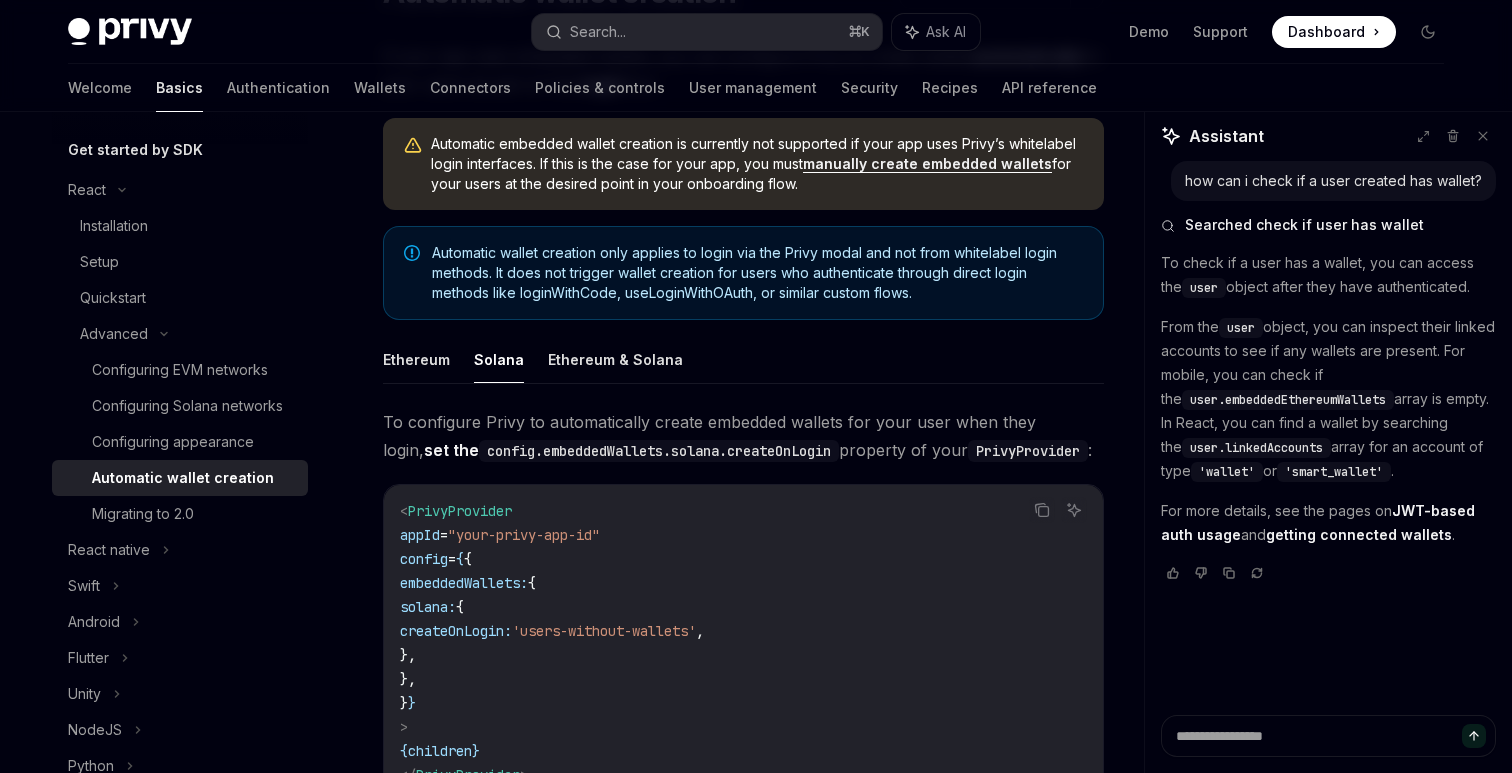 click on "Automatic embedded wallet creation is currently not supported if your app uses Privy’s whitelabel
login interfaces. If this is the case for your app, you must  manually create embedded
wallets  for your users at the desired point in your
onboarding flow." at bounding box center [757, 164] 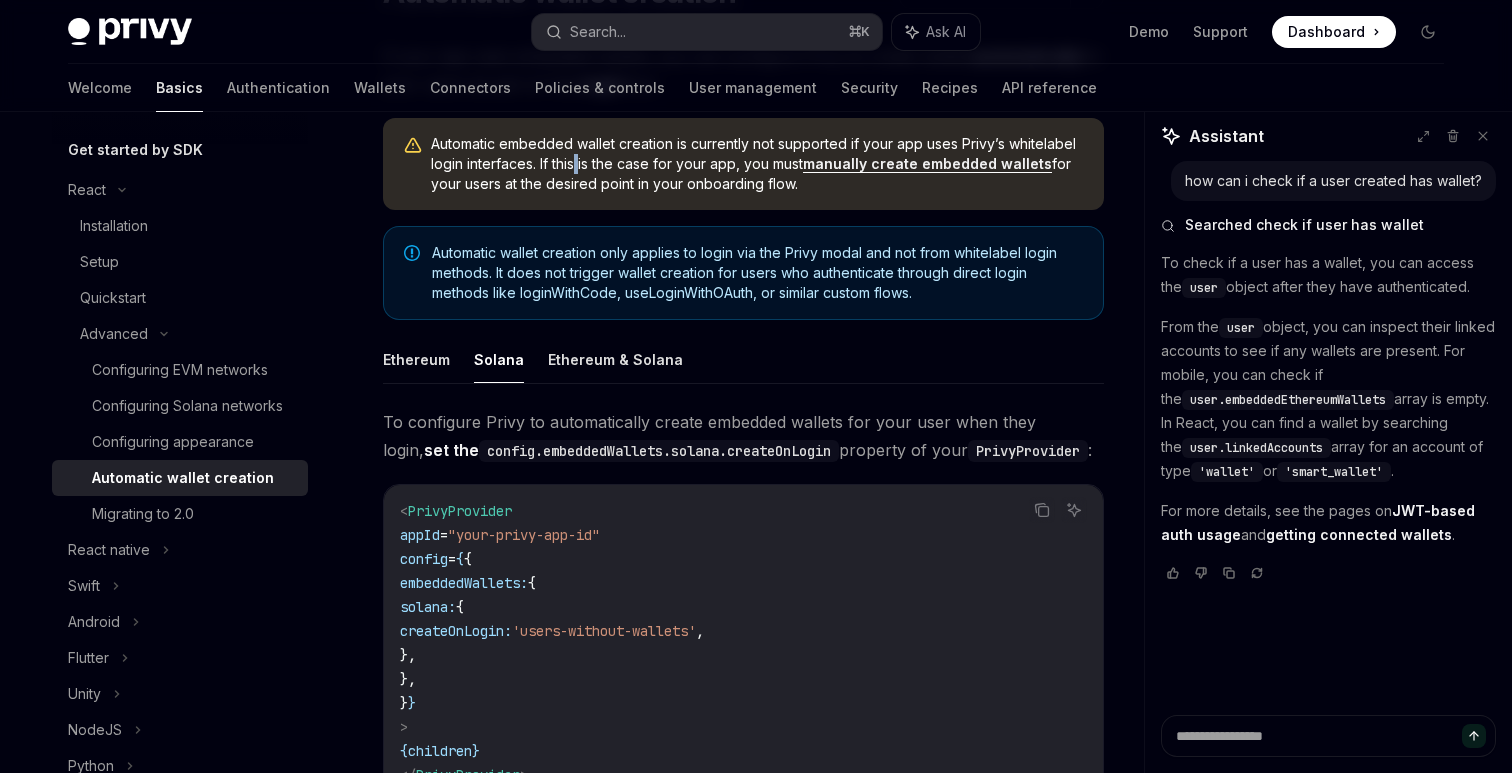 click on "Automatic embedded wallet creation is currently not supported if your app uses Privy’s whitelabel
login interfaces. If this is the case for your app, you must  manually create embedded
wallets  for your users at the desired point in your
onboarding flow." at bounding box center [757, 164] 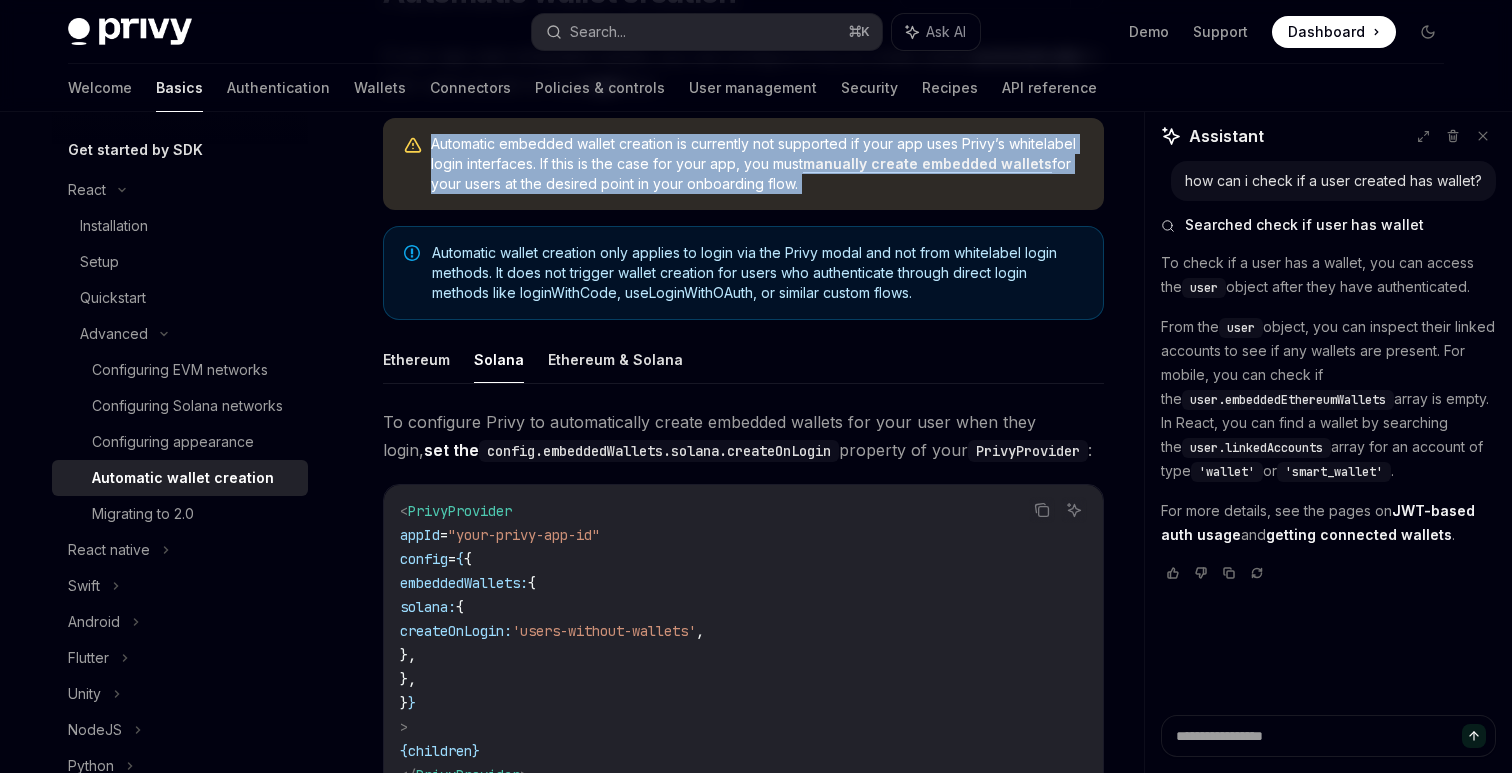 click on "Automatic embedded wallet creation is currently not supported if your app uses Privy’s whitelabel
login interfaces. If this is the case for your app, you must  manually create embedded
wallets  for your users at the desired point in your
onboarding flow." at bounding box center (757, 164) 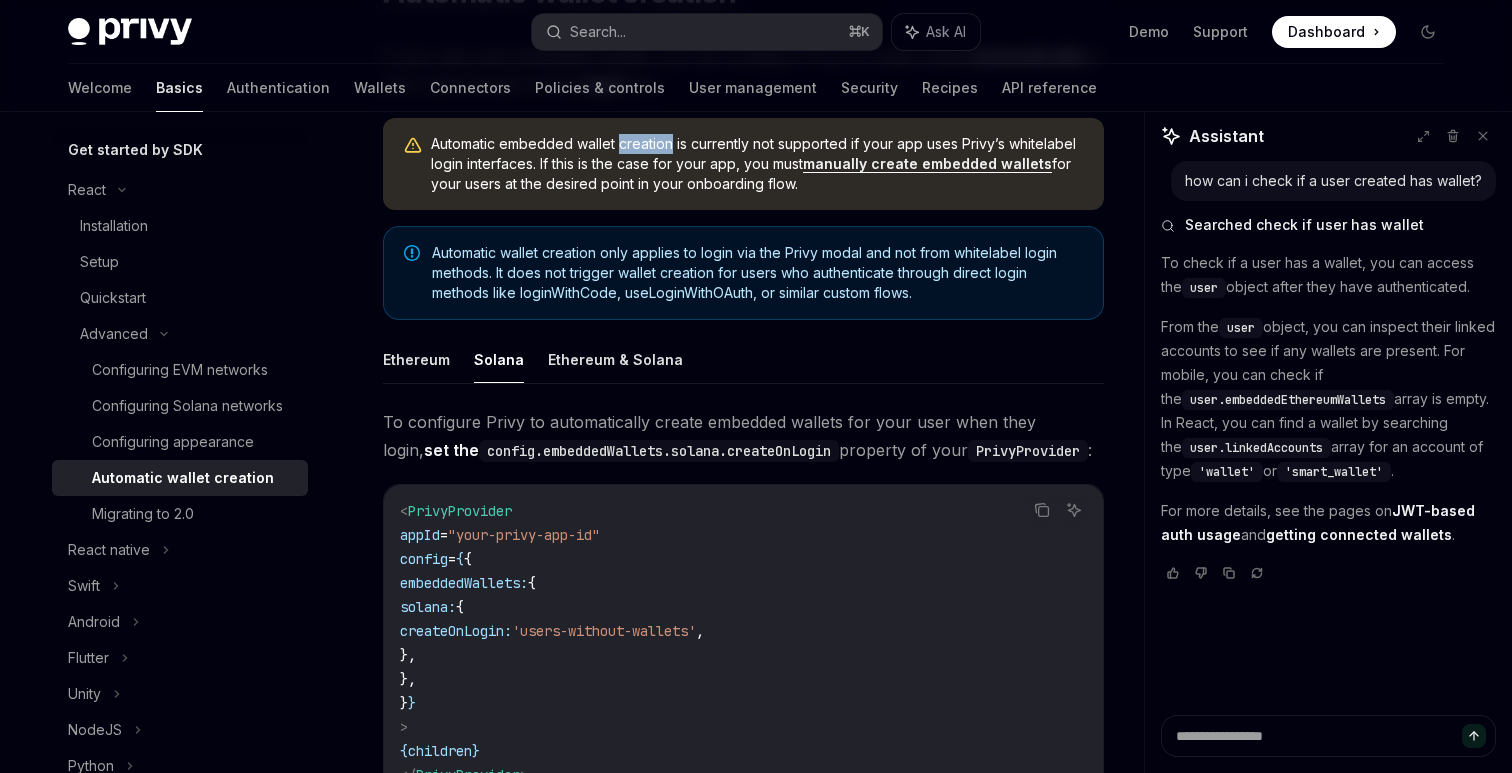 click on "Automatic embedded wallet creation is currently not supported if your app uses Privy’s whitelabel
login interfaces. If this is the case for your app, you must  manually create embedded
wallets  for your users at the desired point in your
onboarding flow." at bounding box center [757, 164] 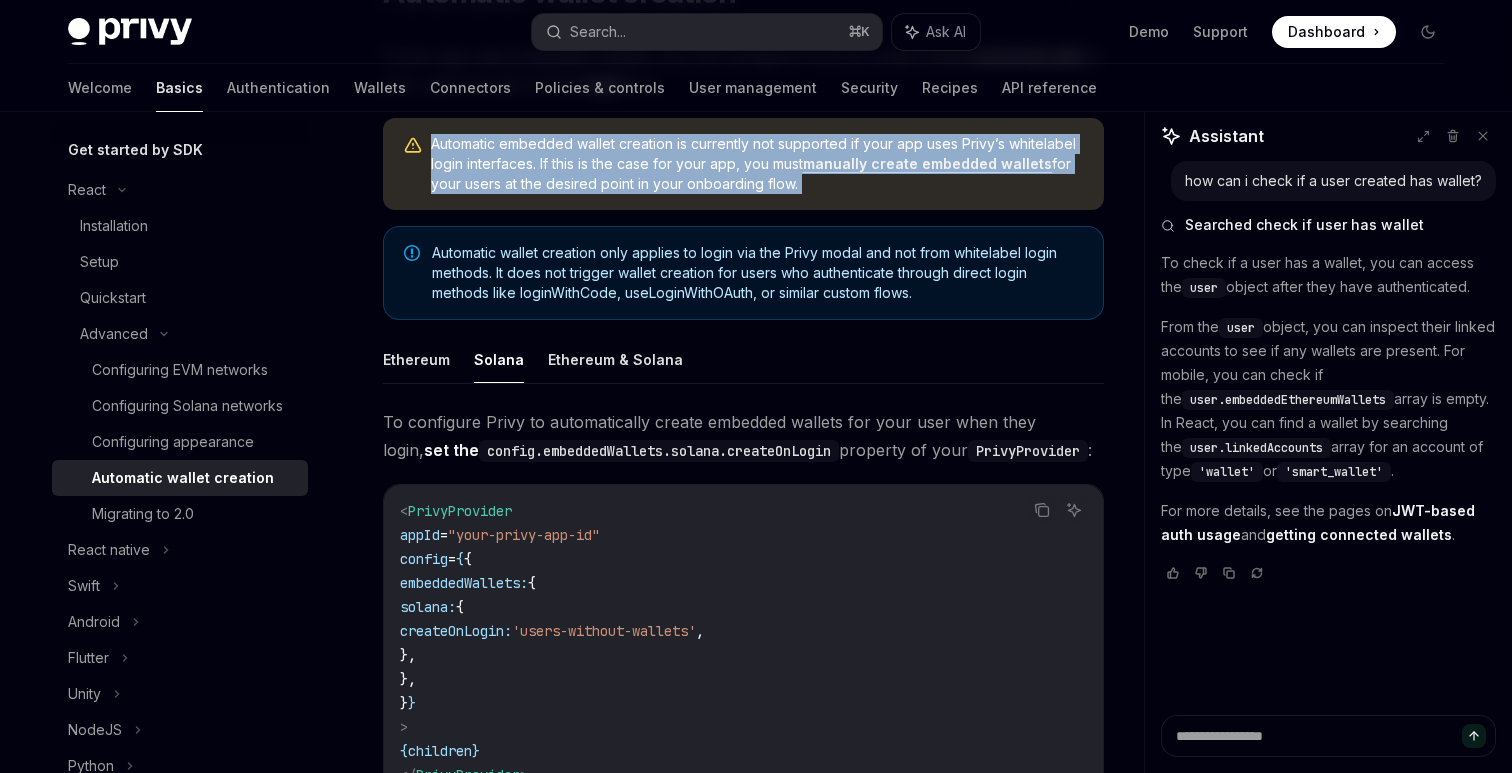 click on "Automatic embedded wallet creation is currently not supported if your app uses Privy’s whitelabel
login interfaces. If this is the case for your app, you must  manually create embedded
wallets  for your users at the desired point in your
onboarding flow." at bounding box center (757, 164) 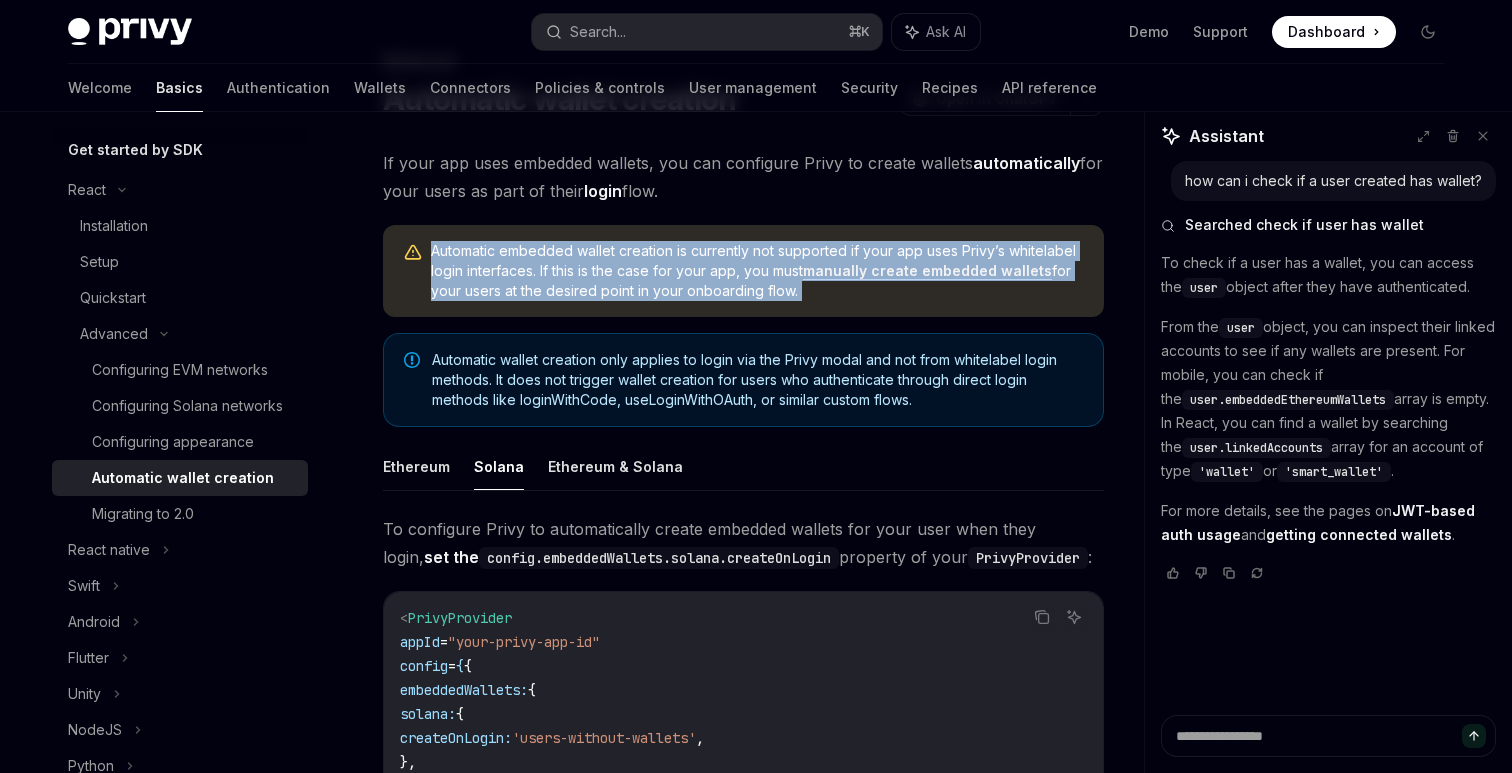 scroll, scrollTop: 100, scrollLeft: 0, axis: vertical 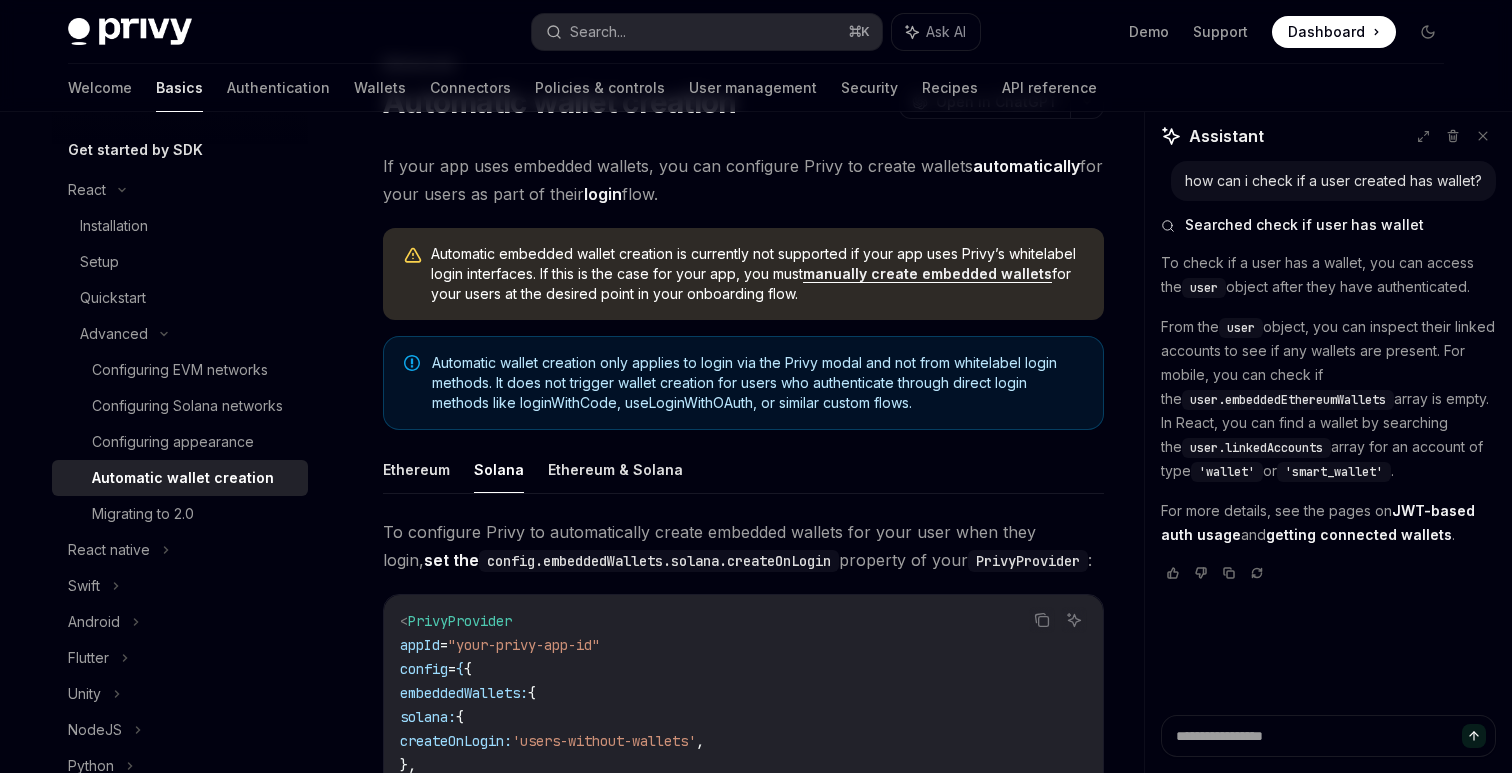 click on "Automatic embedded wallet creation is currently not supported if your app uses Privy’s whitelabel
login interfaces. If this is the case for your app, you must  manually create embedded
wallets  for your users at the desired point in your
onboarding flow." at bounding box center (757, 274) 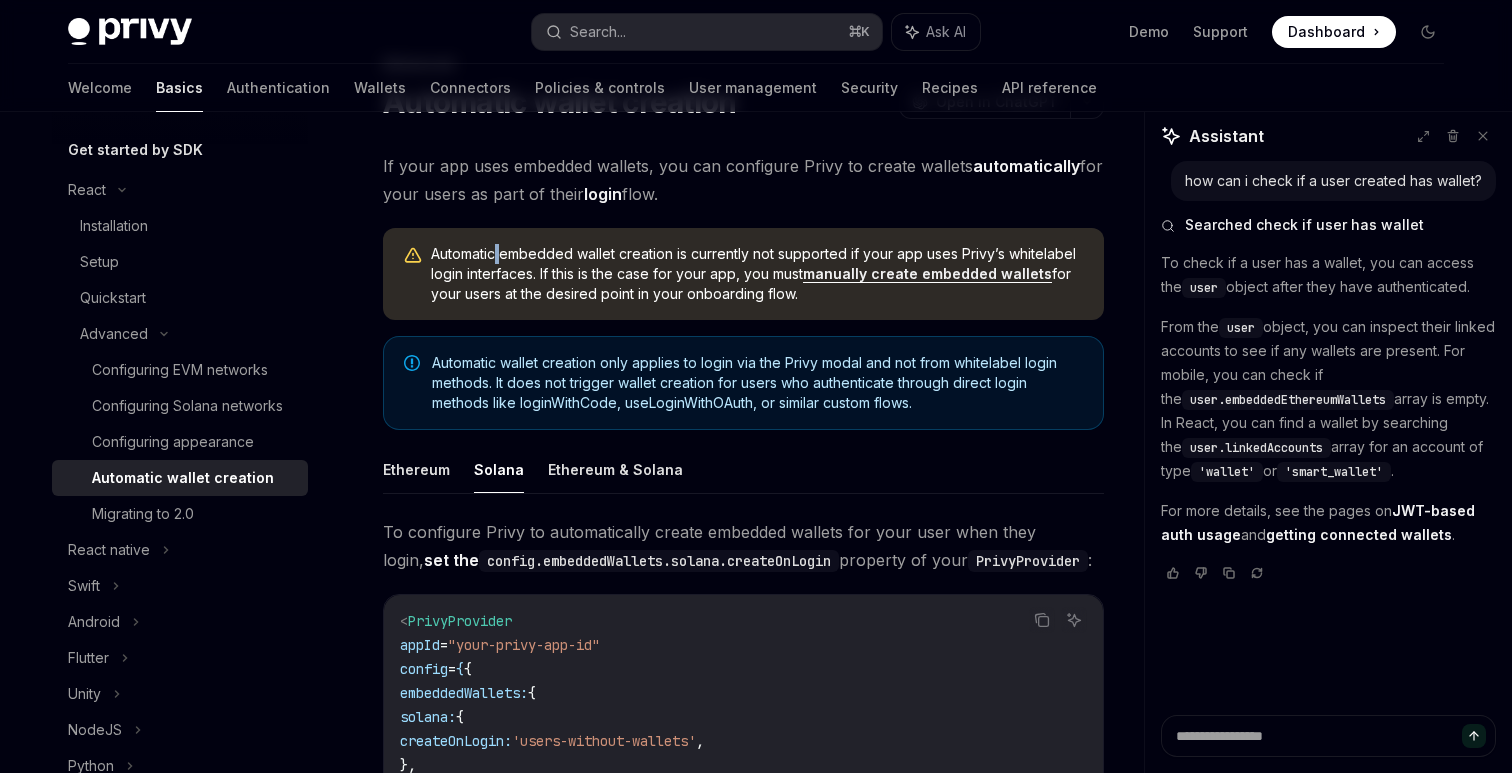 click on "Automatic embedded wallet creation is currently not supported if your app uses Privy’s whitelabel
login interfaces. If this is the case for your app, you must  manually create embedded
wallets  for your users at the desired point in your
onboarding flow." at bounding box center [757, 274] 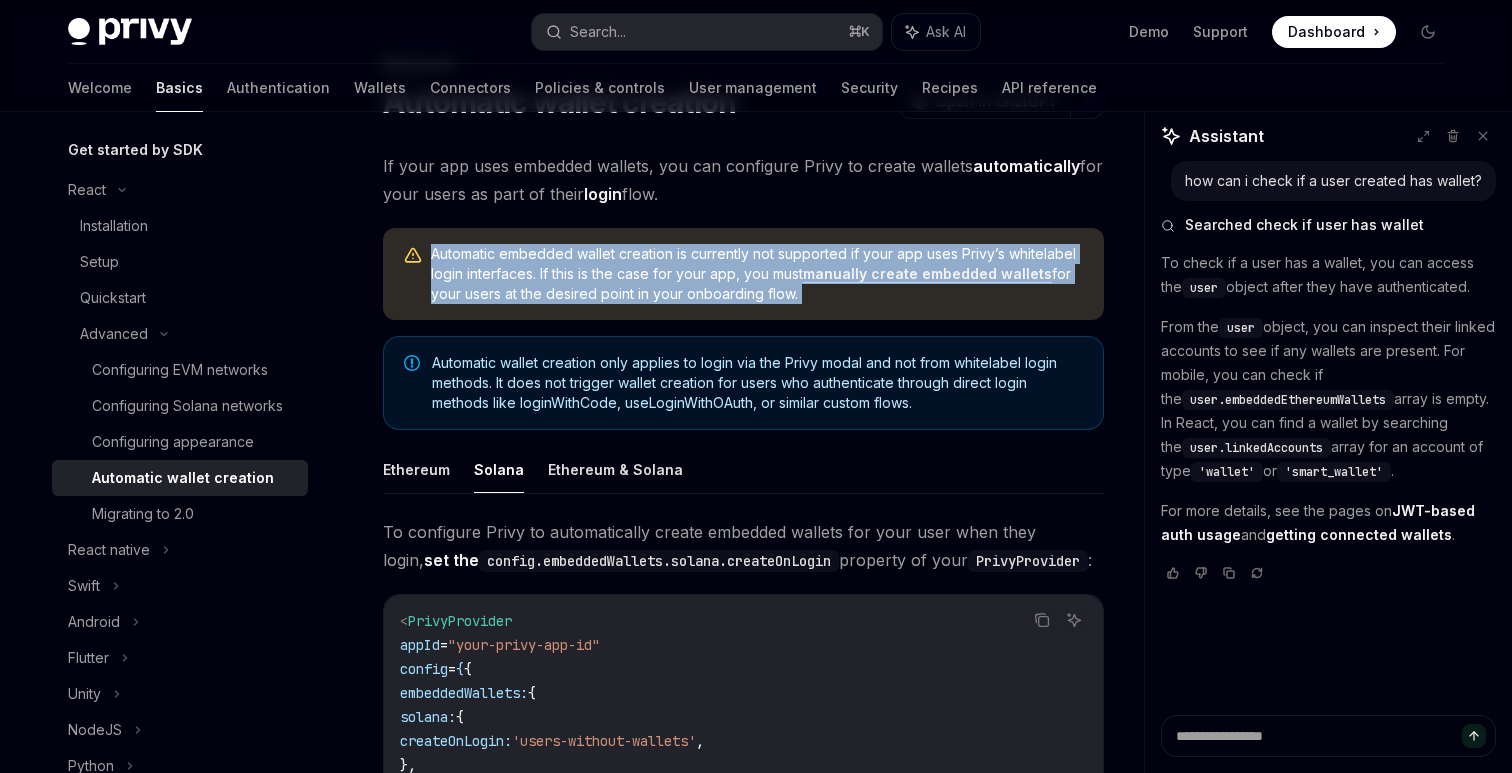 click on "Automatic embedded wallet creation is currently not supported if your app uses Privy’s whitelabel
login interfaces. If this is the case for your app, you must  manually create embedded
wallets  for your users at the desired point in your
onboarding flow." at bounding box center (757, 274) 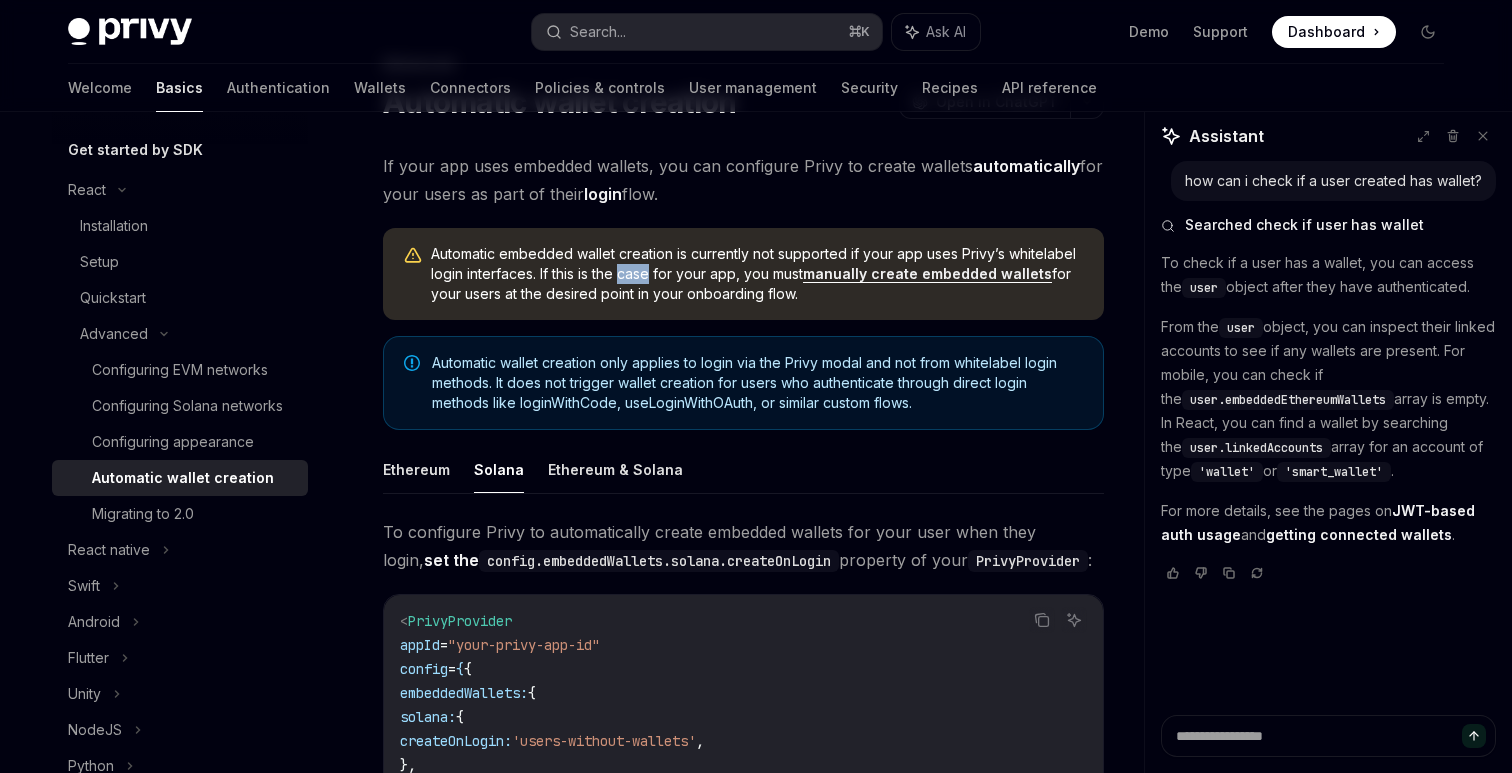 click on "Automatic embedded wallet creation is currently not supported if your app uses Privy’s whitelabel
login interfaces. If this is the case for your app, you must  manually create embedded
wallets  for your users at the desired point in your
onboarding flow." at bounding box center (757, 274) 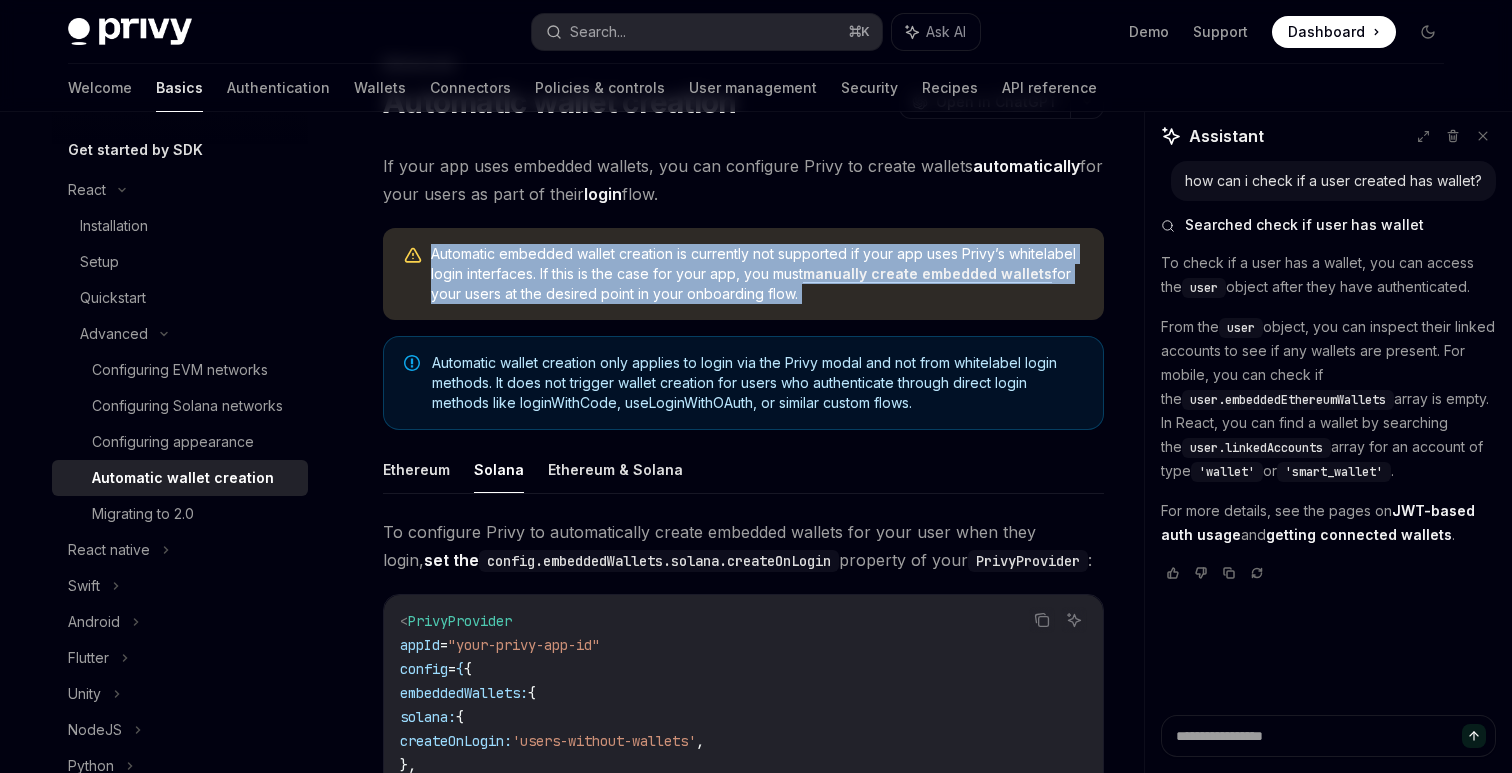 click on "Automatic embedded wallet creation is currently not supported if your app uses Privy’s whitelabel
login interfaces. If this is the case for your app, you must  manually create embedded
wallets  for your users at the desired point in your
onboarding flow." at bounding box center [757, 274] 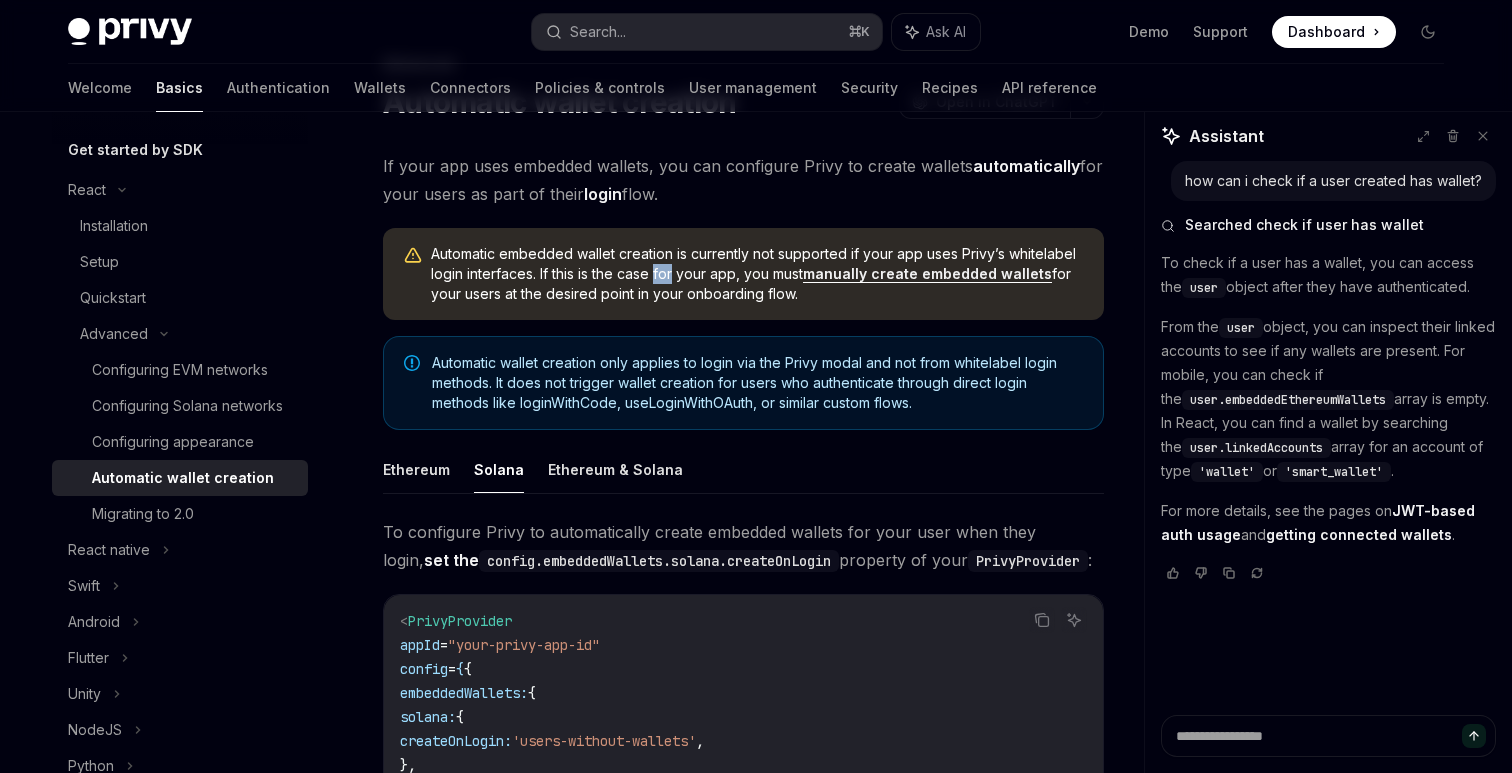 click on "Automatic embedded wallet creation is currently not supported if your app uses Privy’s whitelabel
login interfaces. If this is the case for your app, you must  manually create embedded
wallets  for your users at the desired point in your
onboarding flow." at bounding box center (757, 274) 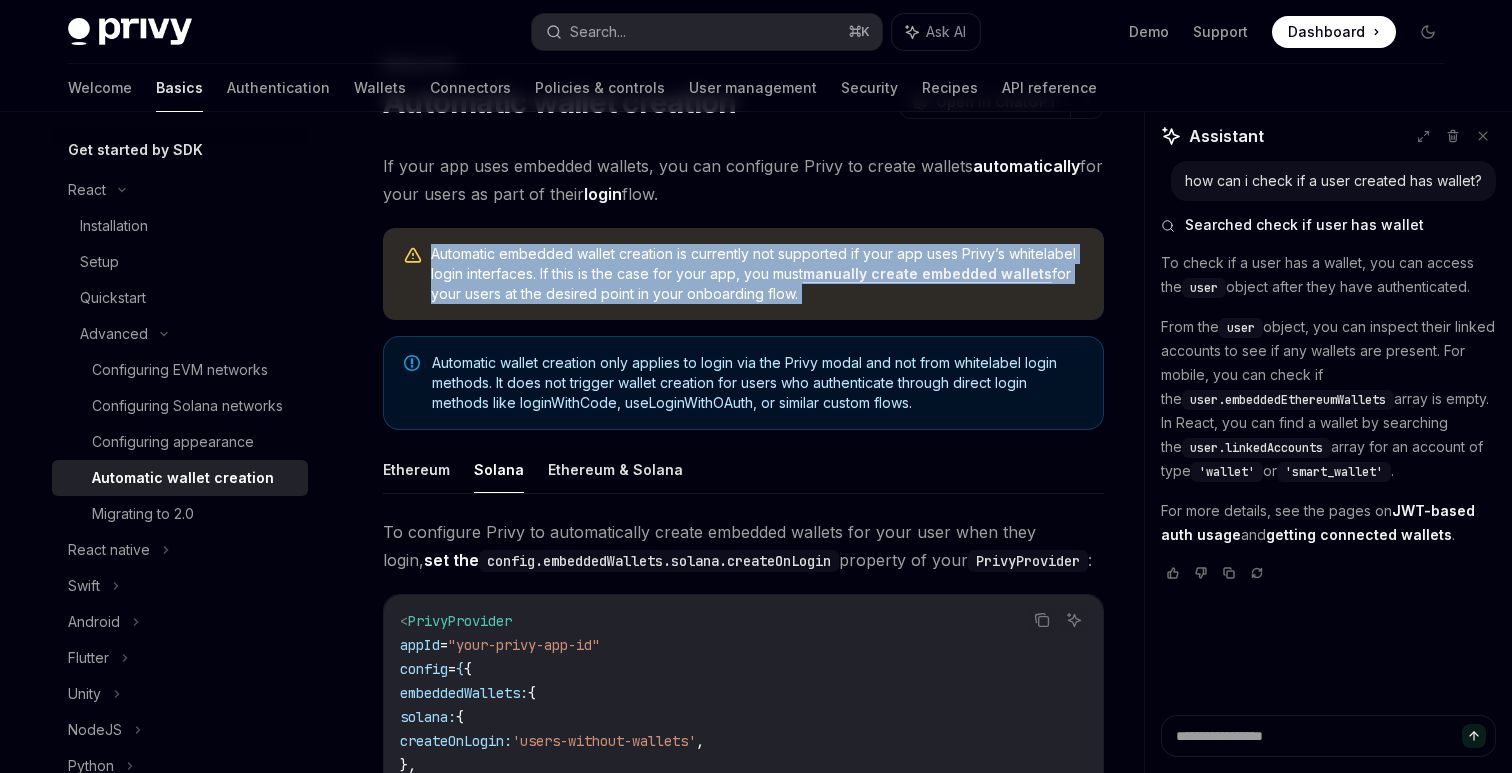 click on "Automatic embedded wallet creation is currently not supported if your app uses Privy’s whitelabel
login interfaces. If this is the case for your app, you must  manually create embedded
wallets  for your users at the desired point in your
onboarding flow." at bounding box center (757, 274) 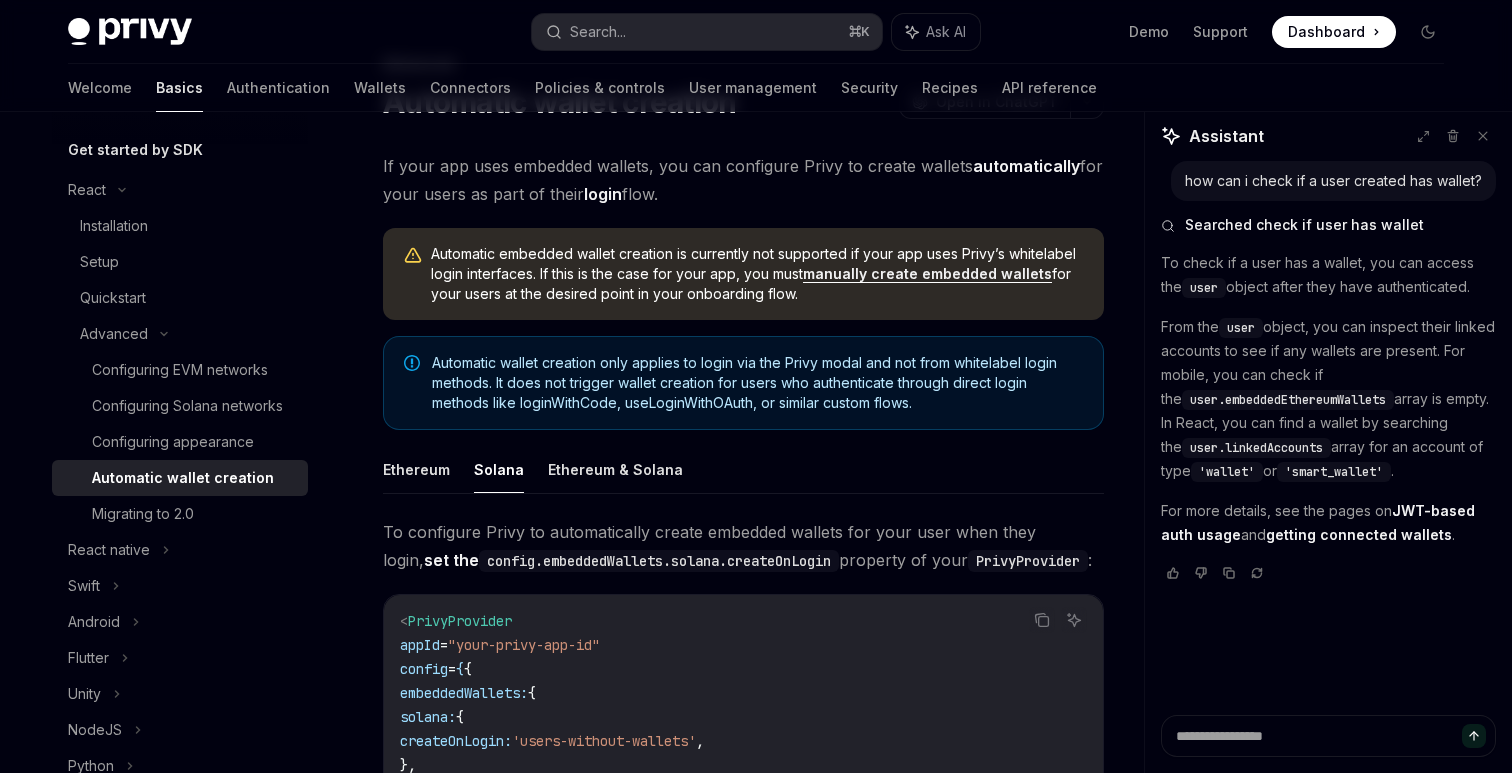 click on "Automatic embedded wallet creation is currently not supported if your app uses Privy’s whitelabel
login interfaces. If this is the case for your app, you must  manually create embedded
wallets  for your users at the desired point in your
onboarding flow." at bounding box center [757, 274] 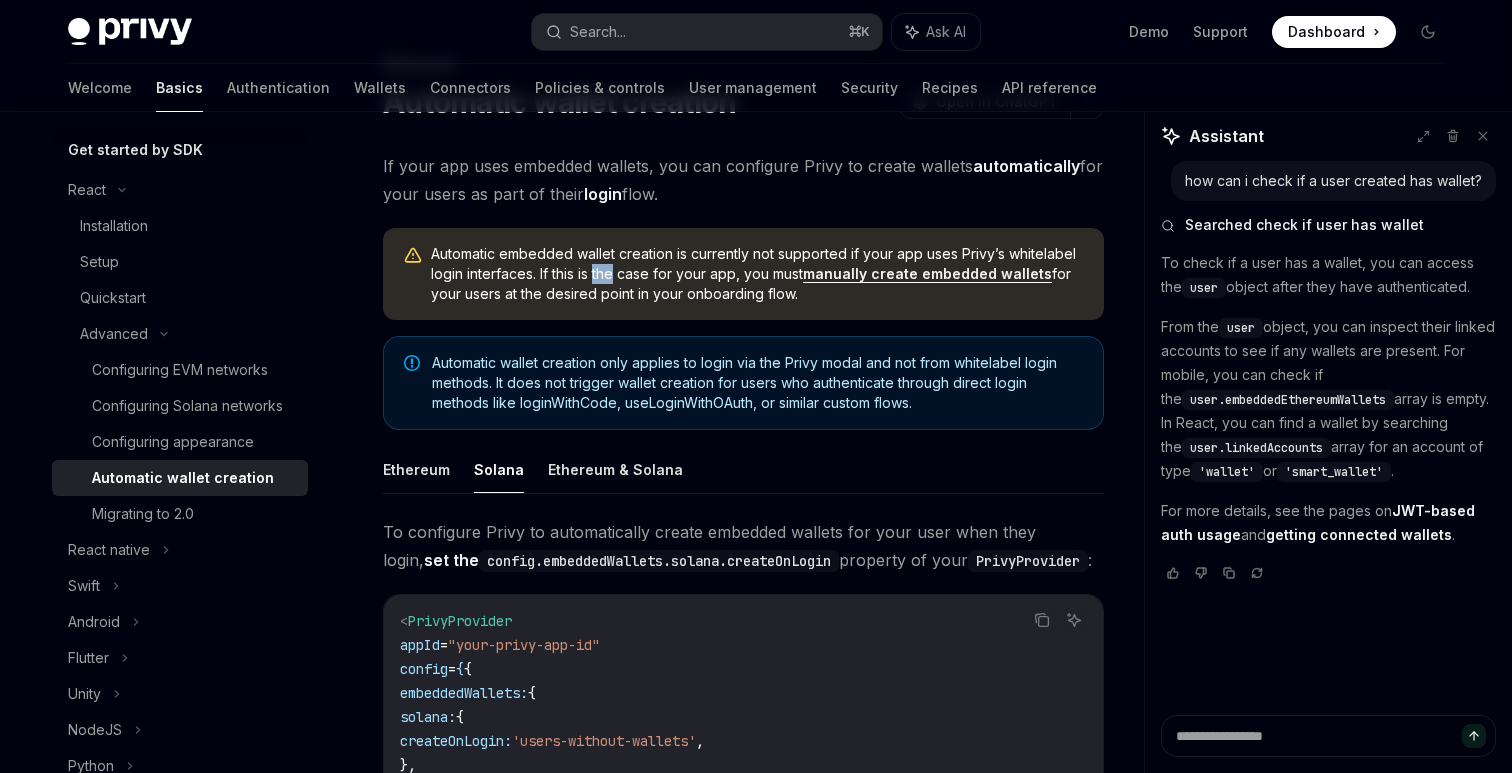 click on "Automatic embedded wallet creation is currently not supported if your app uses Privy’s whitelabel
login interfaces. If this is the case for your app, you must  manually create embedded
wallets  for your users at the desired point in your
onboarding flow." at bounding box center [757, 274] 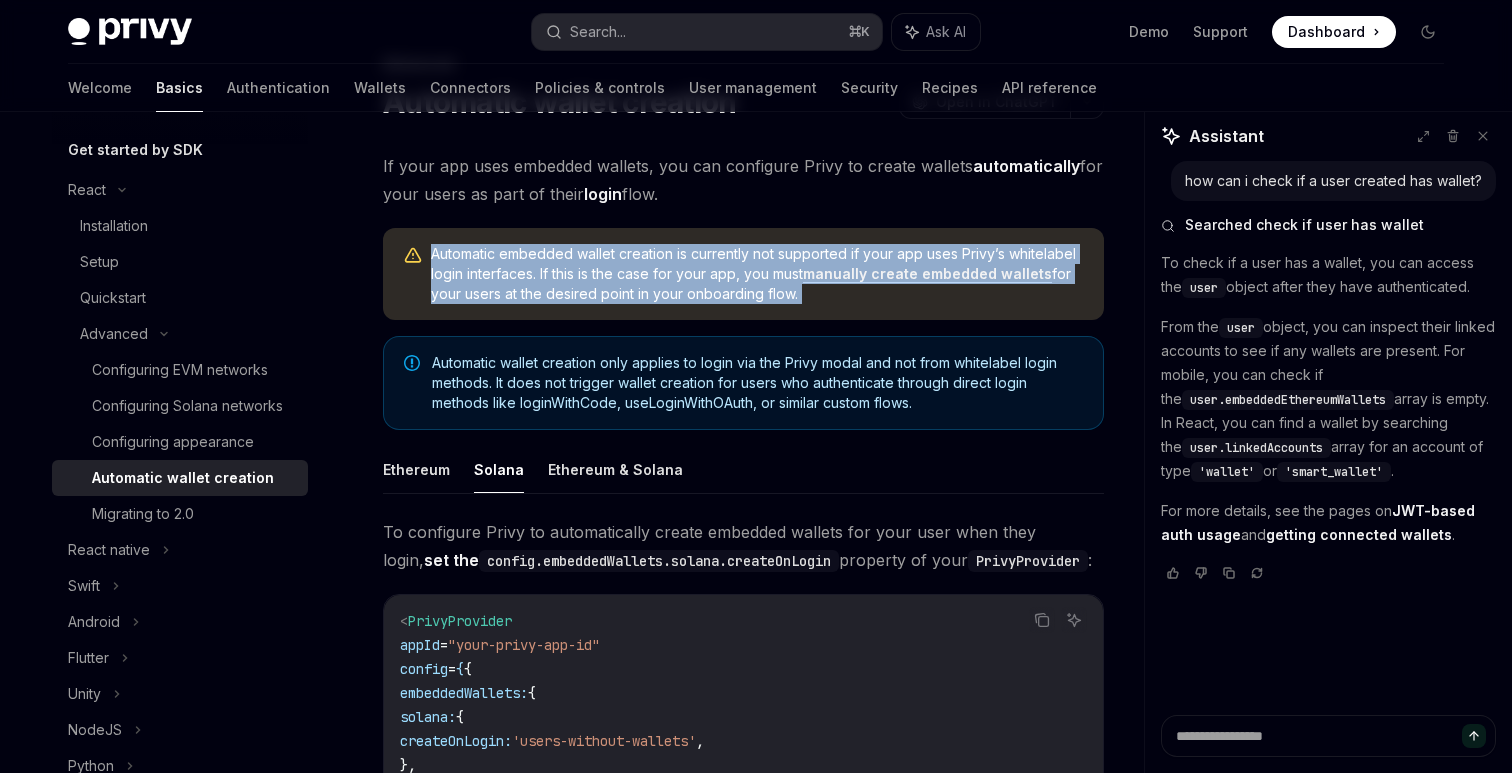 click on "Automatic embedded wallet creation is currently not supported if your app uses Privy’s whitelabel
login interfaces. If this is the case for your app, you must  manually create embedded
wallets  for your users at the desired point in your
onboarding flow." at bounding box center (757, 274) 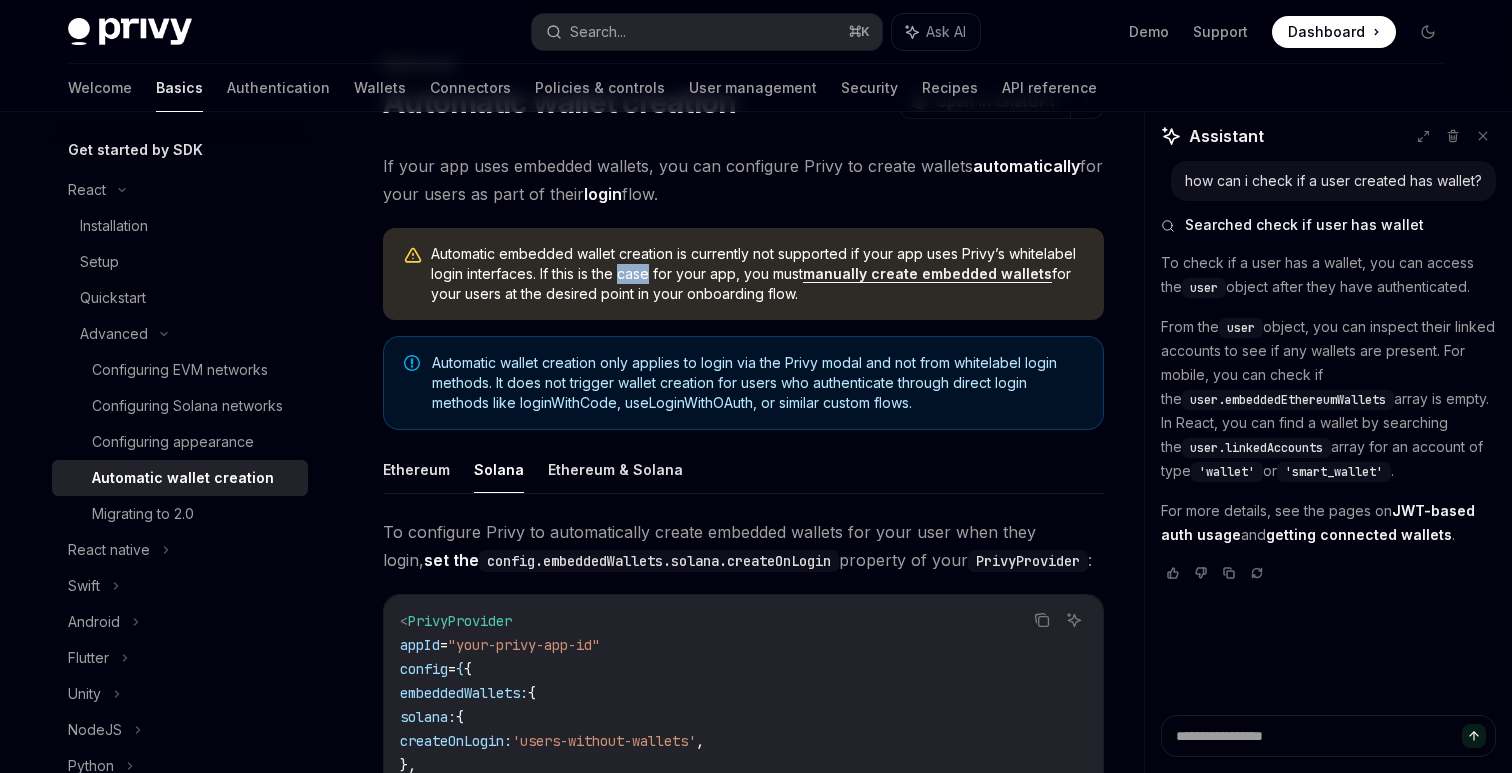 click on "Automatic embedded wallet creation is currently not supported if your app uses Privy’s whitelabel
login interfaces. If this is the case for your app, you must  manually create embedded
wallets  for your users at the desired point in your
onboarding flow." at bounding box center [757, 274] 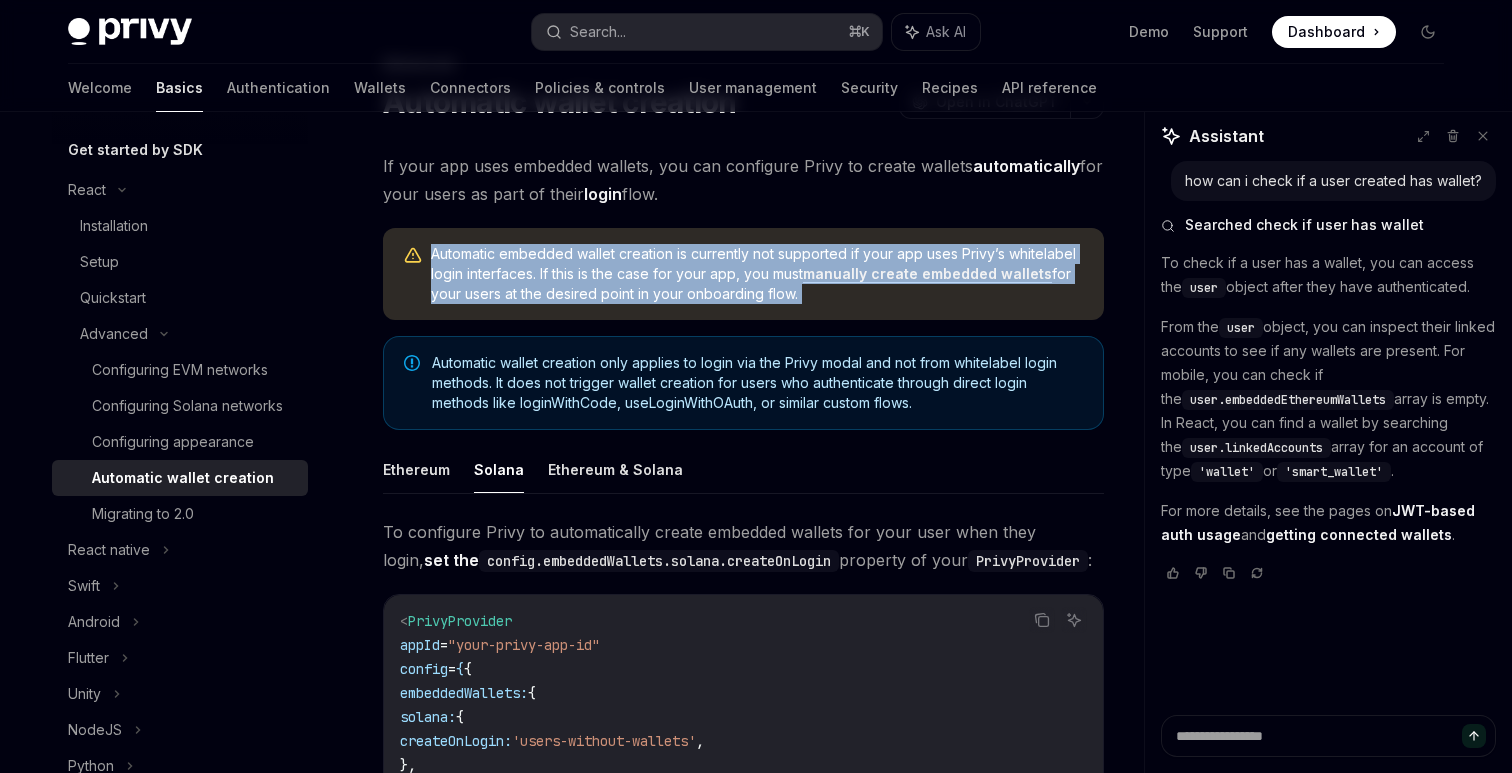 click on "Automatic embedded wallet creation is currently not supported if your app uses Privy’s whitelabel
login interfaces. If this is the case for your app, you must  manually create embedded
wallets  for your users at the desired point in your
onboarding flow." at bounding box center (757, 274) 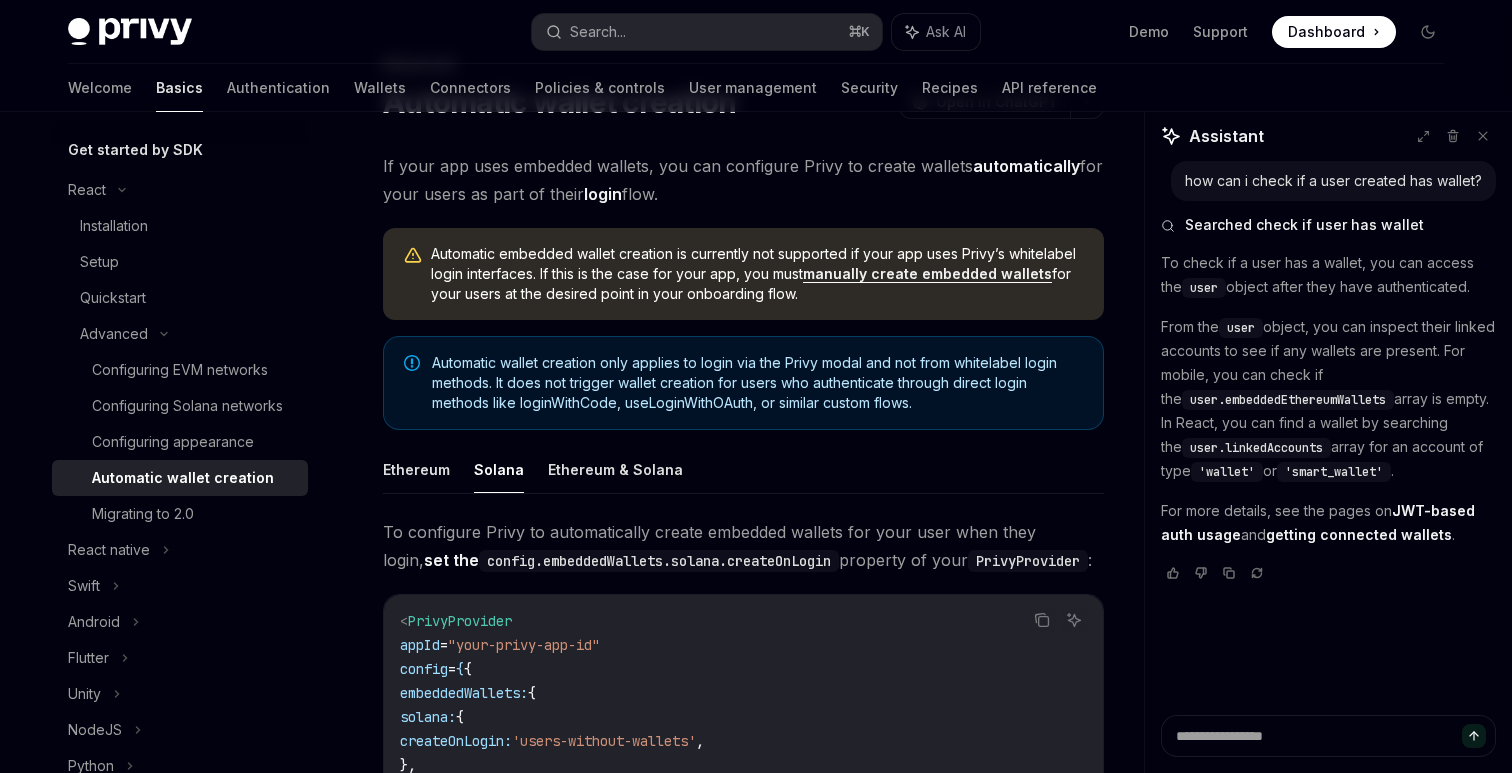 click on "Automatic embedded wallet creation is currently not supported if your app uses Privy’s whitelabel
login interfaces. If this is the case for your app, you must  manually create embedded
wallets  for your users at the desired point in your
onboarding flow." at bounding box center (757, 274) 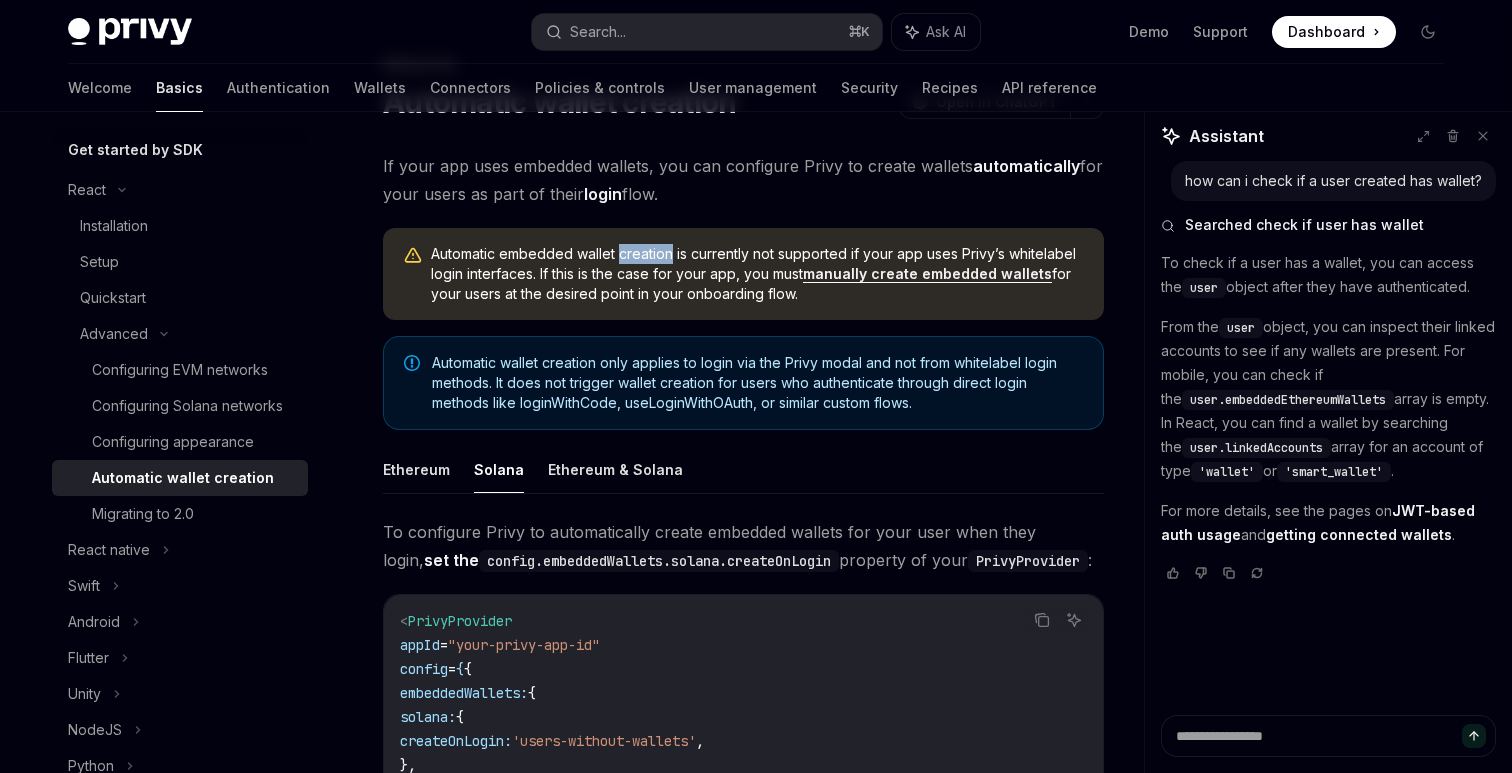 click on "Automatic embedded wallet creation is currently not supported if your app uses Privy’s whitelabel
login interfaces. If this is the case for your app, you must  manually create embedded
wallets  for your users at the desired point in your
onboarding flow." at bounding box center [757, 274] 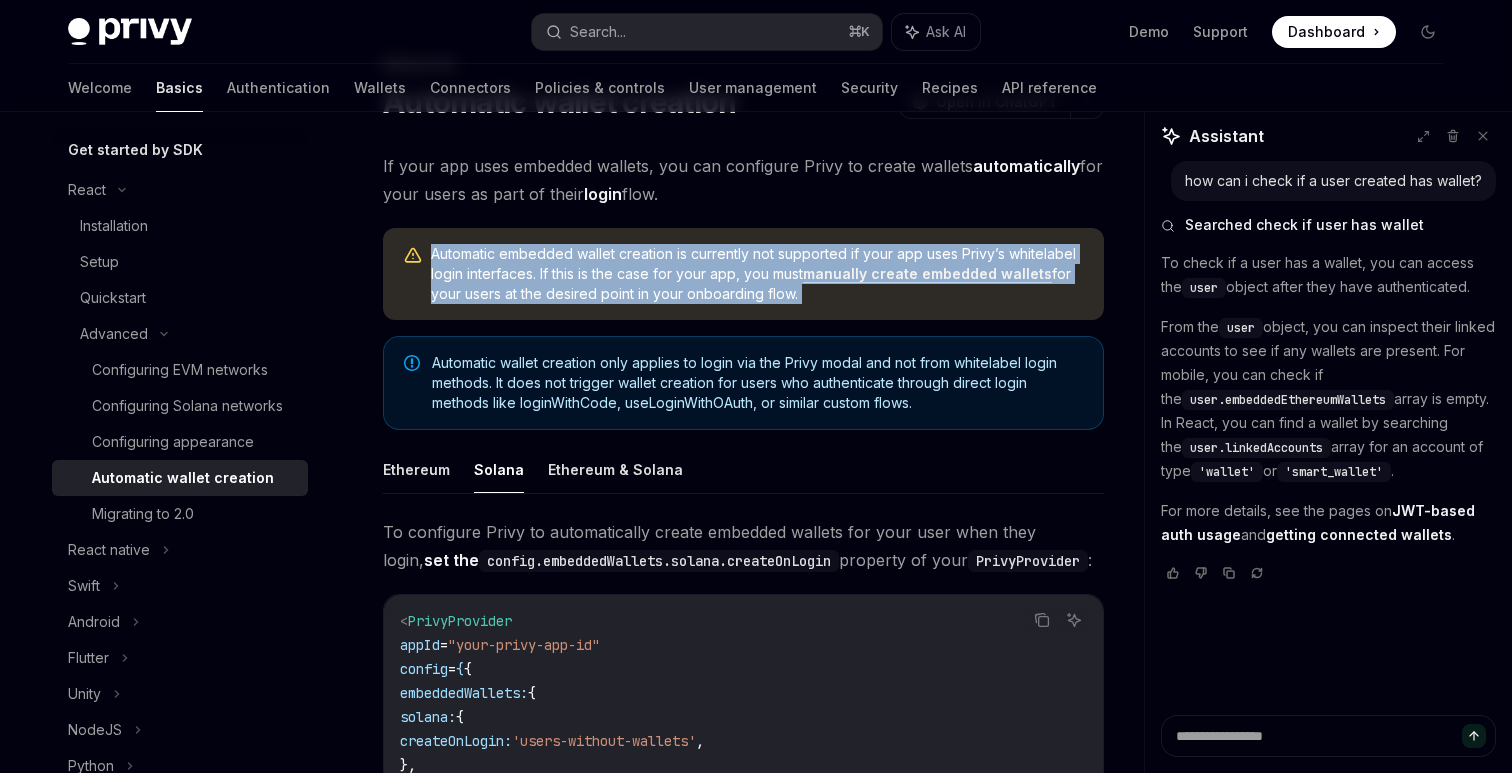 click on "Automatic embedded wallet creation is currently not supported if your app uses Privy’s whitelabel
login interfaces. If this is the case for your app, you must  manually create embedded
wallets  for your users at the desired point in your
onboarding flow." at bounding box center (757, 274) 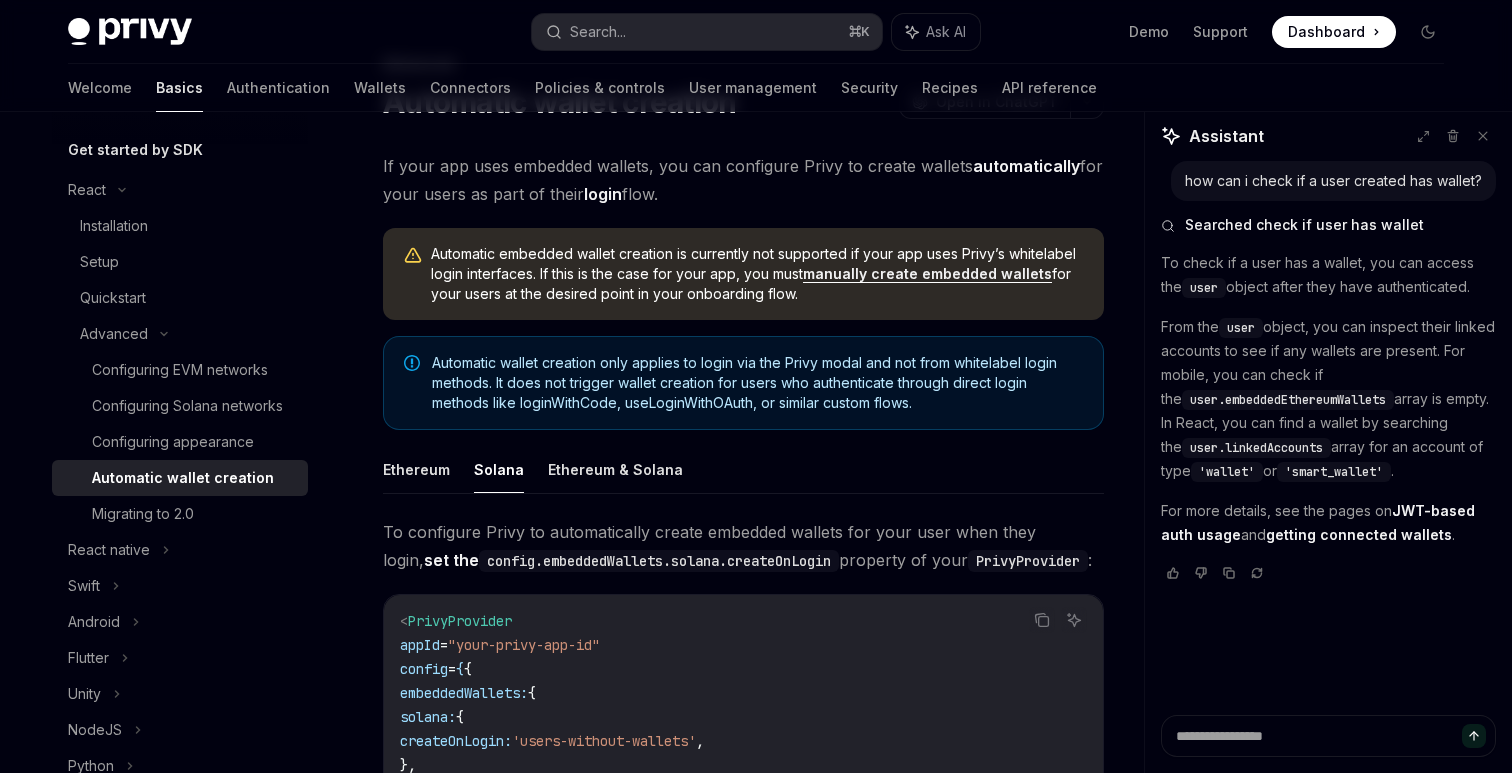 click on "Automatic embedded wallet creation is currently not supported if your app uses Privy’s whitelabel
login interfaces. If this is the case for your app, you must  manually create embedded
wallets  for your users at the desired point in your
onboarding flow." at bounding box center (757, 274) 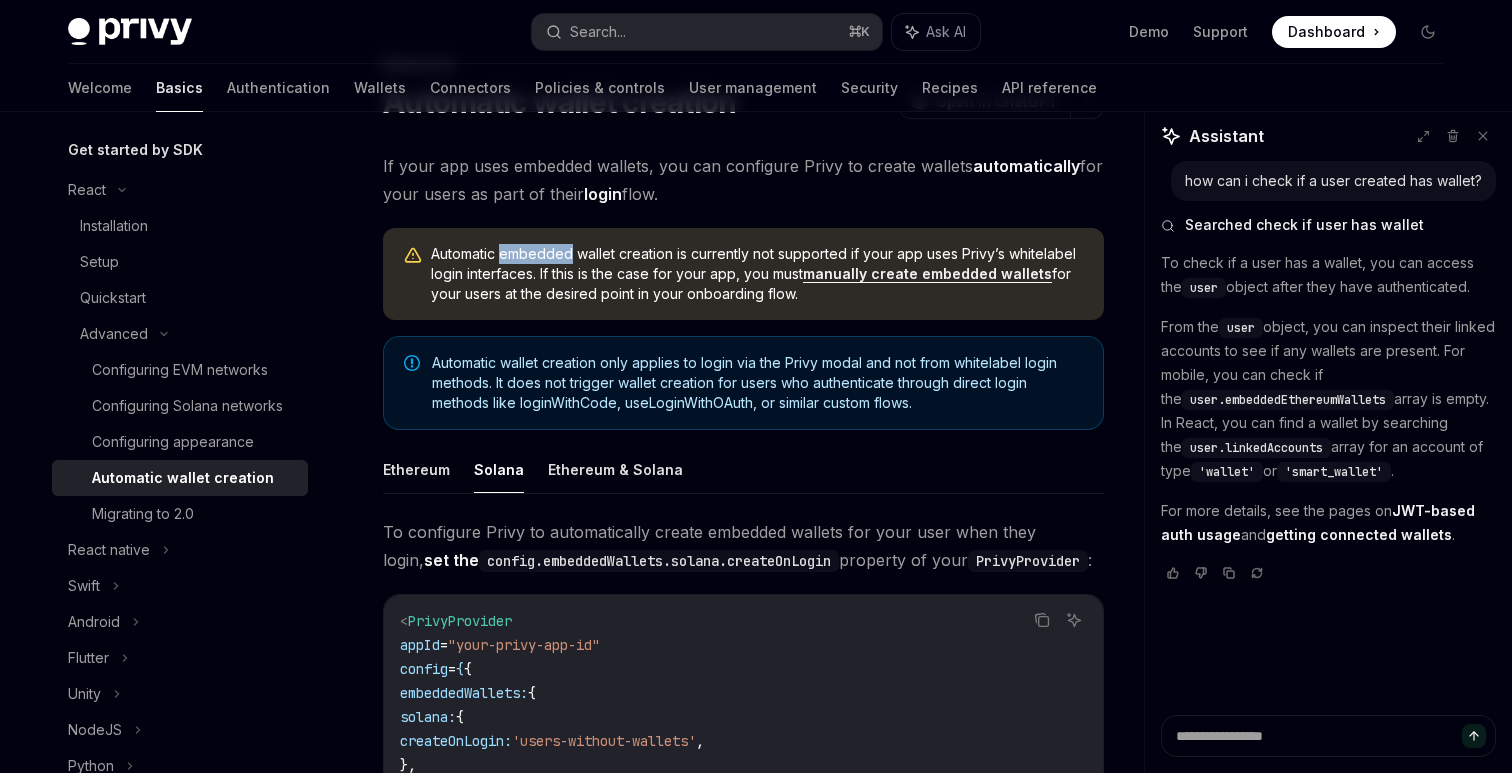 click on "Automatic embedded wallet creation is currently not supported if your app uses Privy’s whitelabel
login interfaces. If this is the case for your app, you must  manually create embedded
wallets  for your users at the desired point in your
onboarding flow." at bounding box center [757, 274] 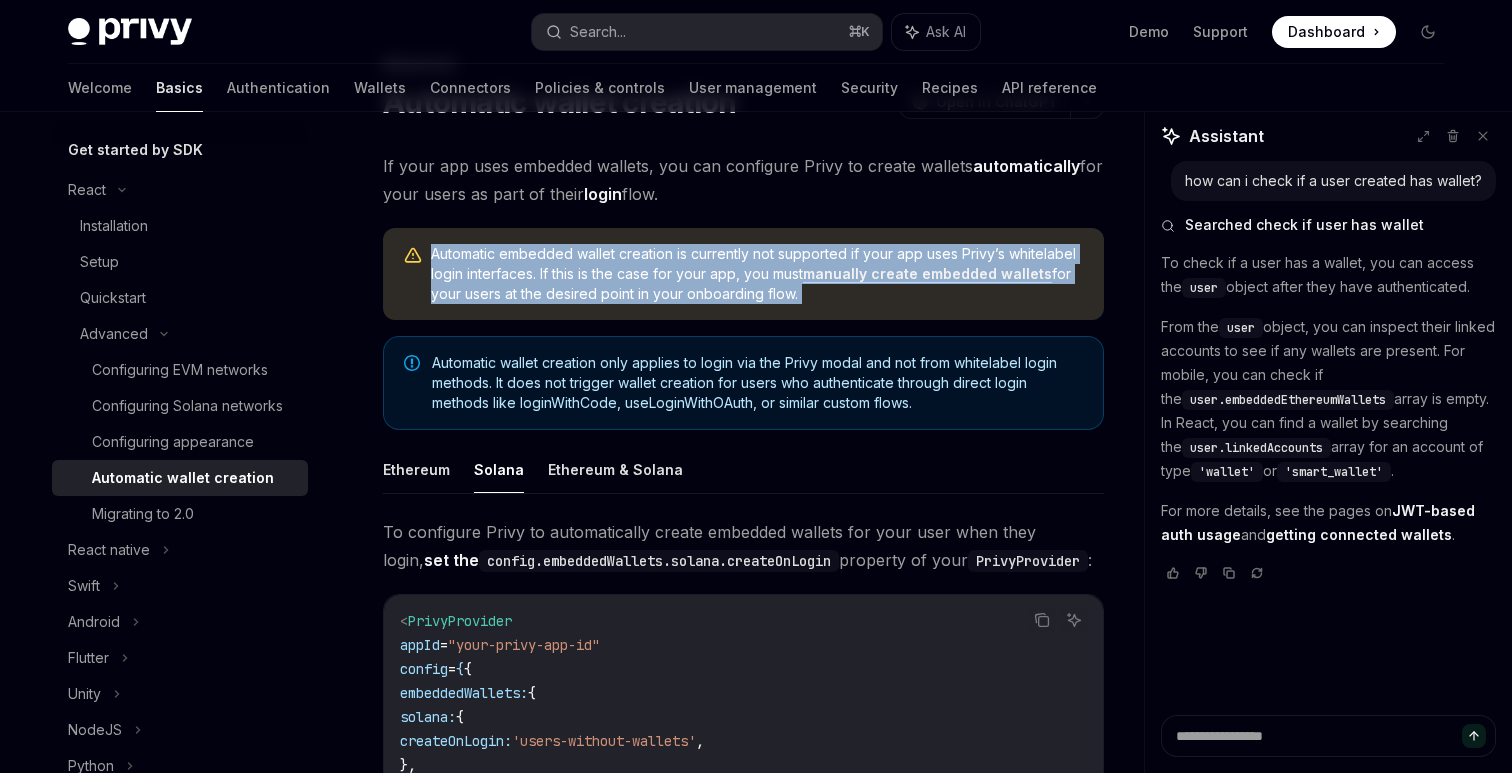click on "Automatic embedded wallet creation is currently not supported if your app uses Privy’s whitelabel
login interfaces. If this is the case for your app, you must  manually create embedded
wallets  for your users at the desired point in your
onboarding flow." at bounding box center (757, 274) 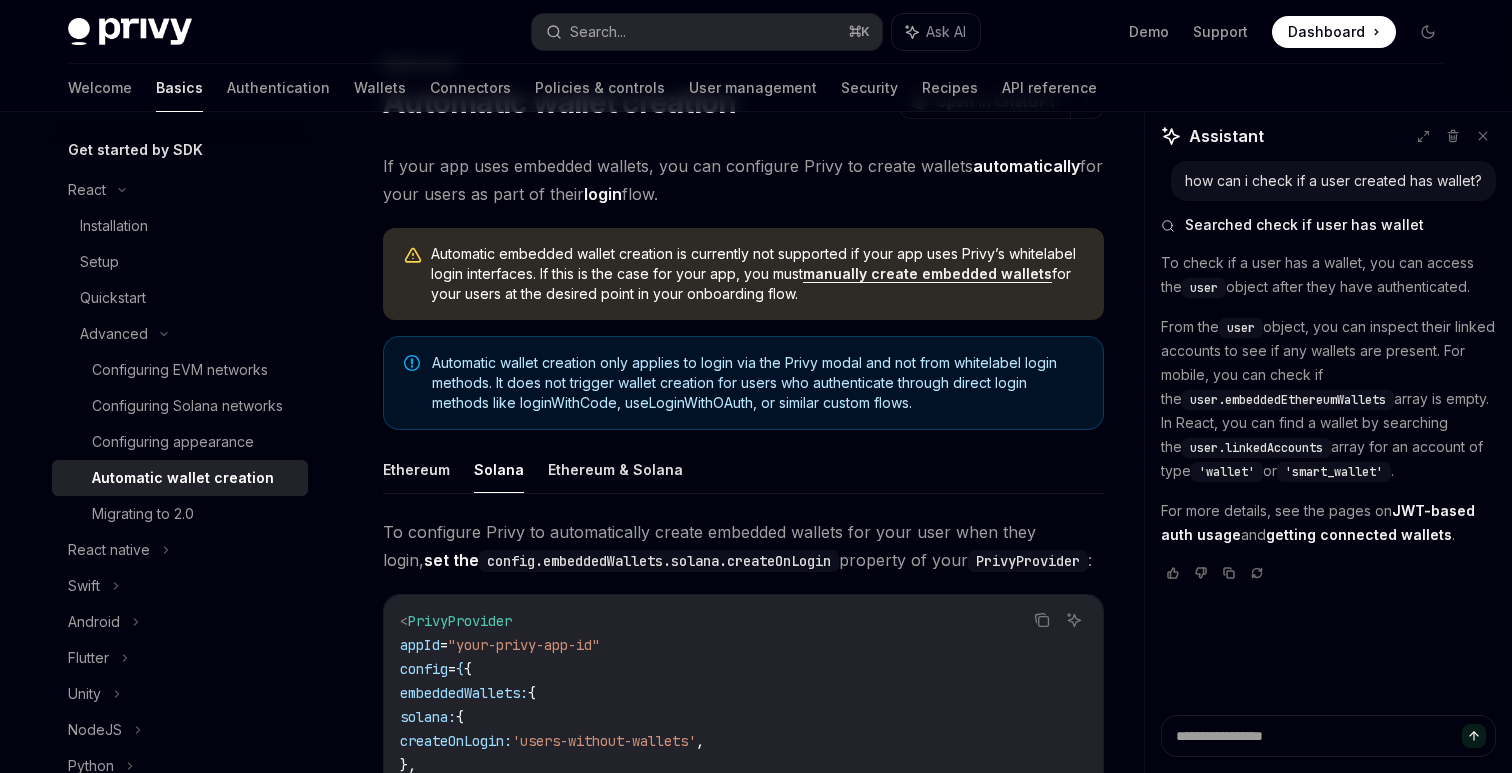 click on "If your app uses embedded wallets, you can configure Privy to create wallets  automatically  for your users as part of their  login  flow." at bounding box center (743, 180) 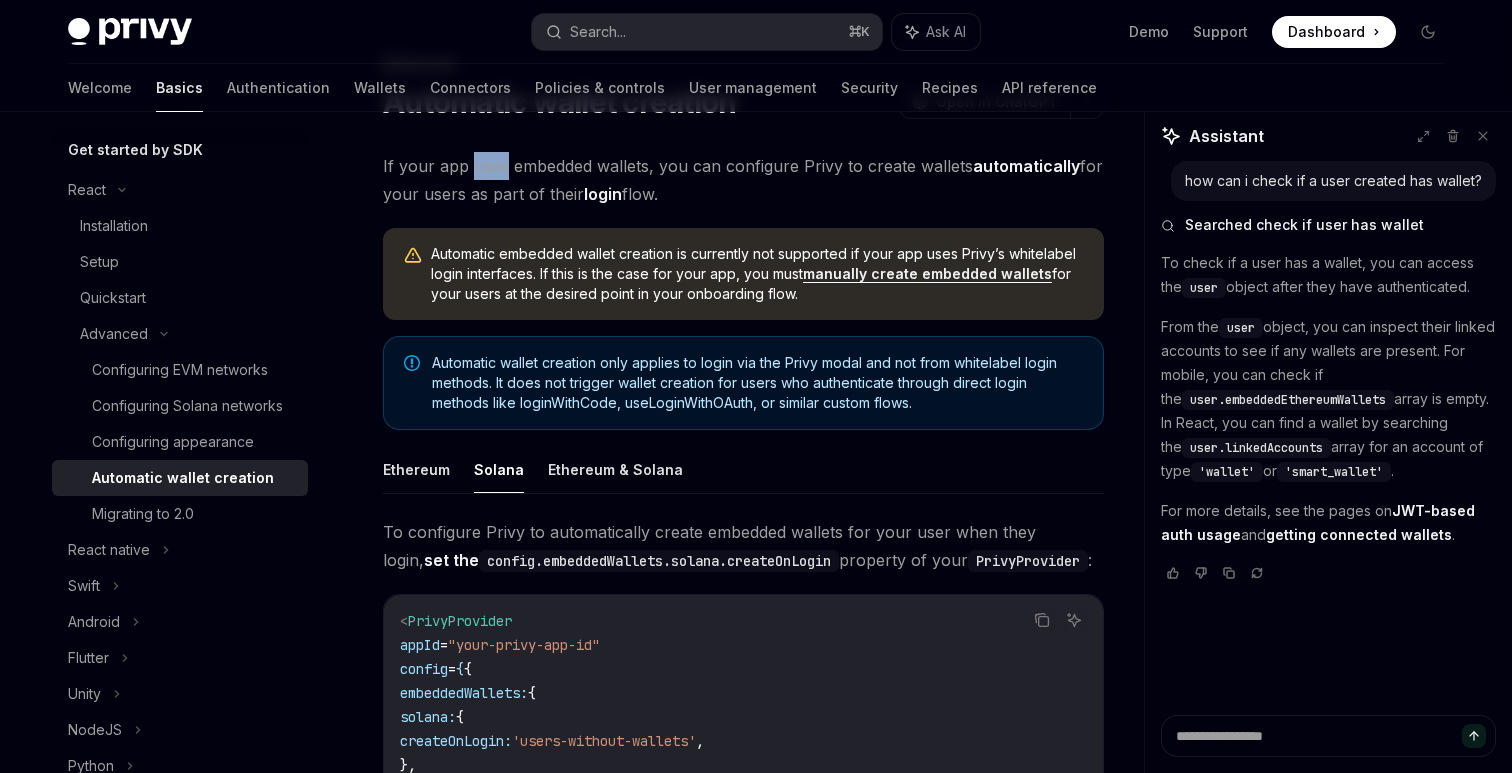 click on "If your app uses embedded wallets, you can configure Privy to create wallets  automatically  for your users as part of their  login  flow." at bounding box center (743, 180) 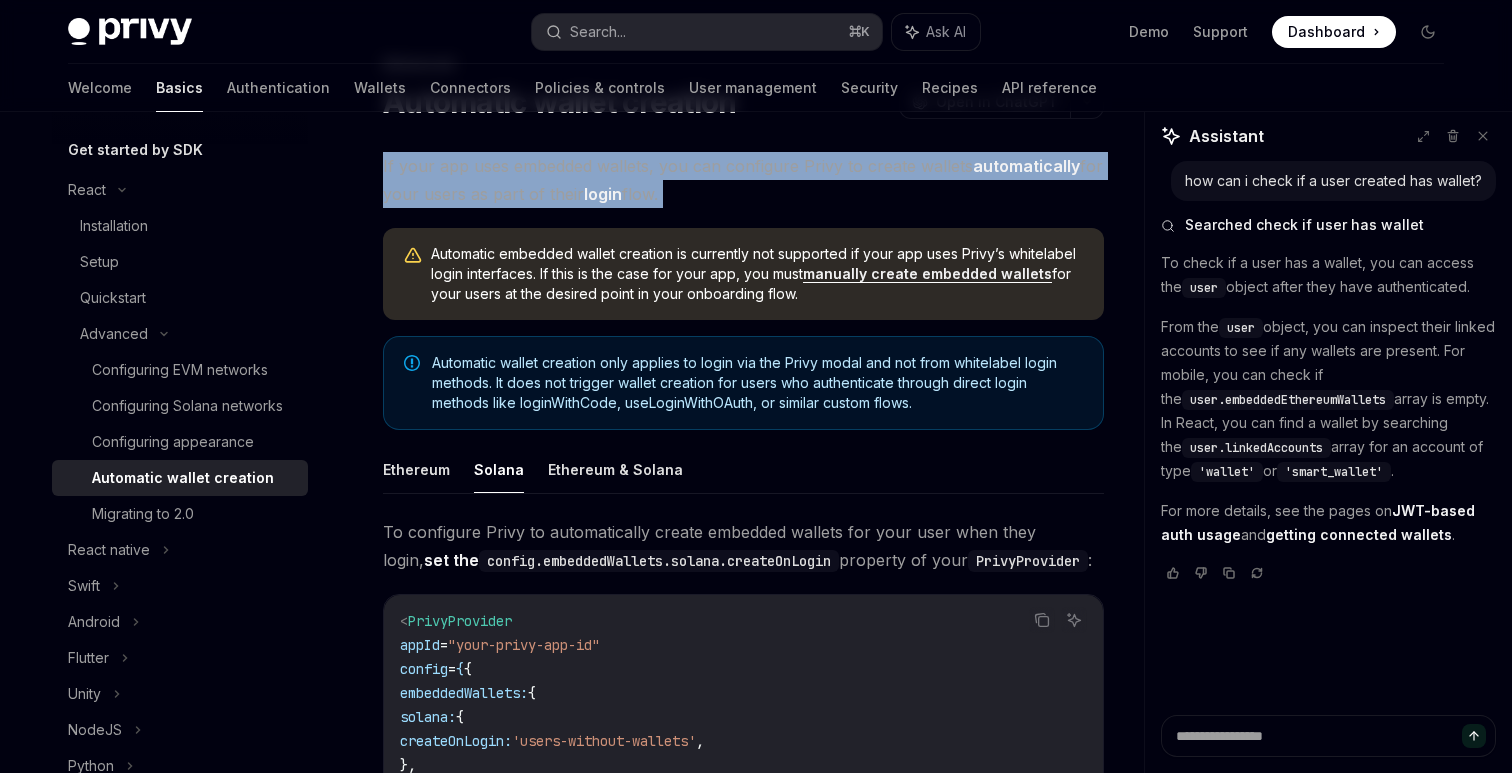 click on "If your app uses embedded wallets, you can configure Privy to create wallets  automatically  for your users as part of their  login  flow." at bounding box center (743, 180) 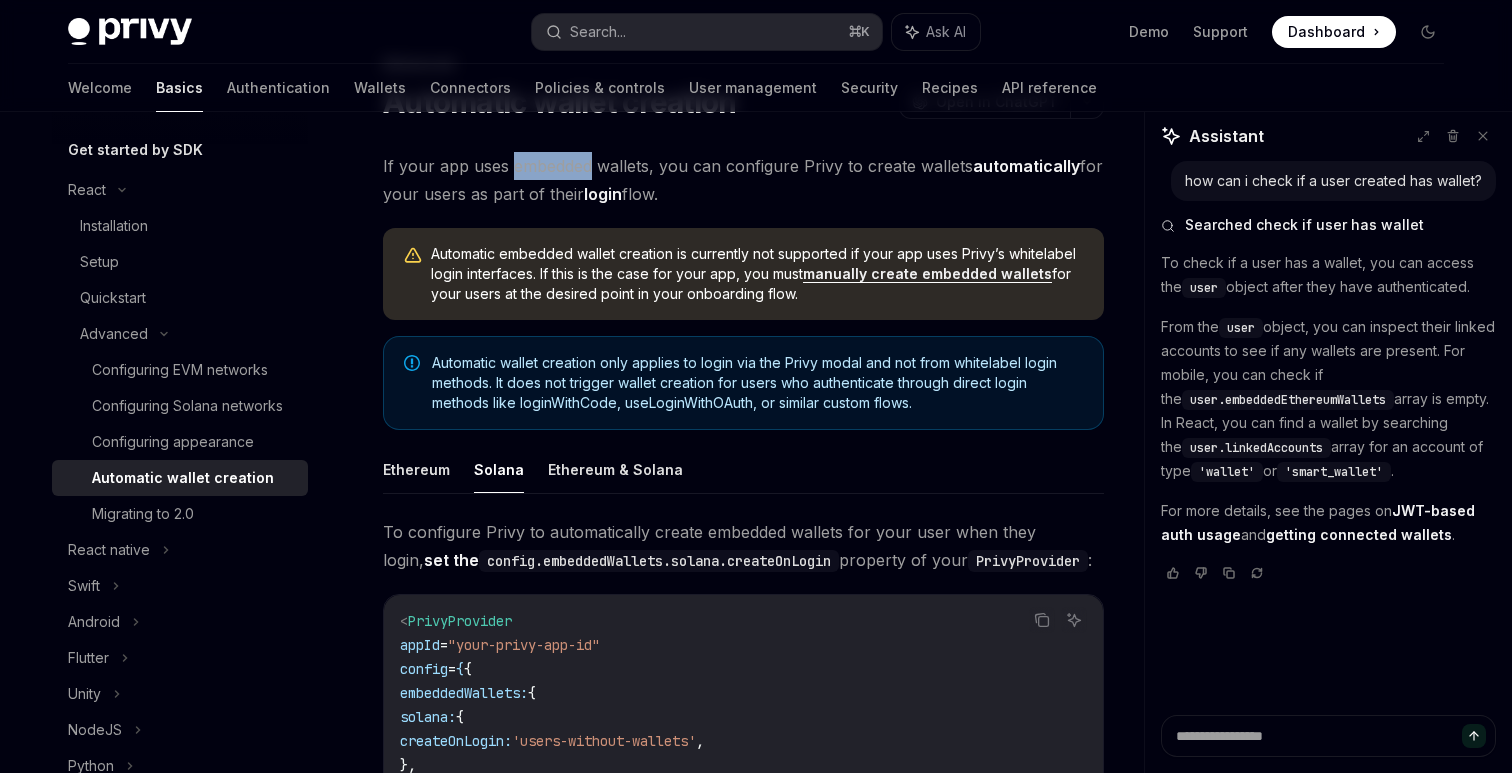 click on "If your app uses embedded wallets, you can configure Privy to create wallets  automatically  for your users as part of their  login  flow." at bounding box center [743, 180] 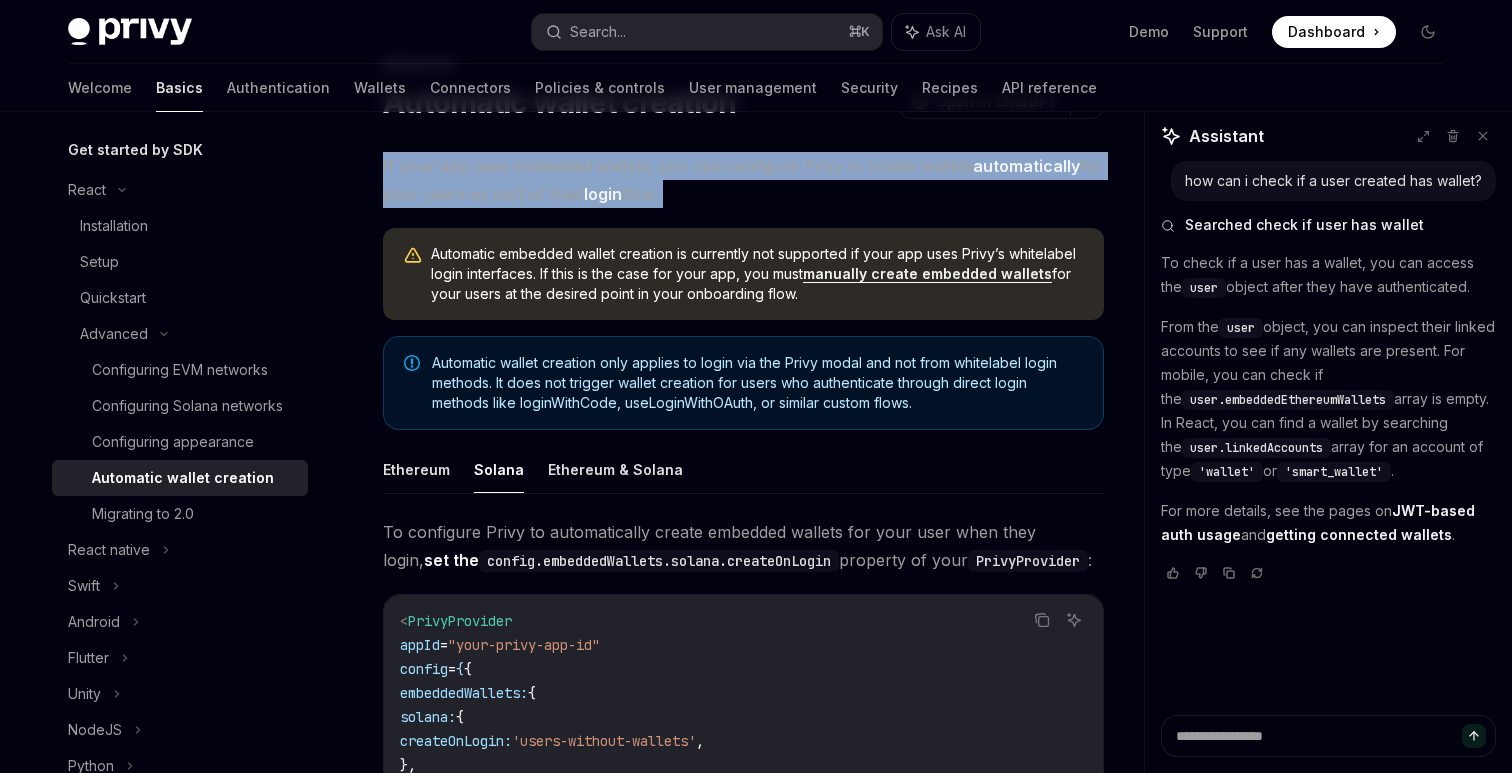 click on "If your app uses embedded wallets, you can configure Privy to create wallets  automatically  for your users as part of their  login  flow." at bounding box center [743, 180] 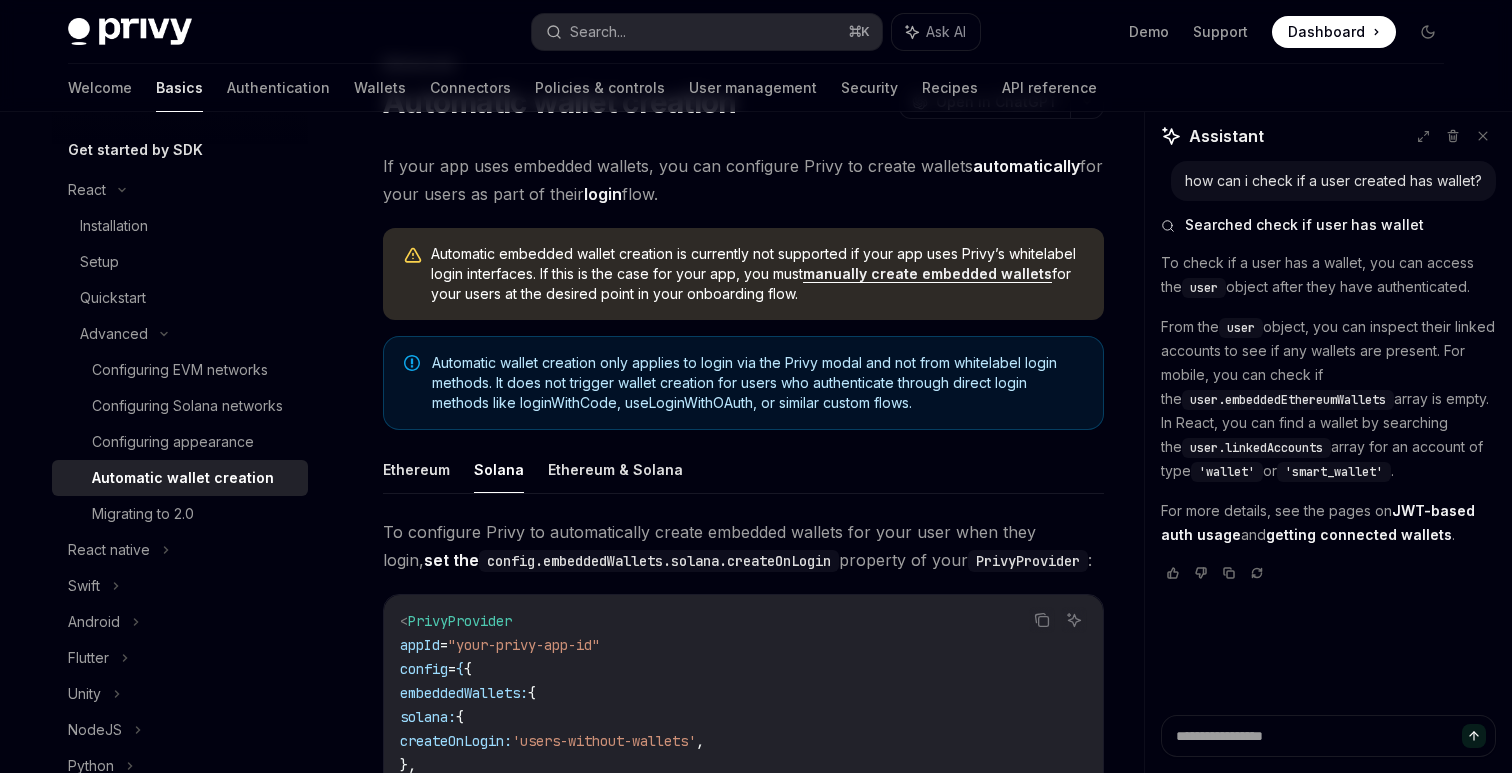click on "If your app uses embedded wallets, you can configure Privy to create wallets  automatically  for your users as part of their  login  flow." at bounding box center (743, 180) 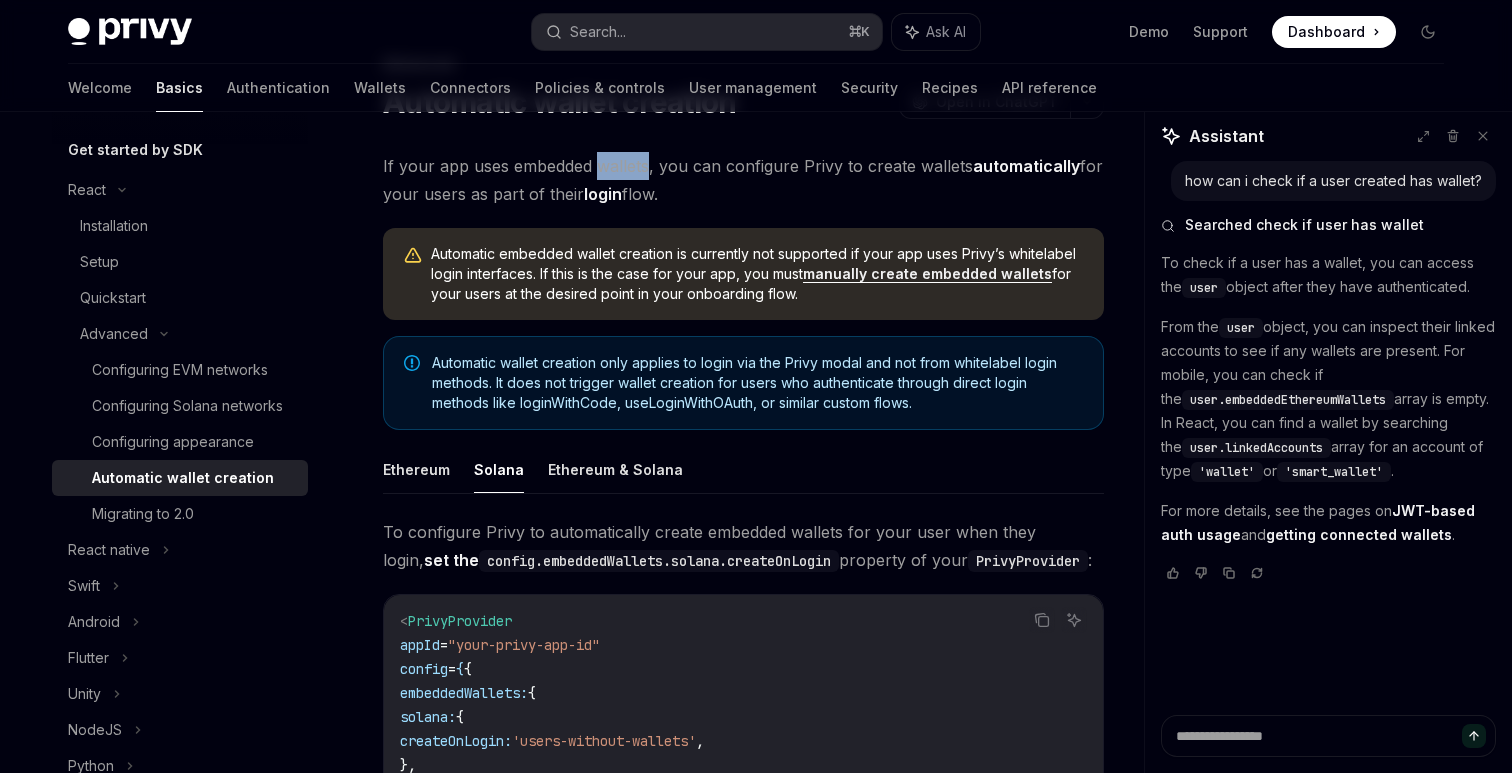 click on "If your app uses embedded wallets, you can configure Privy to create wallets  automatically  for your users as part of their  login  flow." at bounding box center [743, 180] 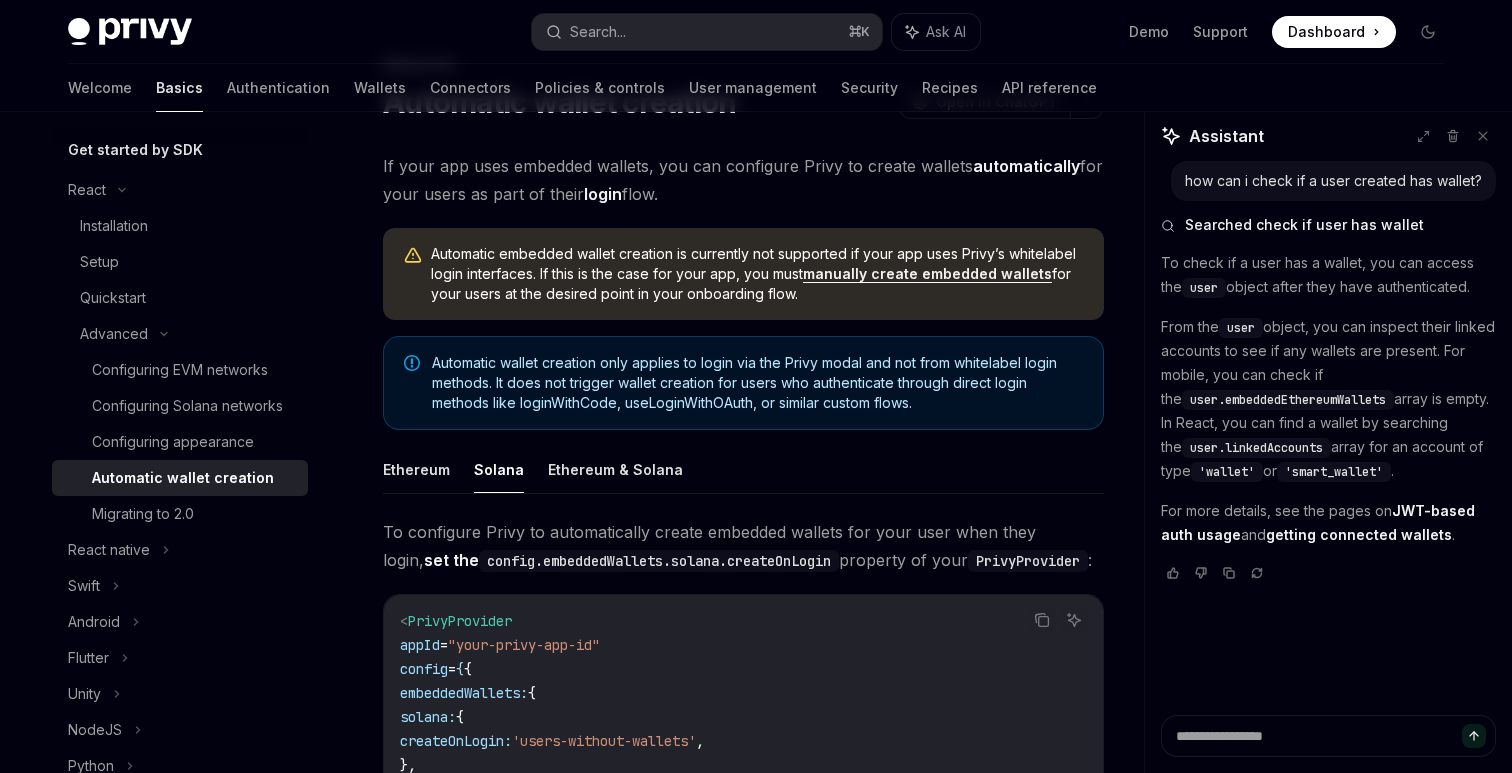 click on "If your app uses embedded wallets, you can configure Privy to create wallets  automatically  for your users as part of their  login  flow." at bounding box center (743, 180) 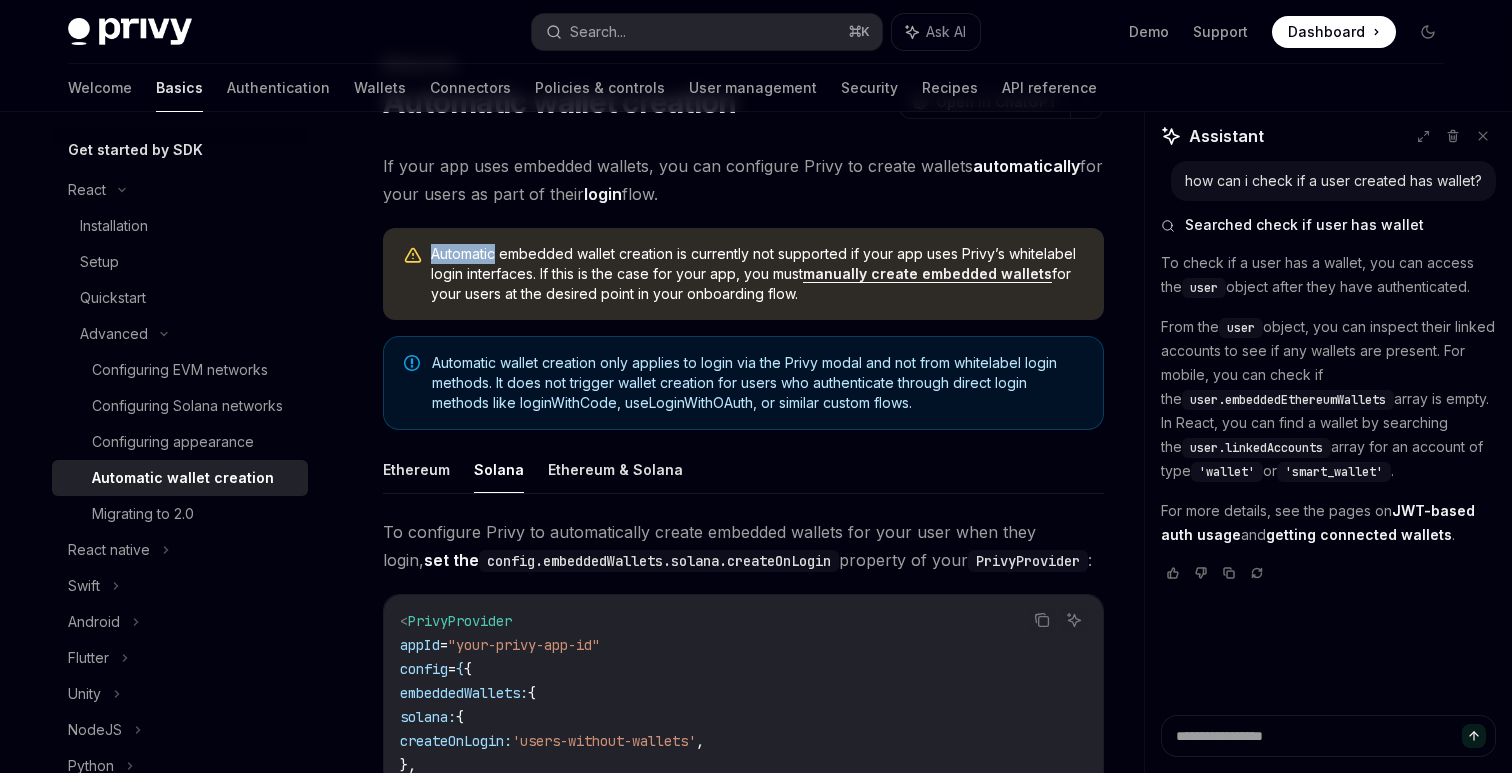 click on "Automatic embedded wallet creation is currently not supported if your app uses Privy’s whitelabel
login interfaces. If this is the case for your app, you must  manually create embedded
wallets  for your users at the desired point in your
onboarding flow." at bounding box center [757, 274] 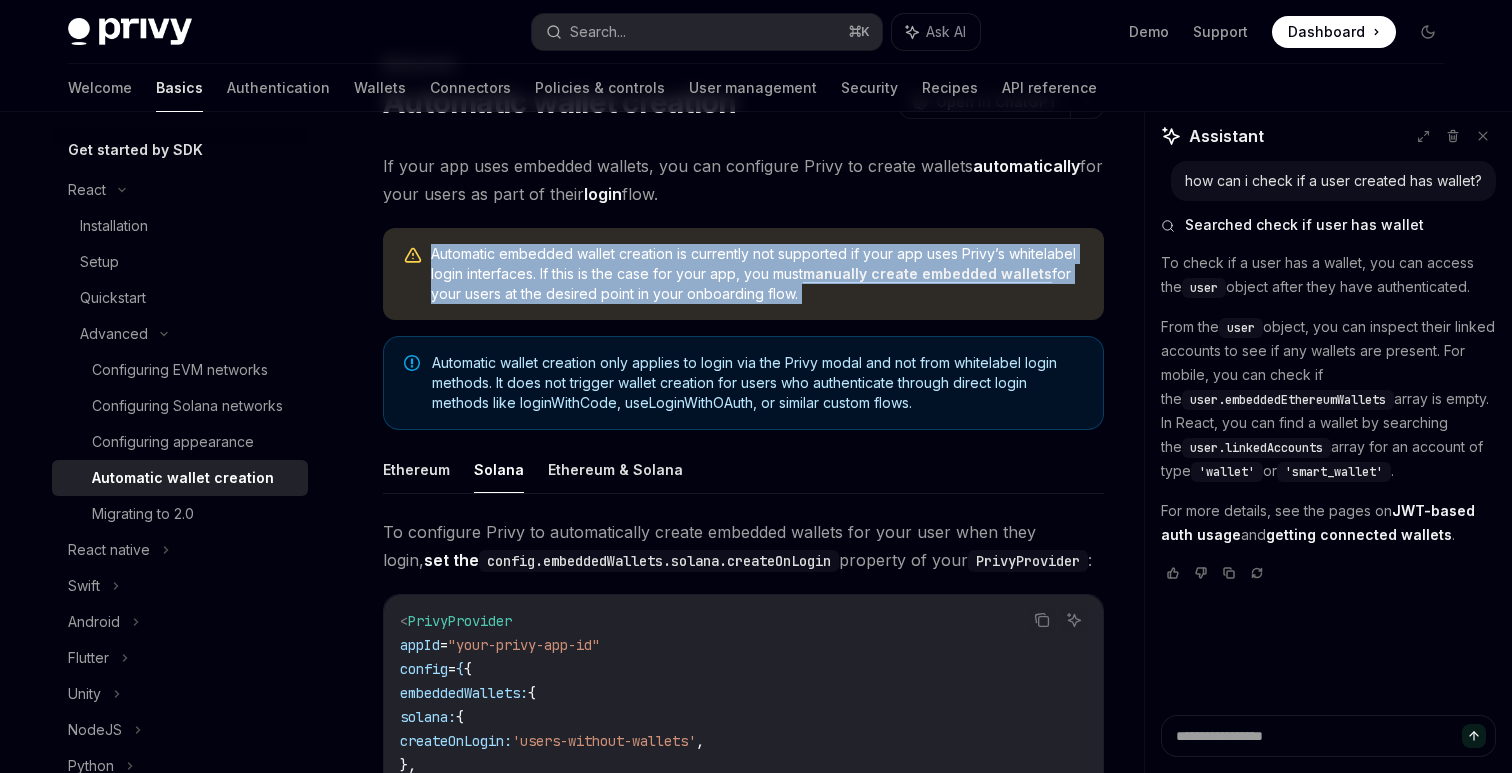 click on "Automatic embedded wallet creation is currently not supported if your app uses Privy’s whitelabel
login interfaces. If this is the case for your app, you must  manually create embedded
wallets  for your users at the desired point in your
onboarding flow." at bounding box center (757, 274) 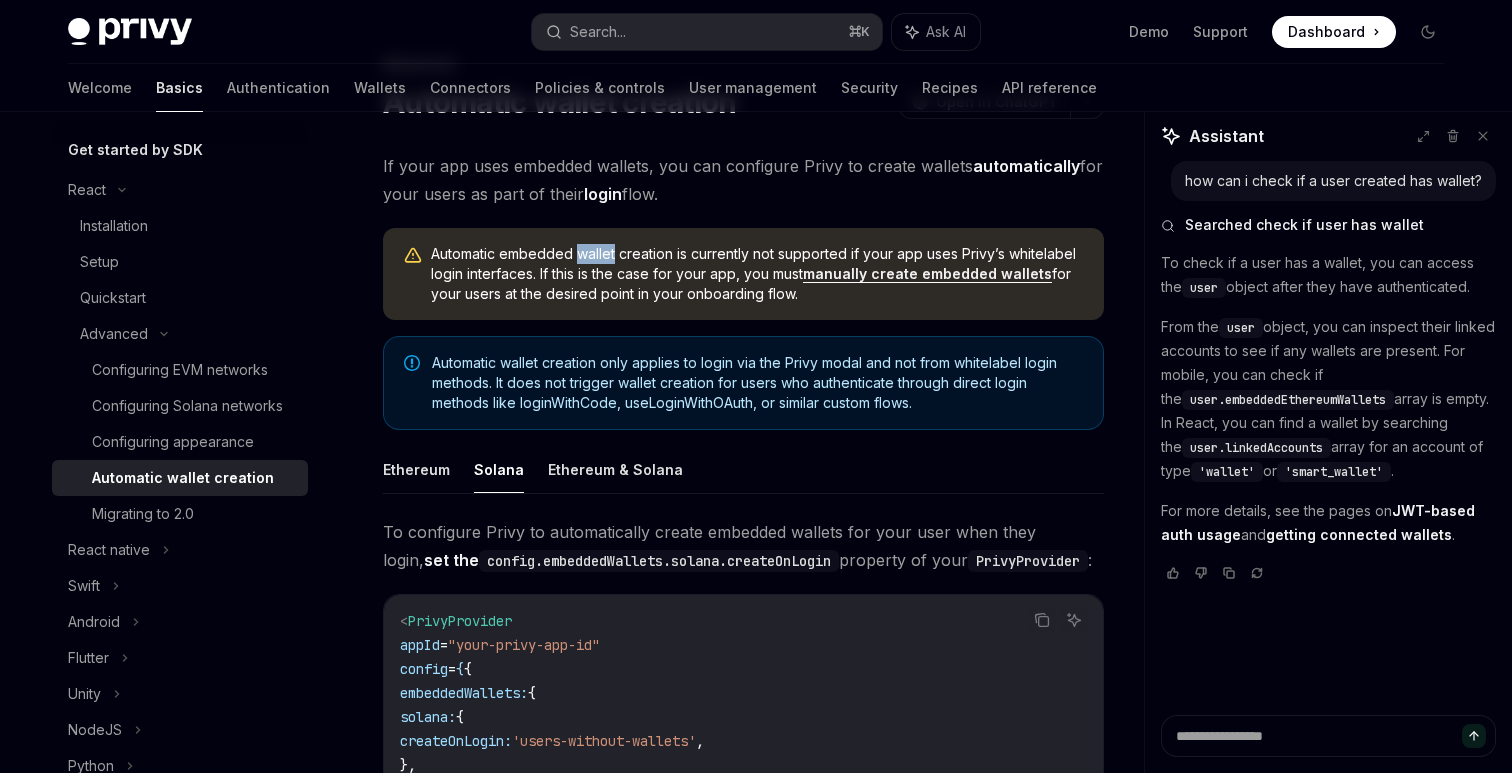 click on "Automatic embedded wallet creation is currently not supported if your app uses Privy’s whitelabel
login interfaces. If this is the case for your app, you must  manually create embedded
wallets  for your users at the desired point in your
onboarding flow." at bounding box center (757, 274) 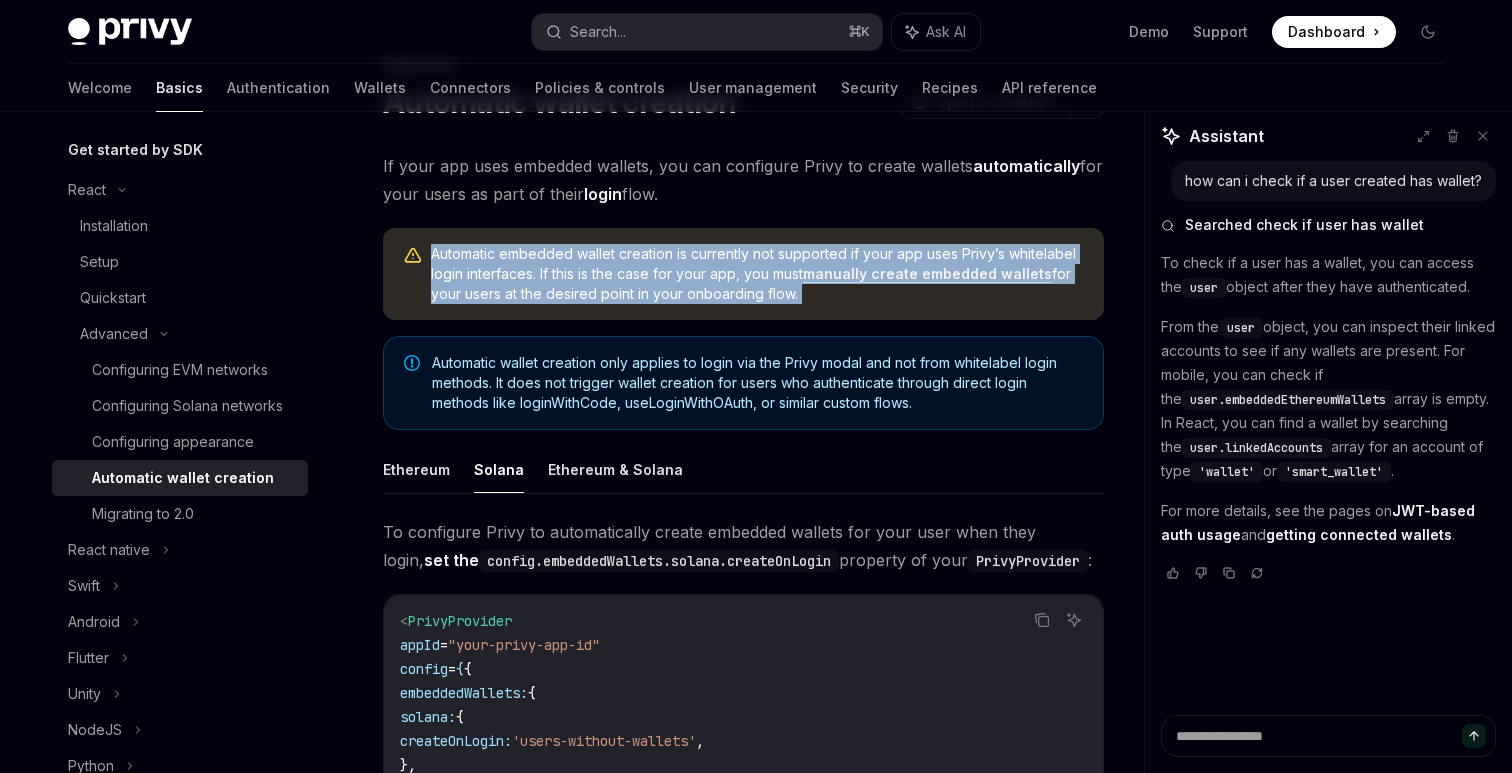 click on "Automatic embedded wallet creation is currently not supported if your app uses Privy’s whitelabel
login interfaces. If this is the case for your app, you must  manually create embedded
wallets  for your users at the desired point in your
onboarding flow." at bounding box center [757, 274] 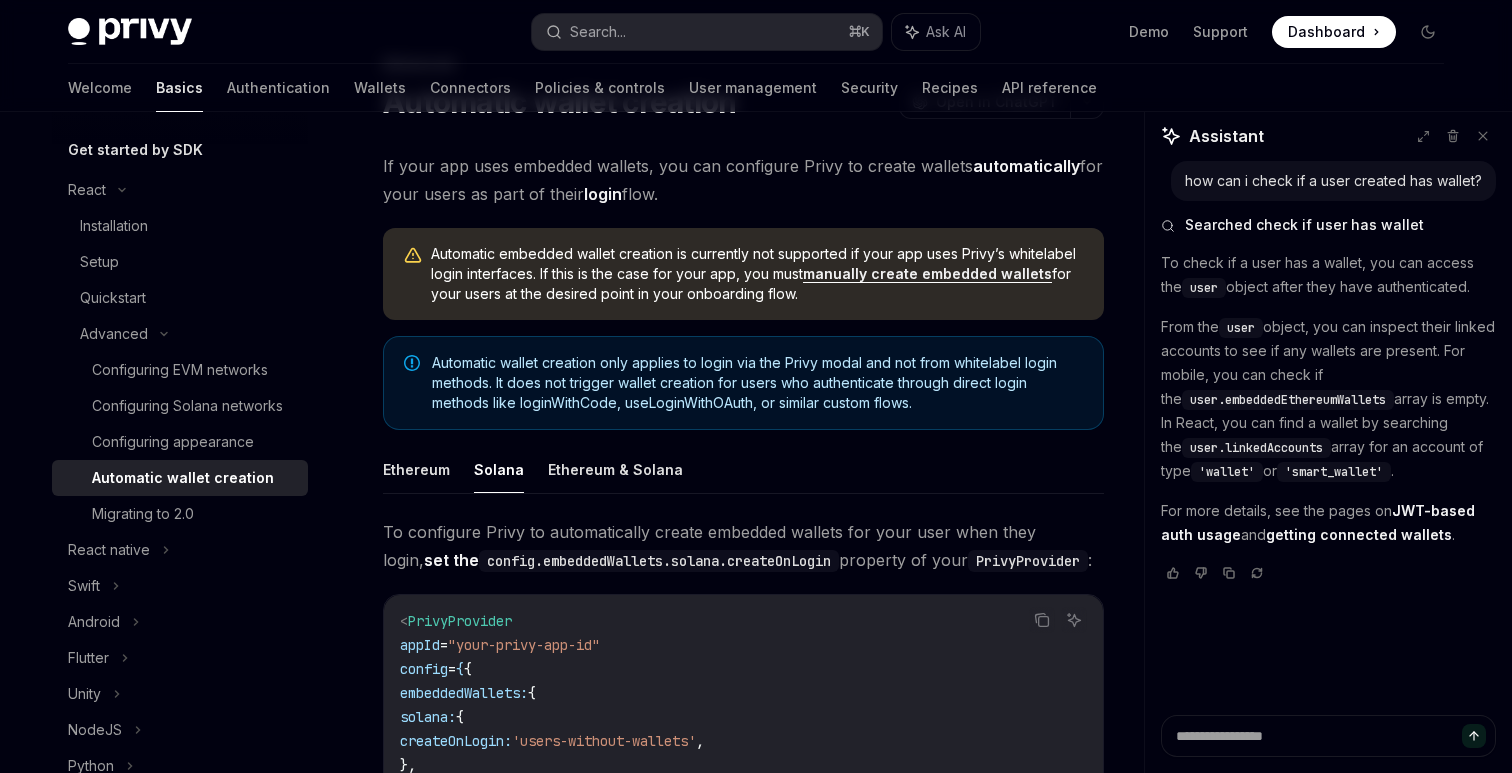 click on "Automatic embedded wallet creation is currently not supported if your app uses Privy’s whitelabel
login interfaces. If this is the case for your app, you must  manually create embedded
wallets  for your users at the desired point in your
onboarding flow." at bounding box center [743, 274] 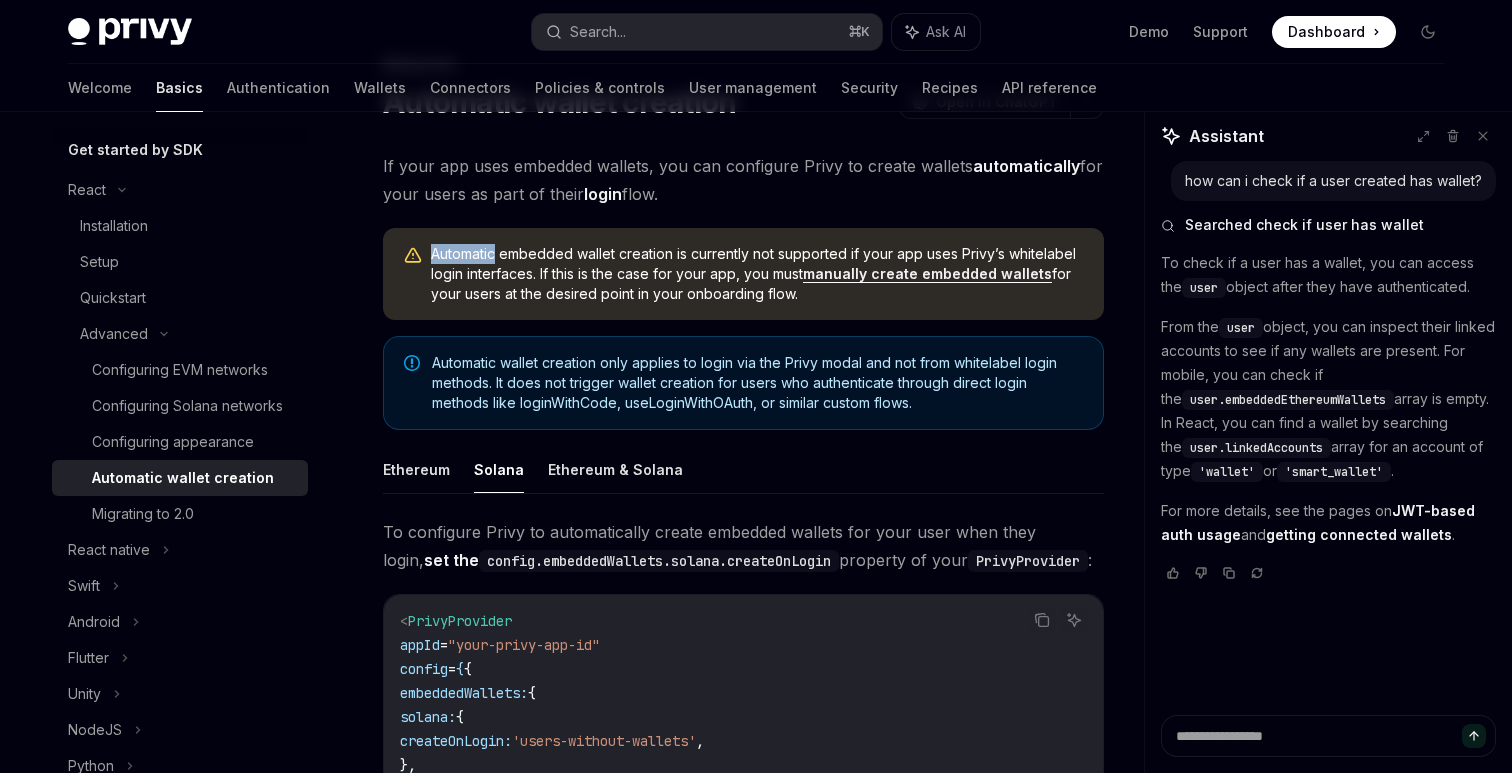click on "Automatic embedded wallet creation is currently not supported if your app uses Privy’s whitelabel
login interfaces. If this is the case for your app, you must  manually create embedded
wallets  for your users at the desired point in your
onboarding flow." at bounding box center (743, 274) 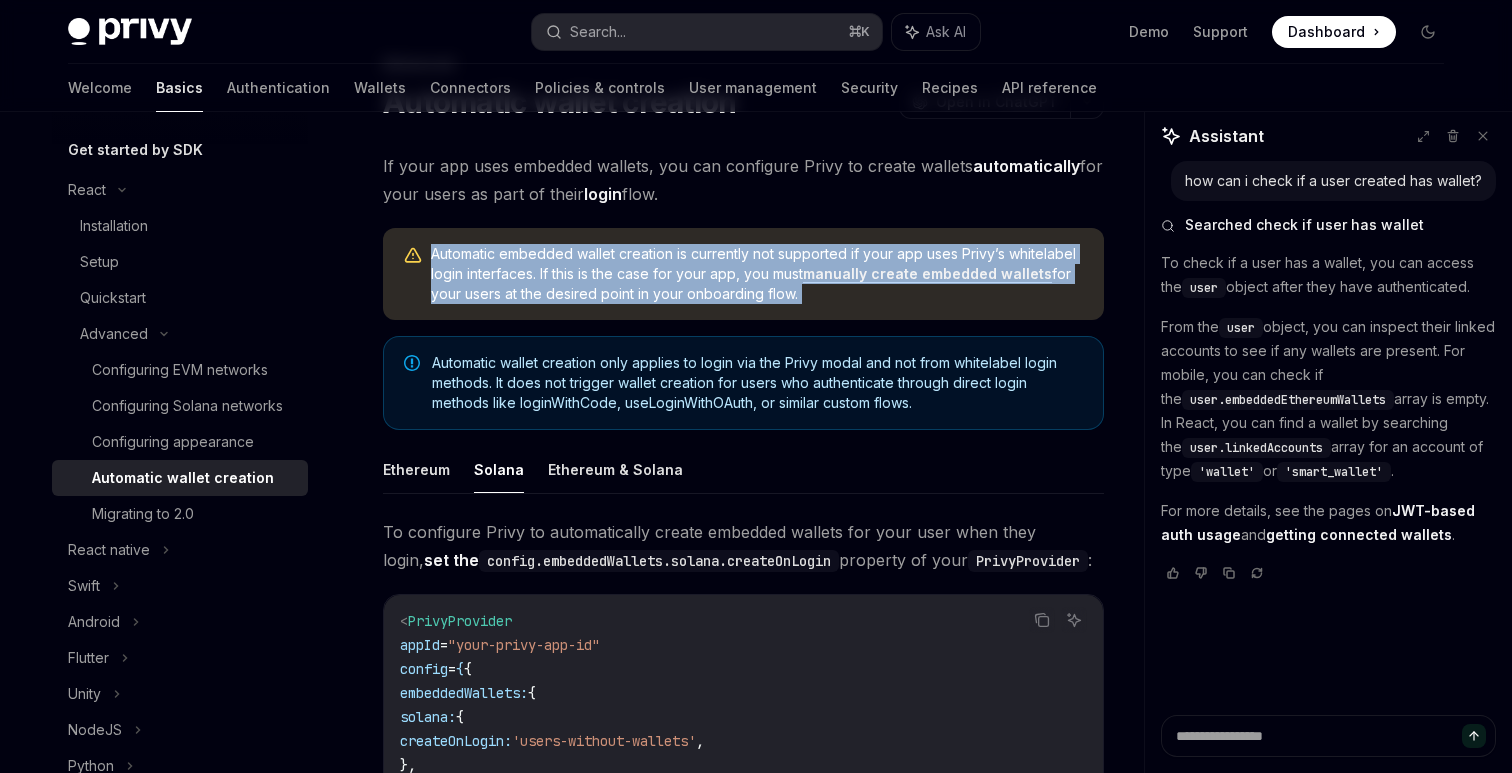 click on "Automatic embedded wallet creation is currently not supported if your app uses Privy’s whitelabel
login interfaces. If this is the case for your app, you must  manually create embedded
wallets  for your users at the desired point in your
onboarding flow." at bounding box center (743, 274) 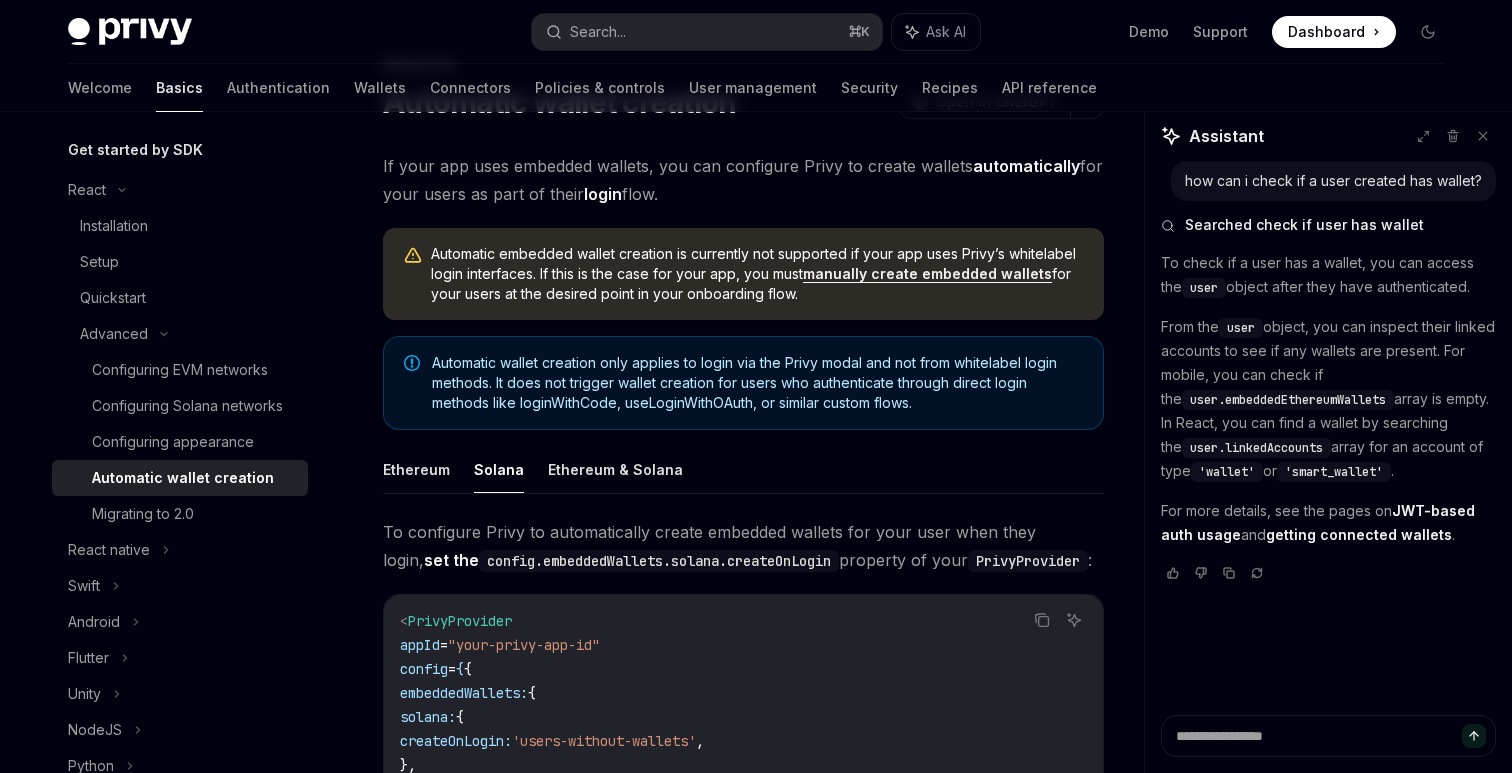 click on "automatically" at bounding box center [1026, 166] 